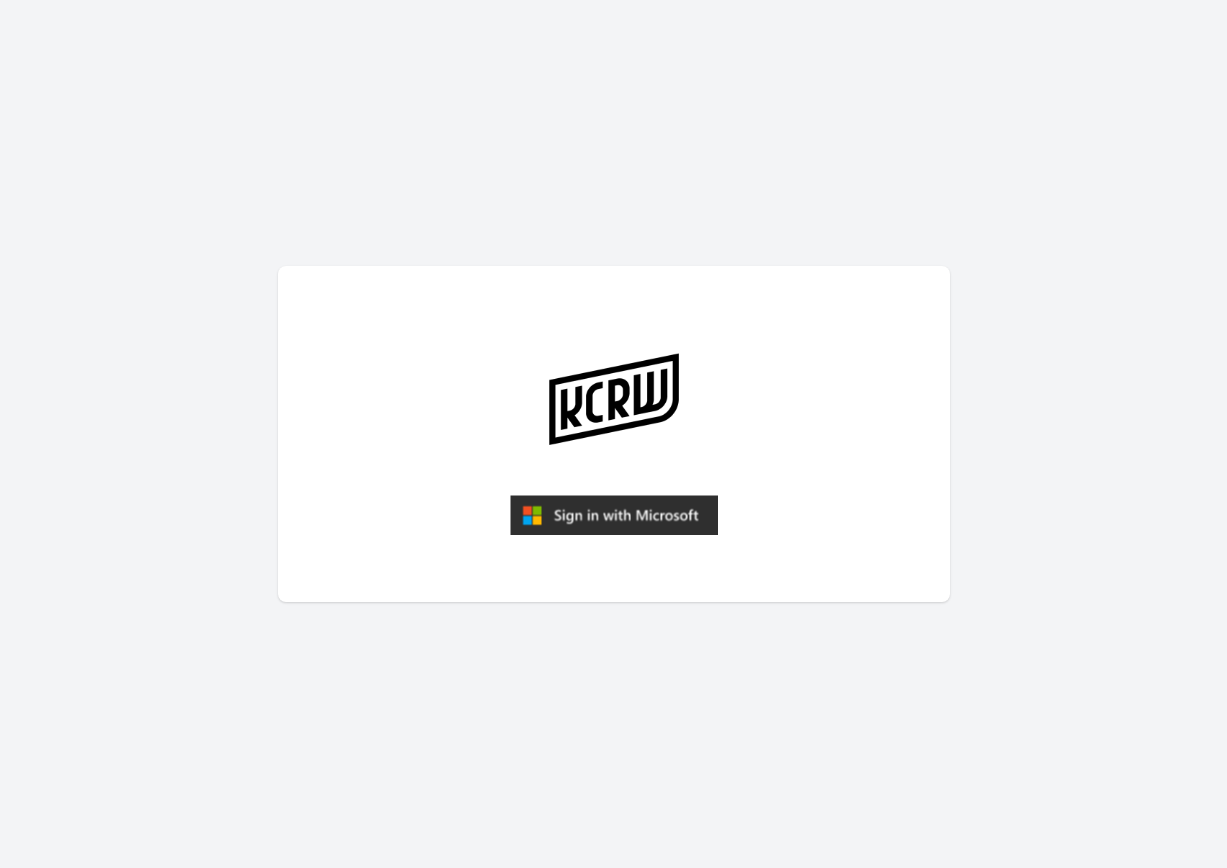 scroll, scrollTop: 0, scrollLeft: 0, axis: both 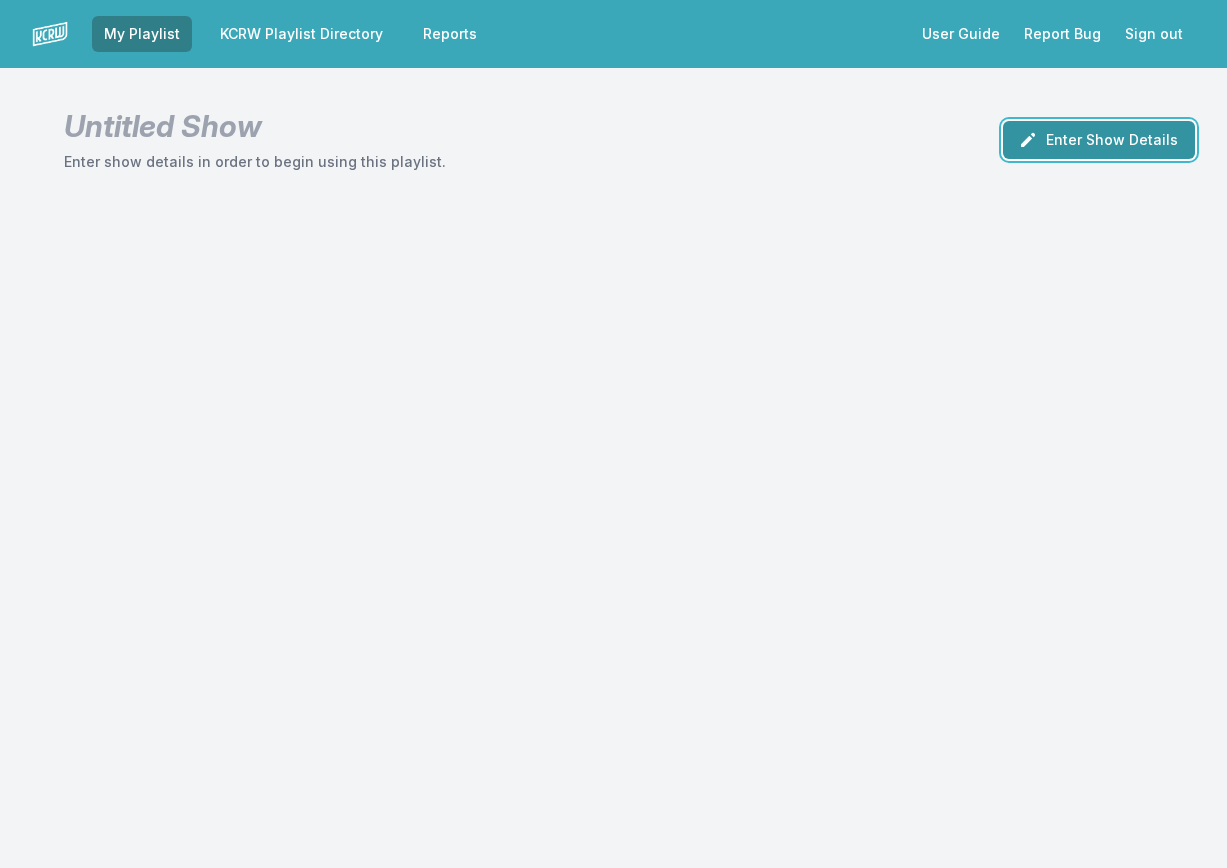 click on "Enter Show Details" at bounding box center [1099, 140] 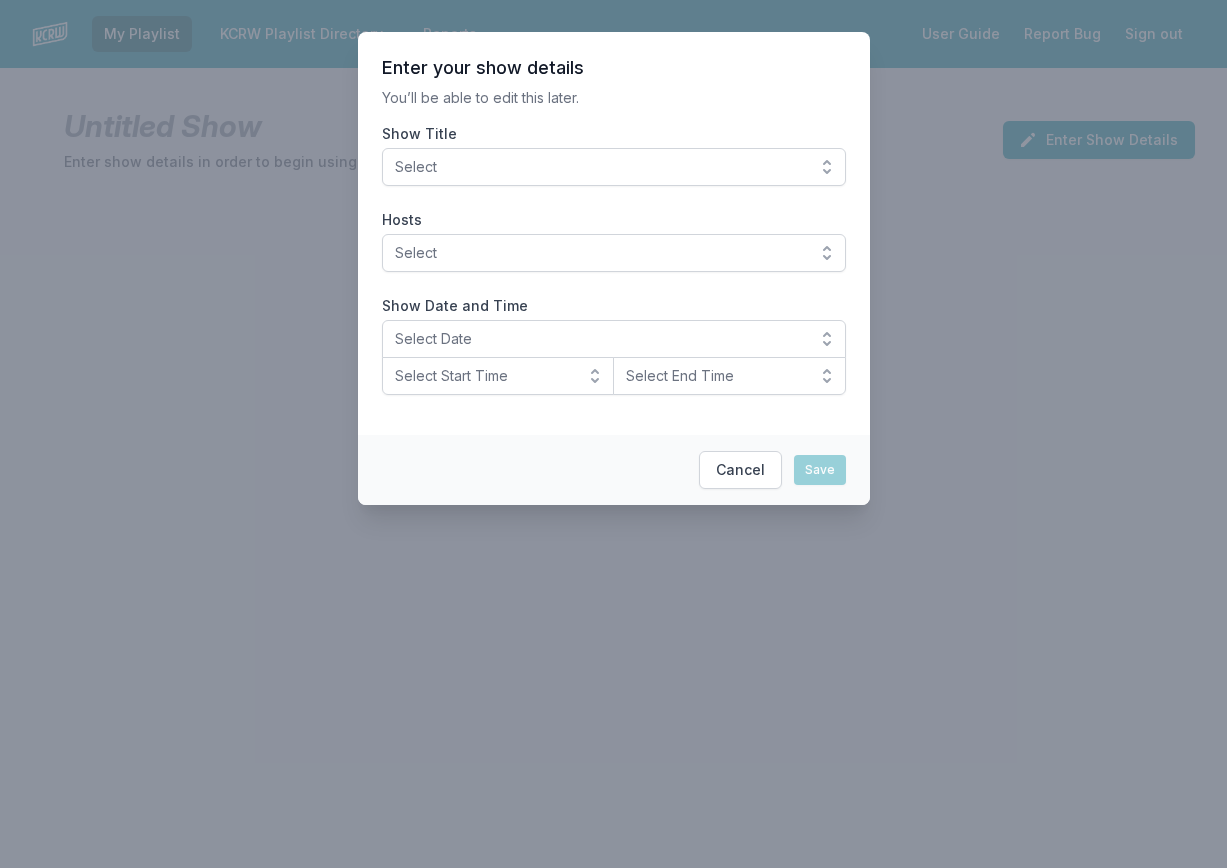 click on "Select" at bounding box center [600, 167] 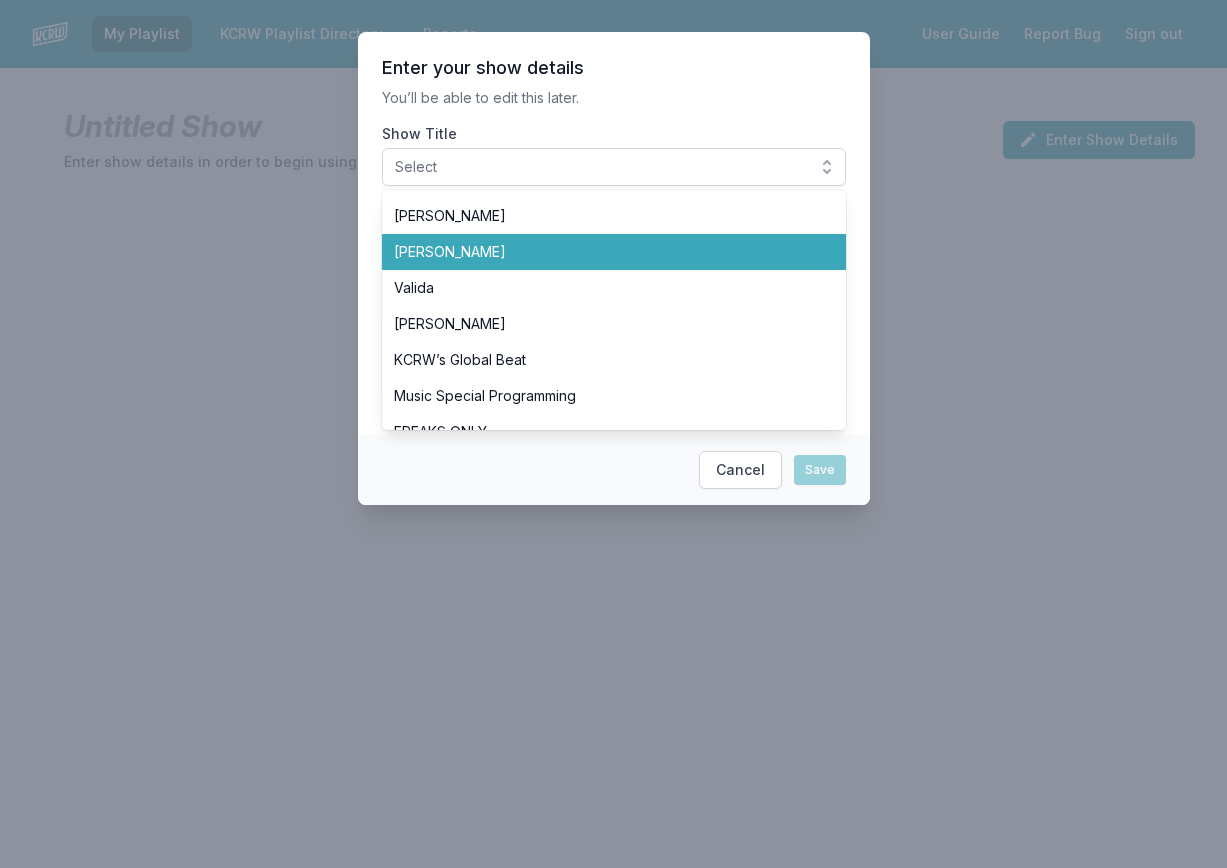 scroll, scrollTop: 500, scrollLeft: 0, axis: vertical 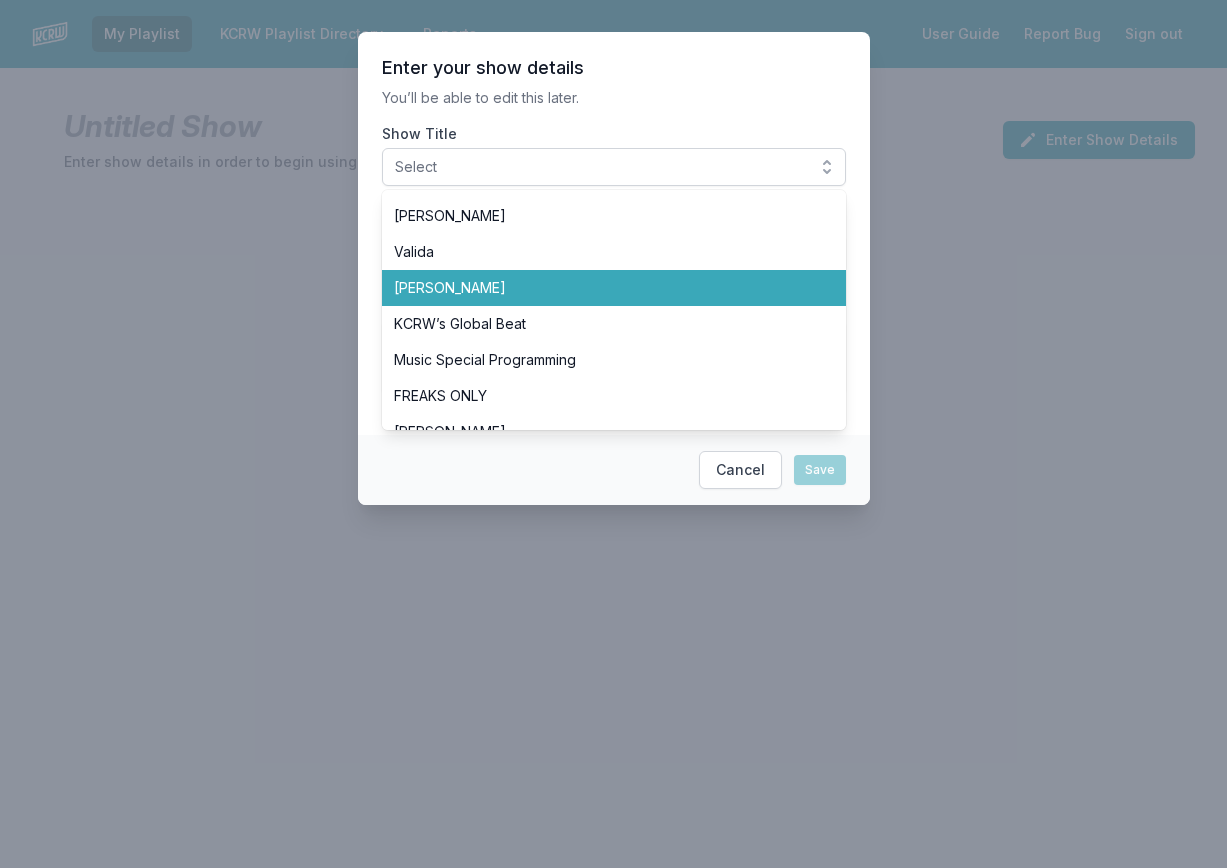 click on "[PERSON_NAME]" at bounding box center [602, 288] 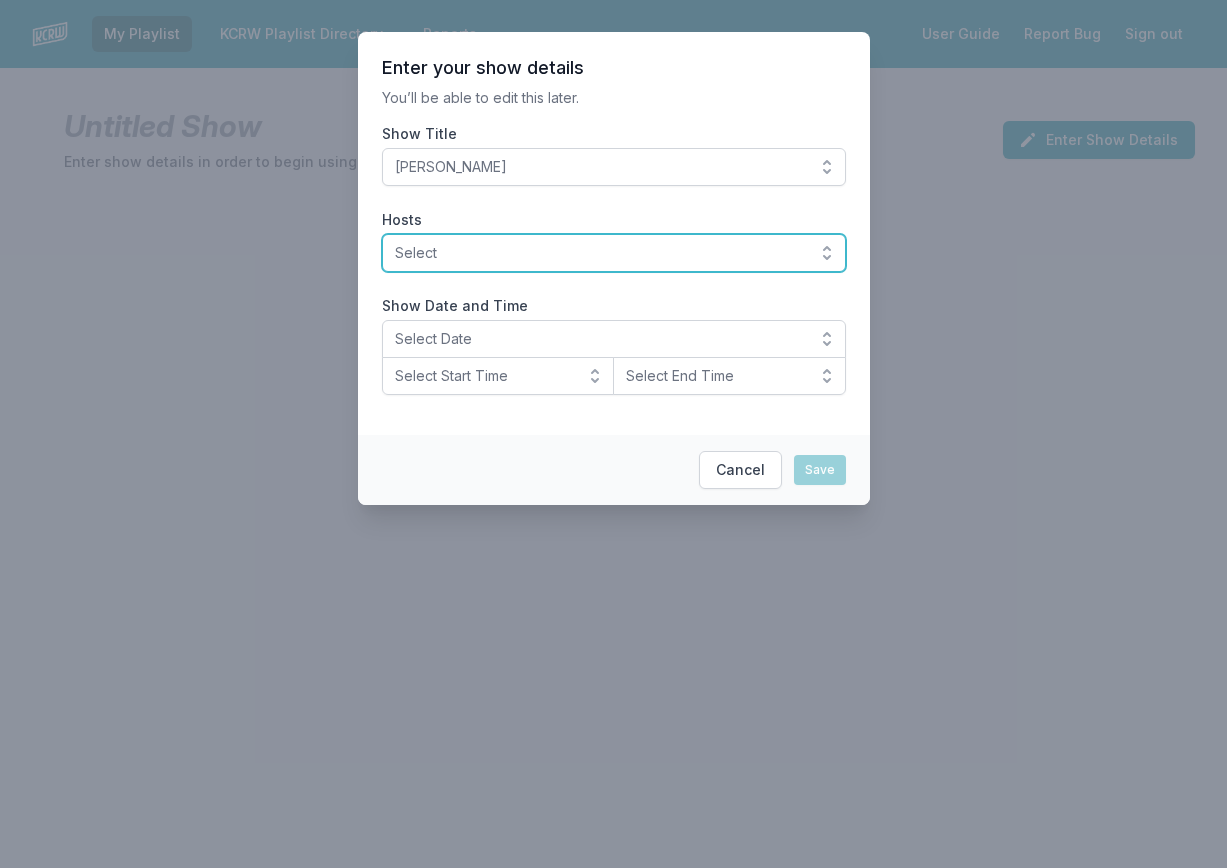click on "Select" at bounding box center (600, 253) 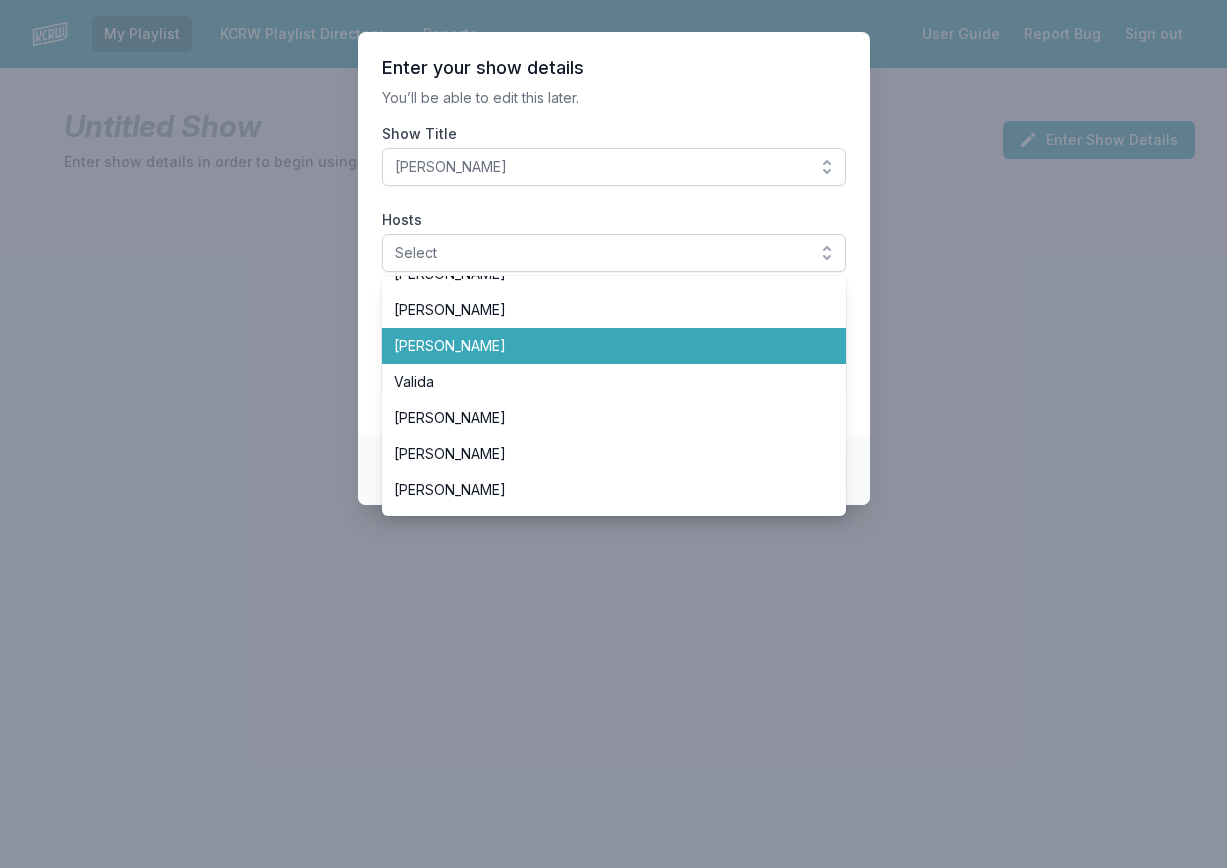 scroll, scrollTop: 600, scrollLeft: 0, axis: vertical 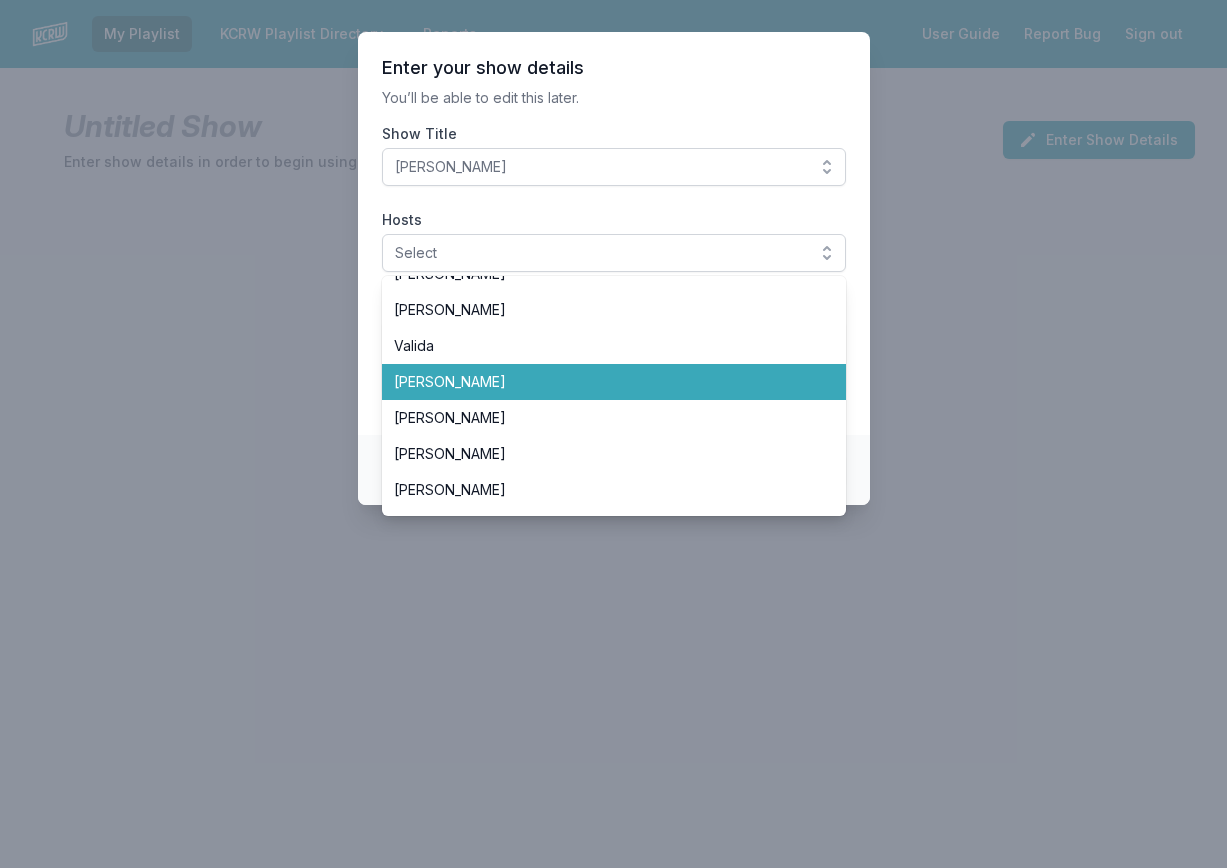 click on "[PERSON_NAME]" at bounding box center [602, 382] 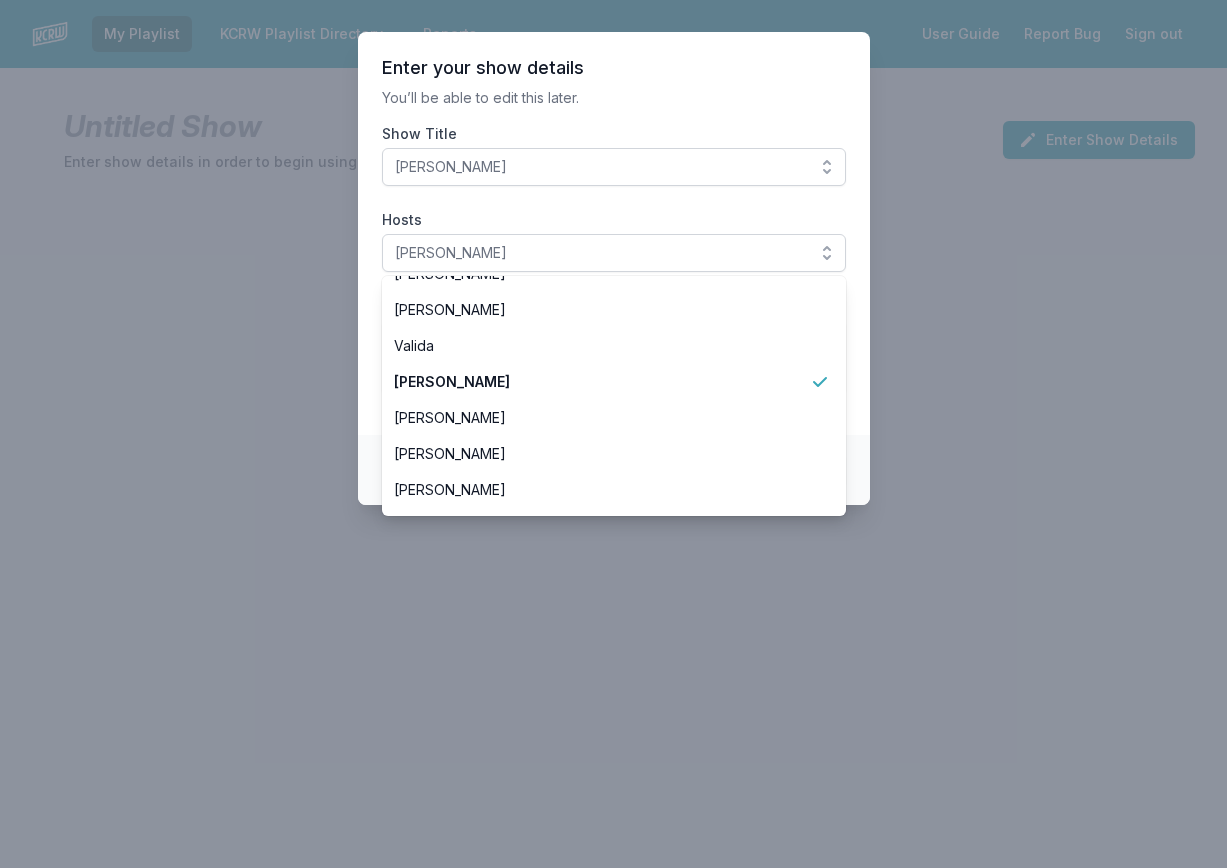 click on "Enter your show details You’ll be able to edit this later. Show Title Tyler Boudreaux Hosts Tyler Boudreaux Aaron Byrd Andrew Khedoori Anne Litt Anthony Valadez Chris Douridas Dan Wilcox Deirdre O’Donoghue Henry Rollins Jason Bentley Jason Kramer Jeremy Sole John Moses José Galván LeRoy Downs Novena Carmel Raul Campos Scott Dallavo Travis Holcombe Valida Tyler Boudreaux Francesca Harding Candace Silva Nassir Nassirzadeh Madeleine Brand Ro "Wyldeflower" Contreras Tricia Halloran SiLVA Bob Carlson Pee-wee Herman Matt Guilhem Betto Arcos Junf Moni Saldaña Michael Wilkes Jessica Hopper Solomon Georgio Michael Barnes Evan Kleiman Steve Chiotakis Myke Dodge Weiskopf Alex Cohen Show Date and Time Select Date Select Start Time Select End Time" at bounding box center [614, 233] 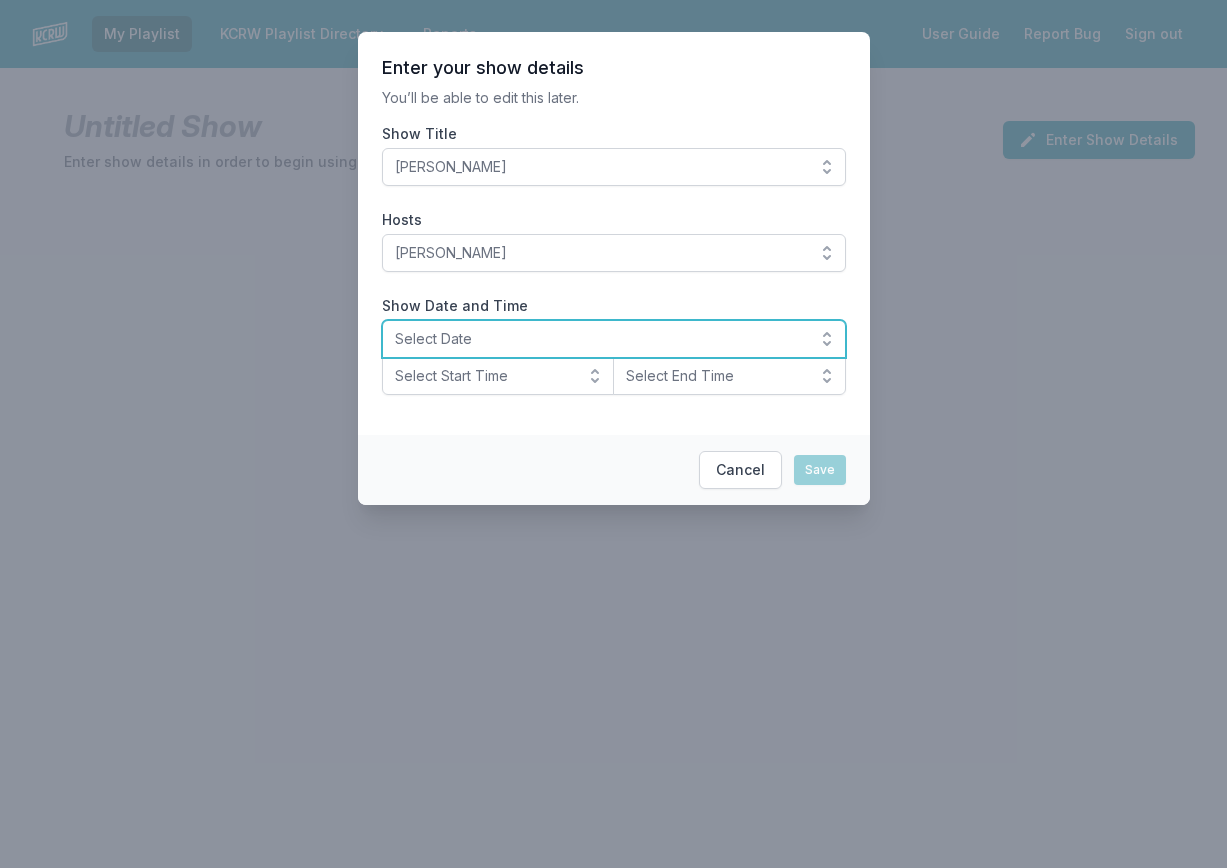click on "Select Date" at bounding box center [600, 339] 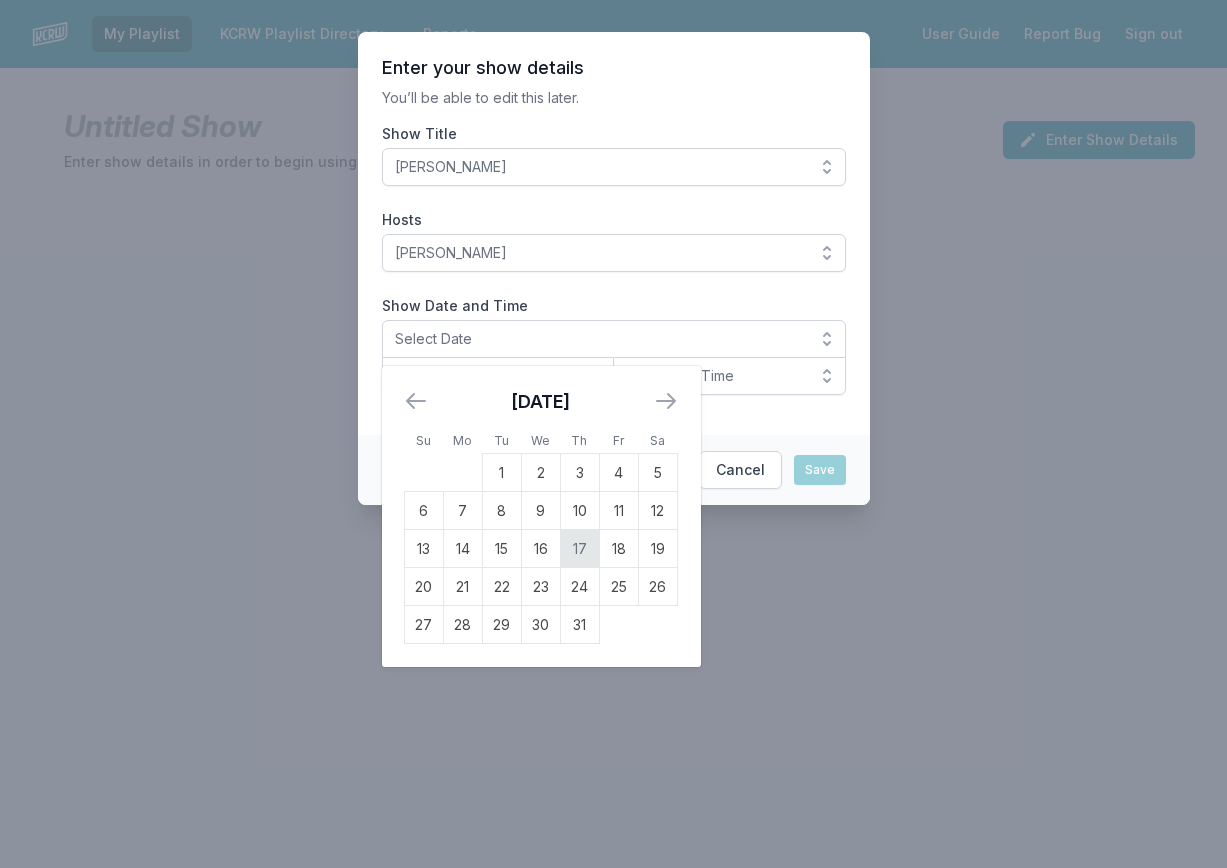 click on "17" at bounding box center (579, 549) 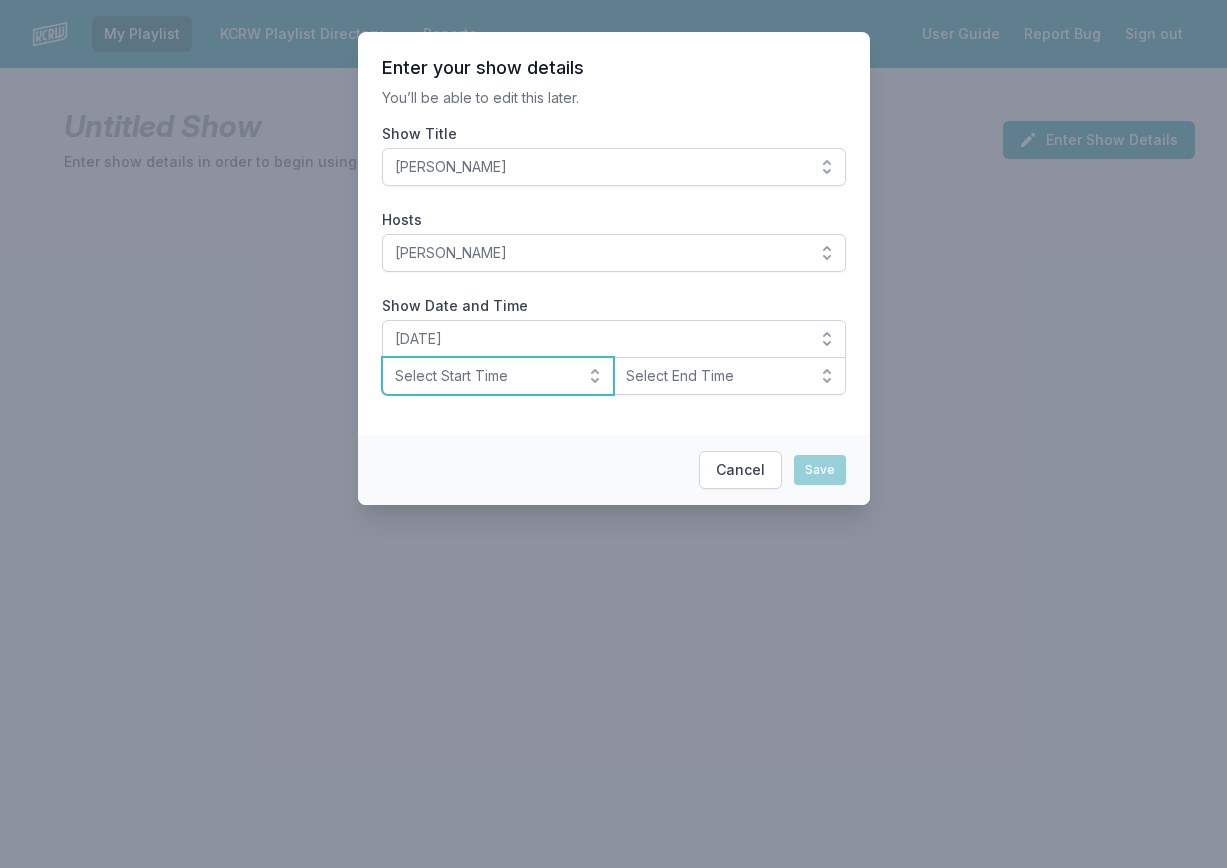 click on "Select Start Time" at bounding box center (498, 376) 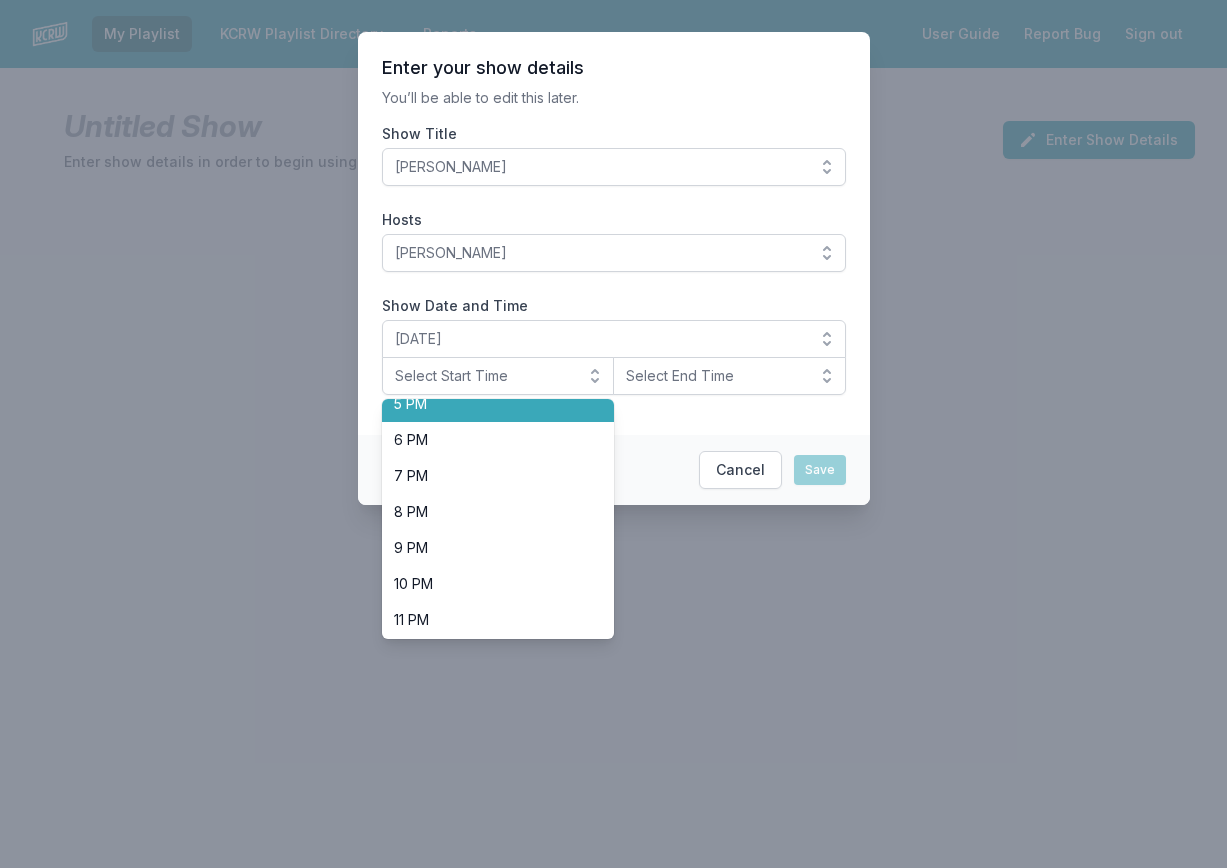 scroll, scrollTop: 632, scrollLeft: 0, axis: vertical 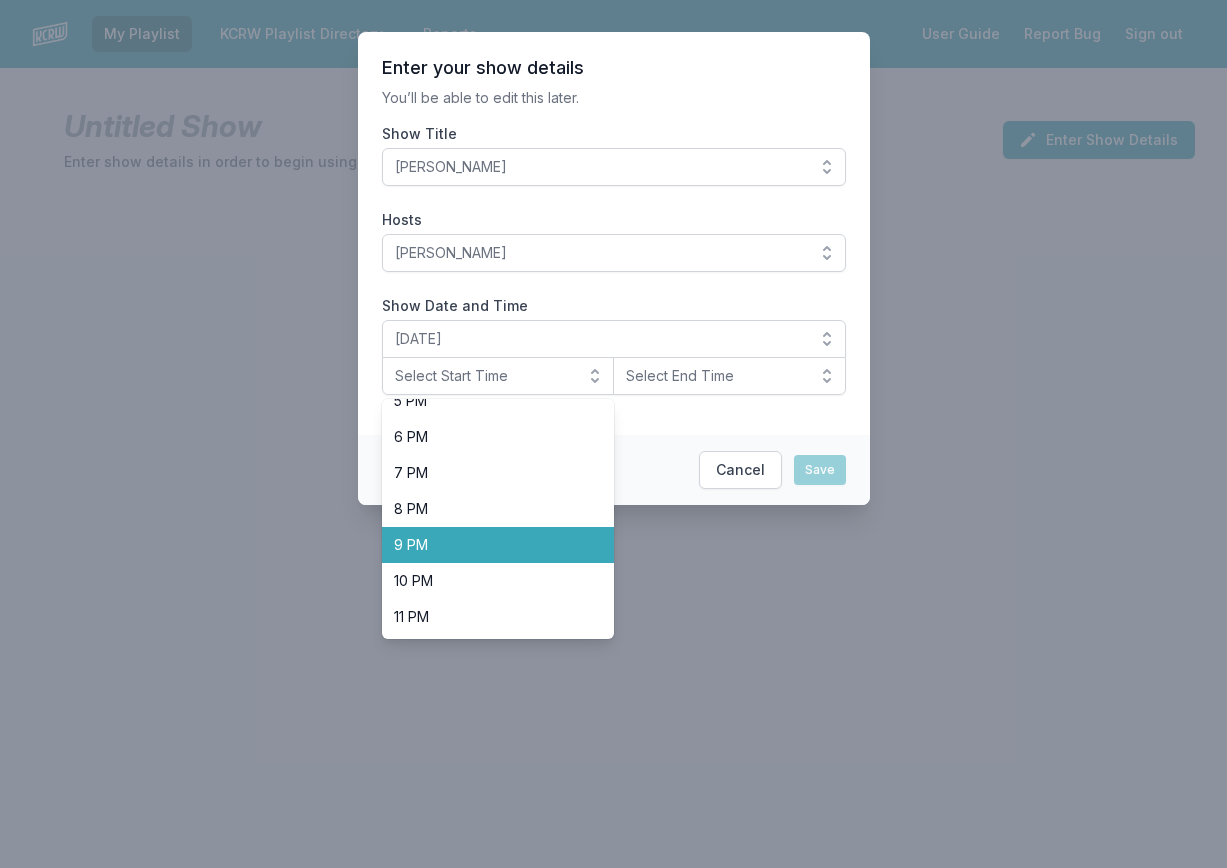 click on "10 PM" at bounding box center (498, 581) 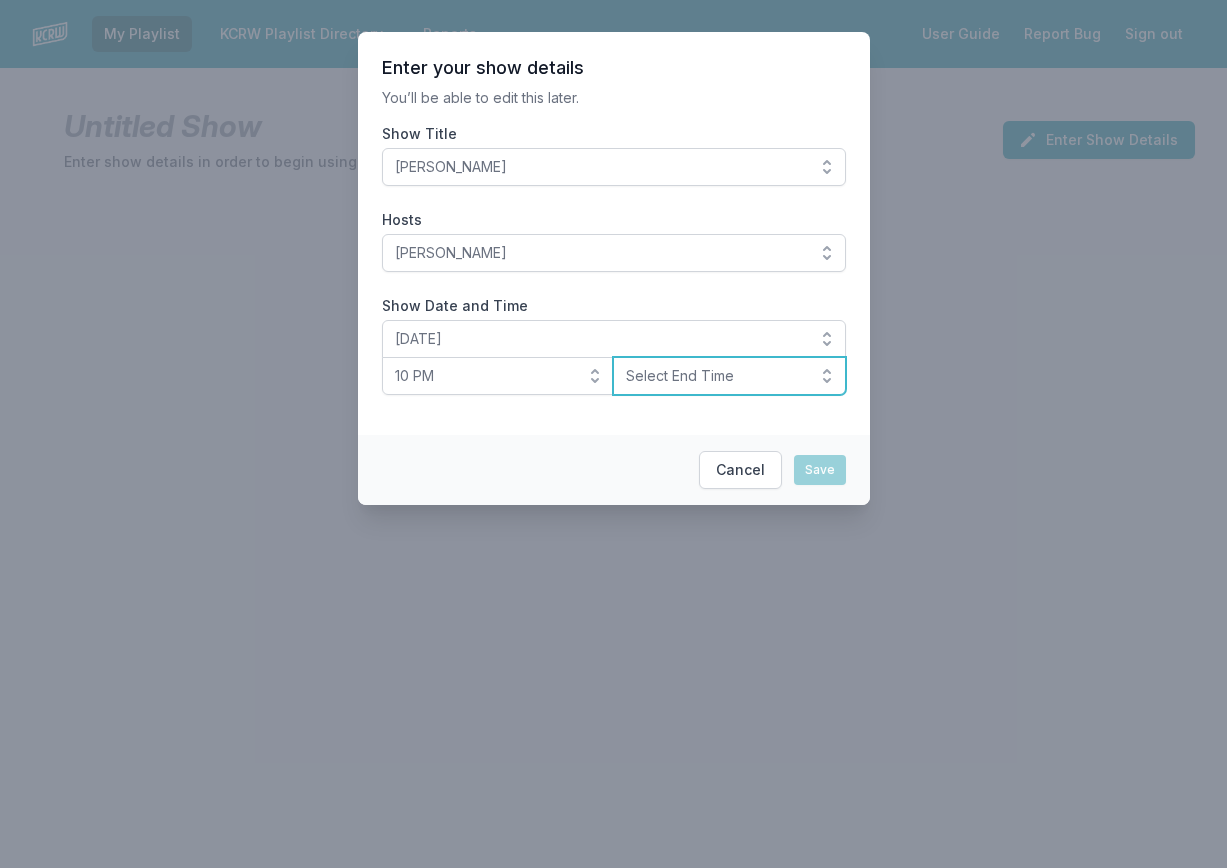 drag, startPoint x: 654, startPoint y: 385, endPoint x: 651, endPoint y: 401, distance: 16.27882 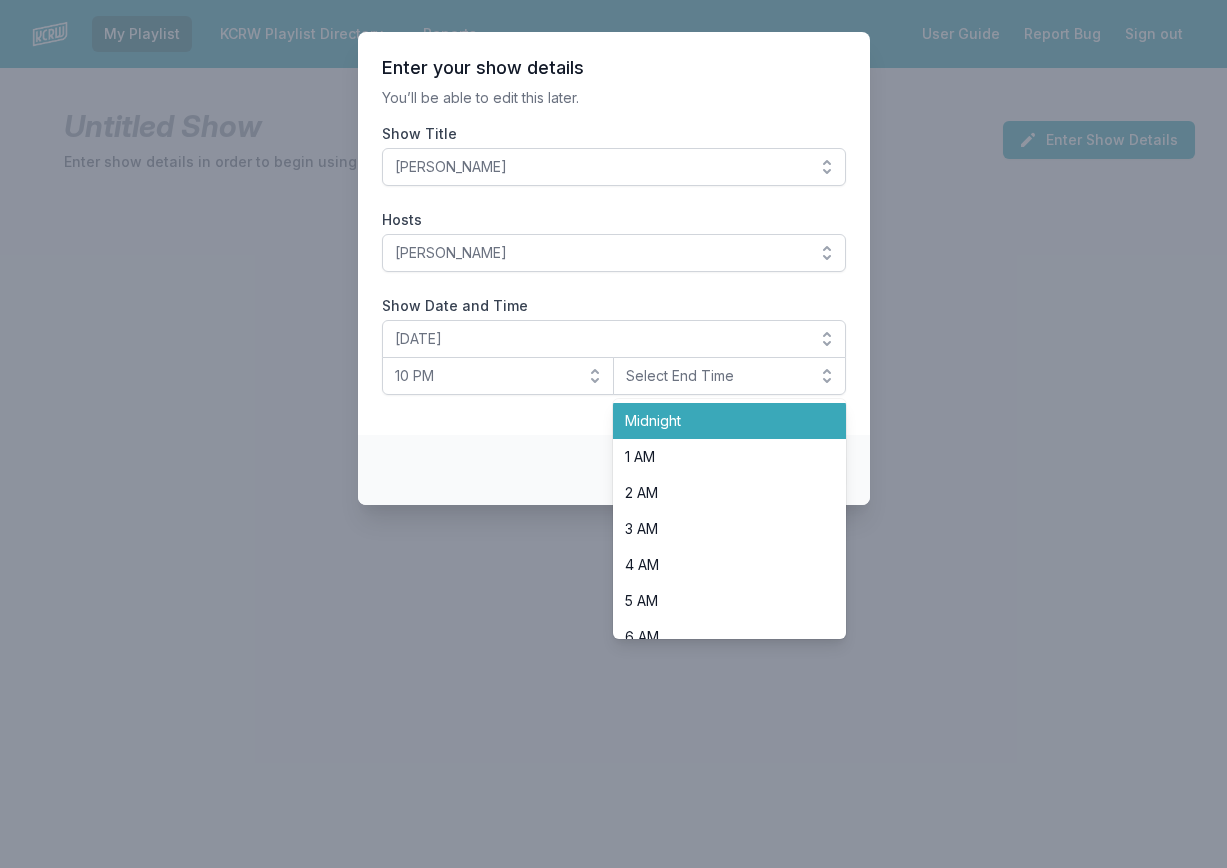 click on "Midnight" at bounding box center (717, 421) 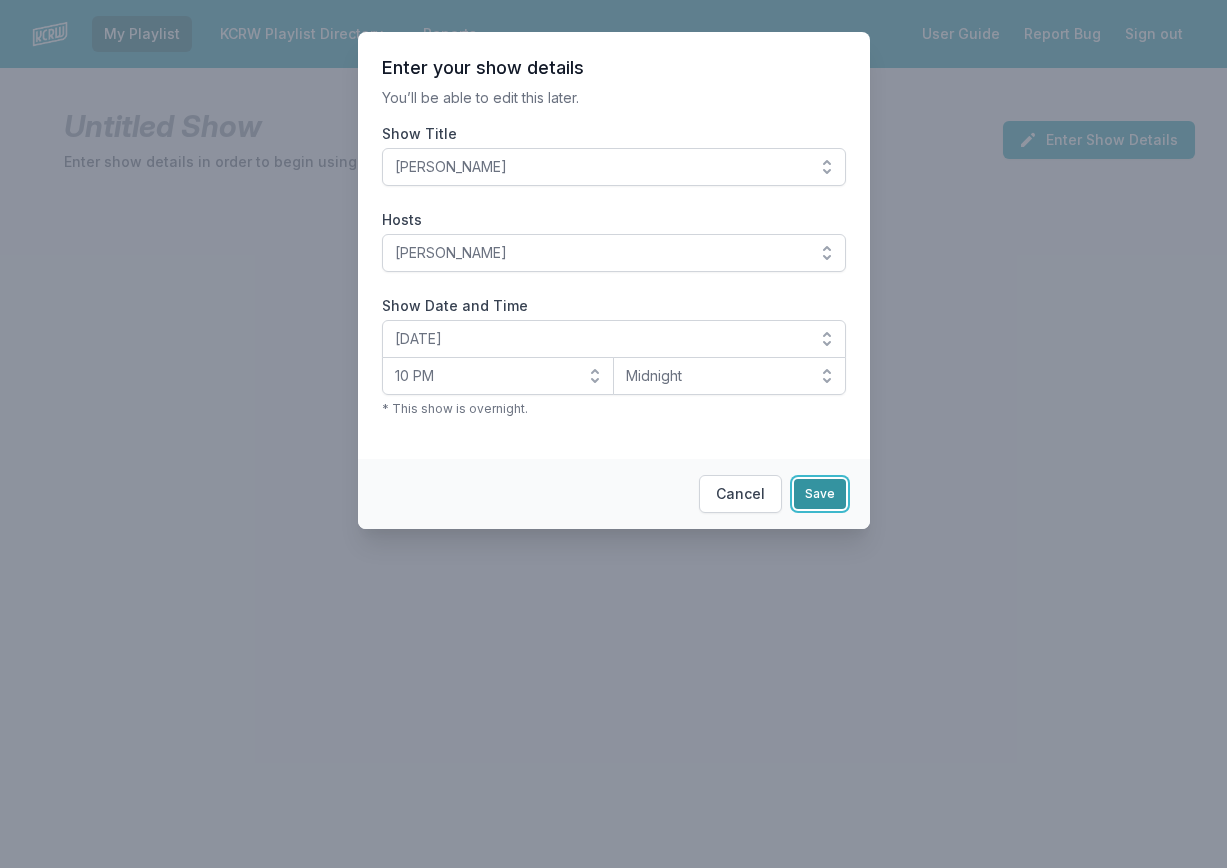 click on "Save" at bounding box center [820, 494] 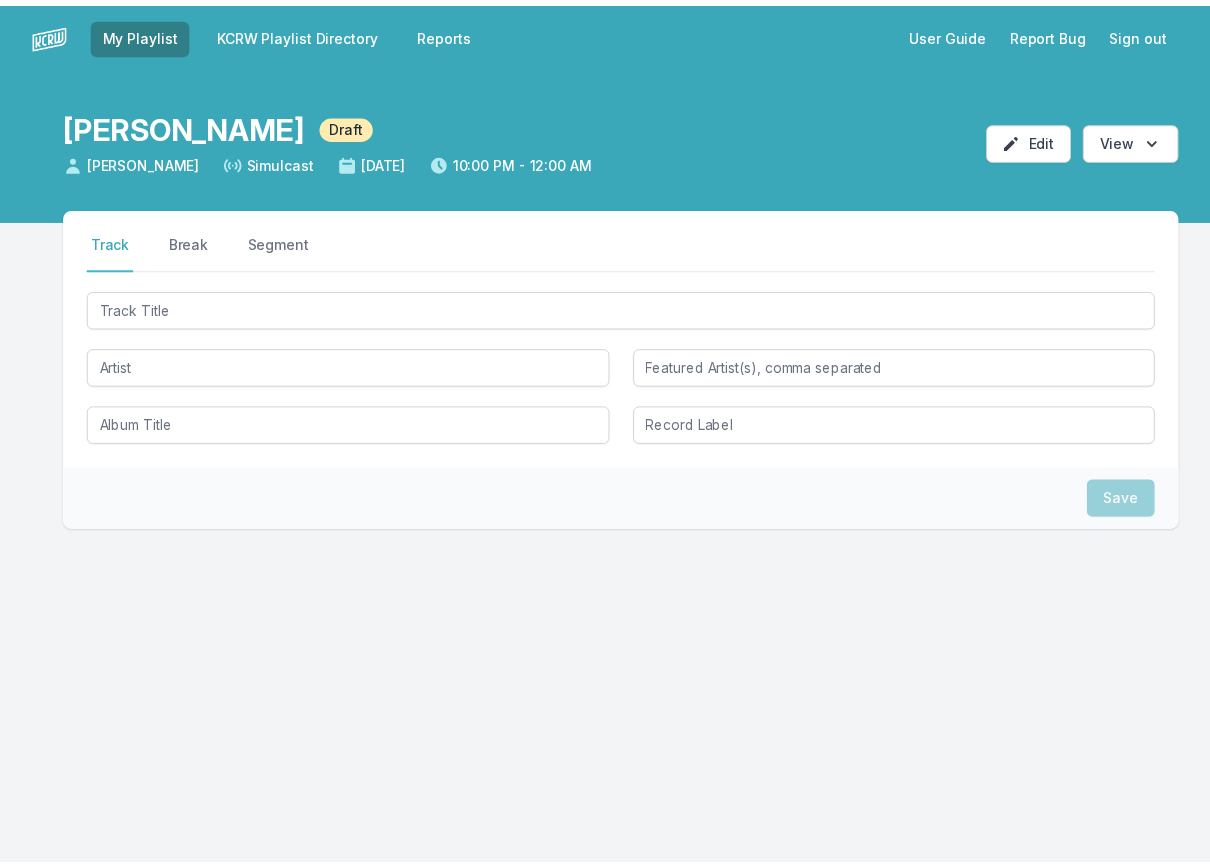 scroll, scrollTop: 0, scrollLeft: 0, axis: both 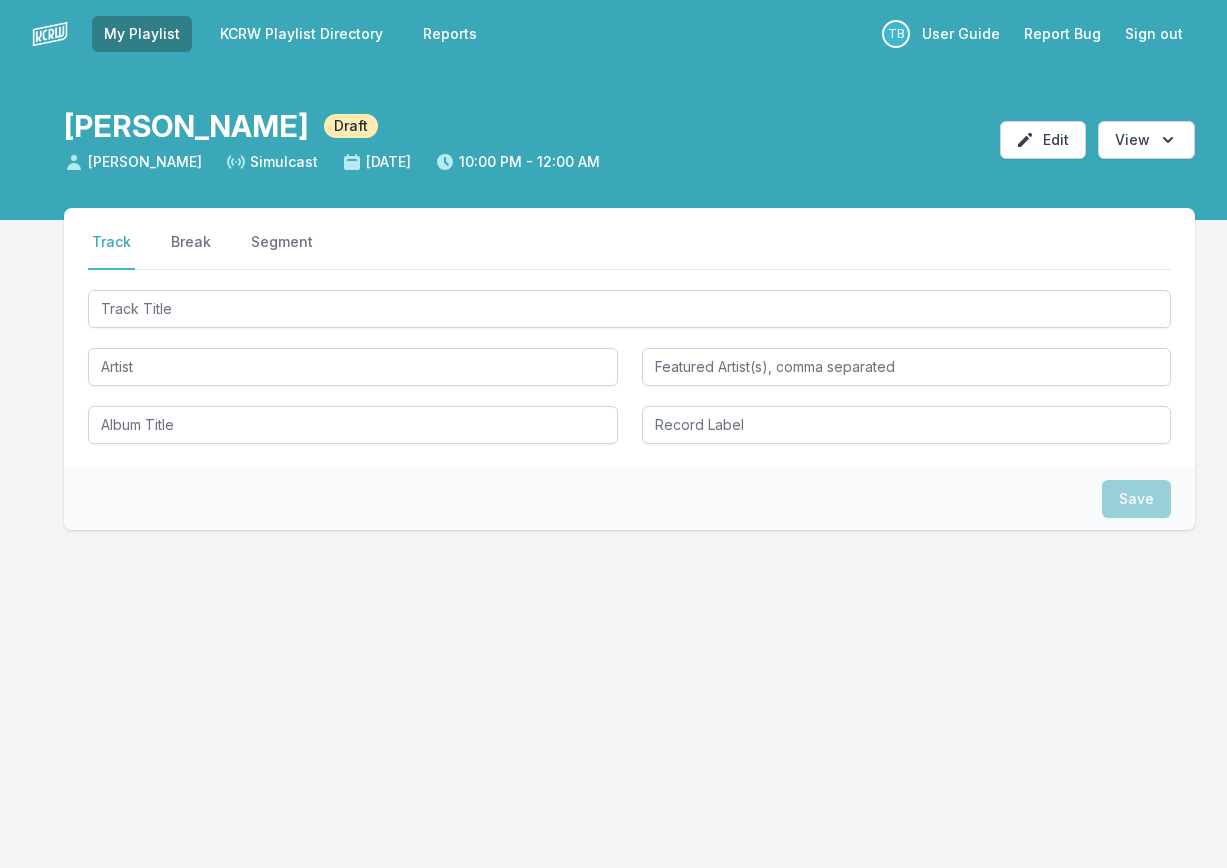 click at bounding box center [629, 365] 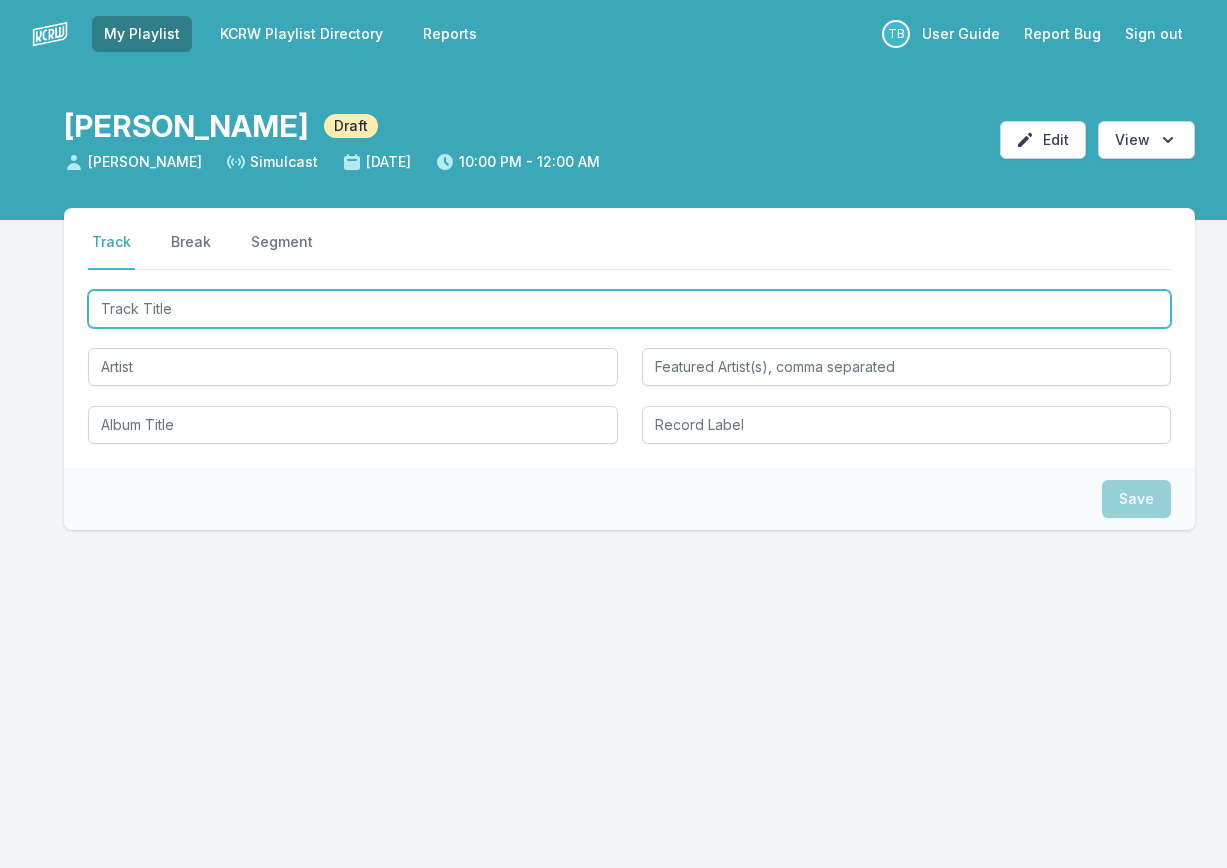 click at bounding box center (629, 309) 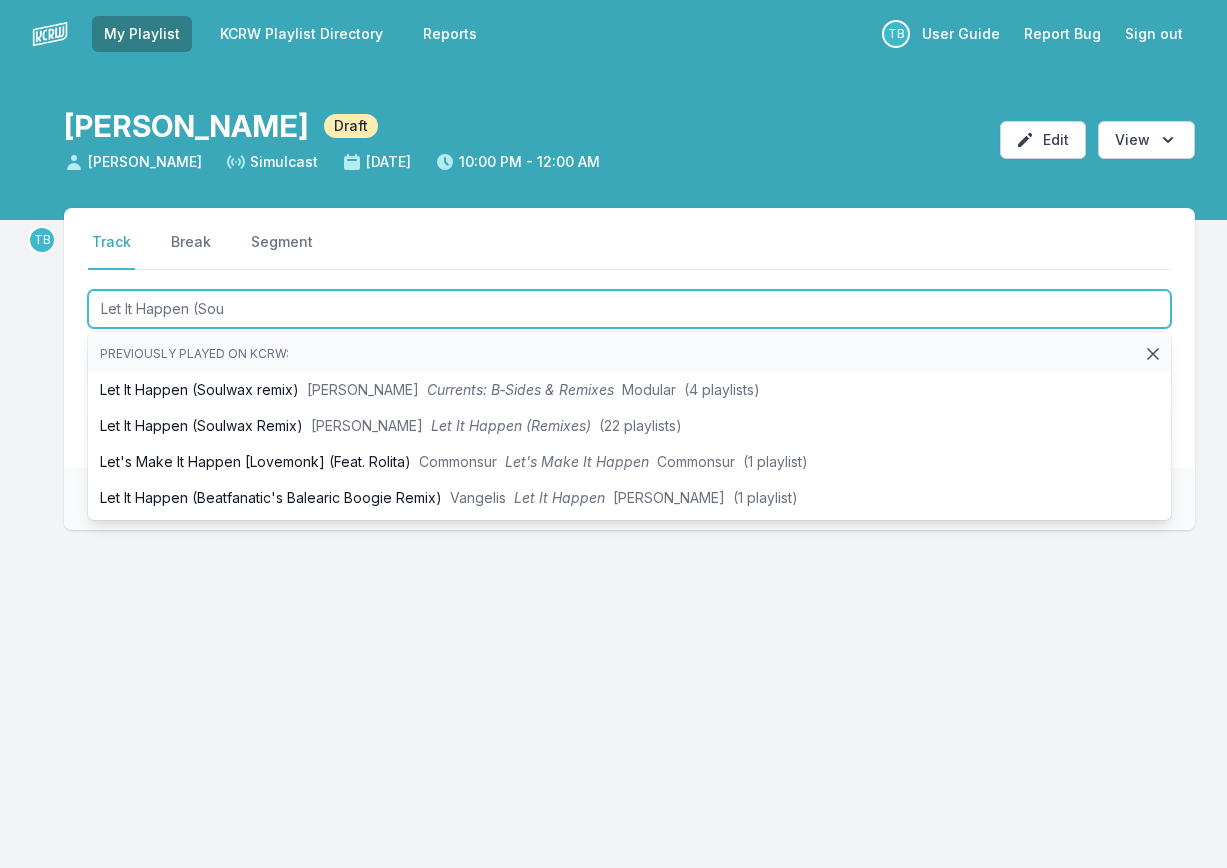 type on "Let It Happen (Soul" 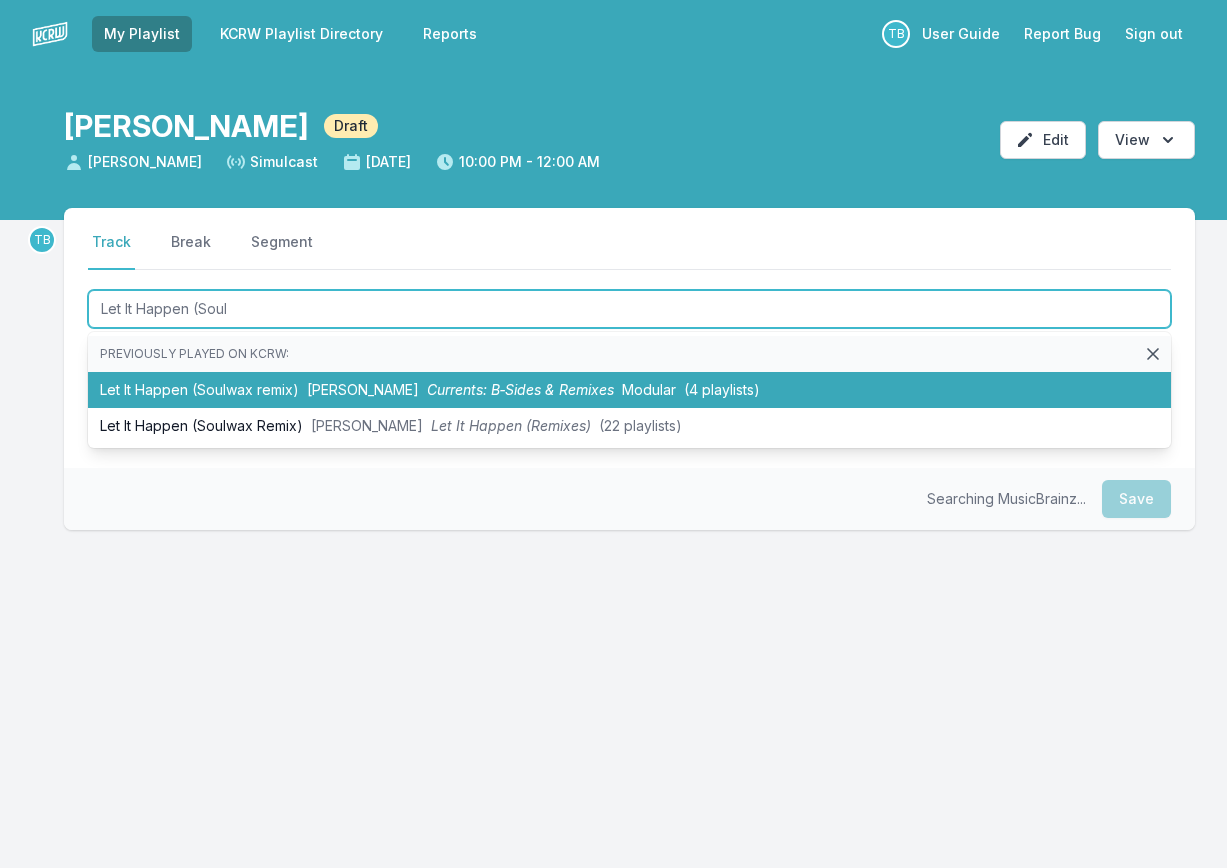type 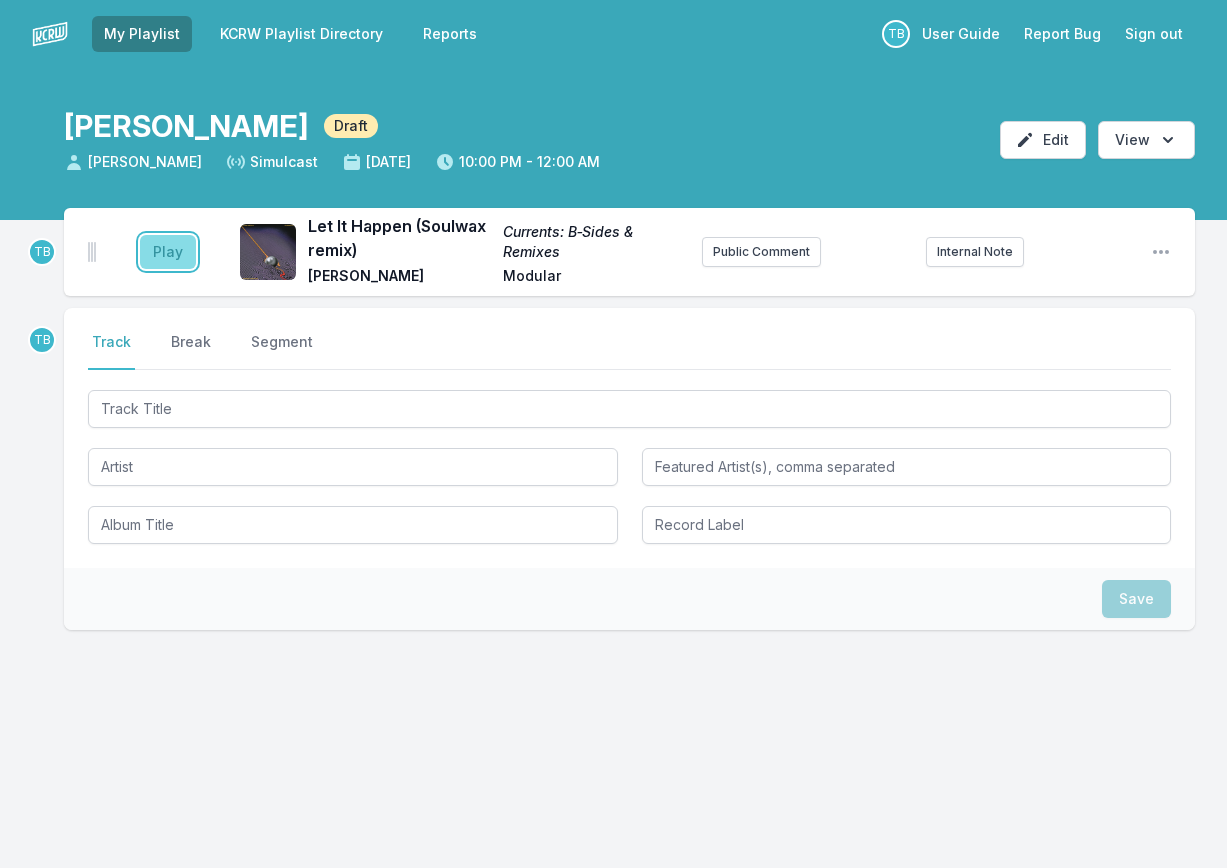 click on "Play" at bounding box center (168, 252) 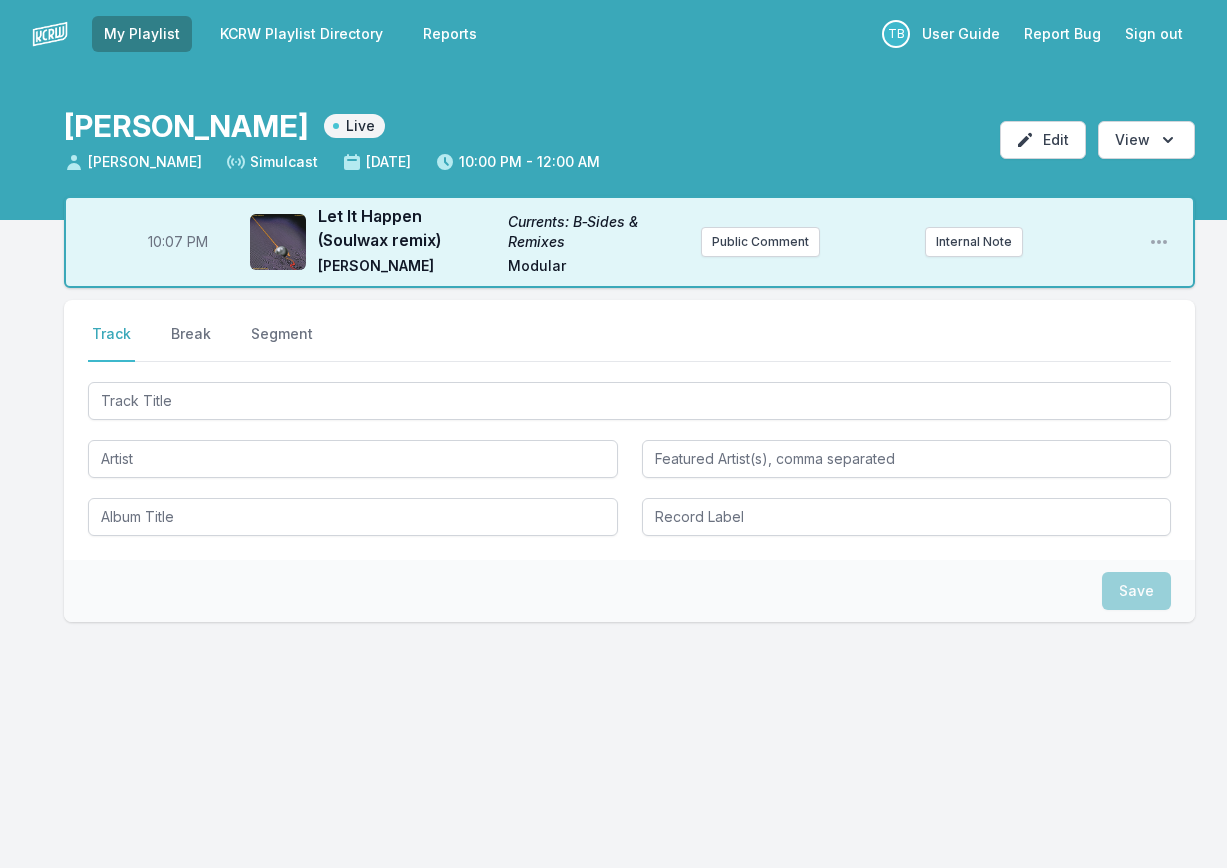 click on "10:07 PM" at bounding box center (178, 242) 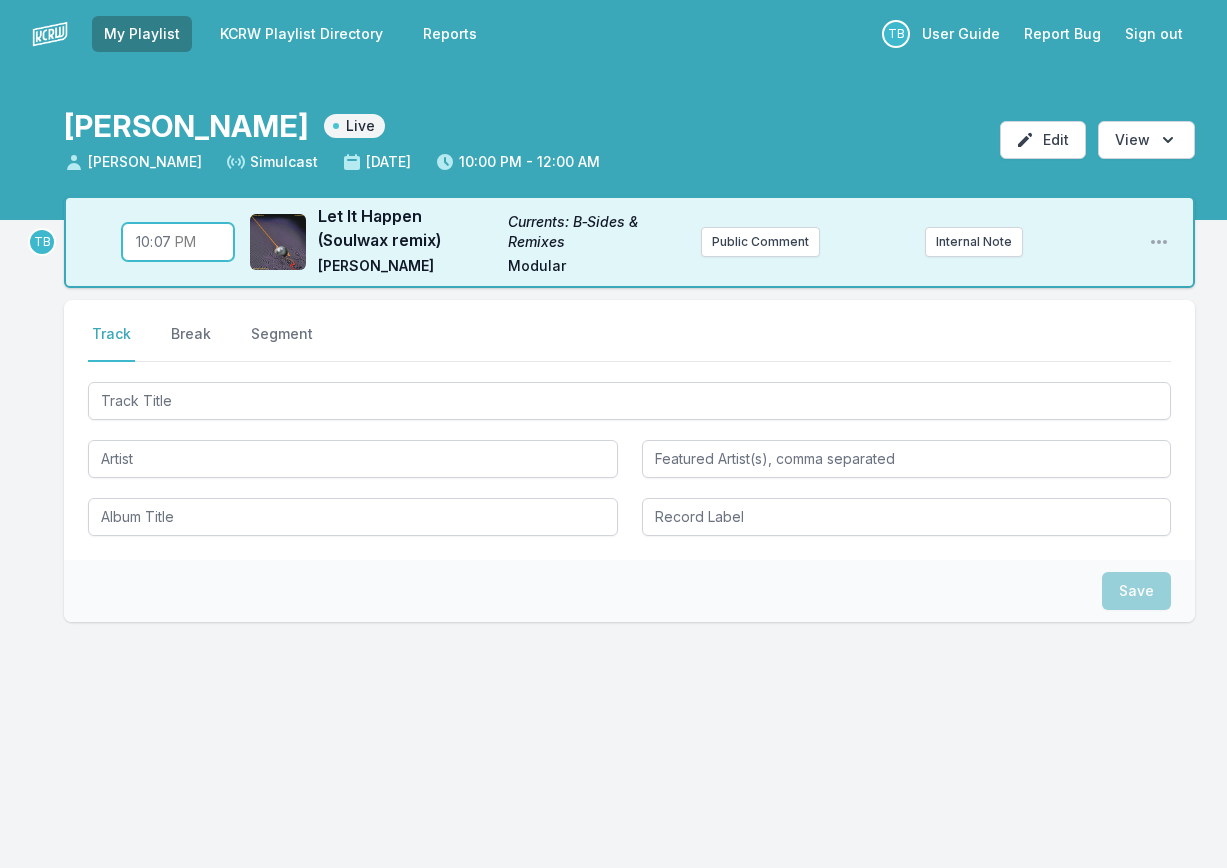 click on "22:07" at bounding box center [178, 242] 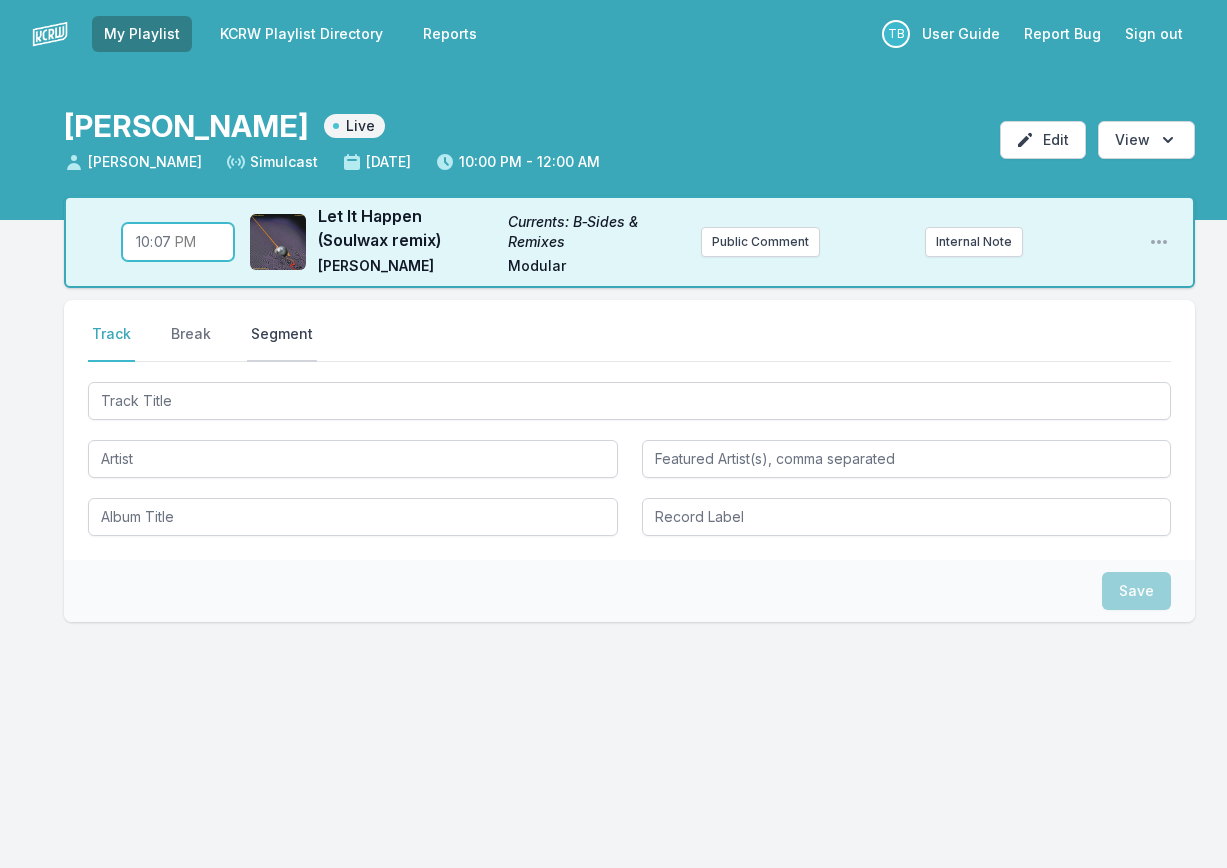 type on "22:00" 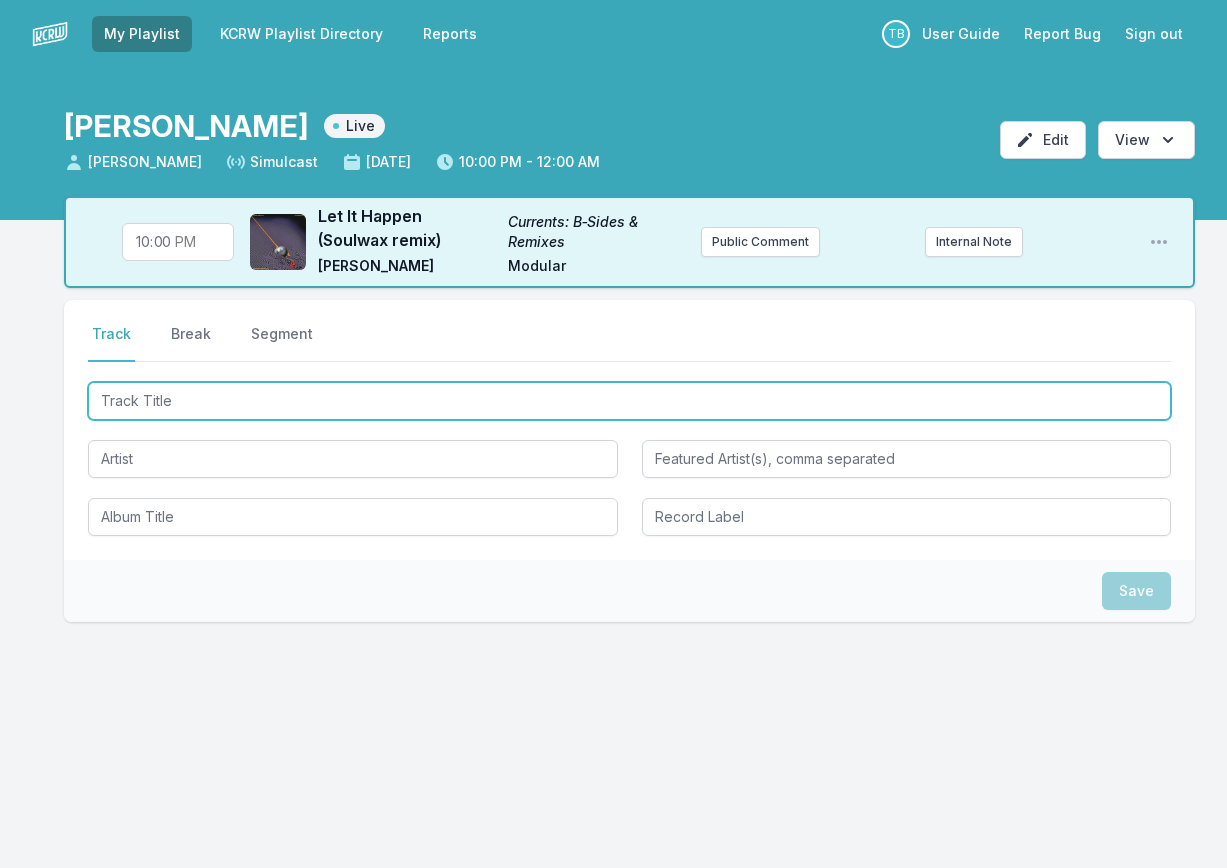 click at bounding box center (629, 401) 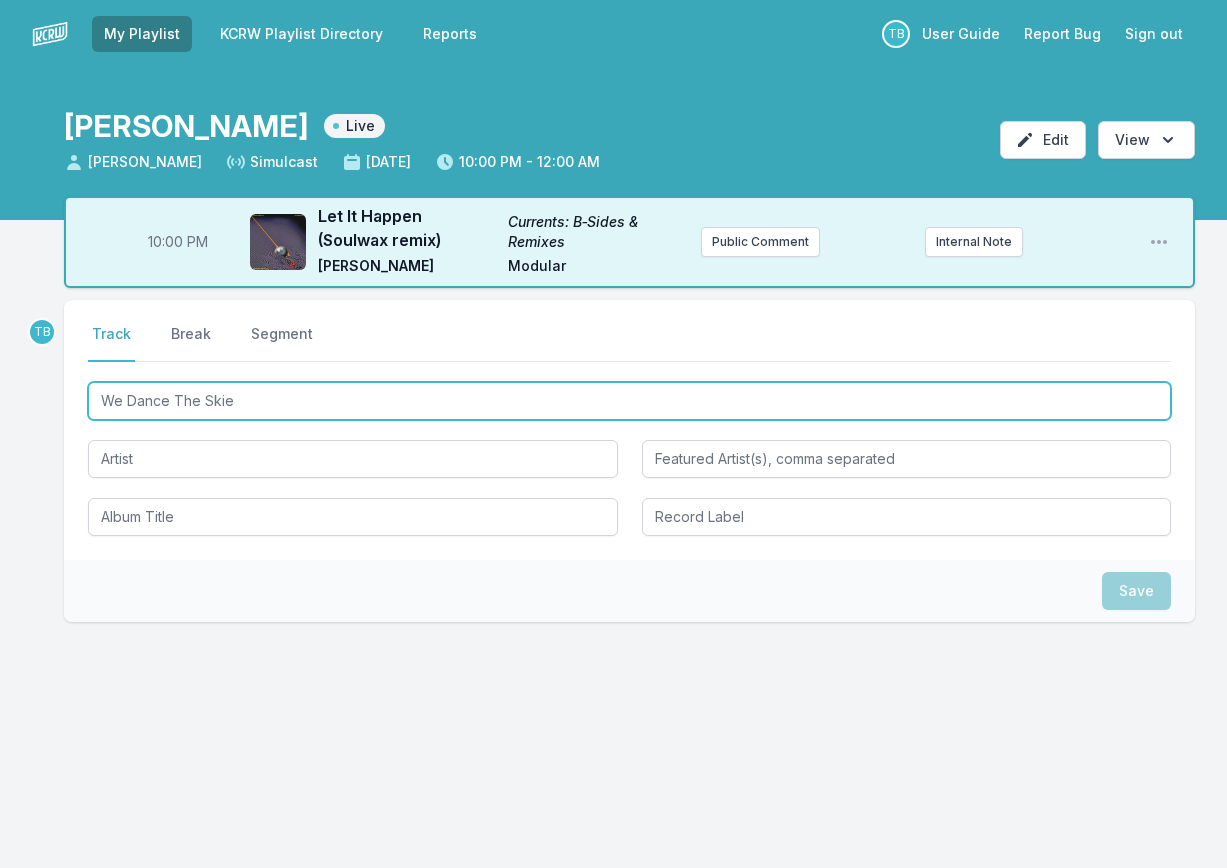 type on "We Dance The Skies" 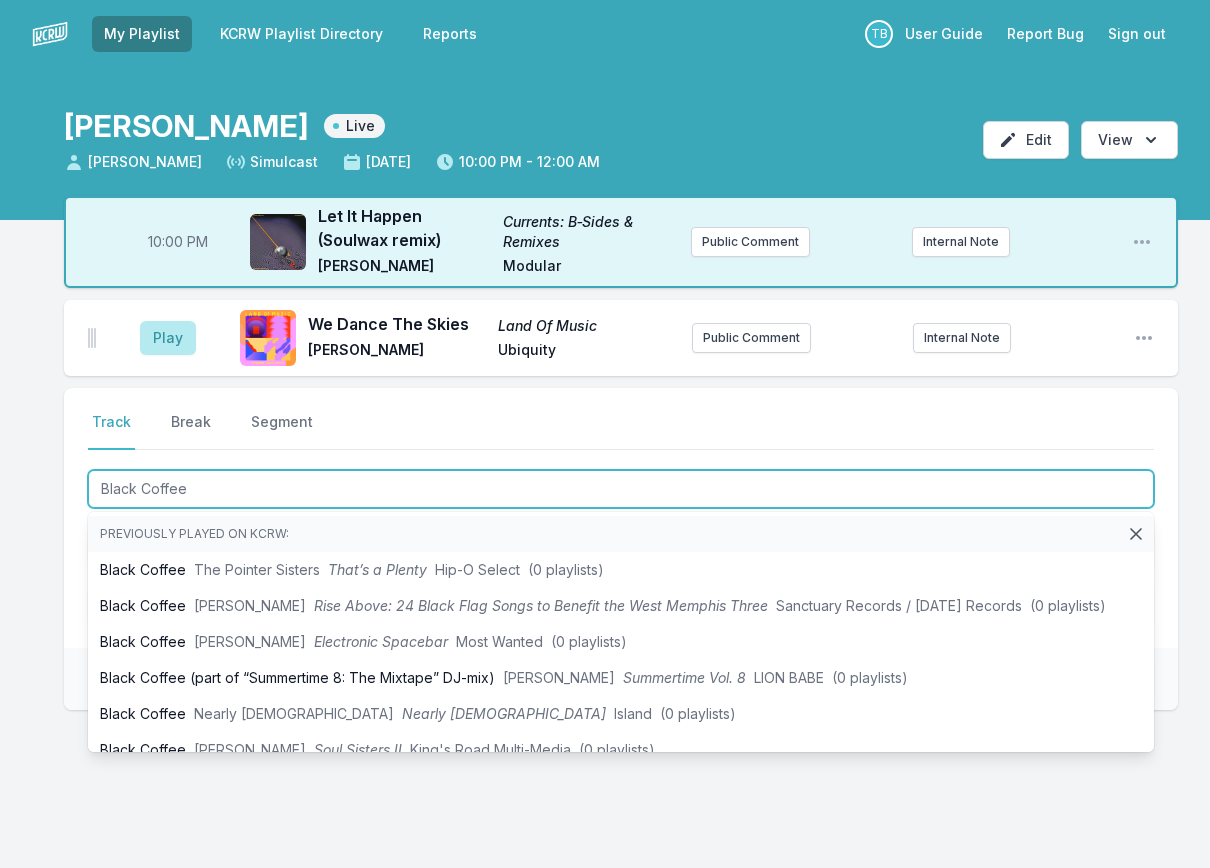 type on "Black Coffee" 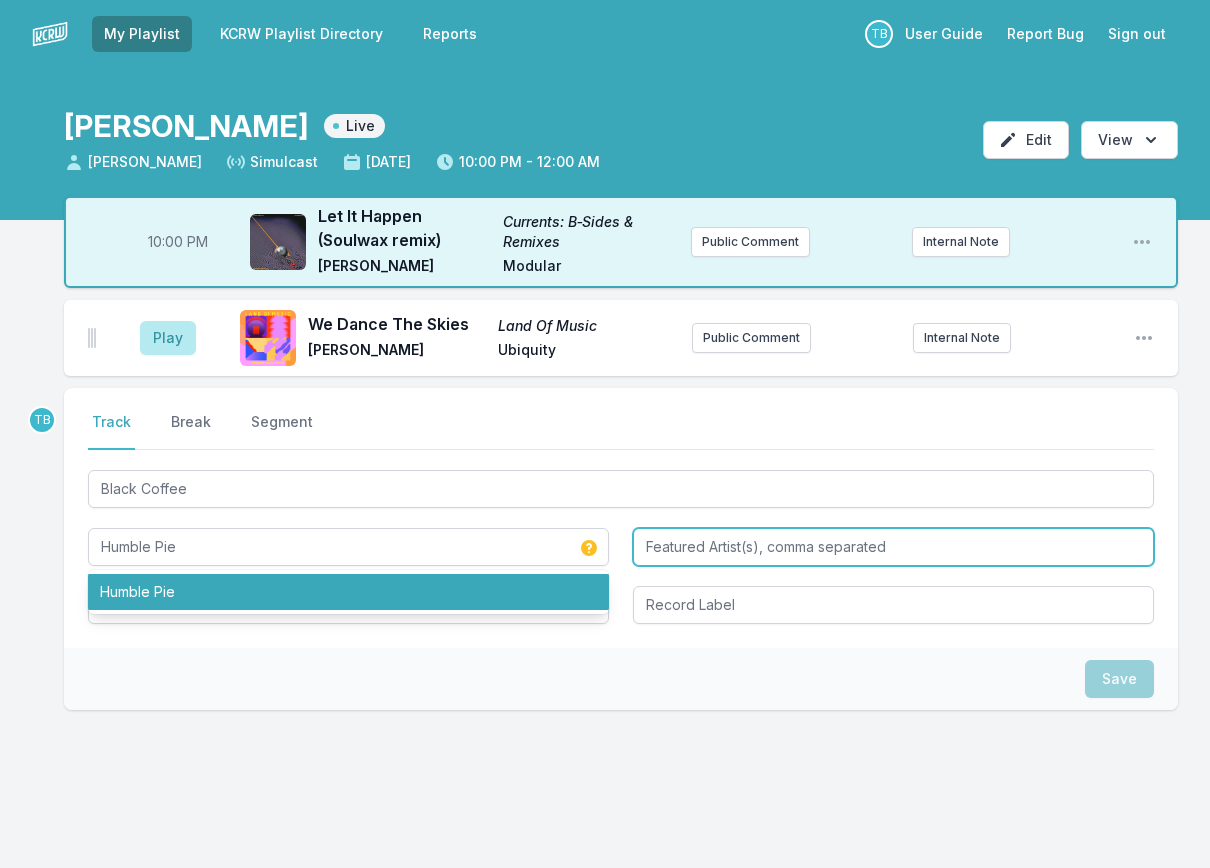 type on "Humble Pie" 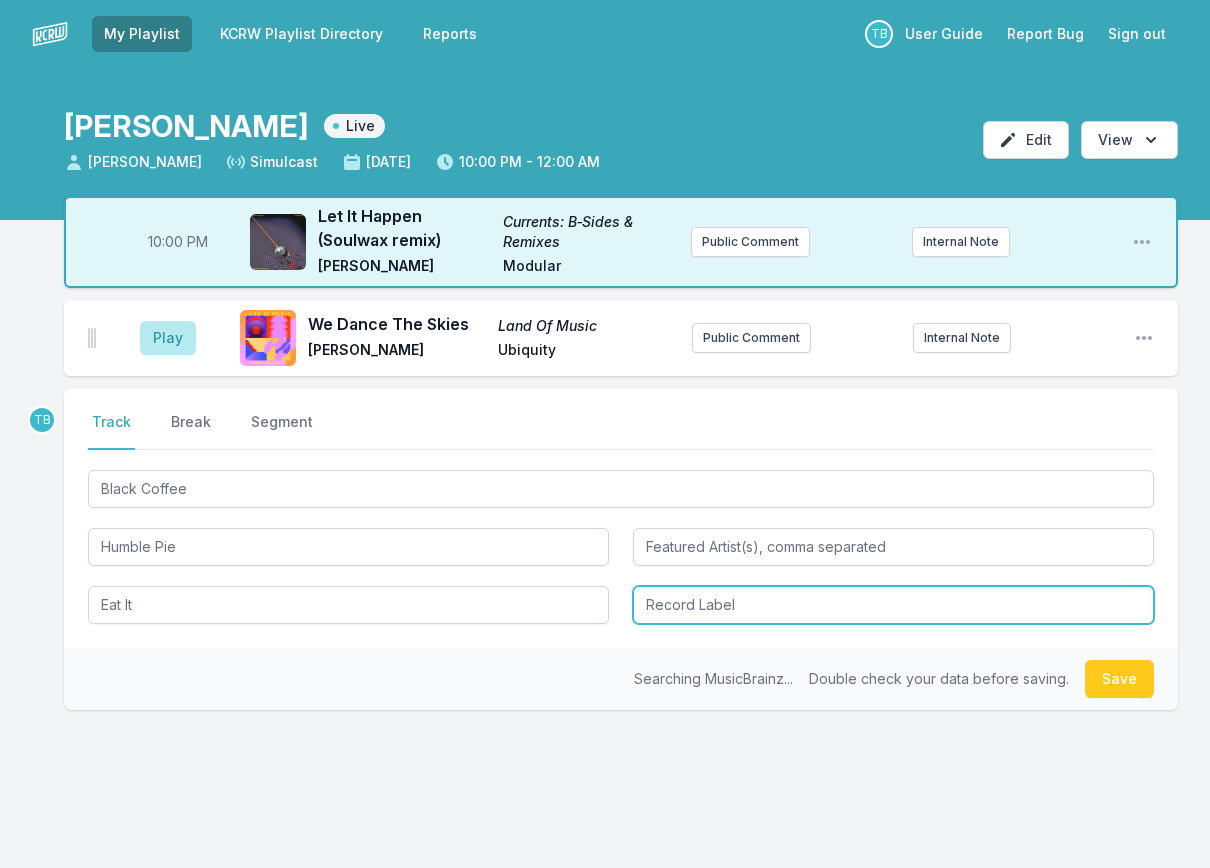 type on "Eat It" 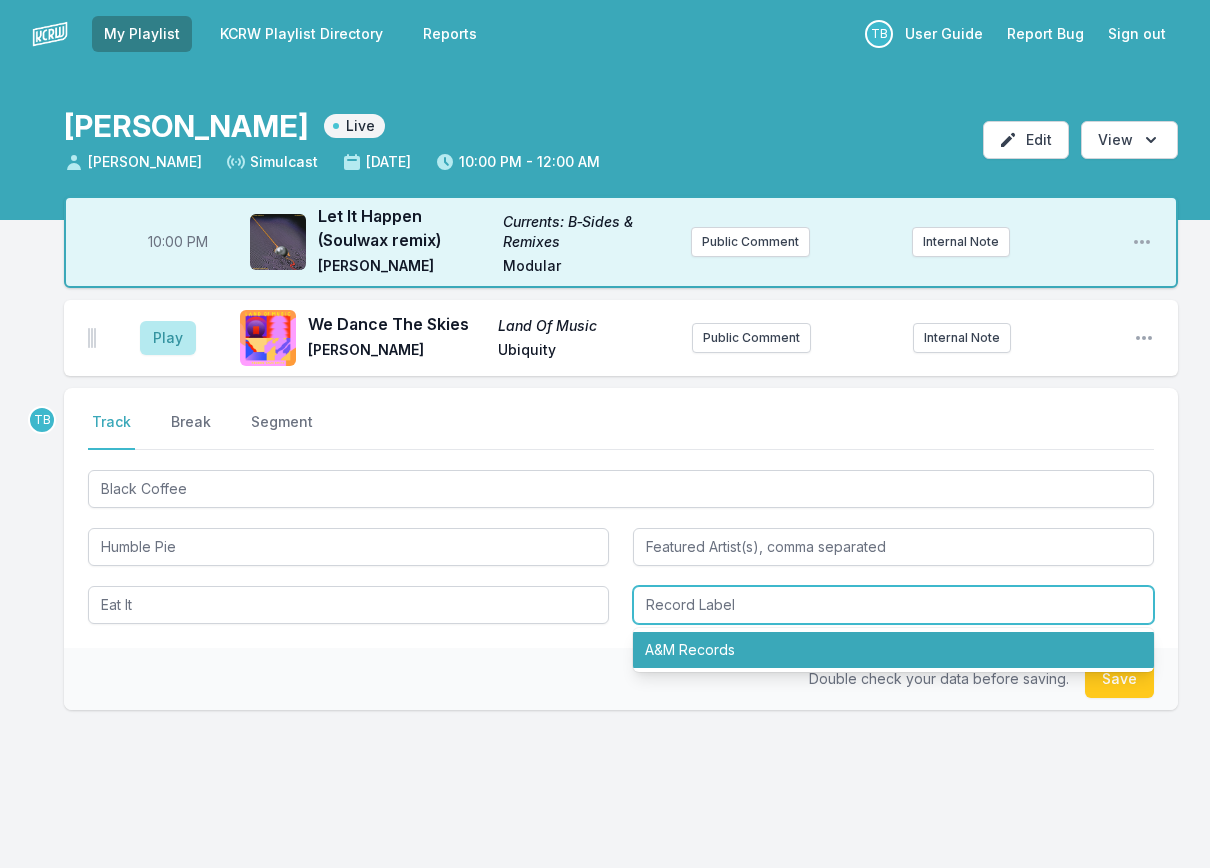 type on "A&M Records" 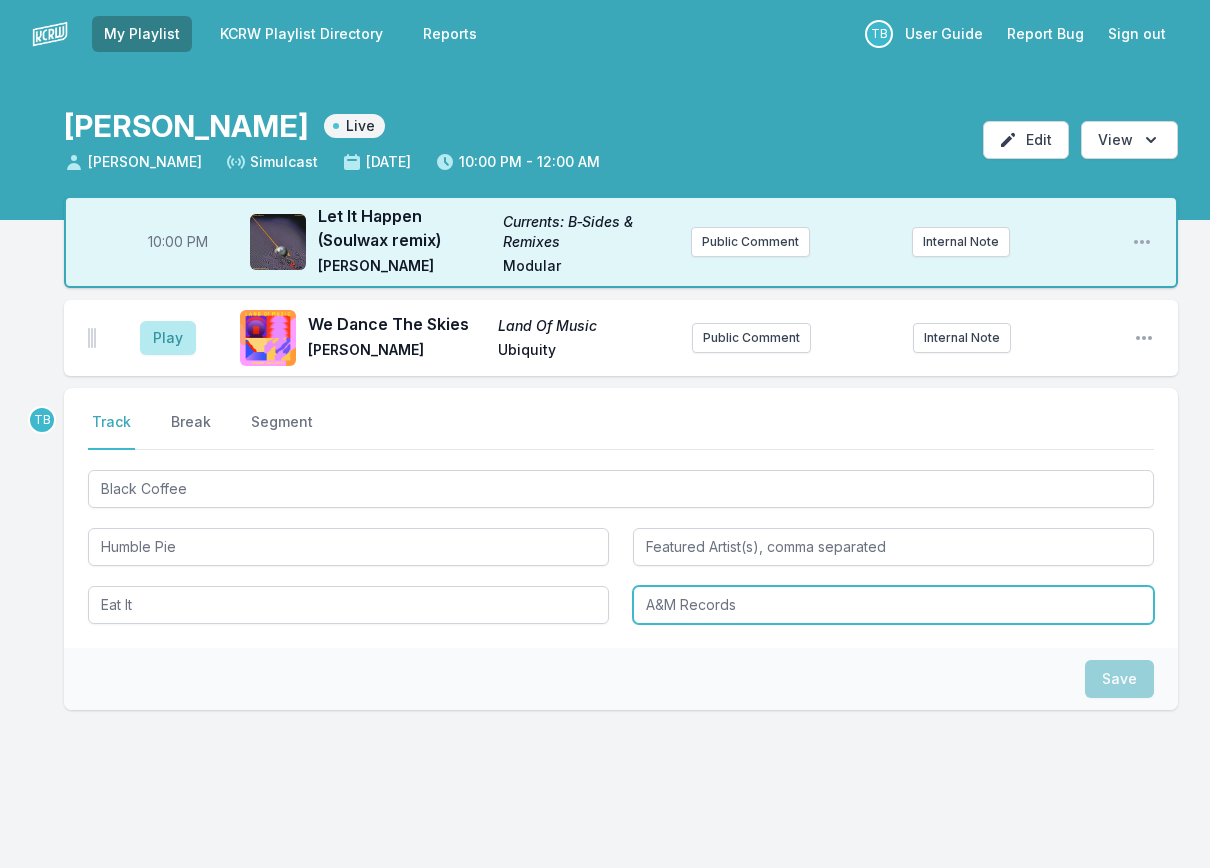 type 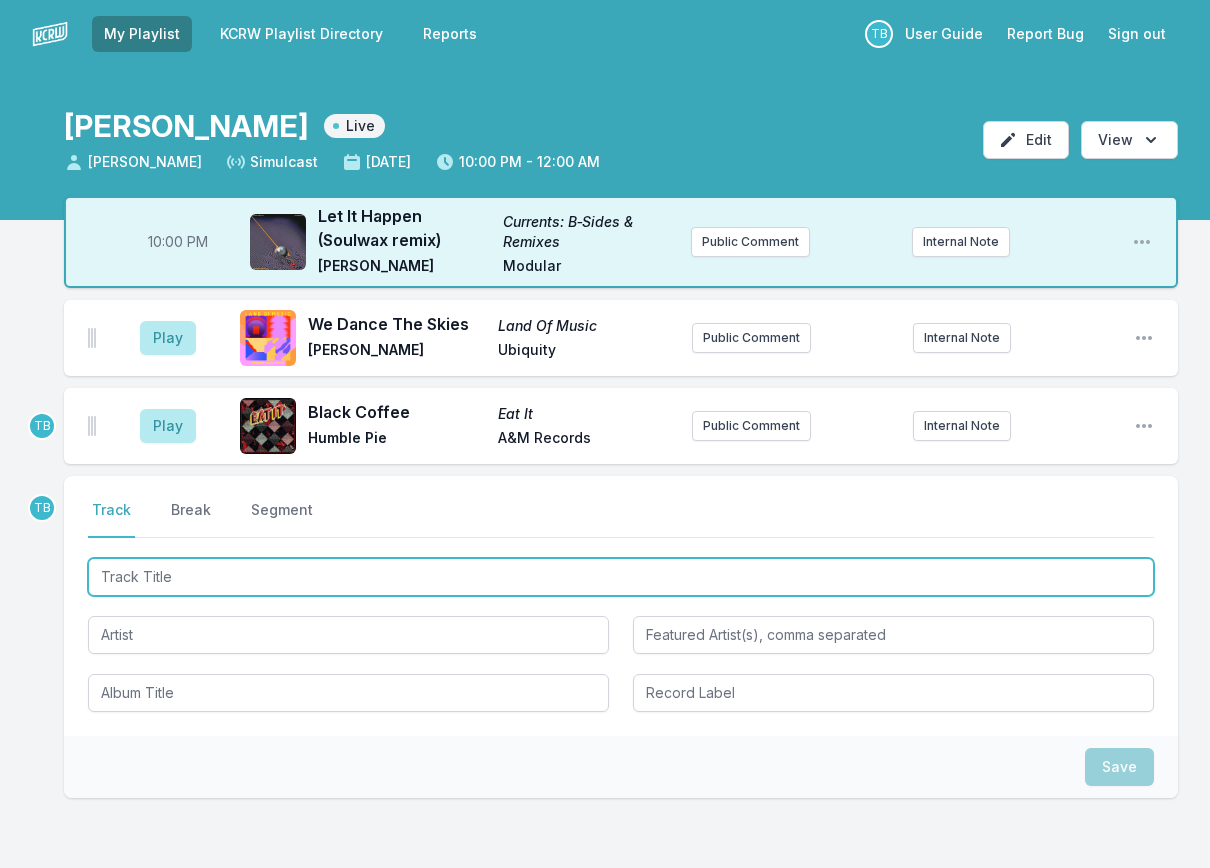 click at bounding box center [621, 577] 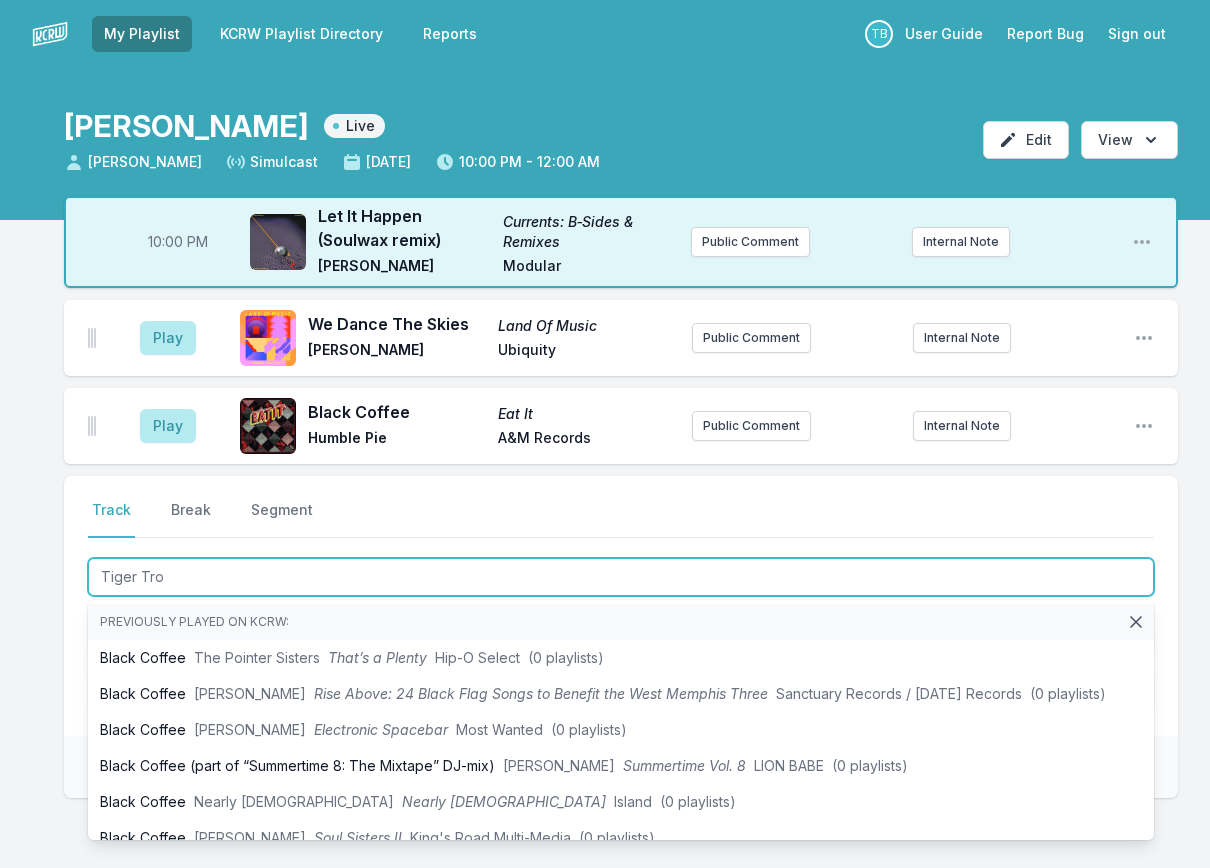type on "Tiger Trot" 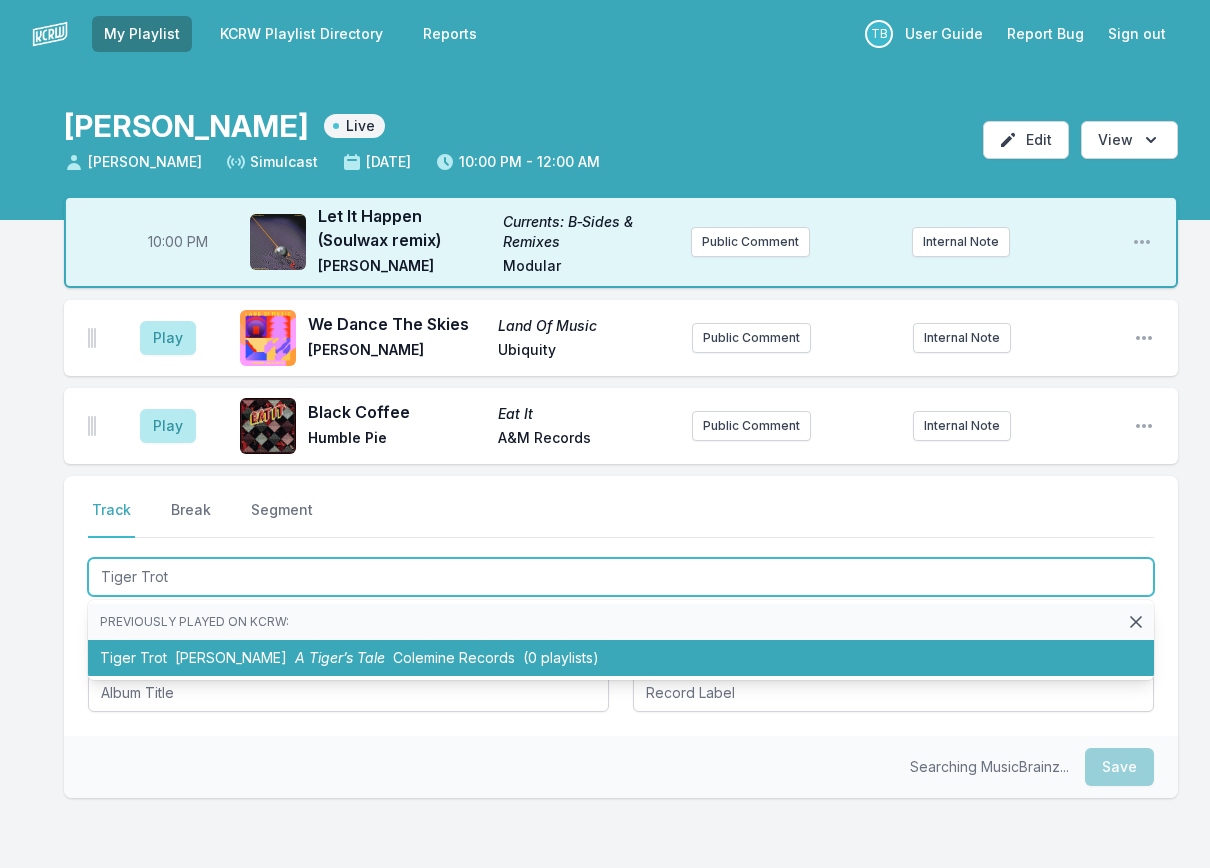 type 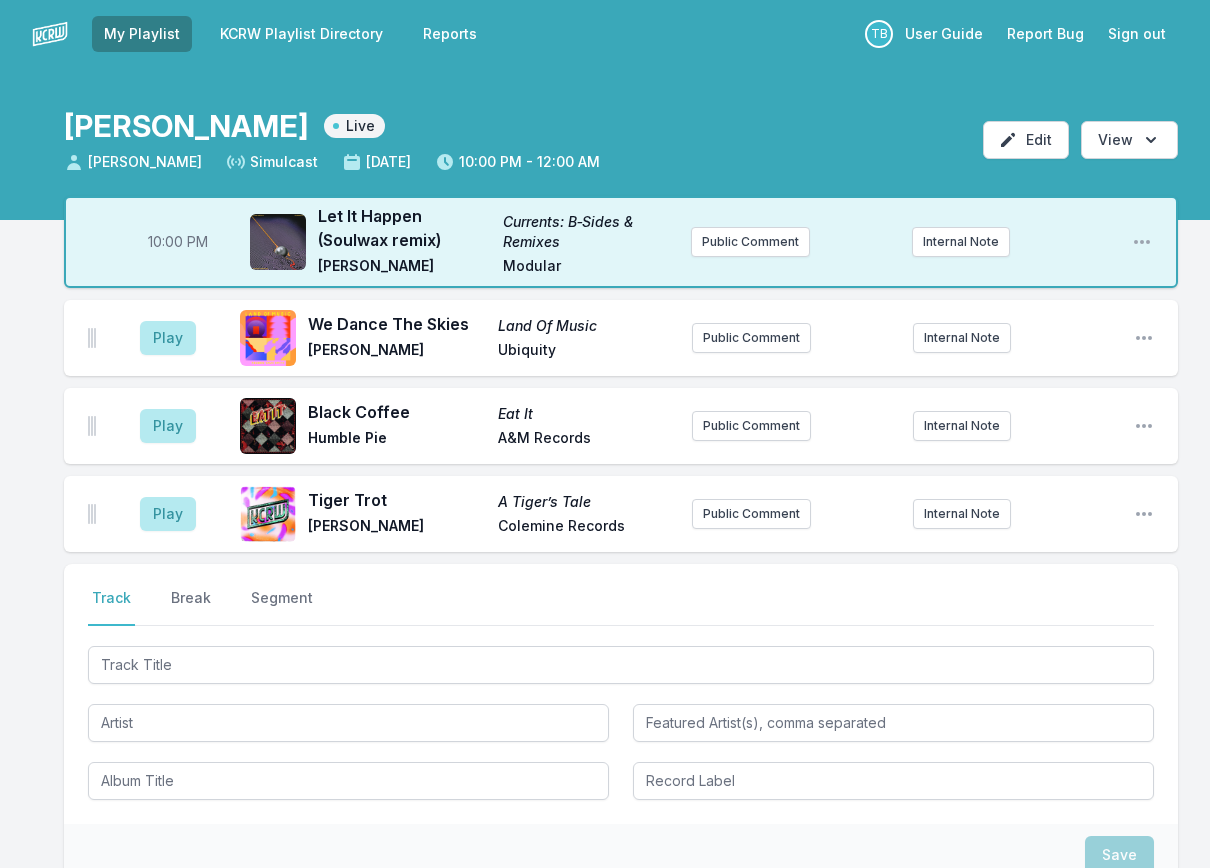 drag, startPoint x: 199, startPoint y: 599, endPoint x: 242, endPoint y: 605, distance: 43.416588 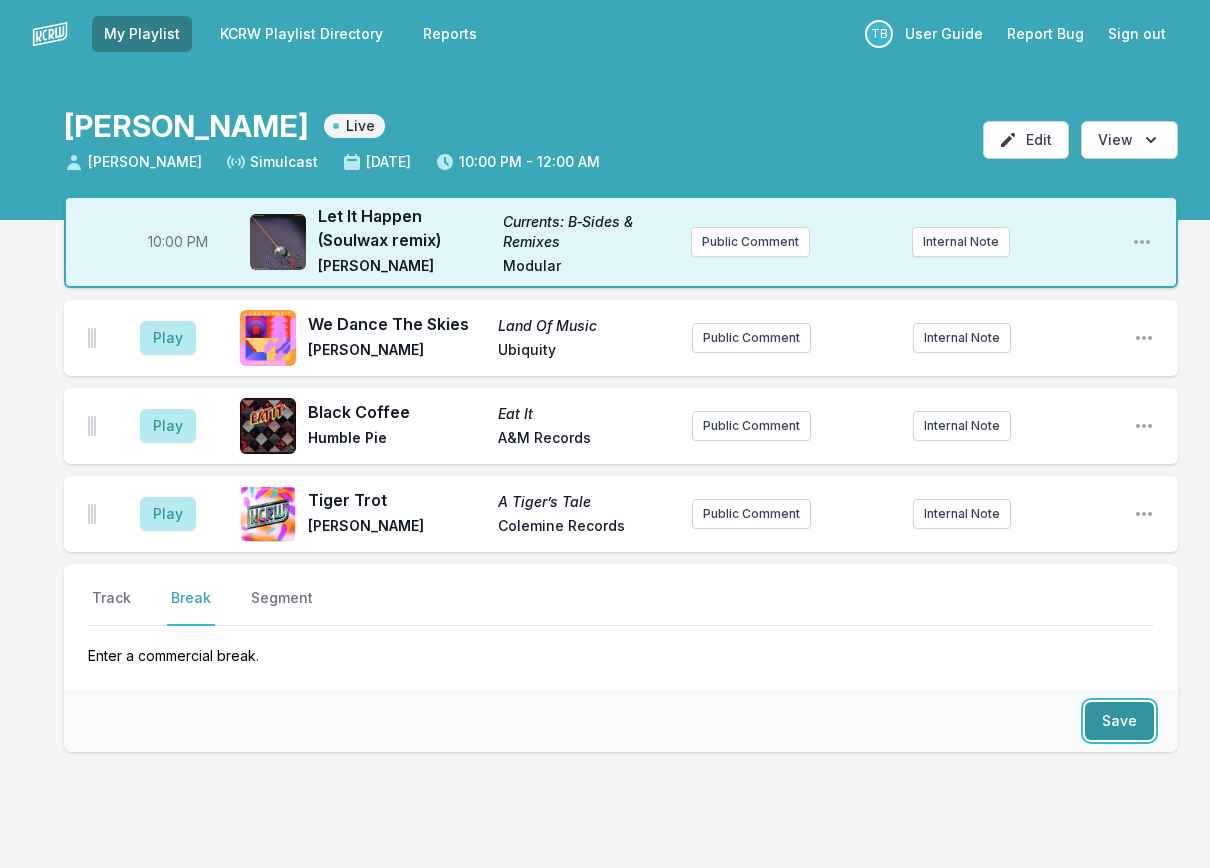 click on "Save" at bounding box center (1119, 721) 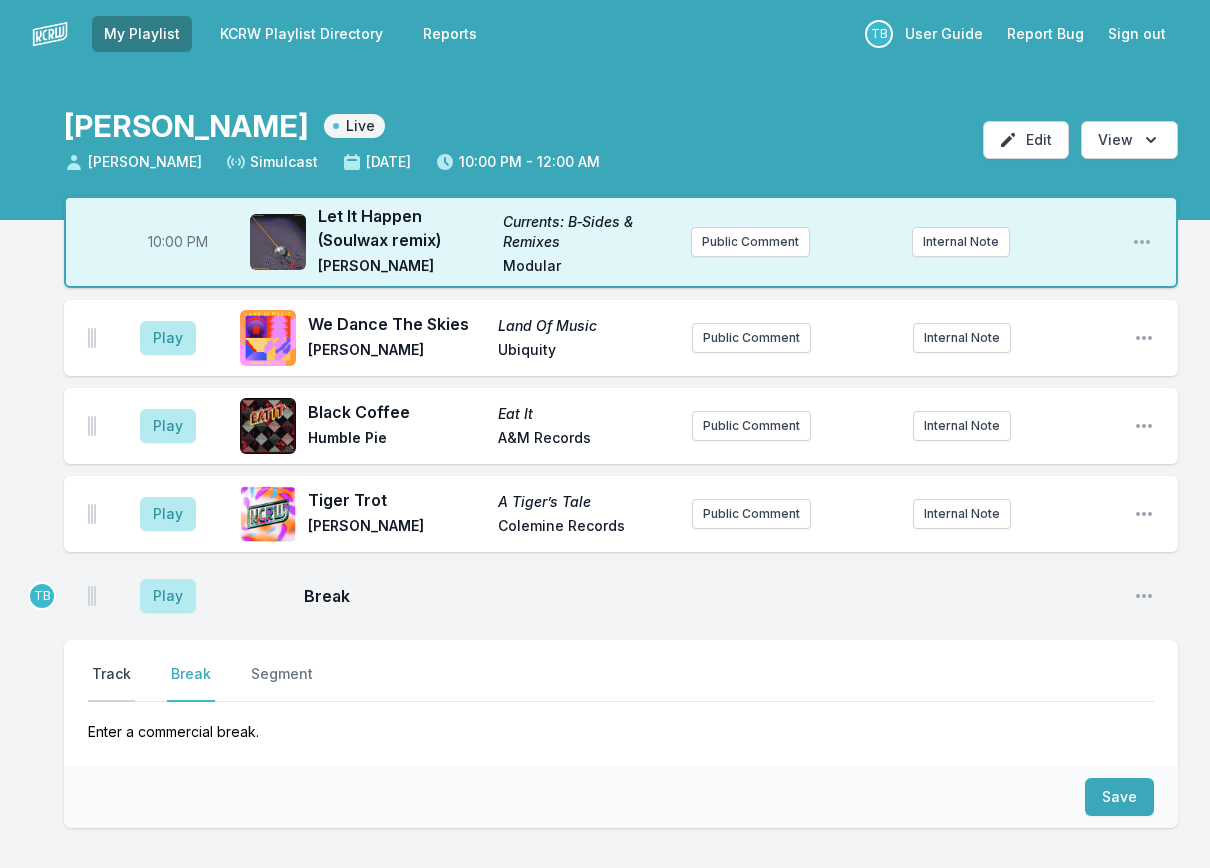 click on "Track" at bounding box center (111, 683) 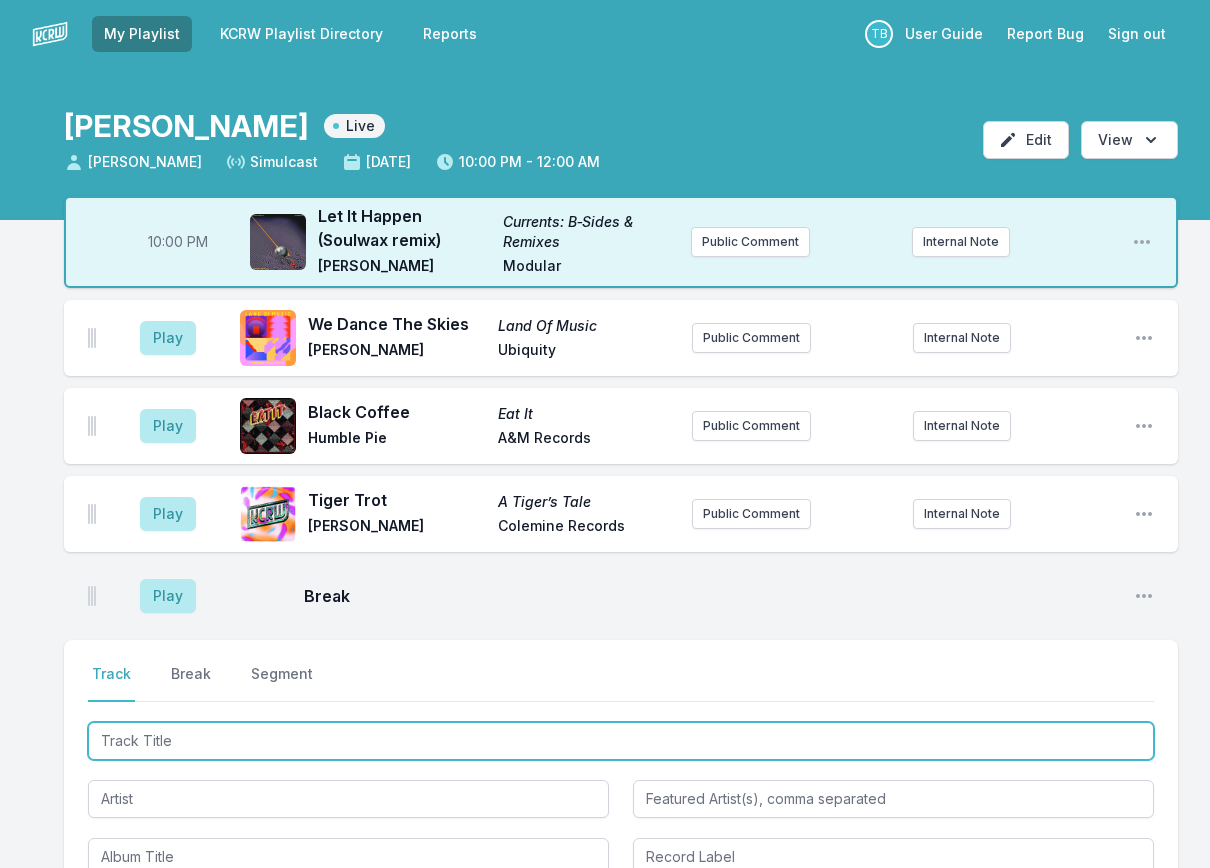 click at bounding box center (621, 741) 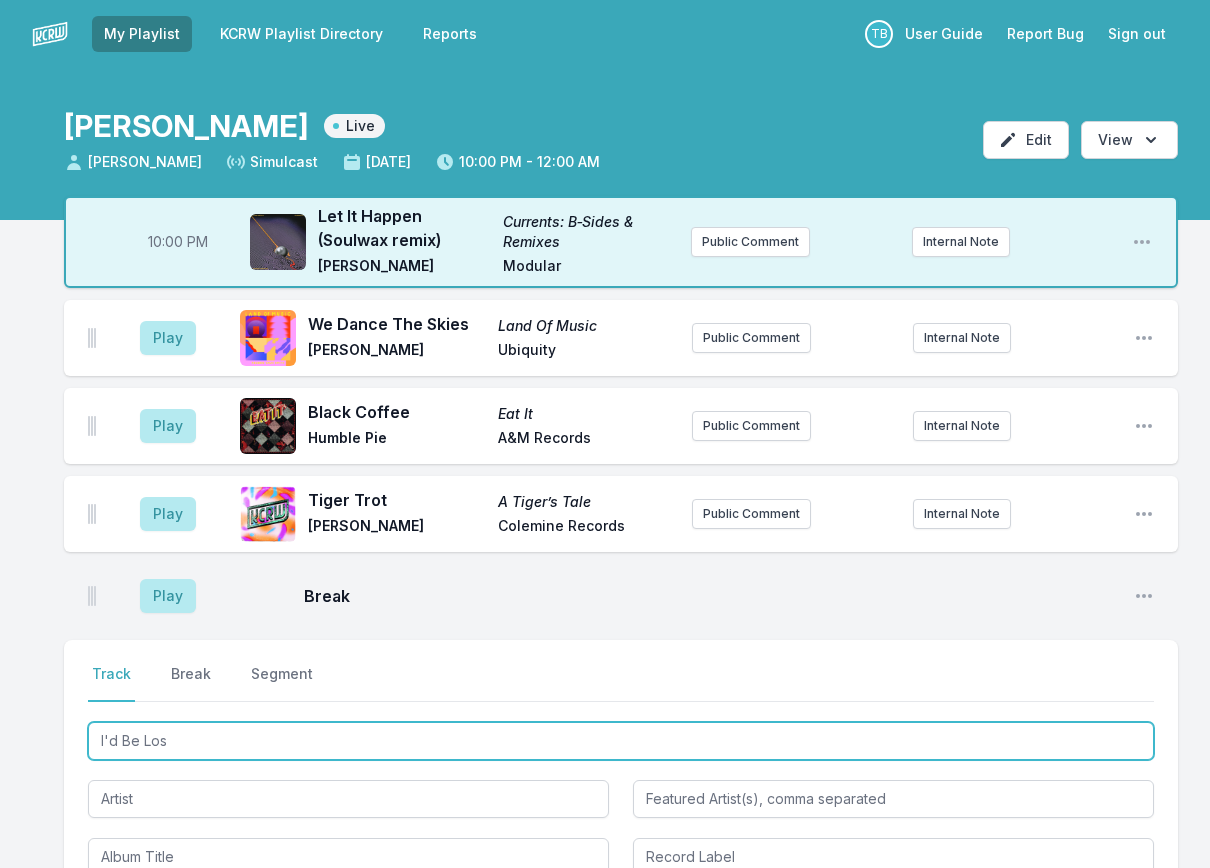 type on "I'd Be Lost" 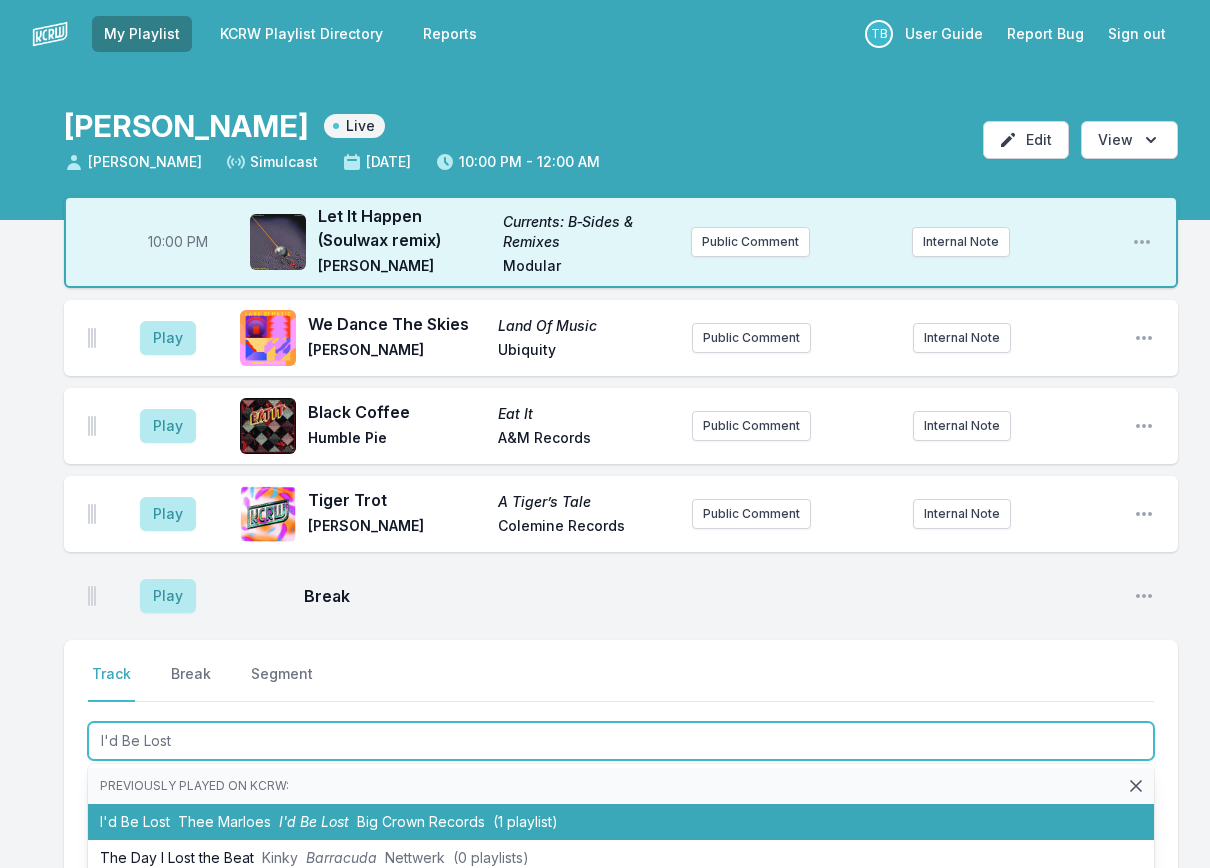 type 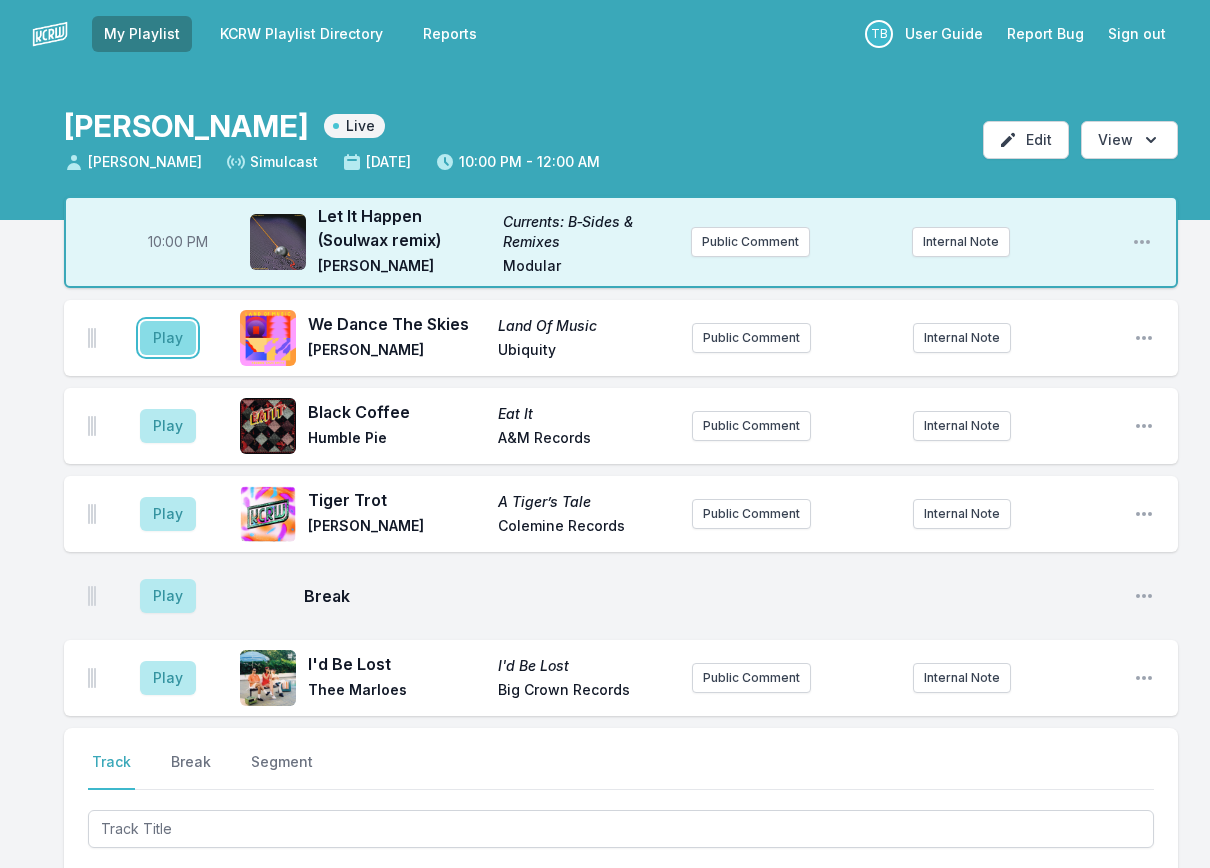 click on "Play" at bounding box center [168, 338] 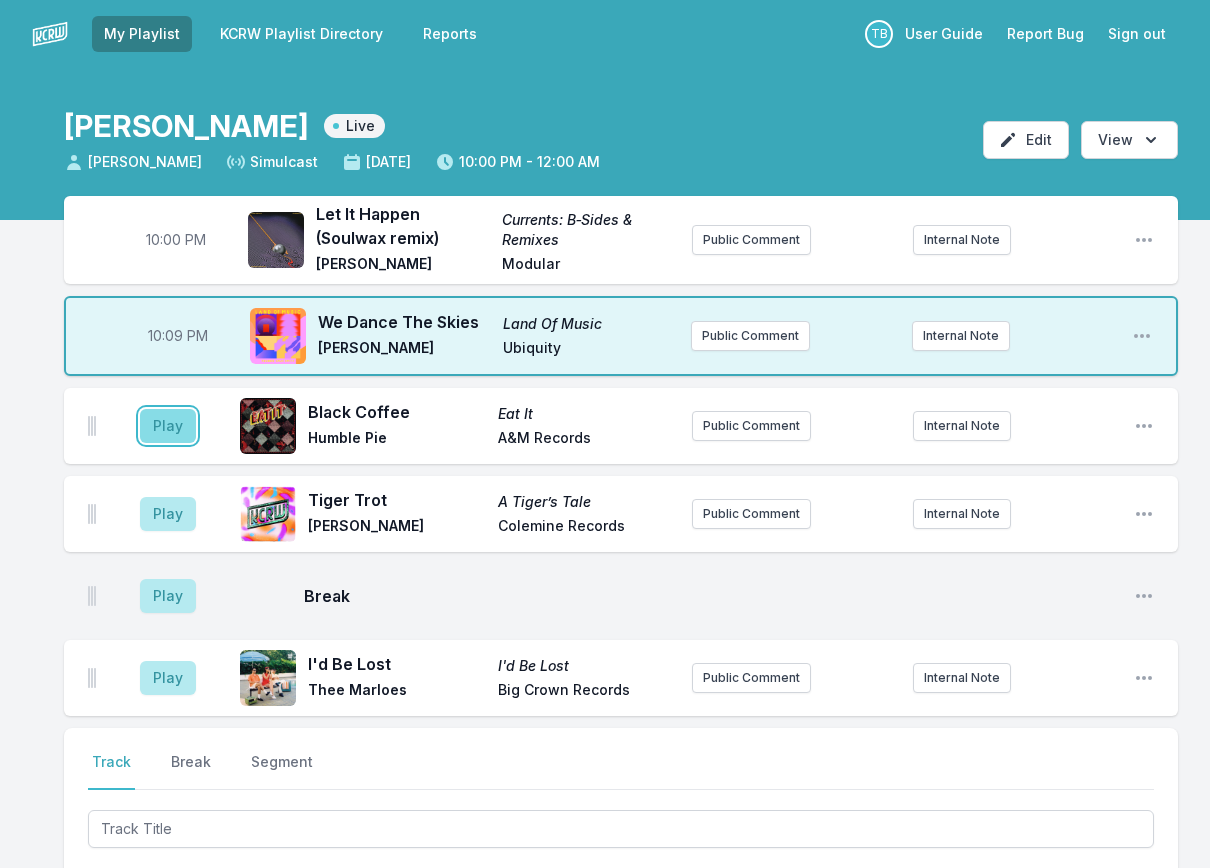 click on "Play" at bounding box center [168, 426] 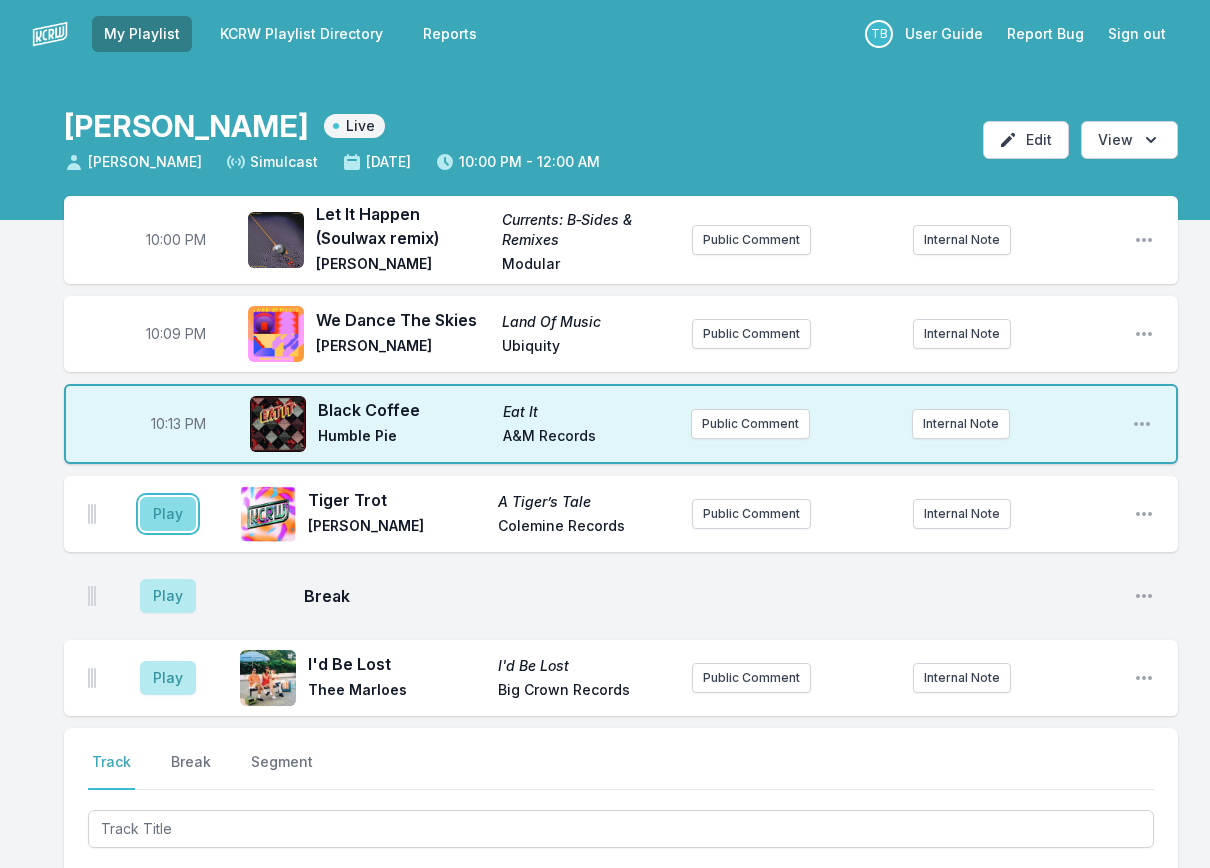 click on "Play" at bounding box center (168, 514) 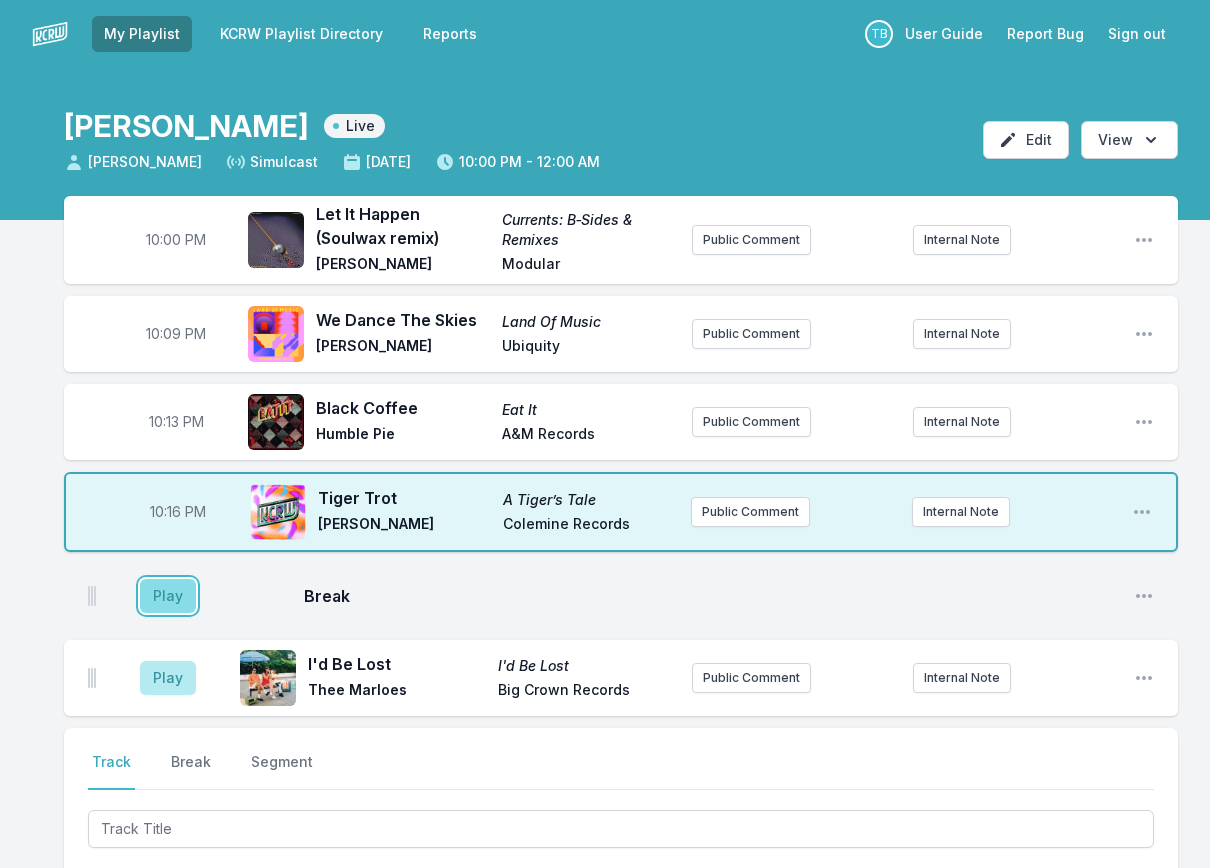 click on "Play" at bounding box center (168, 596) 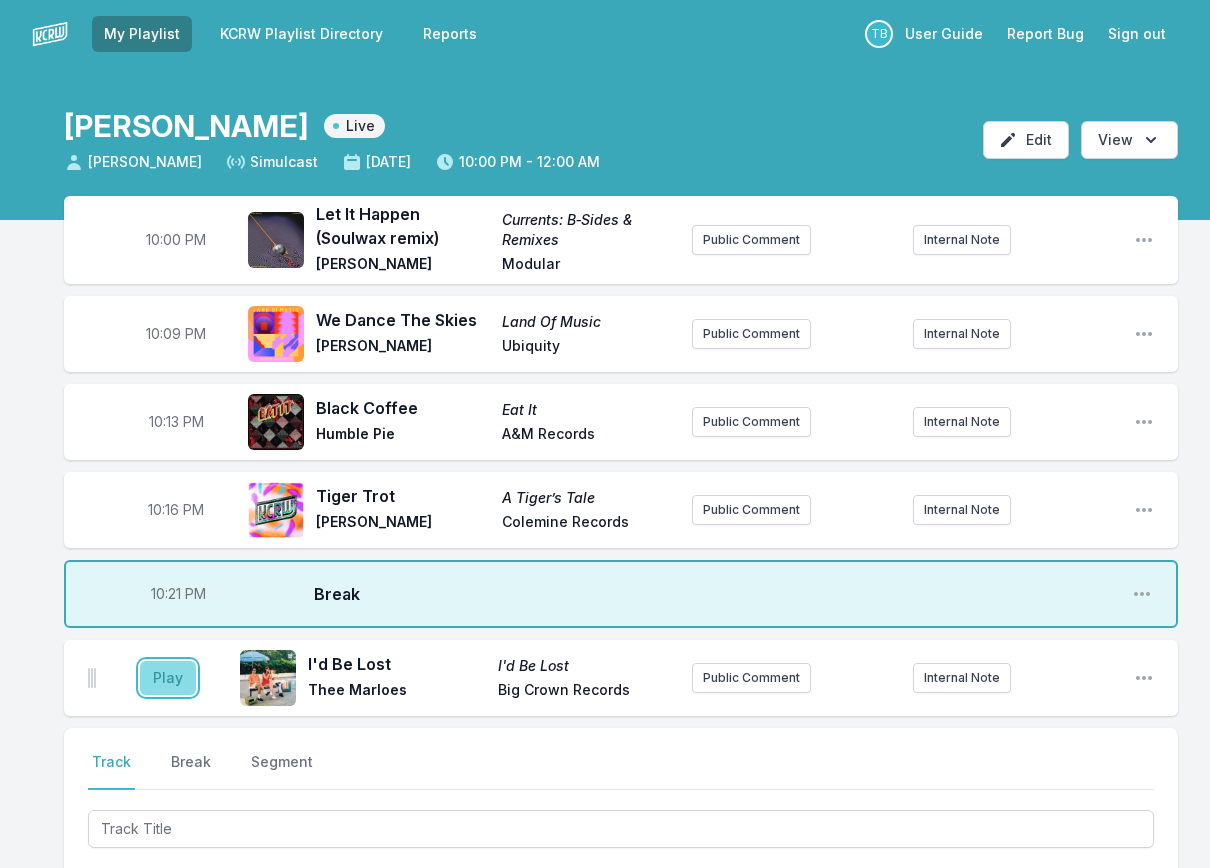 click on "Play" at bounding box center [168, 678] 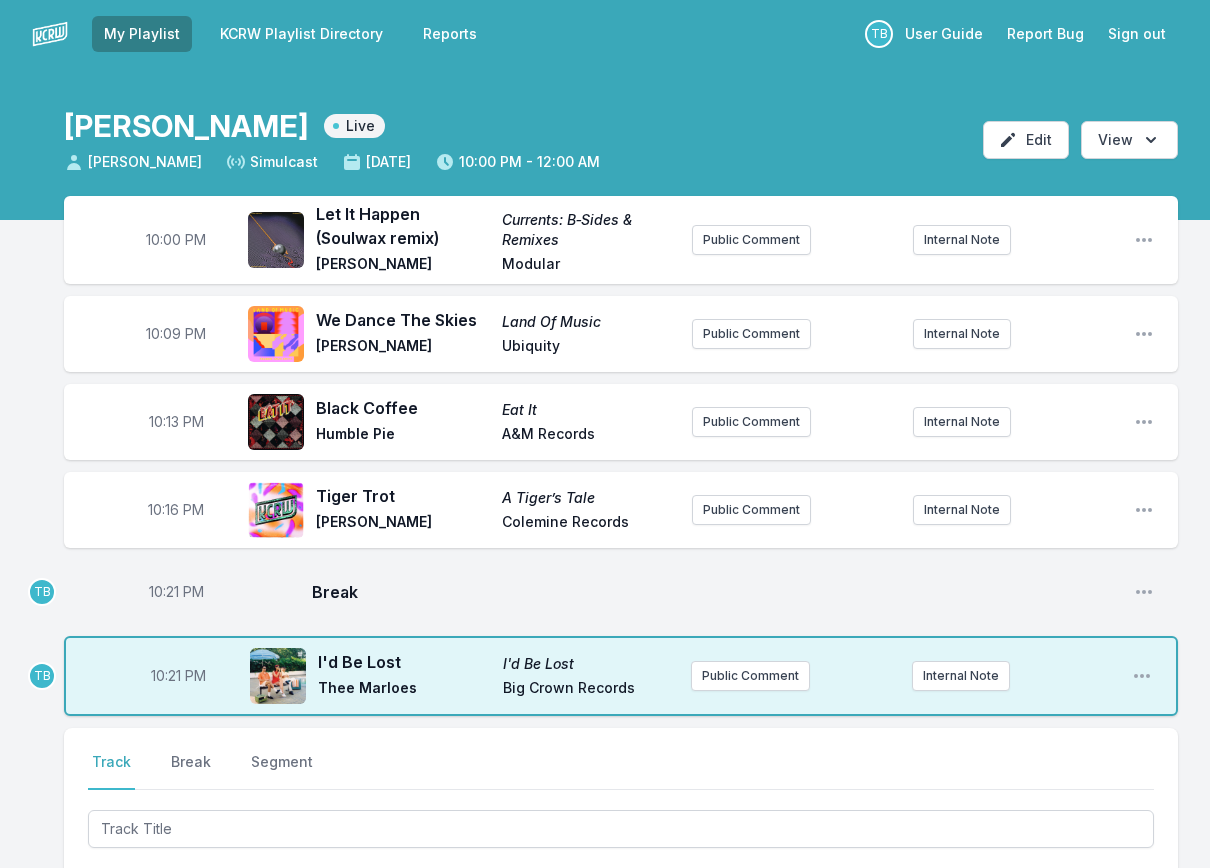 click on "10:21 PM" at bounding box center [176, 592] 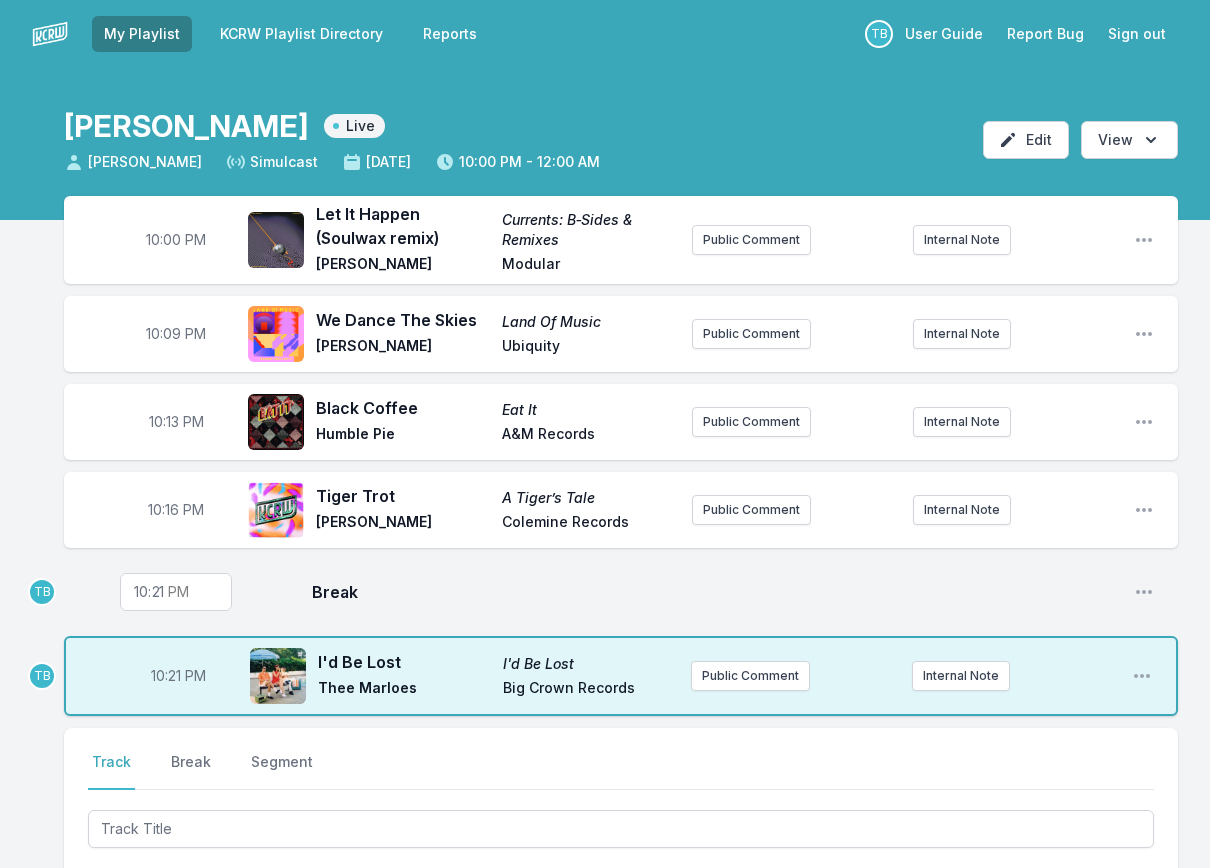 click on "22:21" at bounding box center (176, 592) 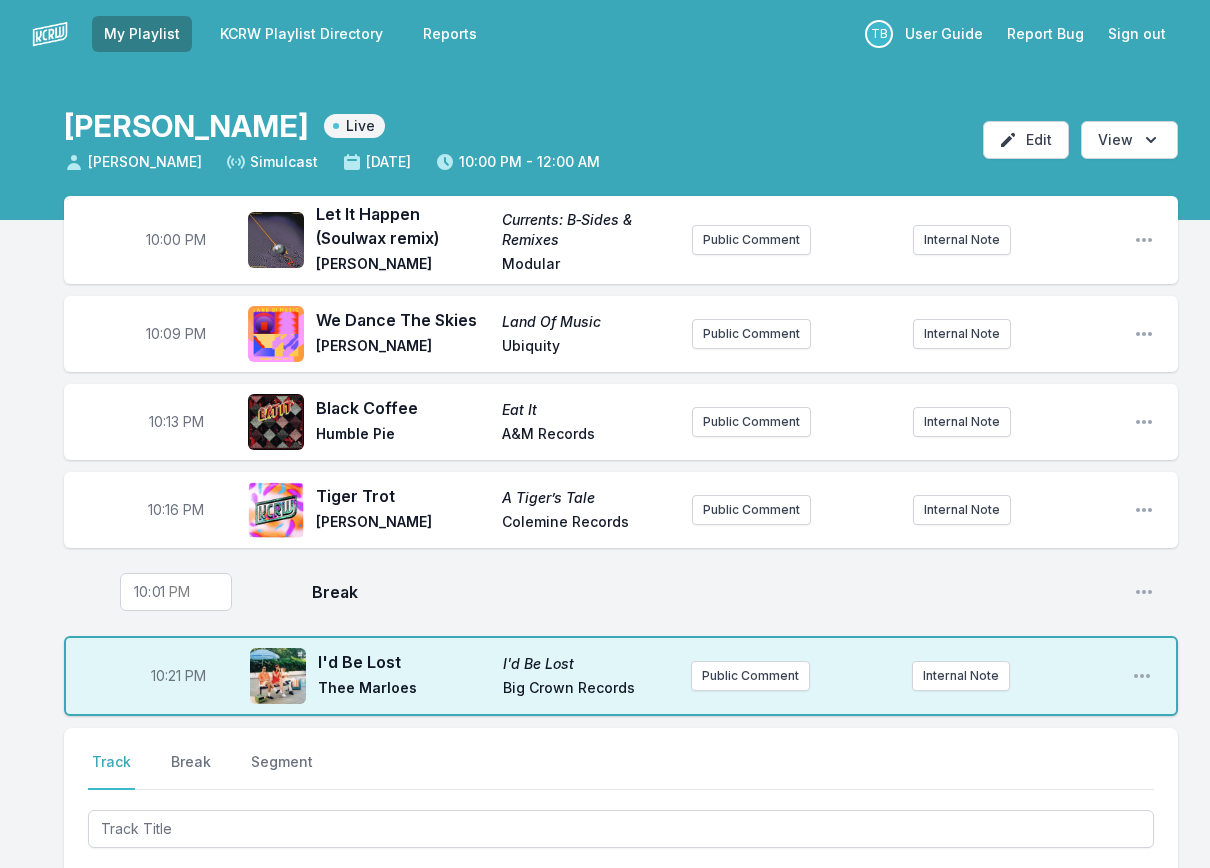 type on "22:18" 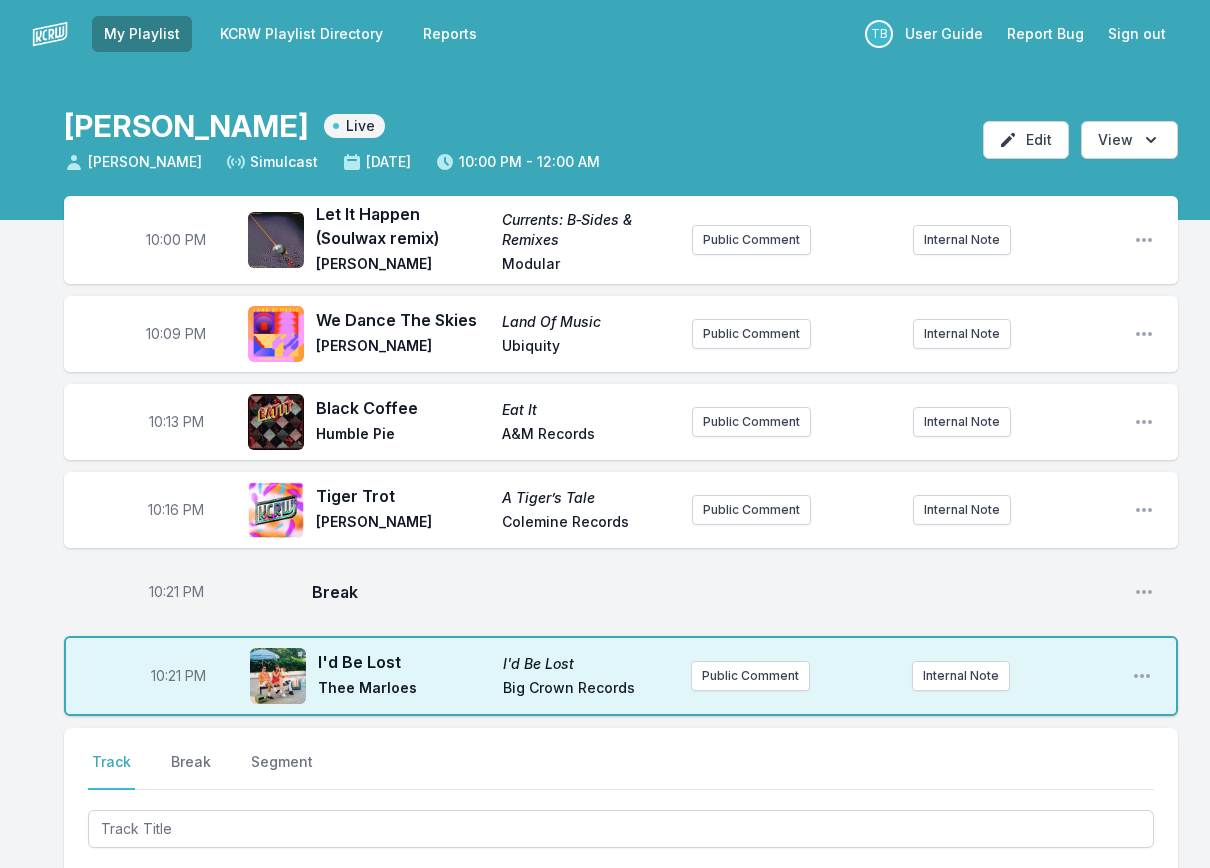 click on "Break" at bounding box center (715, 592) 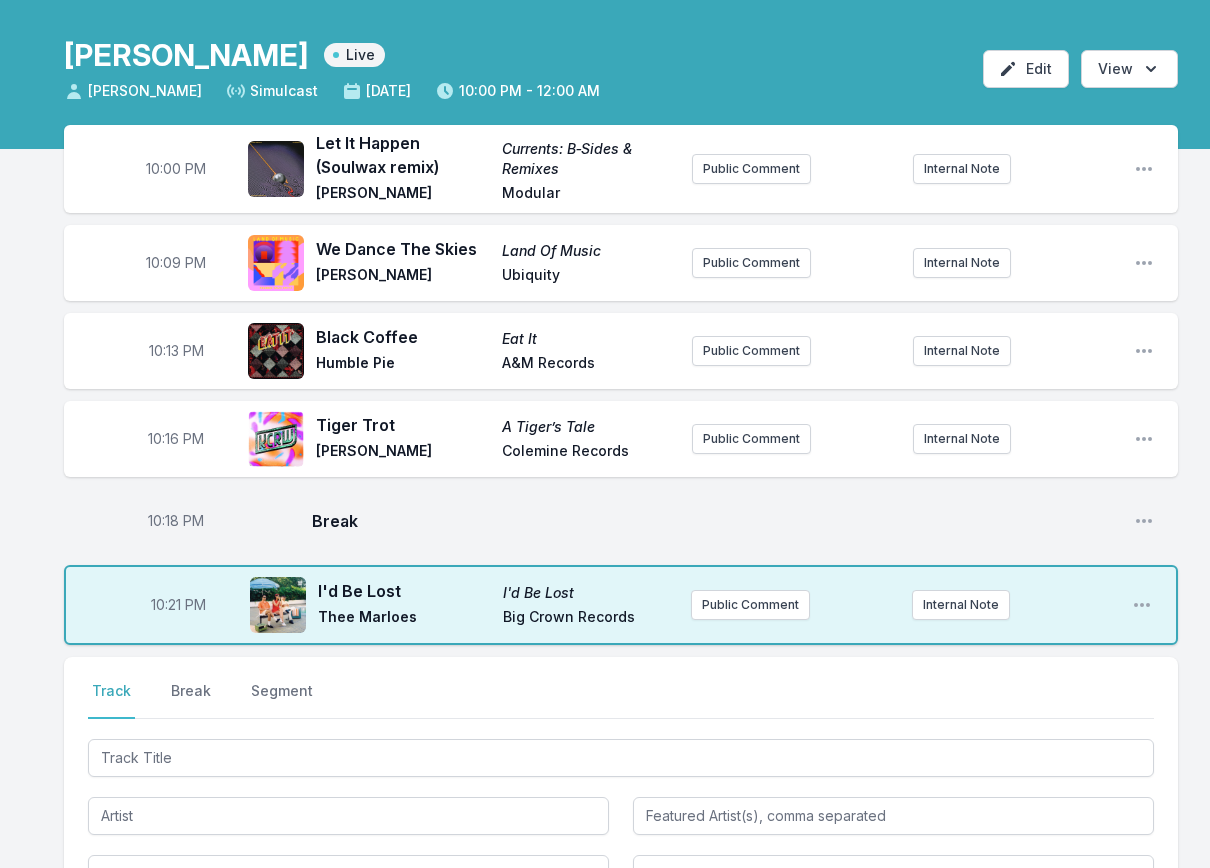 scroll, scrollTop: 200, scrollLeft: 0, axis: vertical 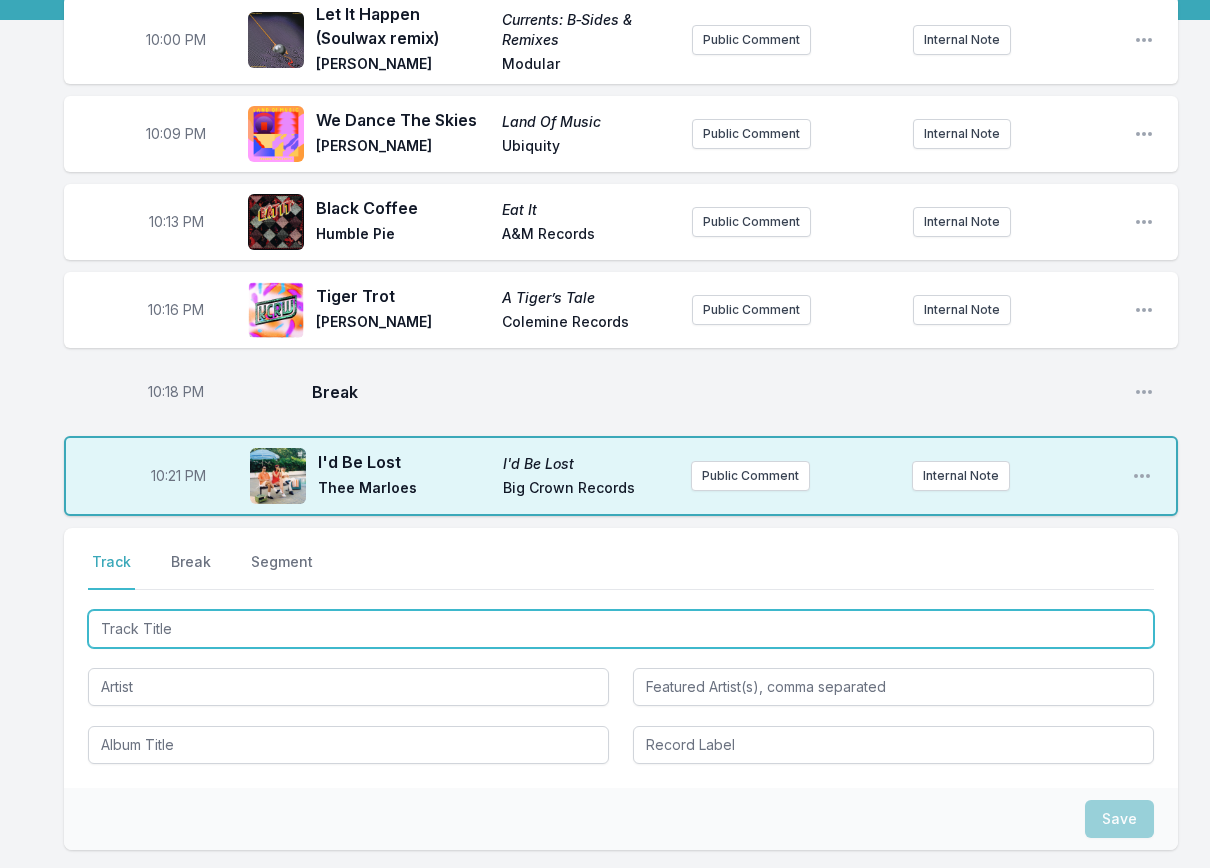 click at bounding box center [621, 629] 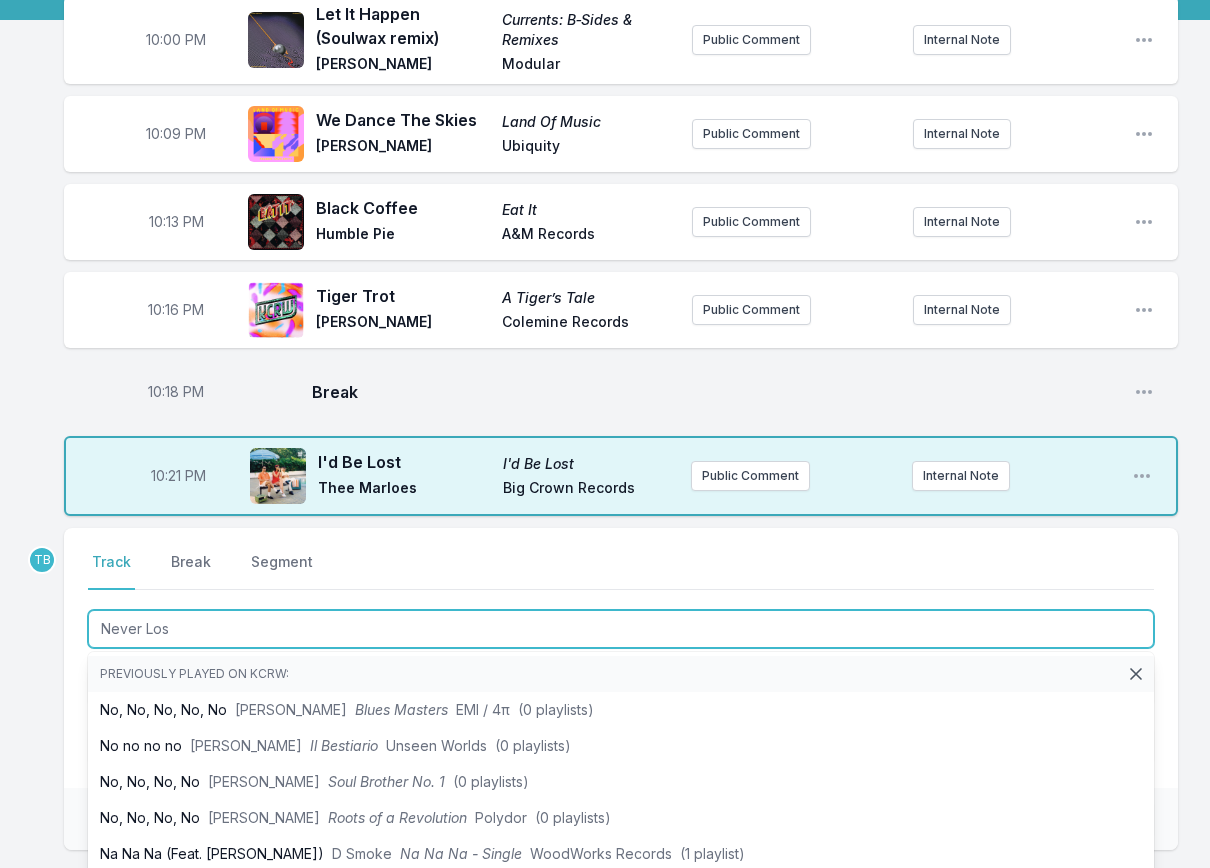 type on "Never Lost" 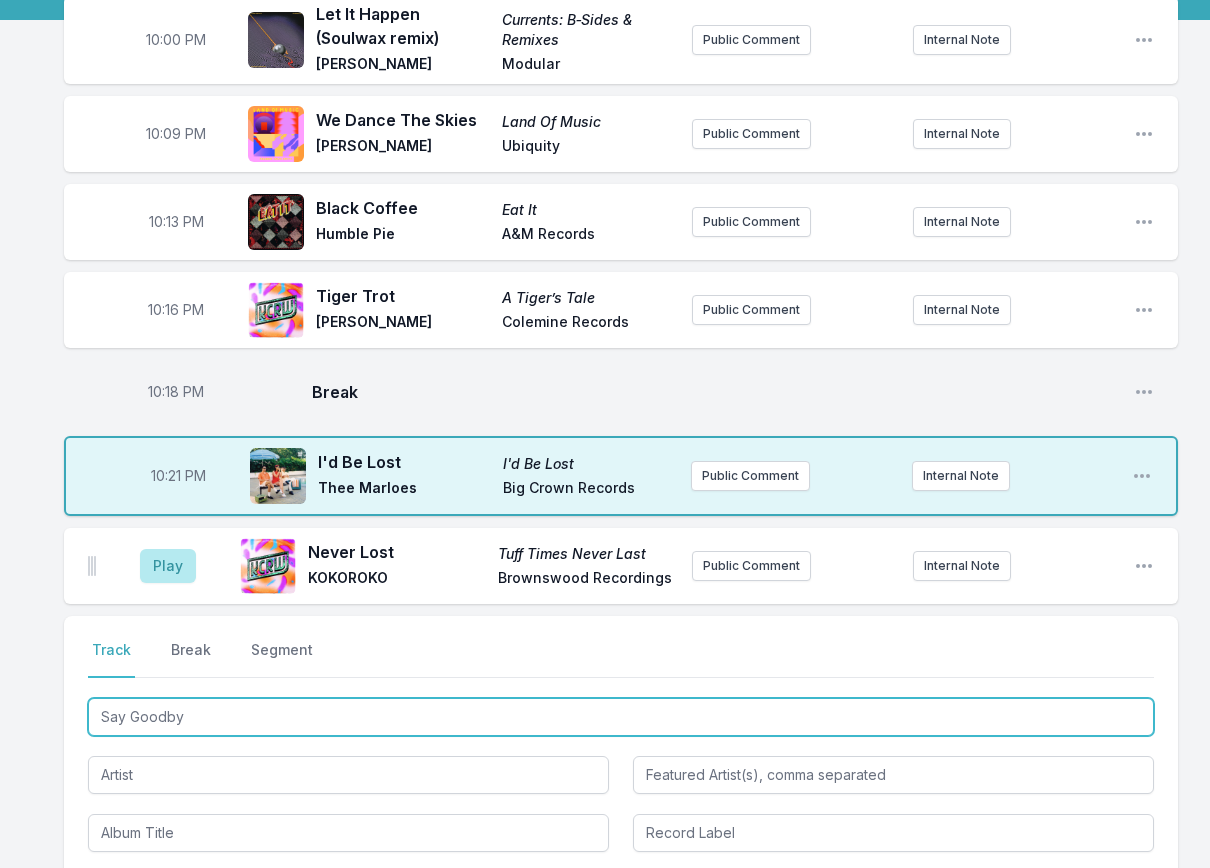 type on "Say Goodbye" 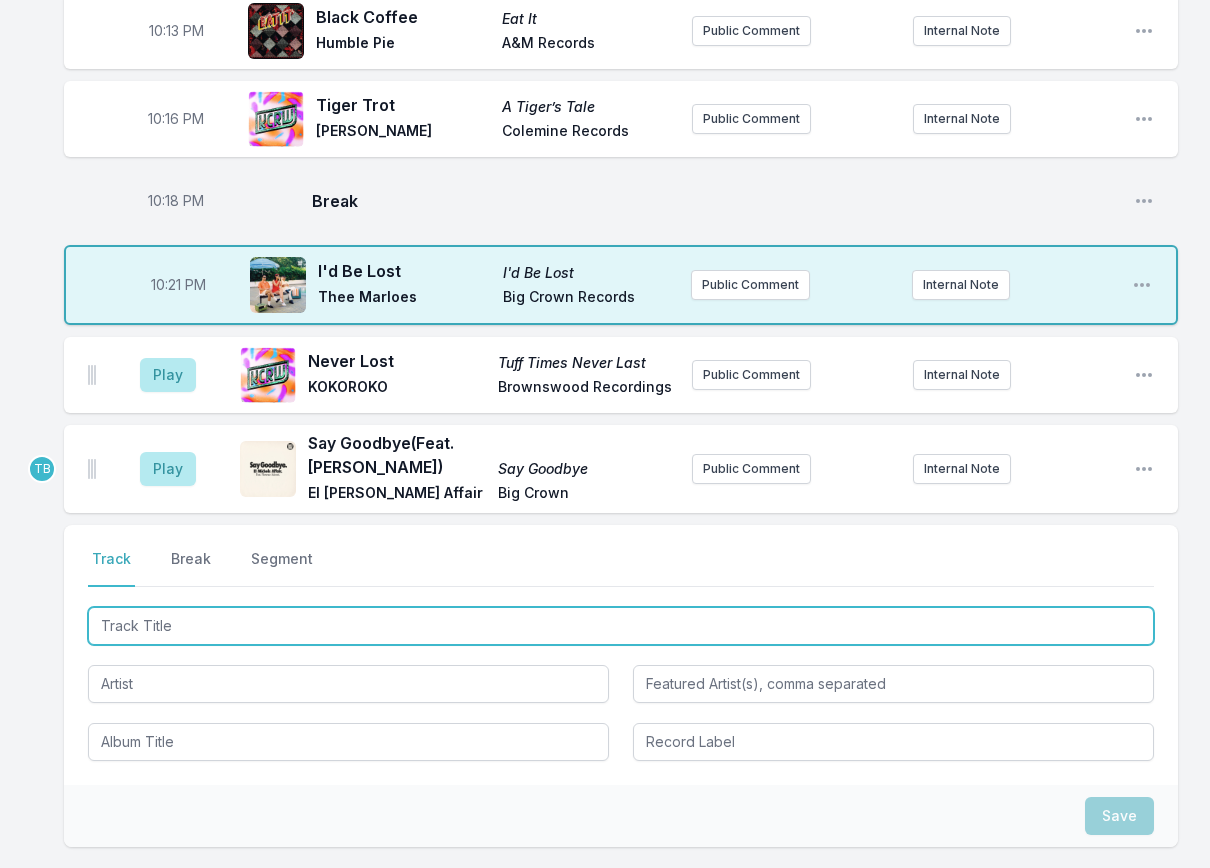 scroll, scrollTop: 400, scrollLeft: 0, axis: vertical 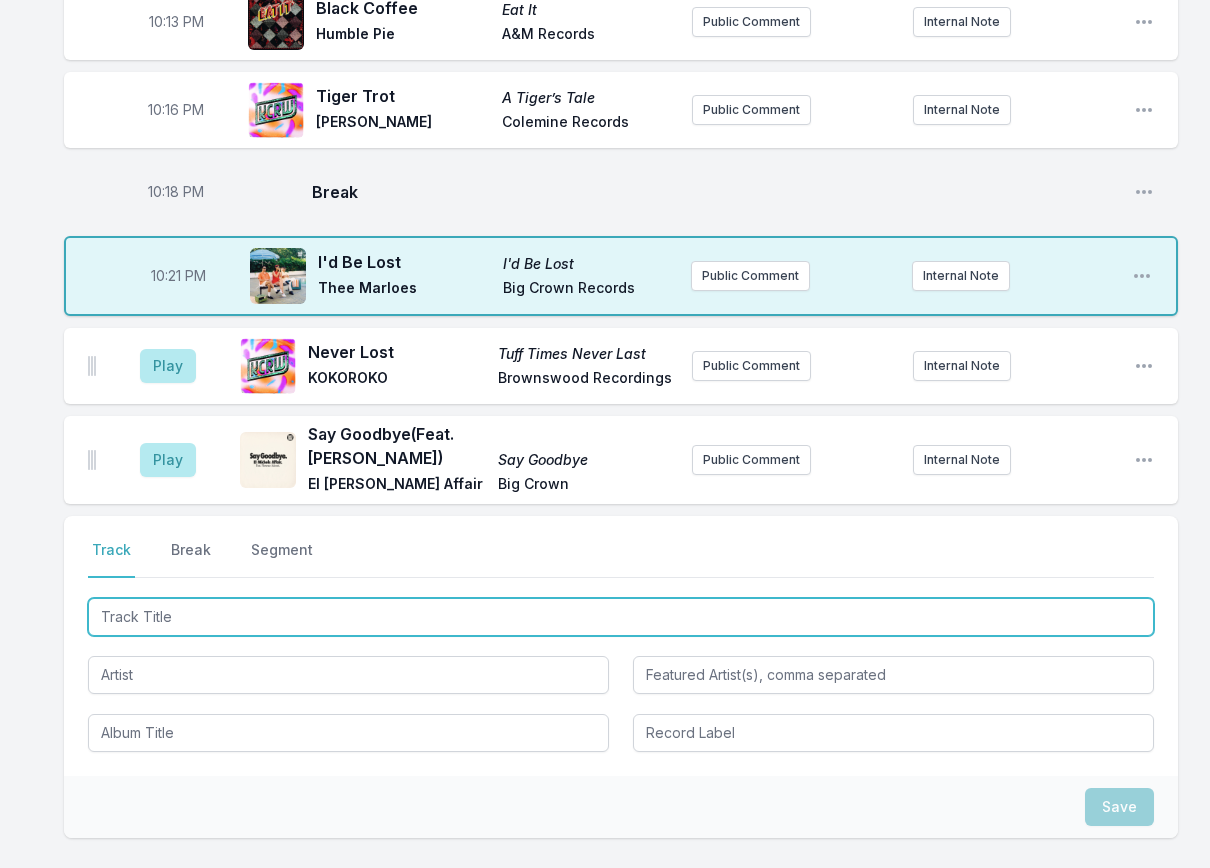 type on "R" 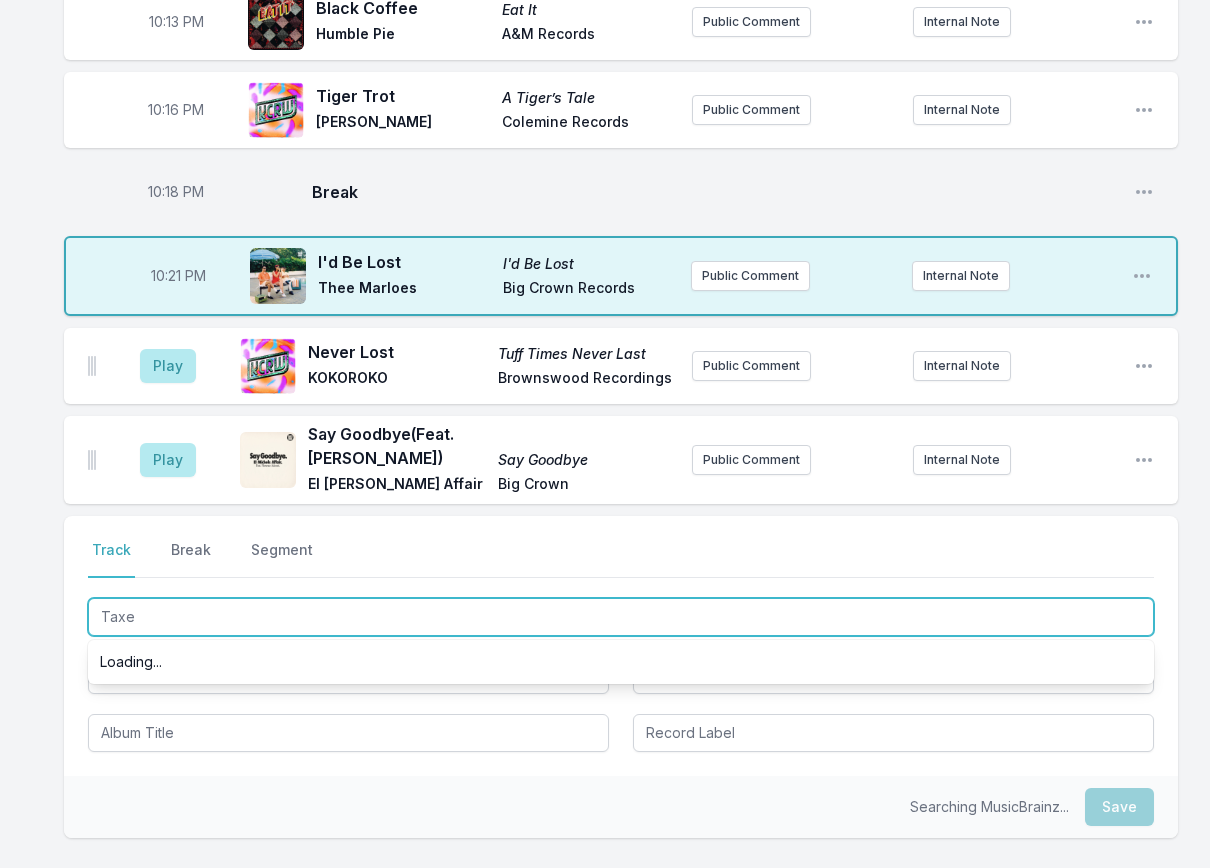 type on "Taxes" 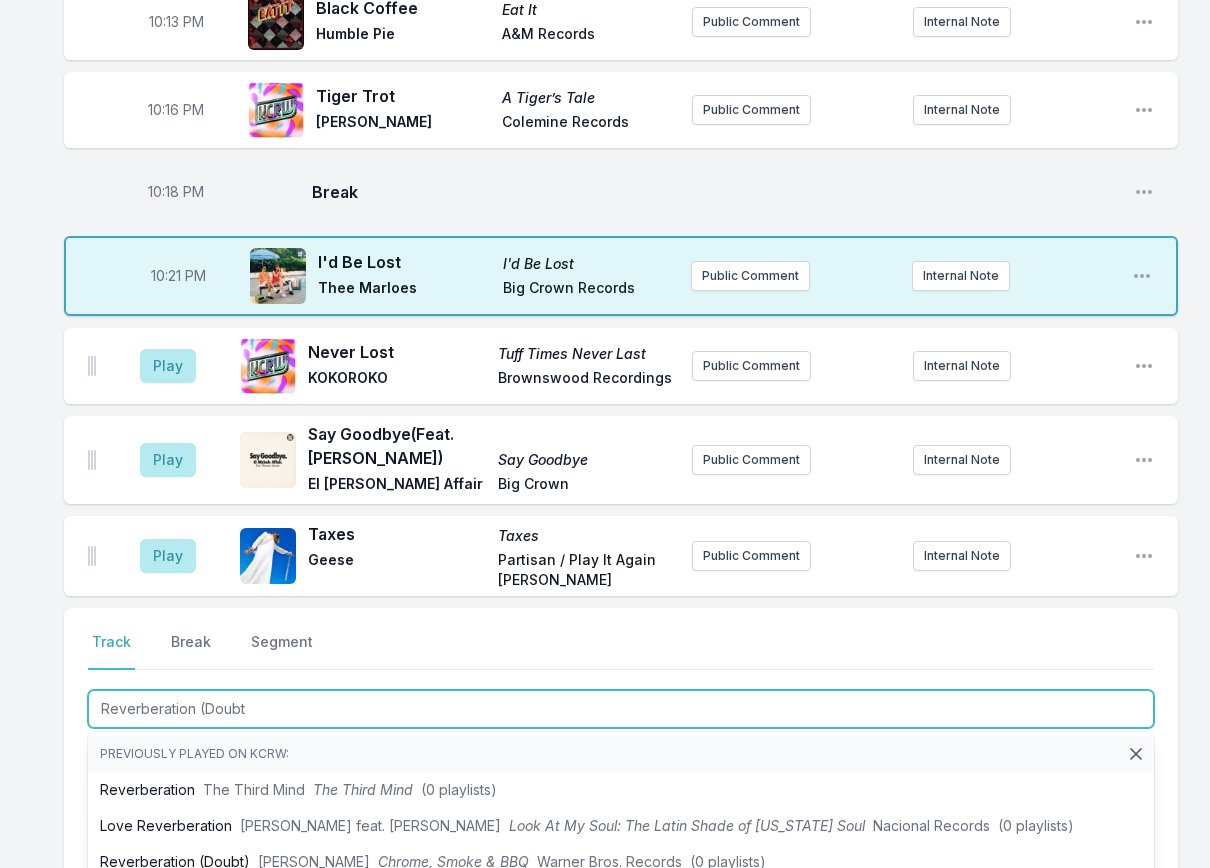 type on "Reverberation (Doubt)" 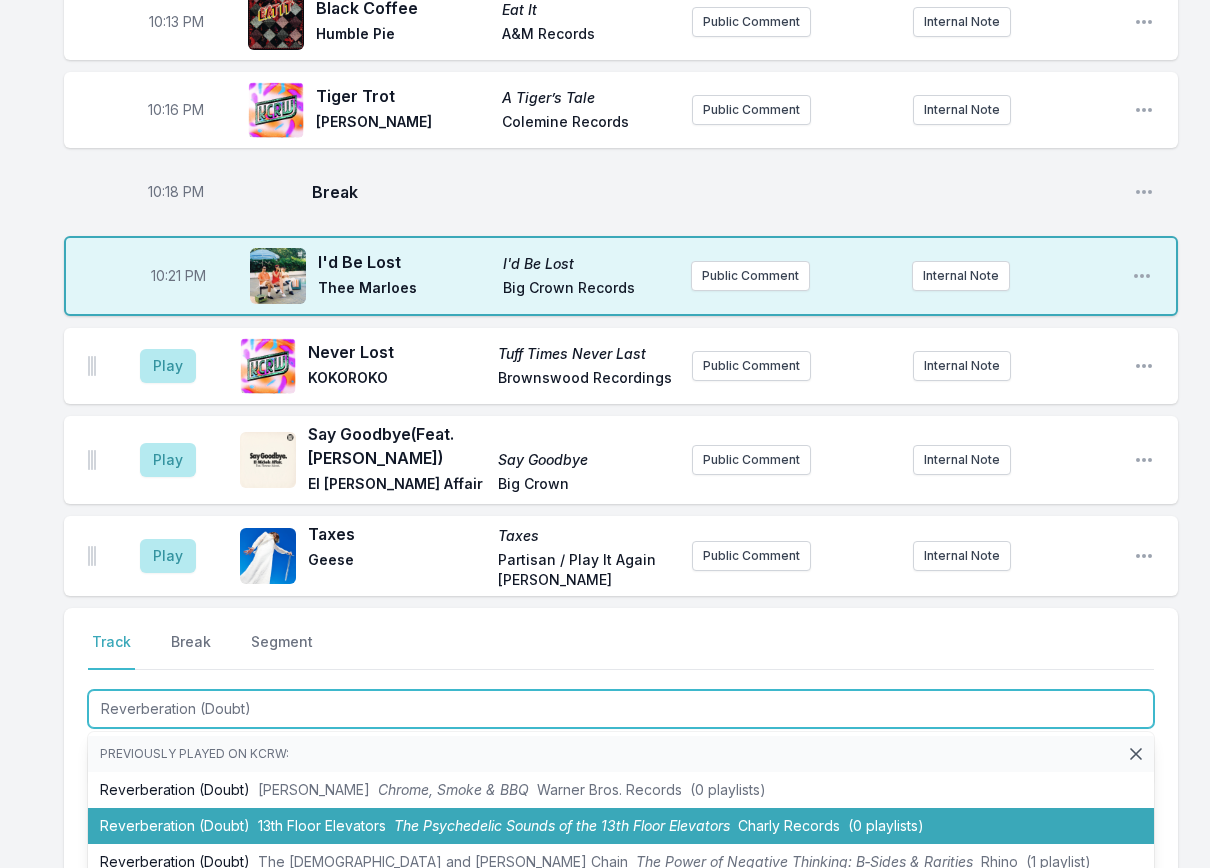 click on "The Psychedelic Sounds of the 13th Floor Elevators" at bounding box center (562, 825) 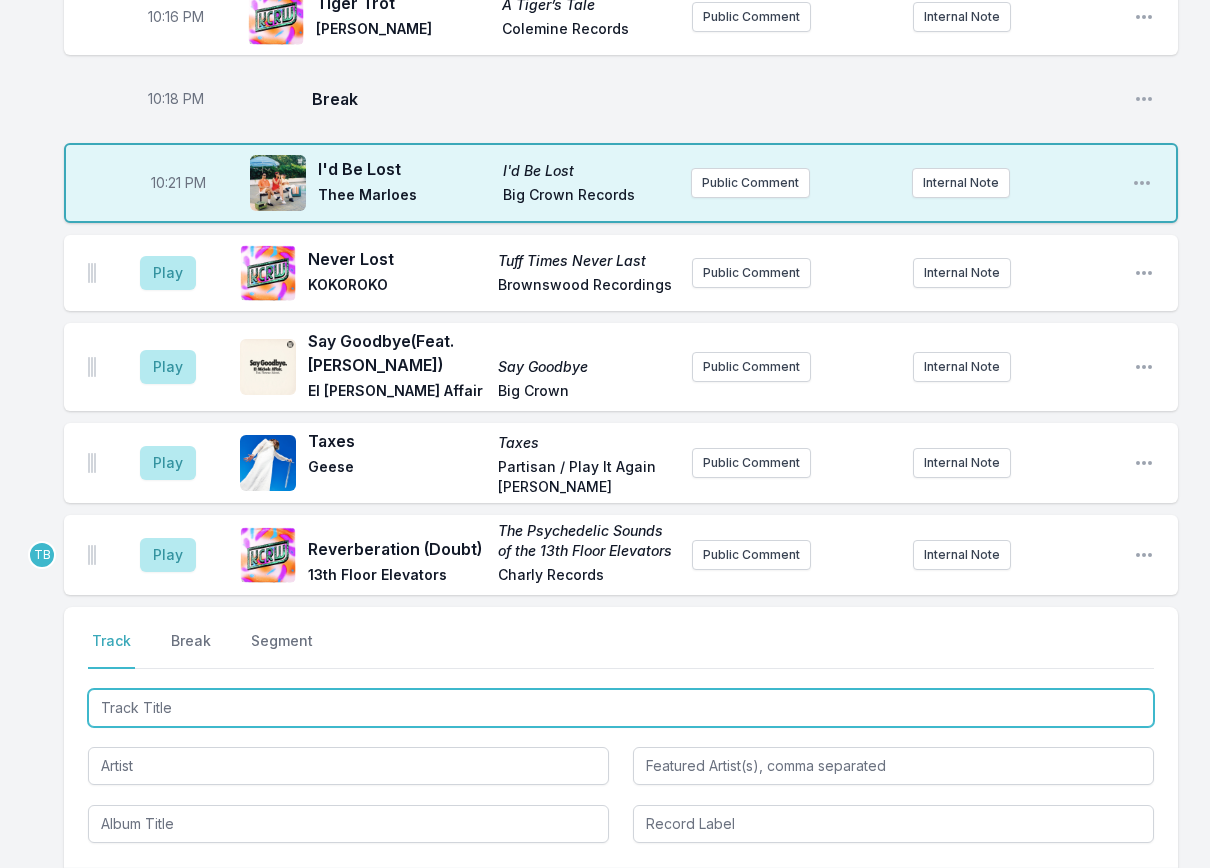 scroll, scrollTop: 600, scrollLeft: 0, axis: vertical 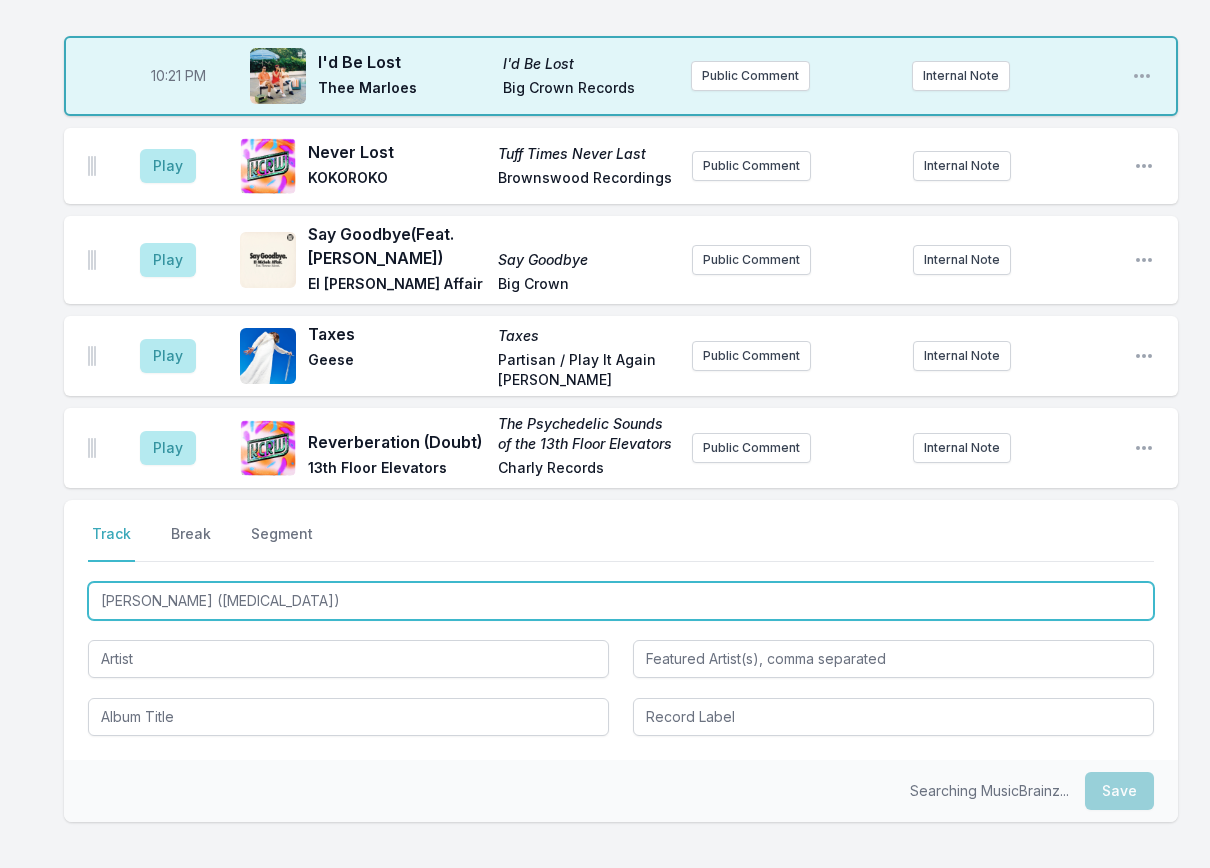 type on "[PERSON_NAME] ([MEDICAL_DATA])" 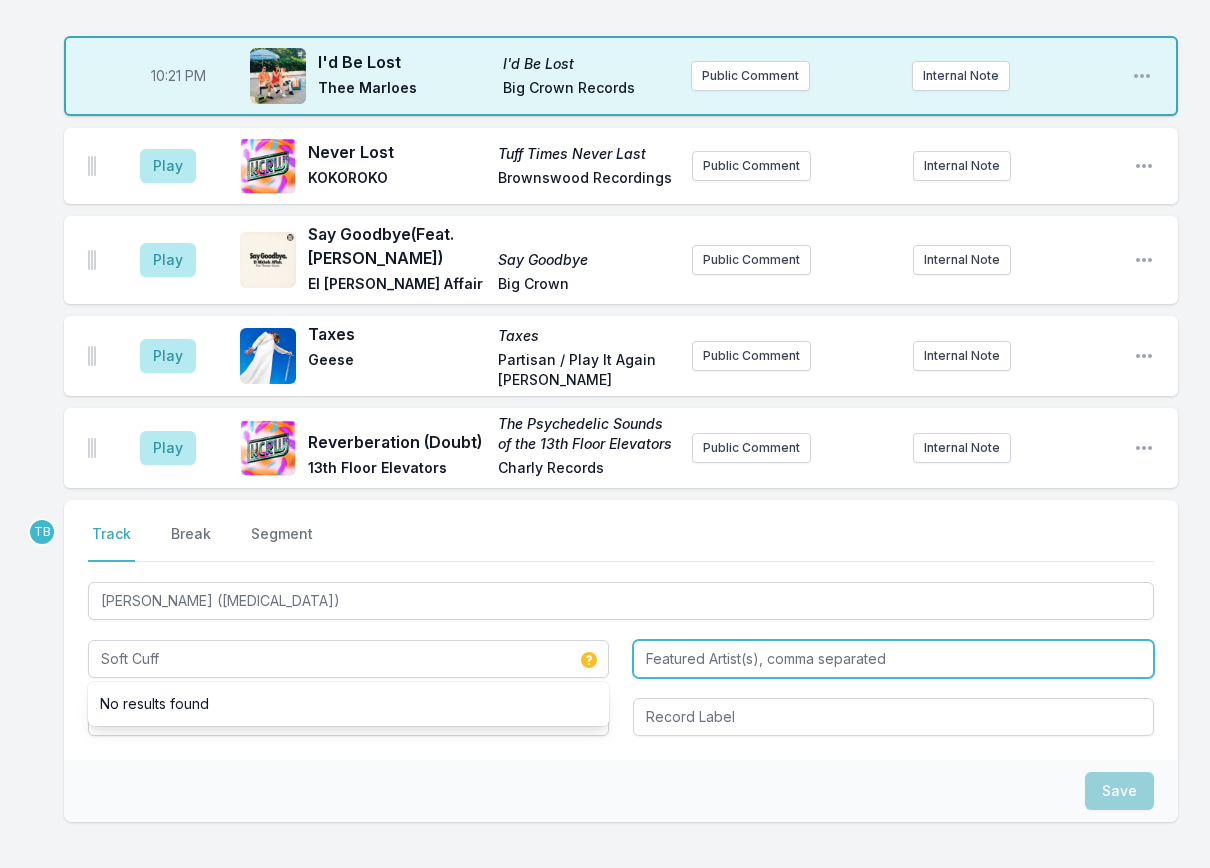 type on "Soft Cuff" 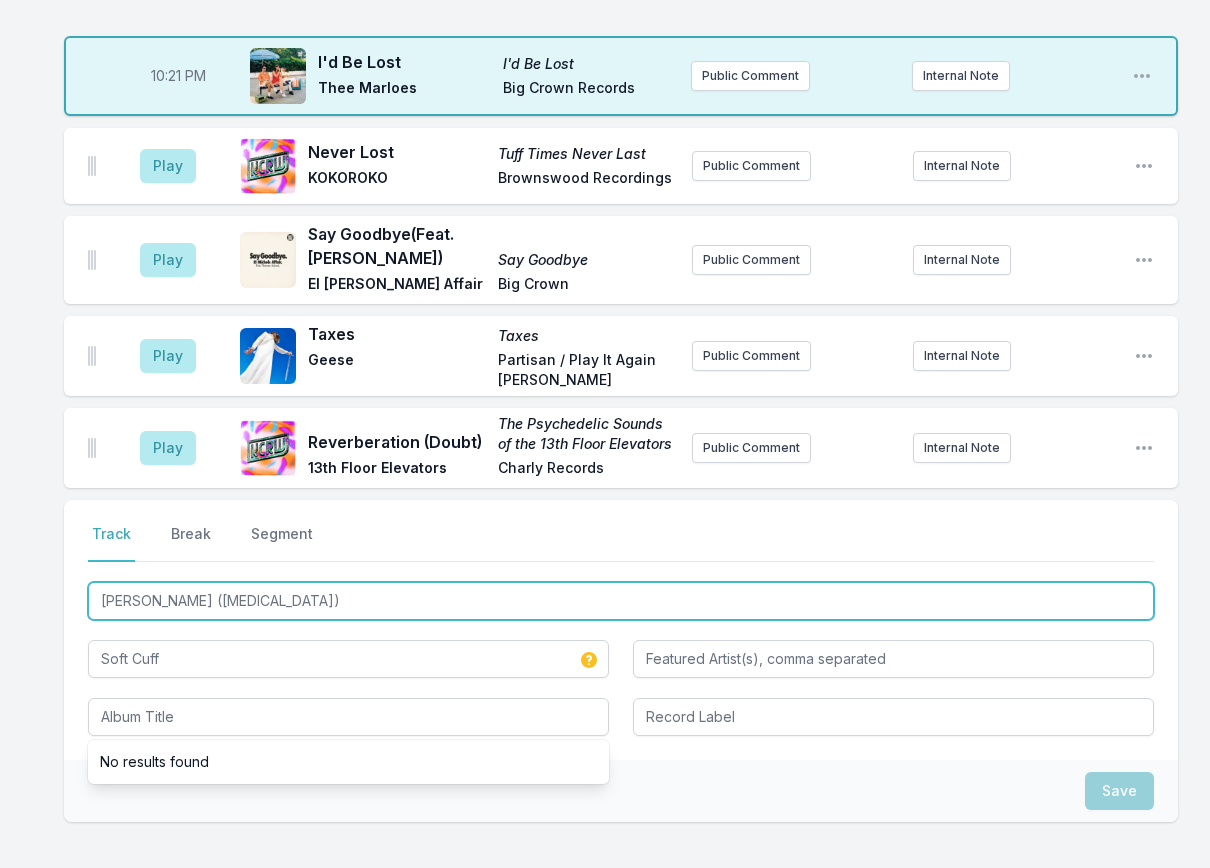 click on "[PERSON_NAME] ([MEDICAL_DATA])" at bounding box center (621, 601) 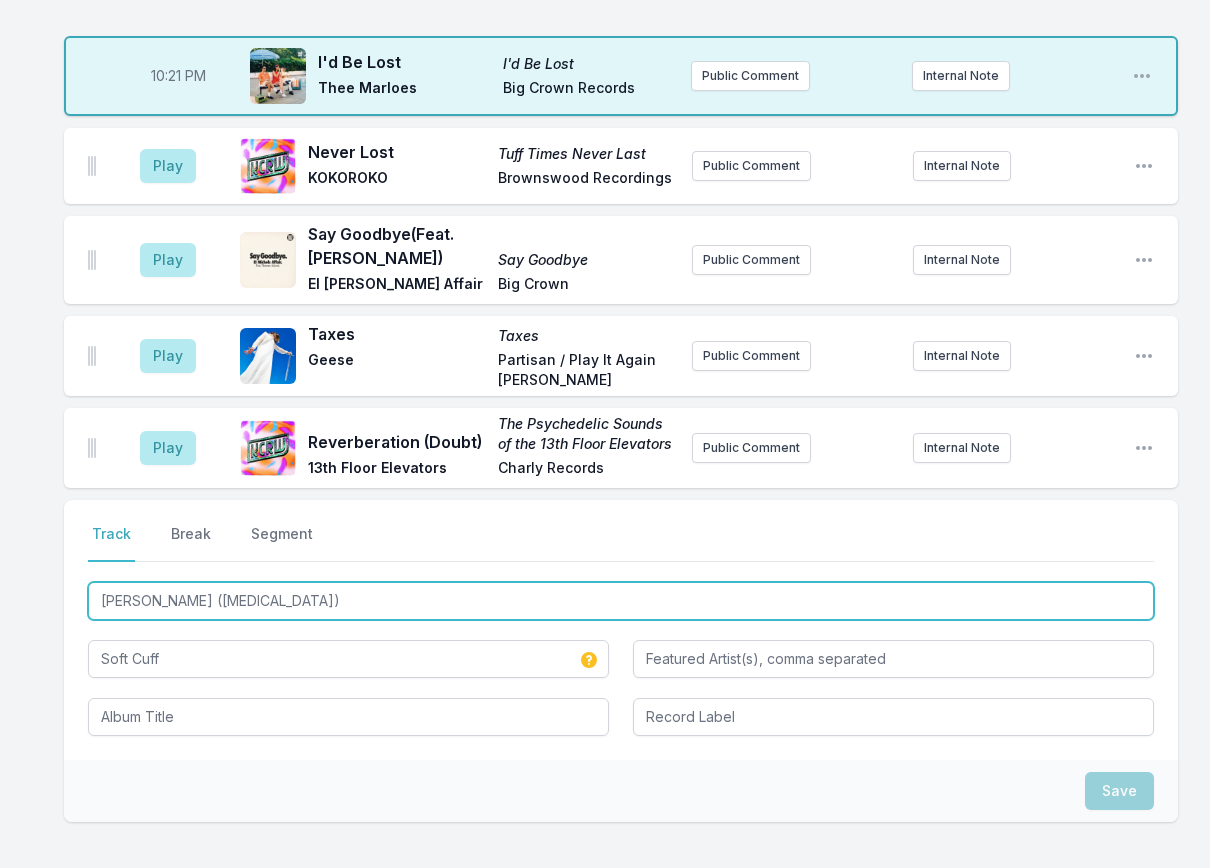 click on "[PERSON_NAME] ([MEDICAL_DATA])" at bounding box center (621, 601) 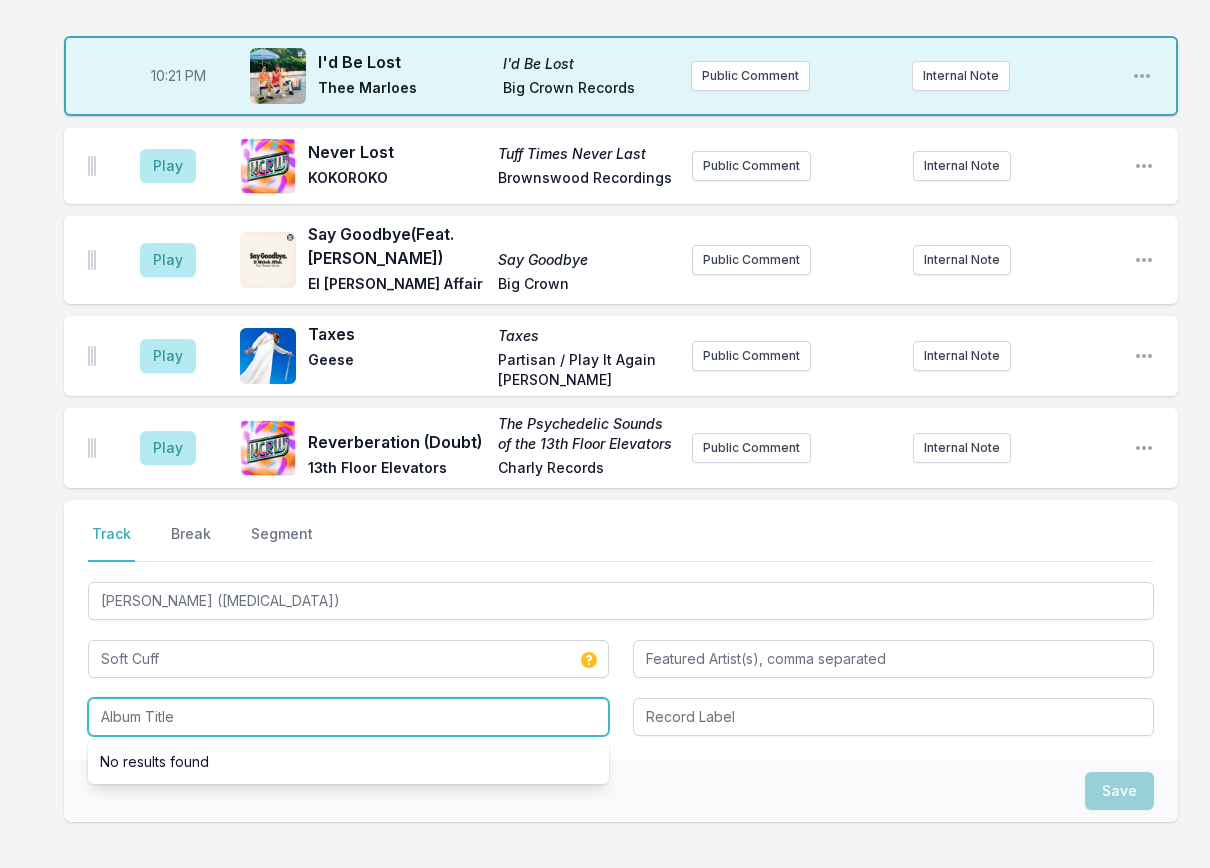 click at bounding box center (348, 717) 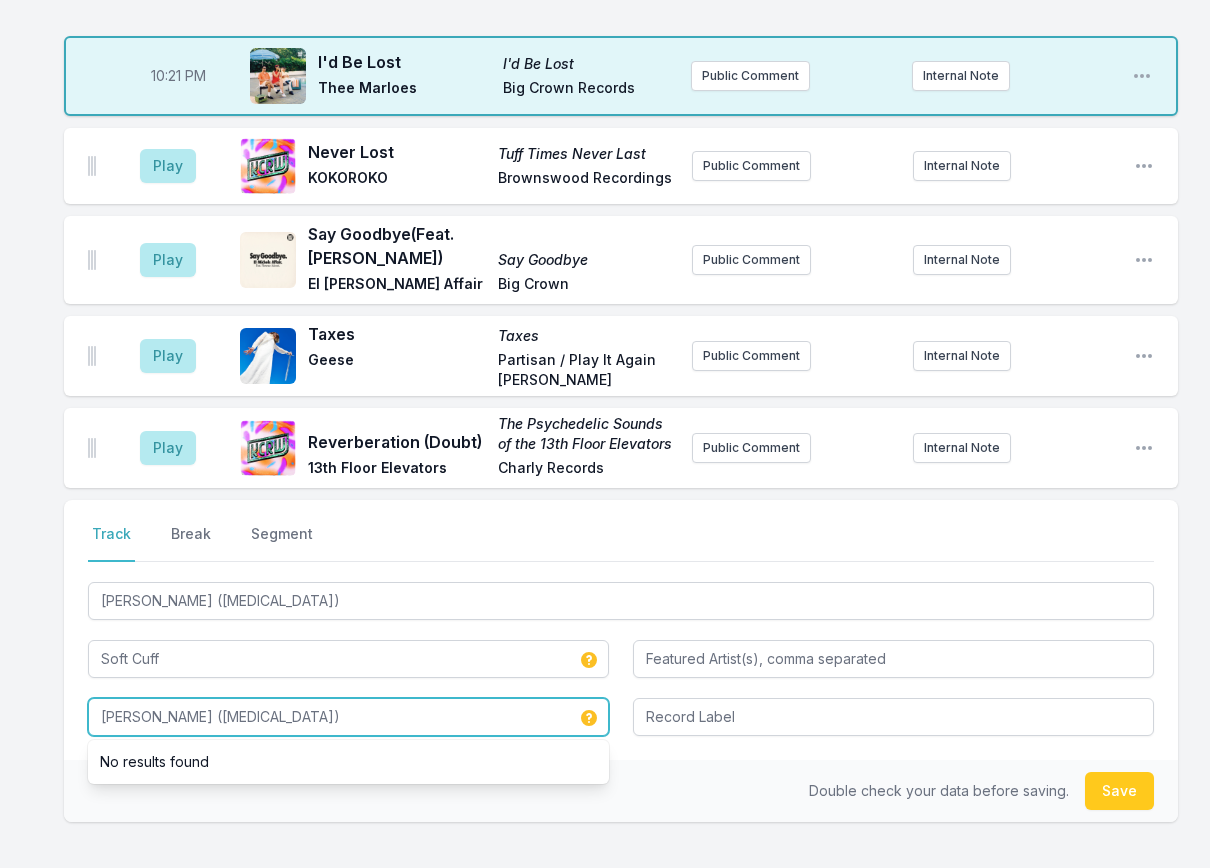 type on "[PERSON_NAME] ([MEDICAL_DATA])" 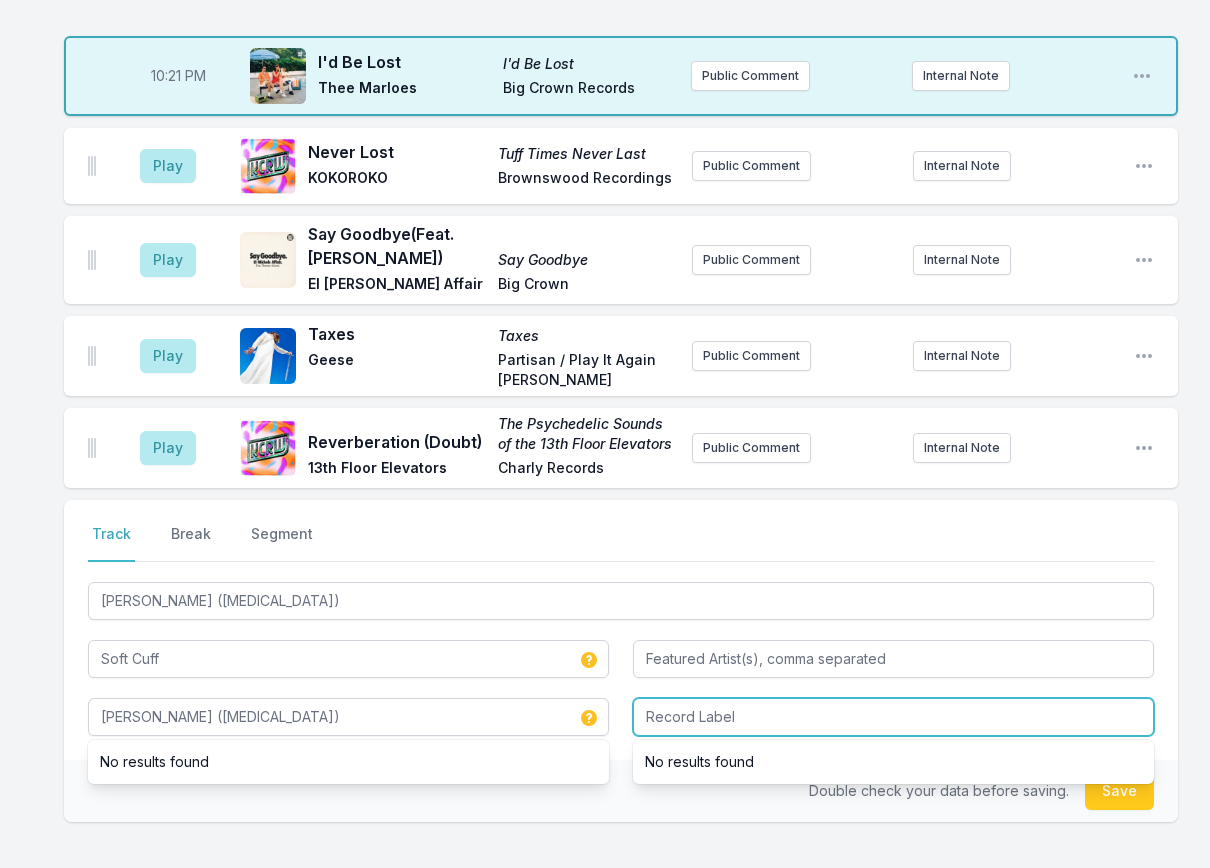 click at bounding box center (893, 717) 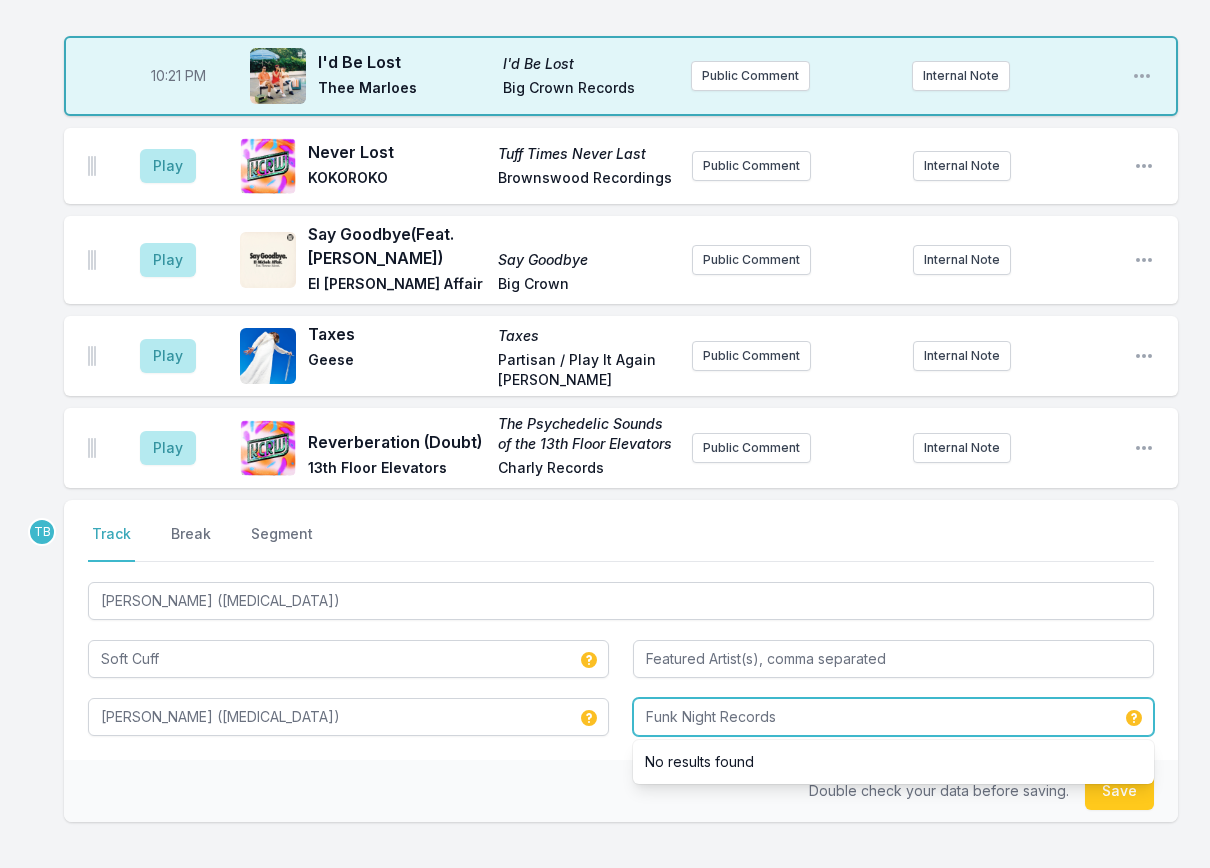 type on "Funk Night Records" 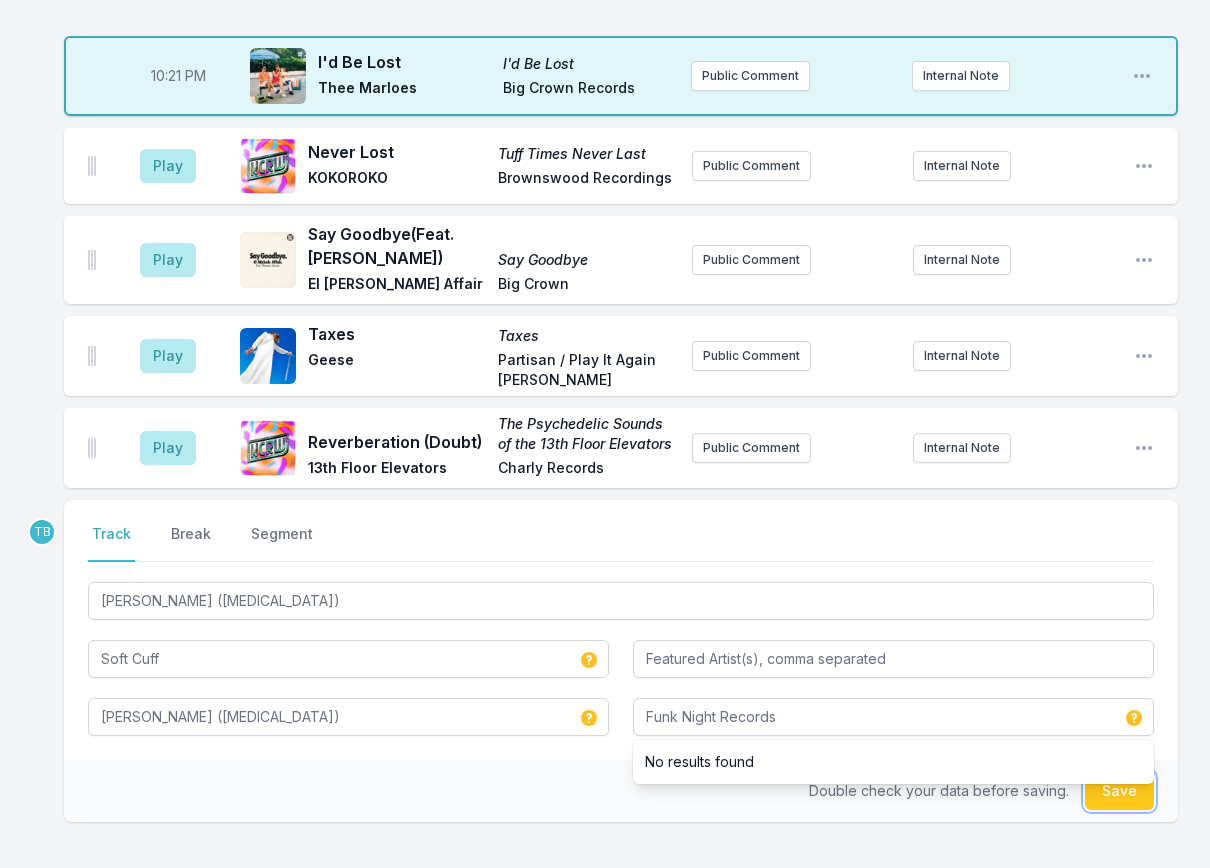 click on "Save" at bounding box center [1119, 791] 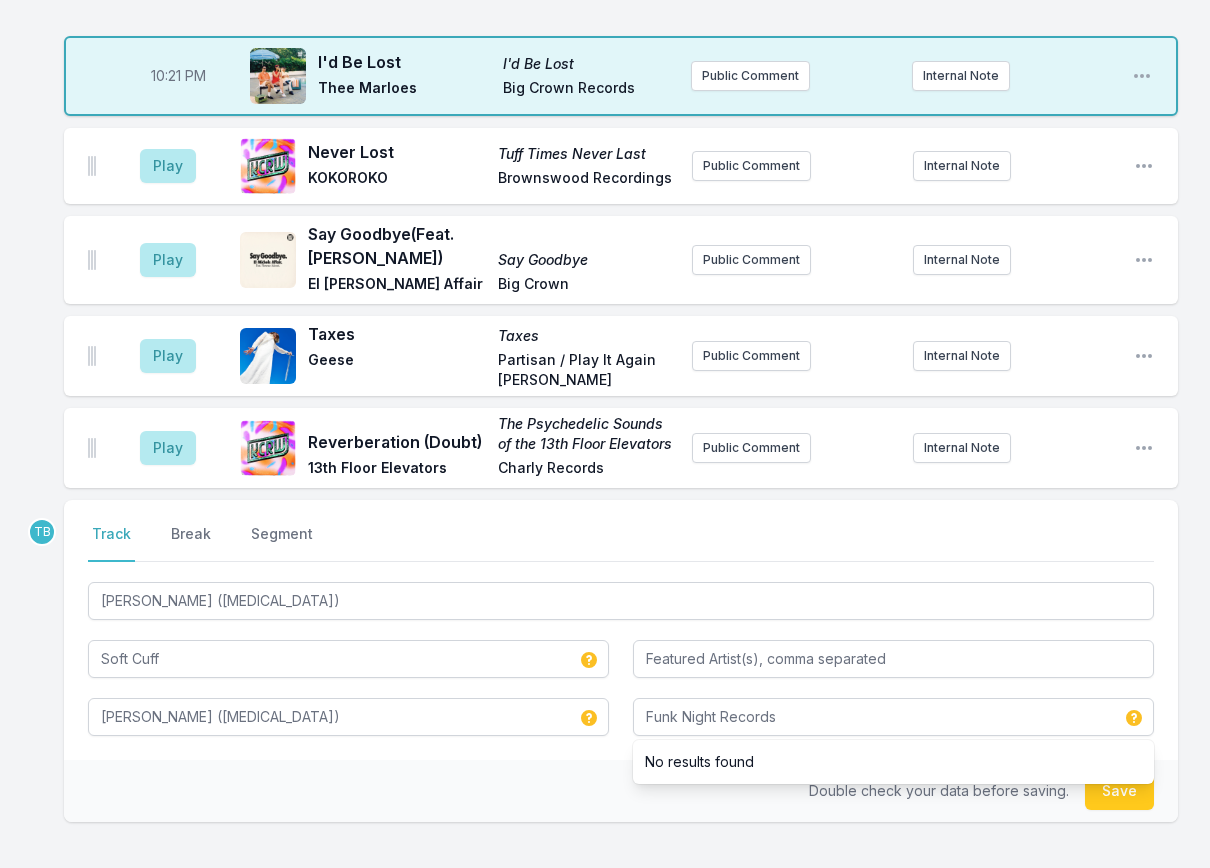 type 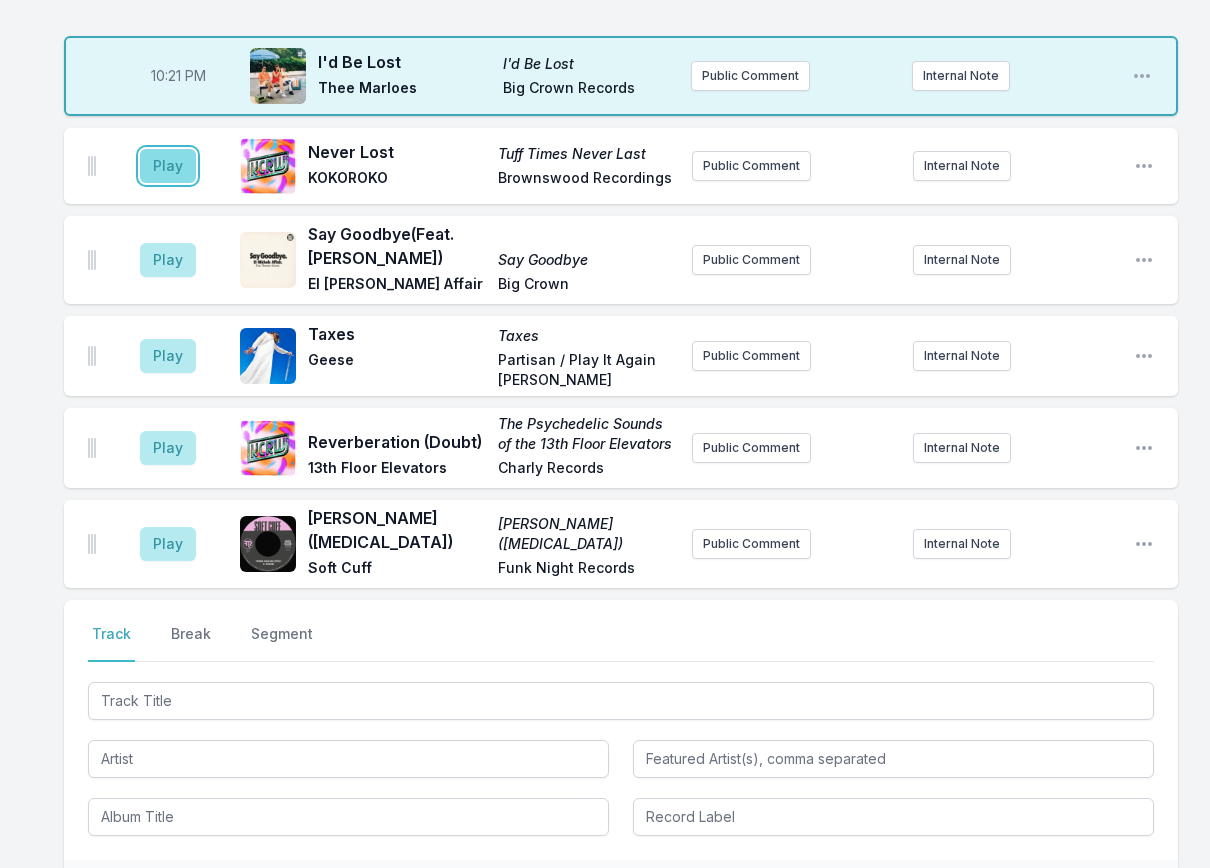 click on "Play" at bounding box center (168, 166) 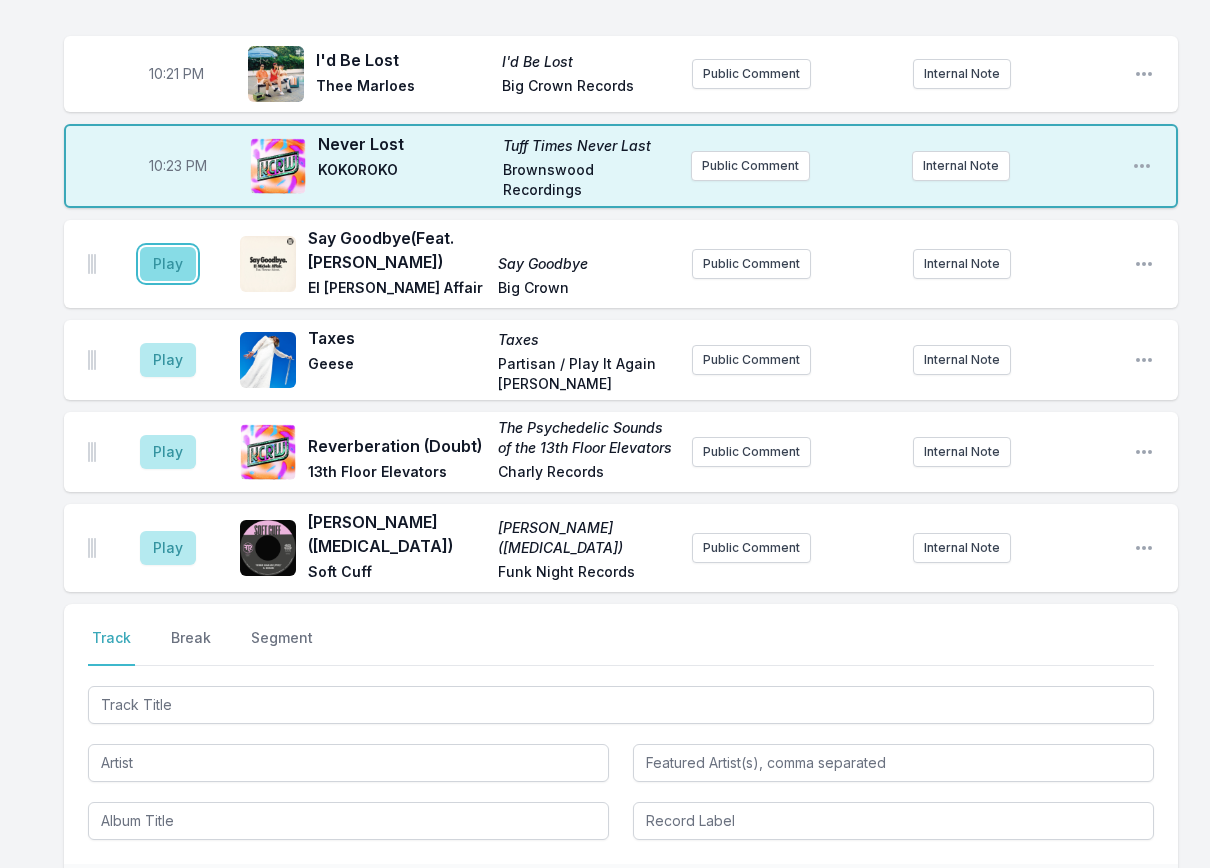 click on "Play" at bounding box center (168, 264) 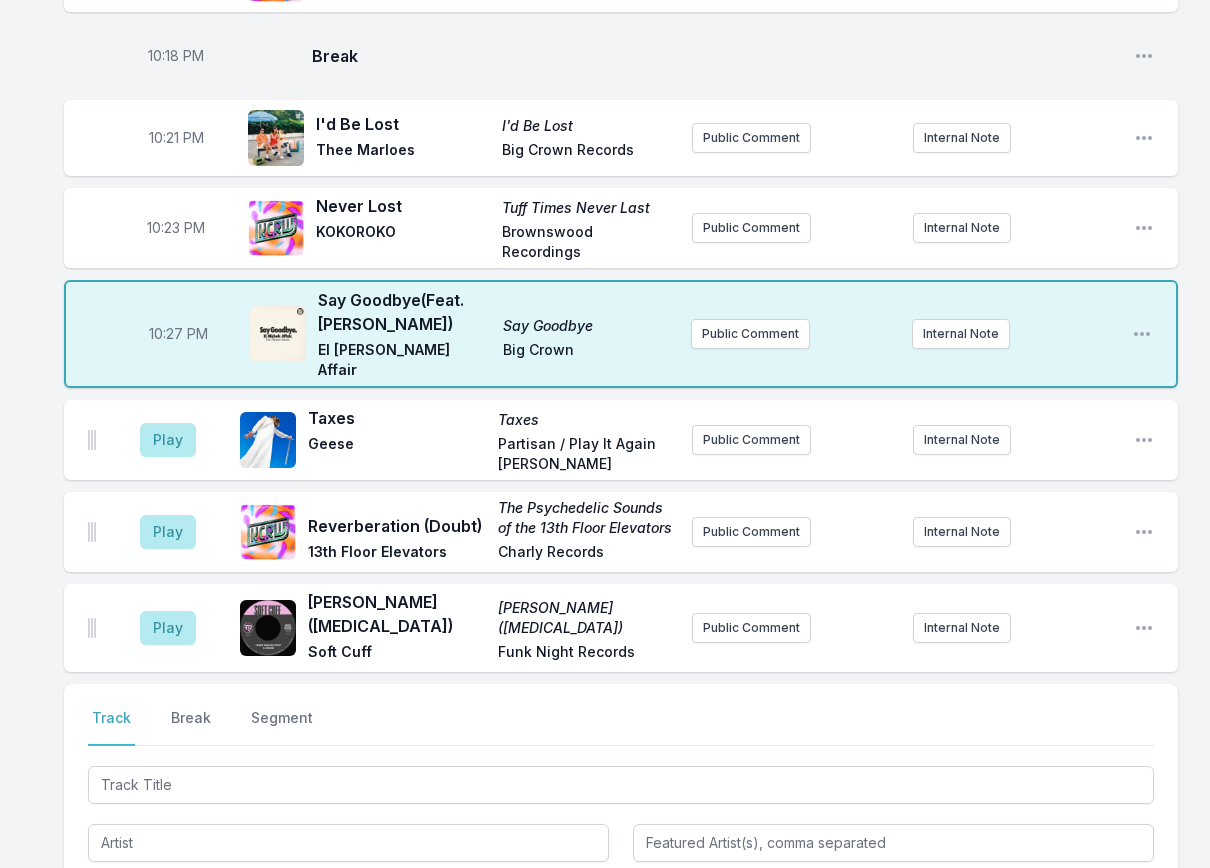 scroll, scrollTop: 500, scrollLeft: 0, axis: vertical 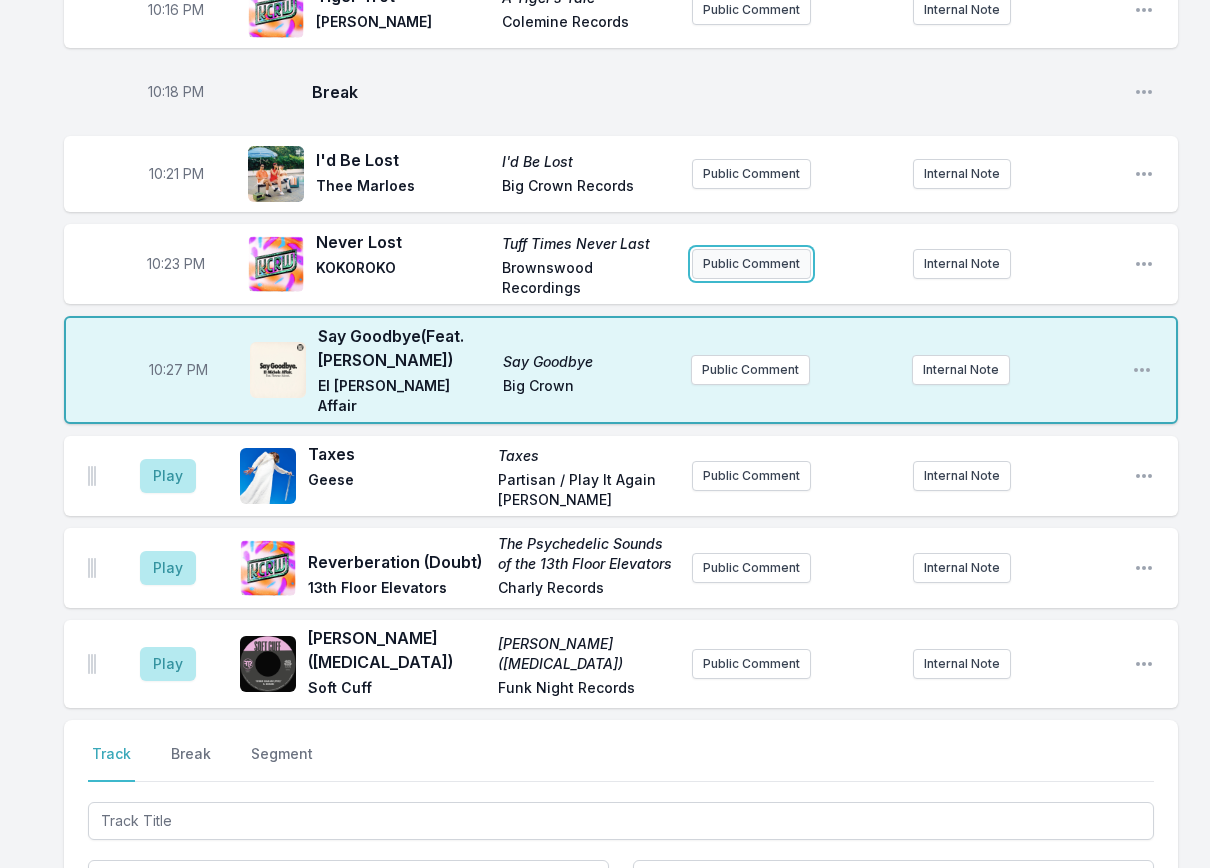 click on "Public Comment" at bounding box center [751, 264] 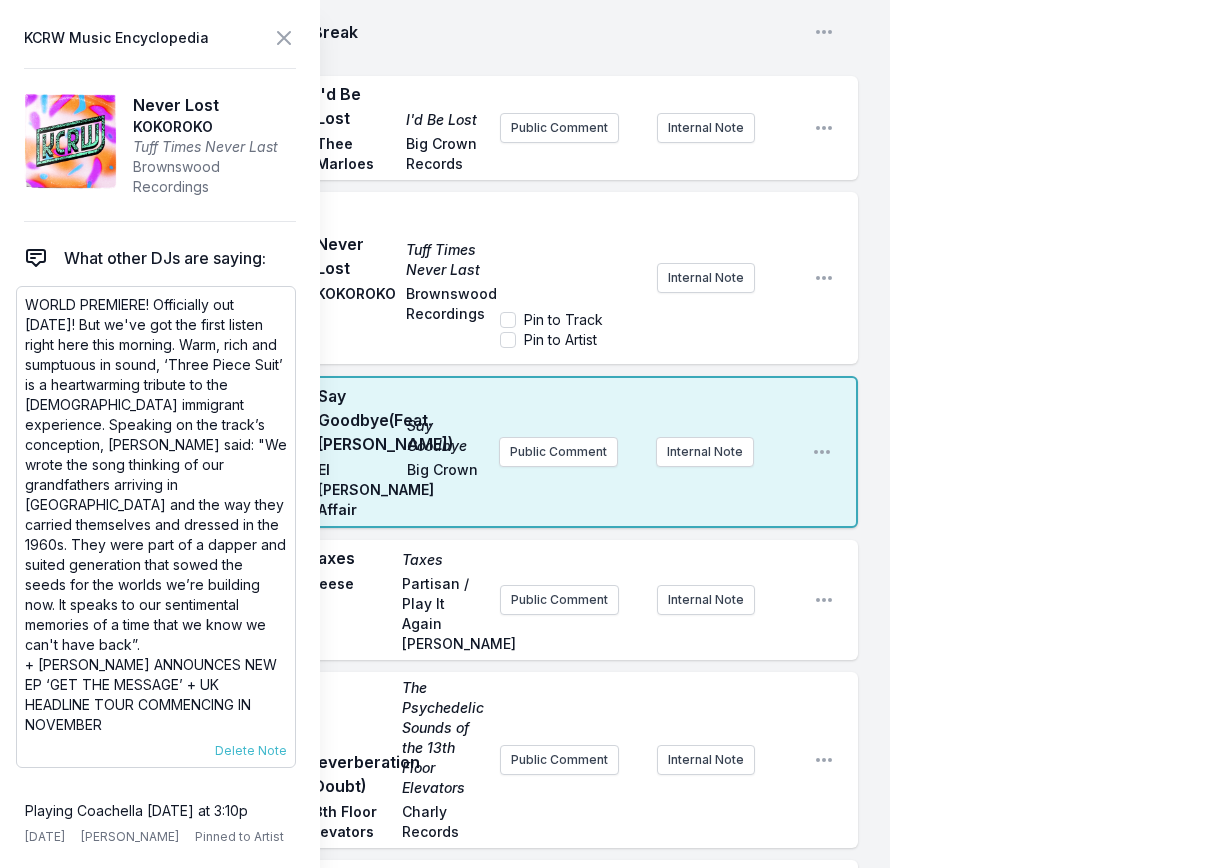 scroll, scrollTop: 800, scrollLeft: 0, axis: vertical 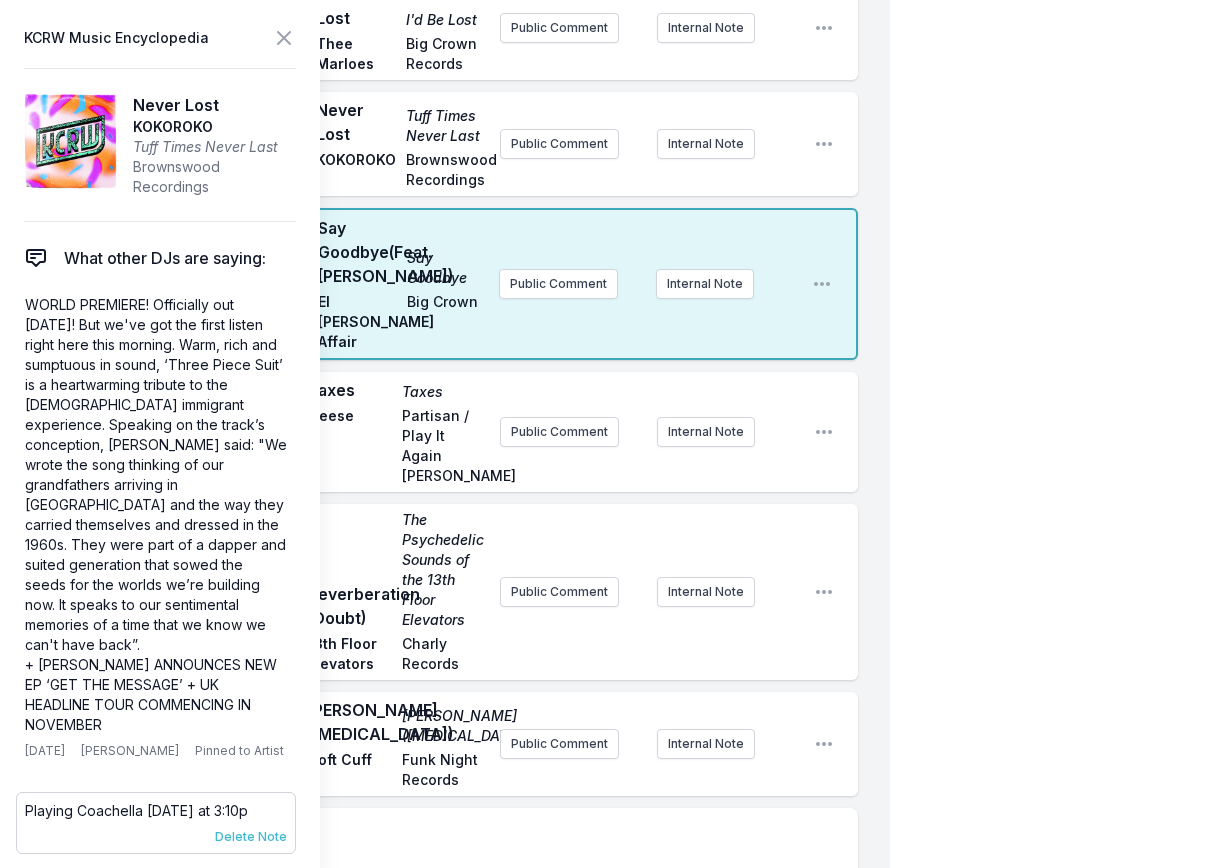click on "Delete Note" at bounding box center (251, 837) 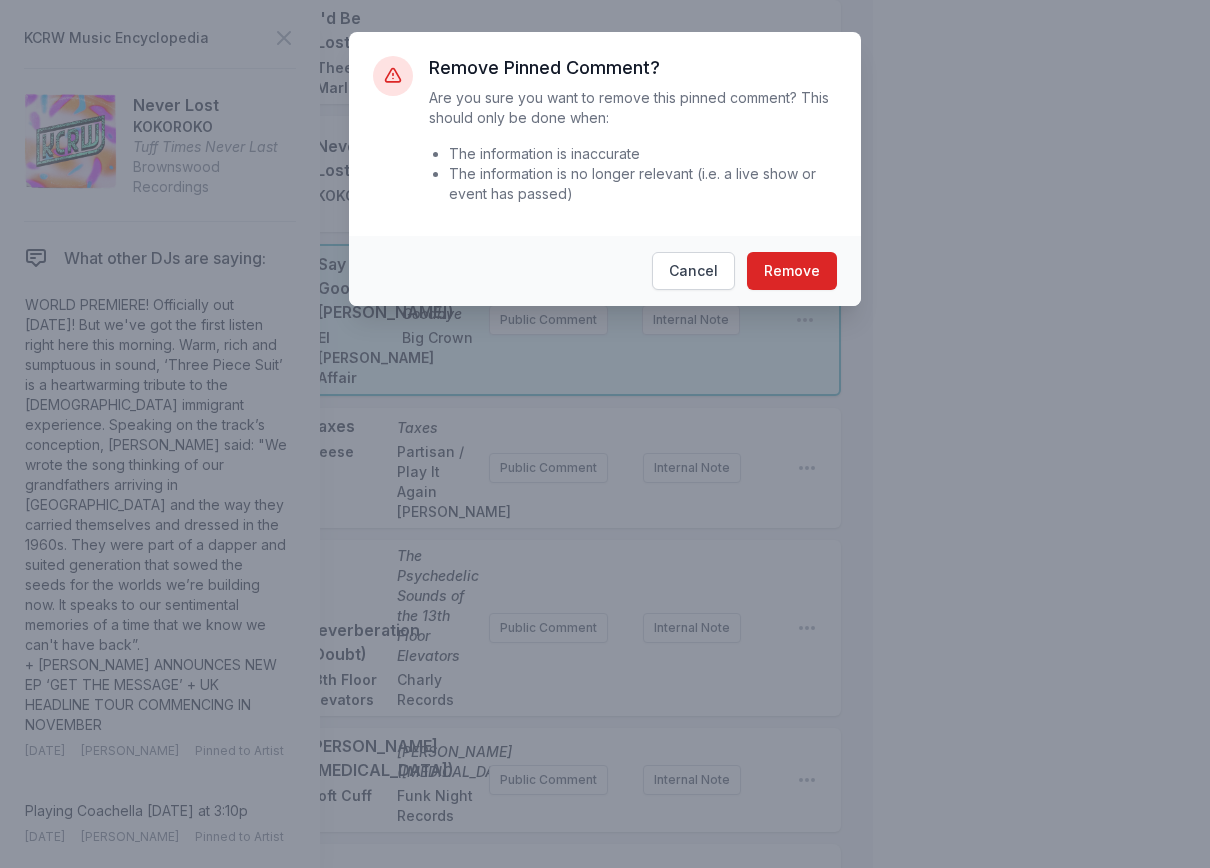 scroll, scrollTop: 748, scrollLeft: 0, axis: vertical 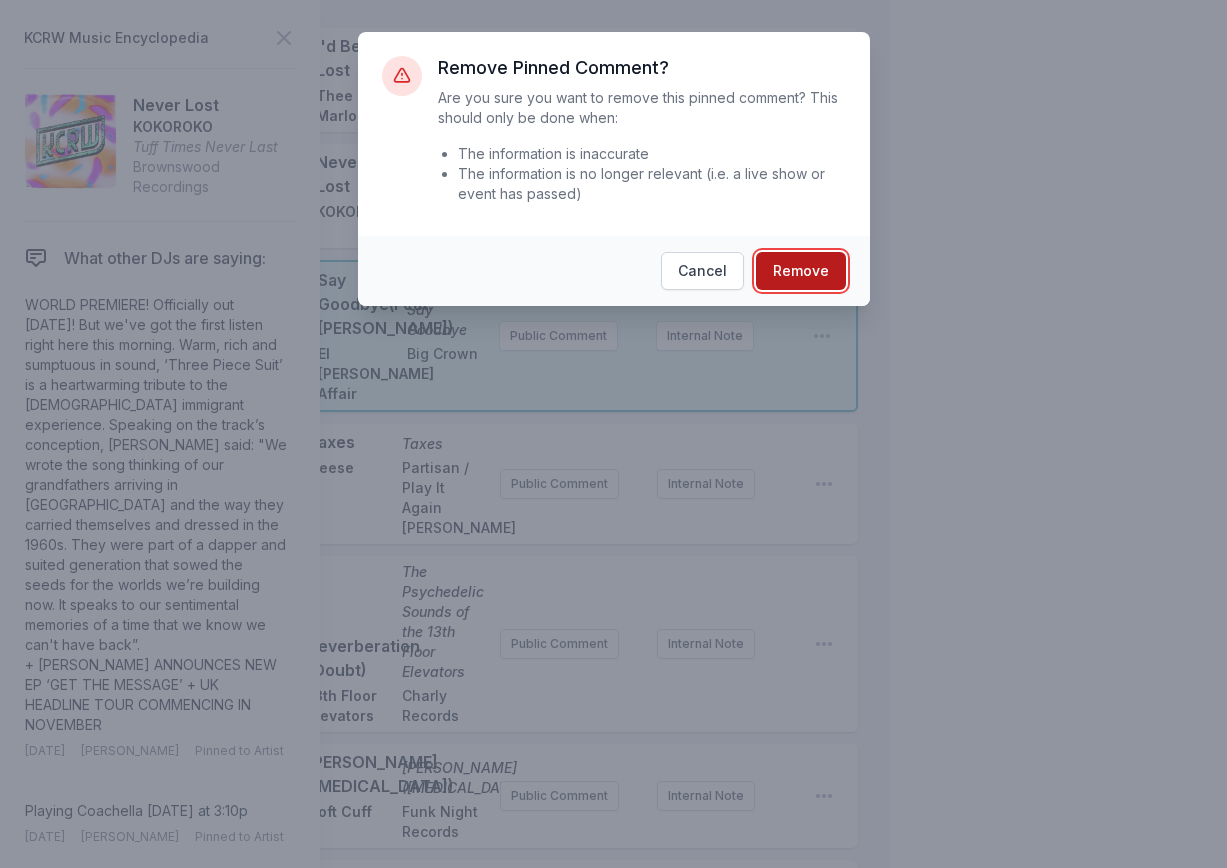 click on "Remove" at bounding box center [801, 271] 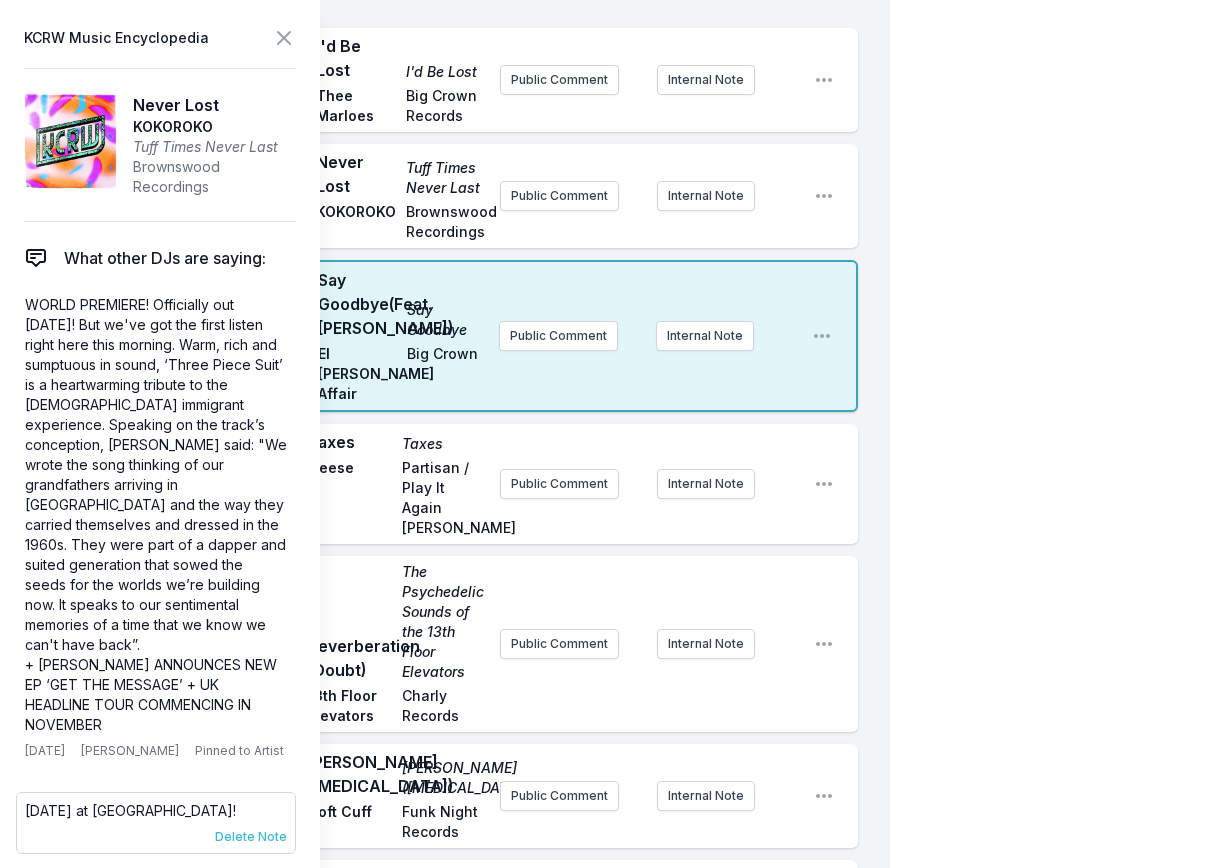 click on "Delete Note" at bounding box center [251, 837] 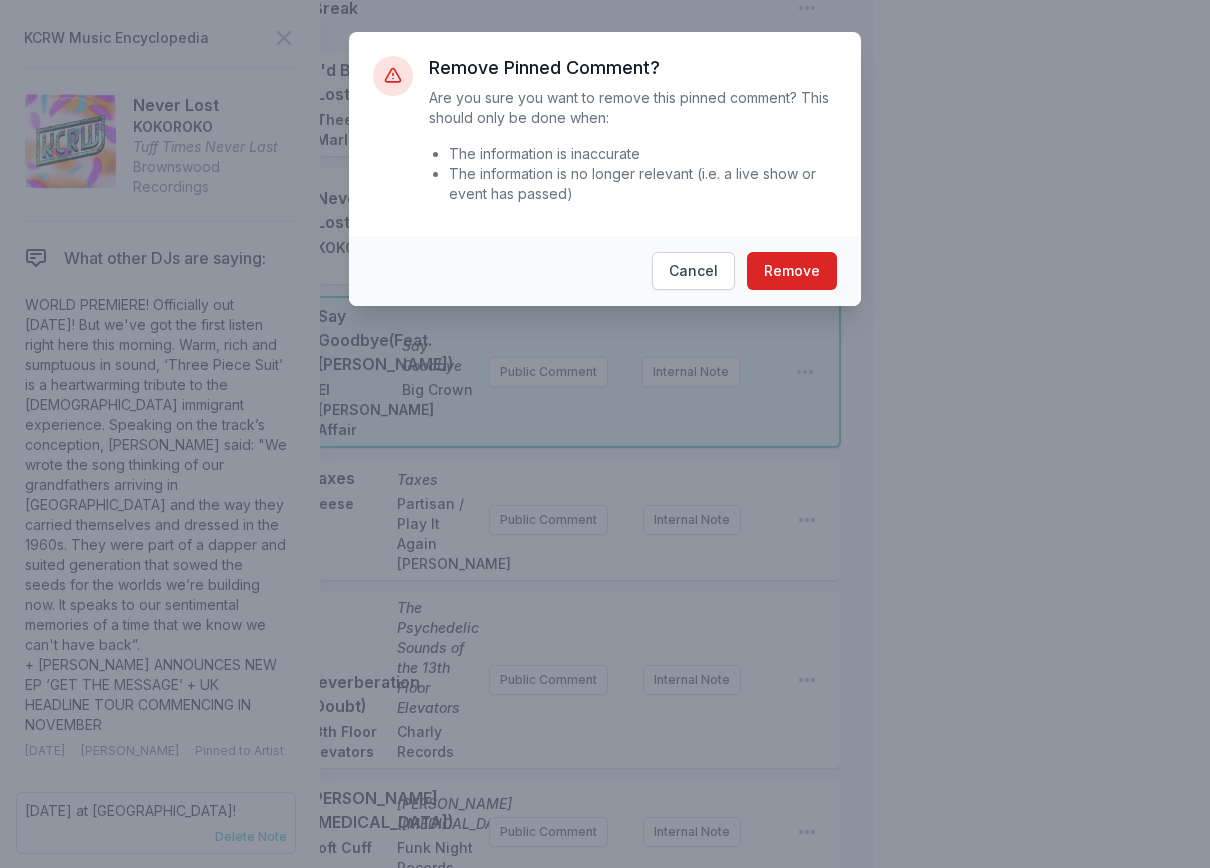 scroll, scrollTop: 696, scrollLeft: 0, axis: vertical 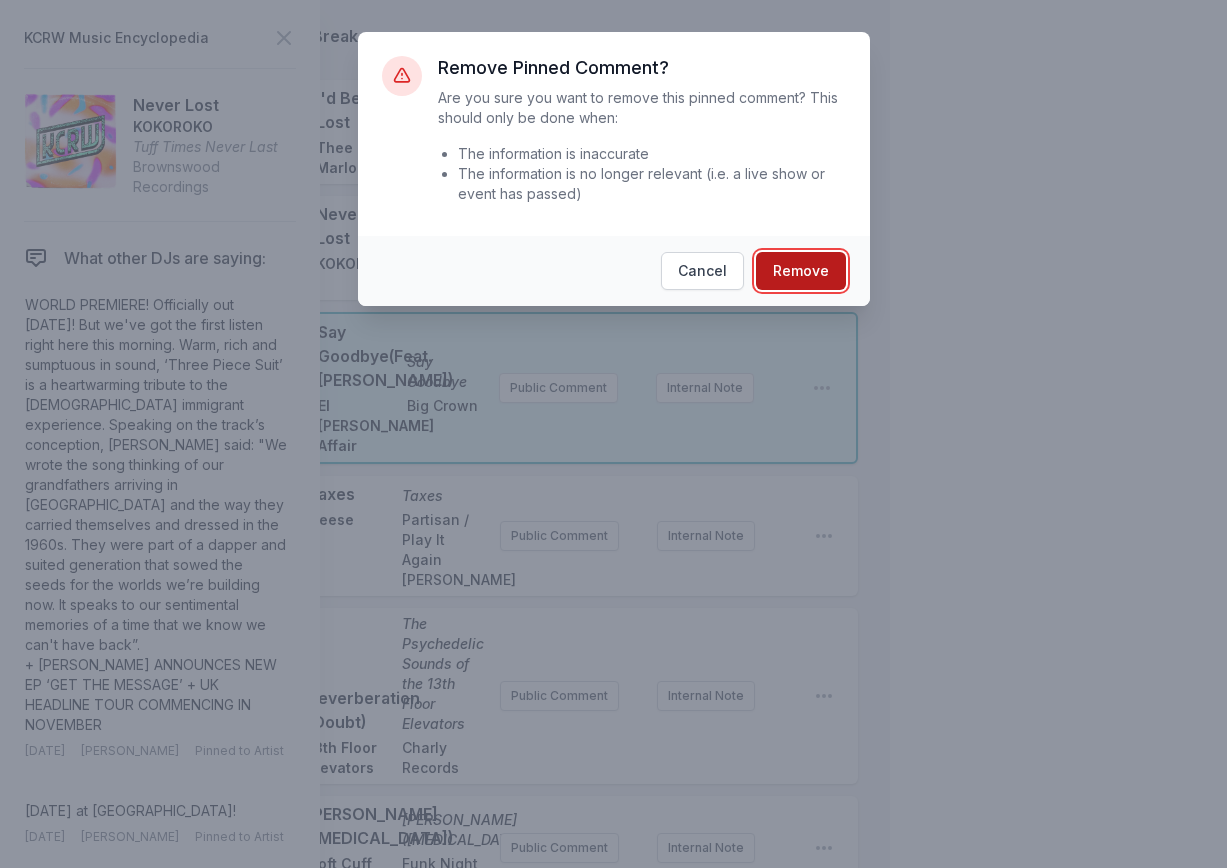 click on "Remove" at bounding box center [801, 271] 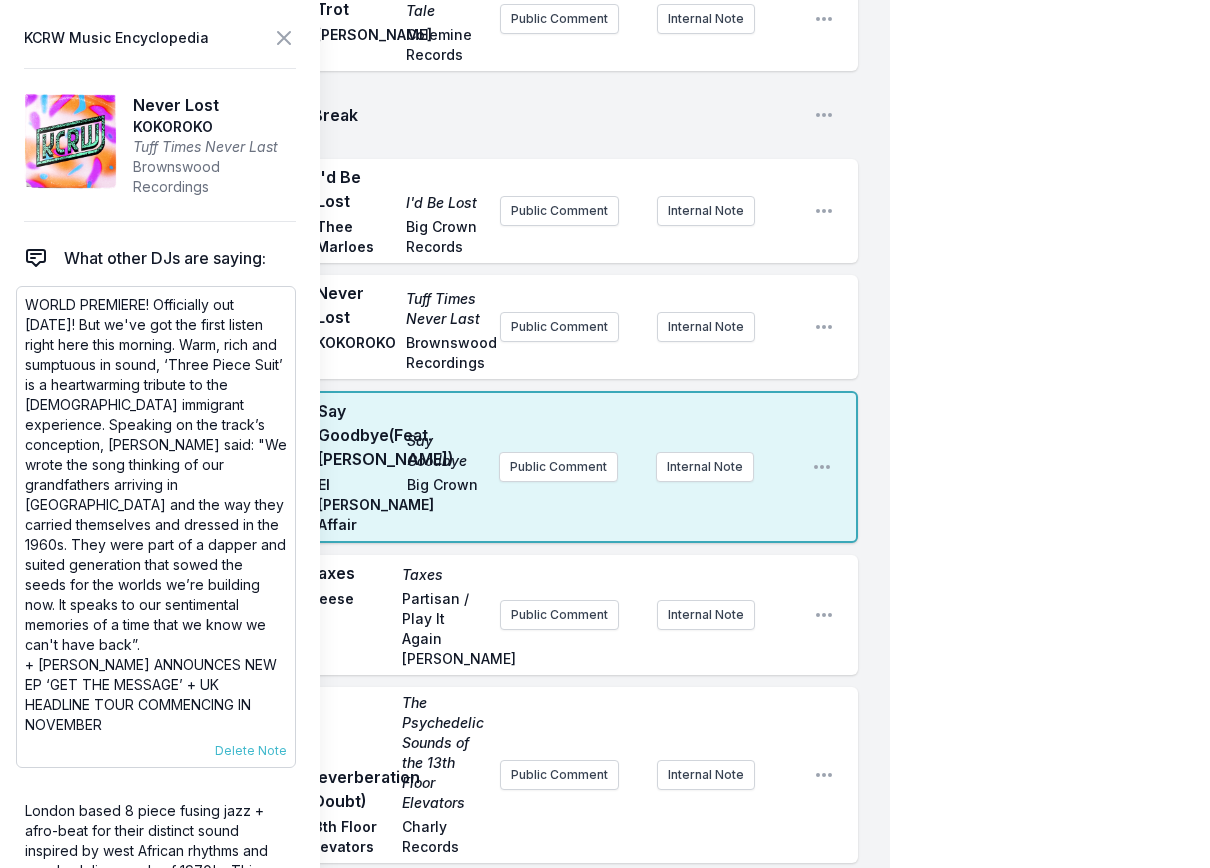 scroll, scrollTop: 596, scrollLeft: 0, axis: vertical 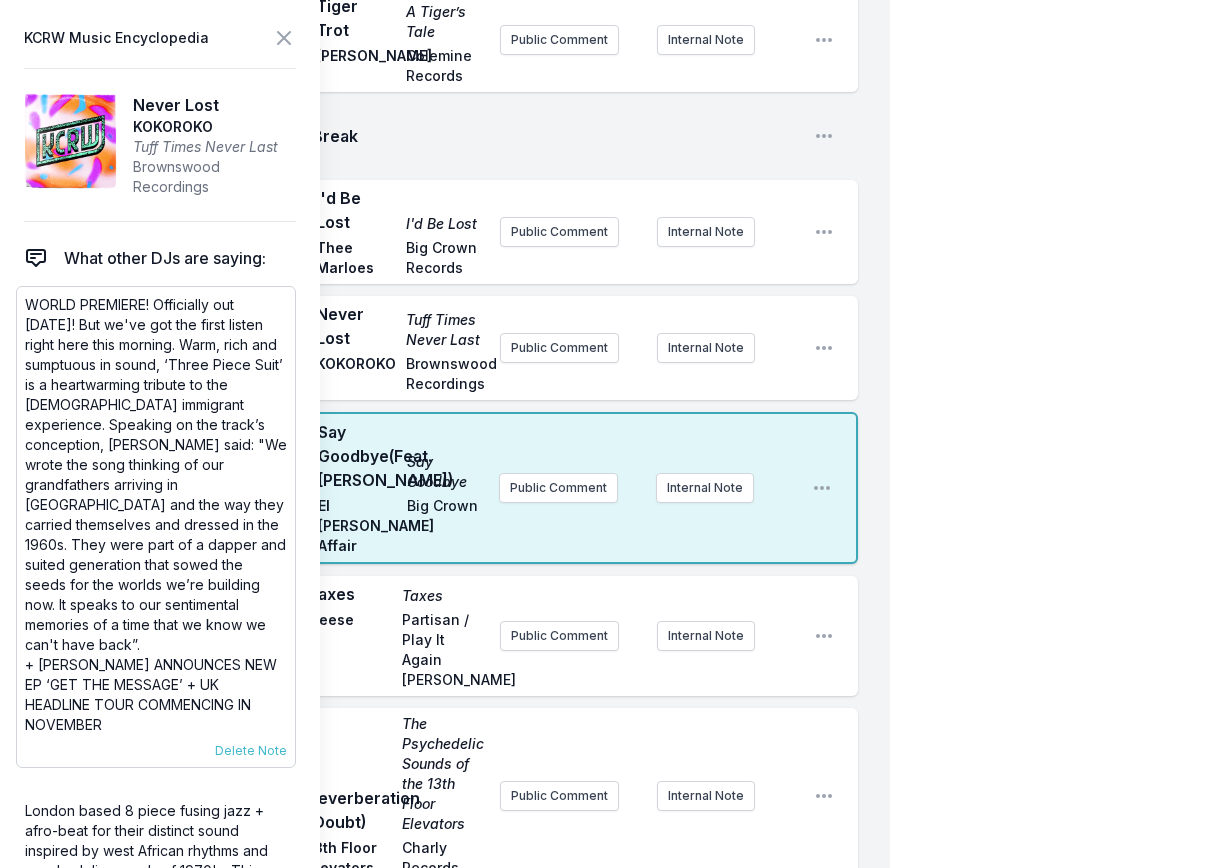 click on "WORLD PREMIERE!  Officially out [DATE]! But we've got the first listen right here this morning. Warm, rich and sumptuous in sound, ‘Three Piece Suit’ is a heartwarming tribute to the [DEMOGRAPHIC_DATA] immigrant experience. Speaking on the track’s conception, [PERSON_NAME] said: "We wrote the song thinking of our grandfathers arriving in [GEOGRAPHIC_DATA] and the way they carried themselves and dressed in the 1960s. They were part of a dapper and suited generation that sowed the seeds for the worlds we’re building now. It speaks to our sentimental memories of a time that we know we can't have back”." at bounding box center [156, 475] 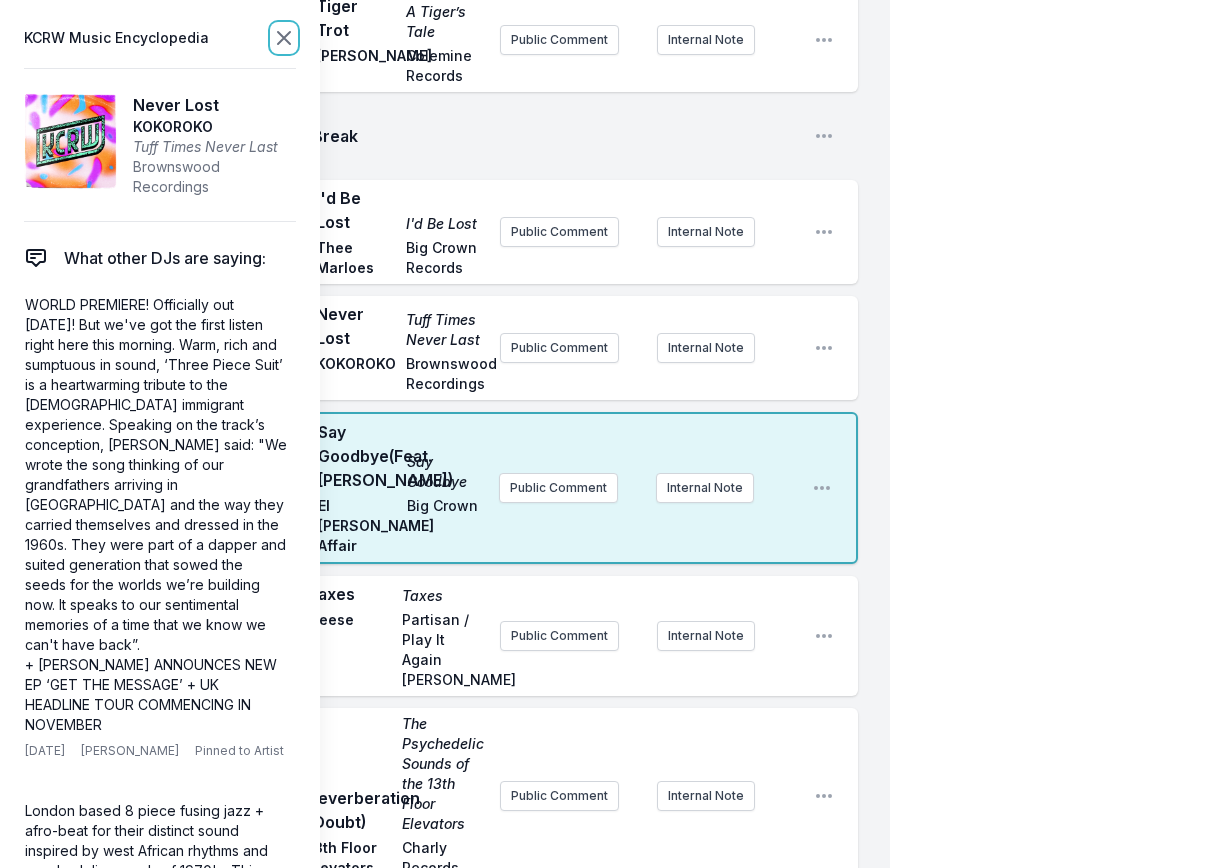 click 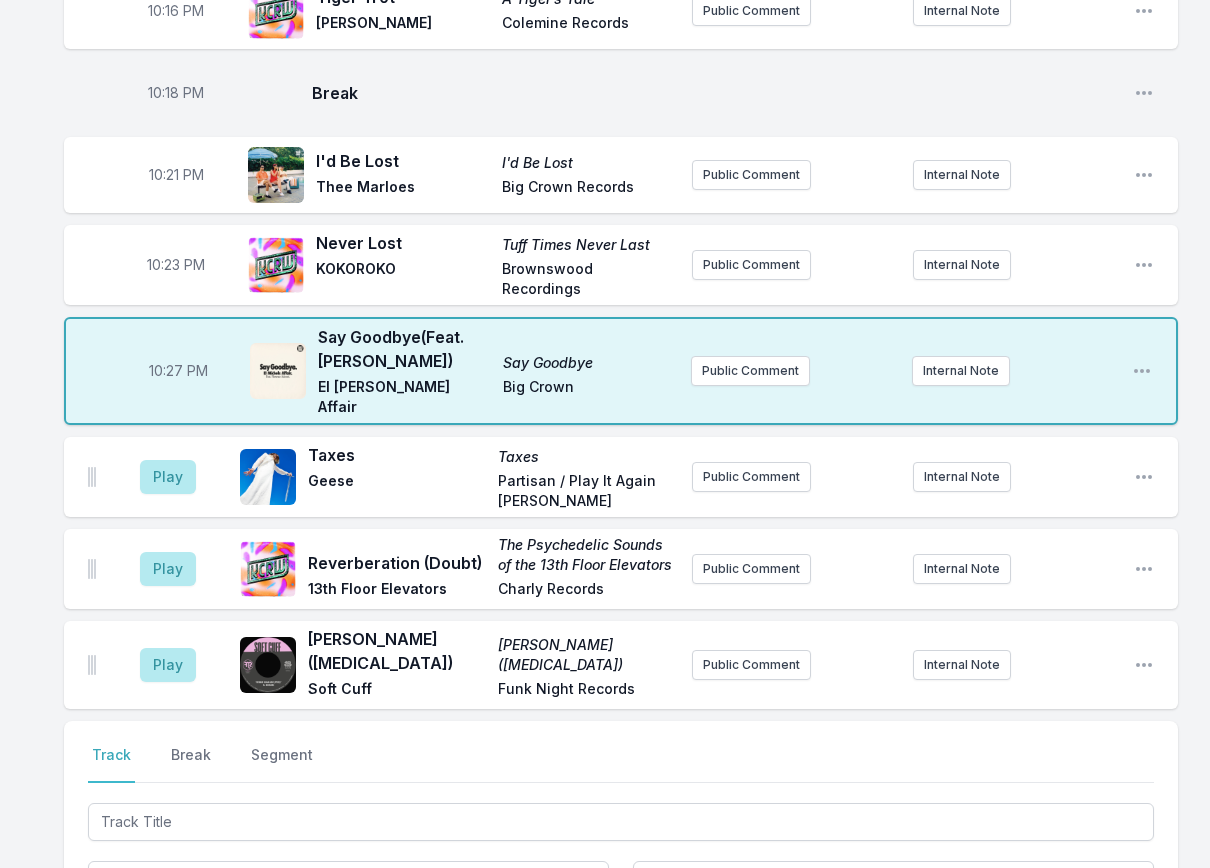 scroll, scrollTop: 500, scrollLeft: 0, axis: vertical 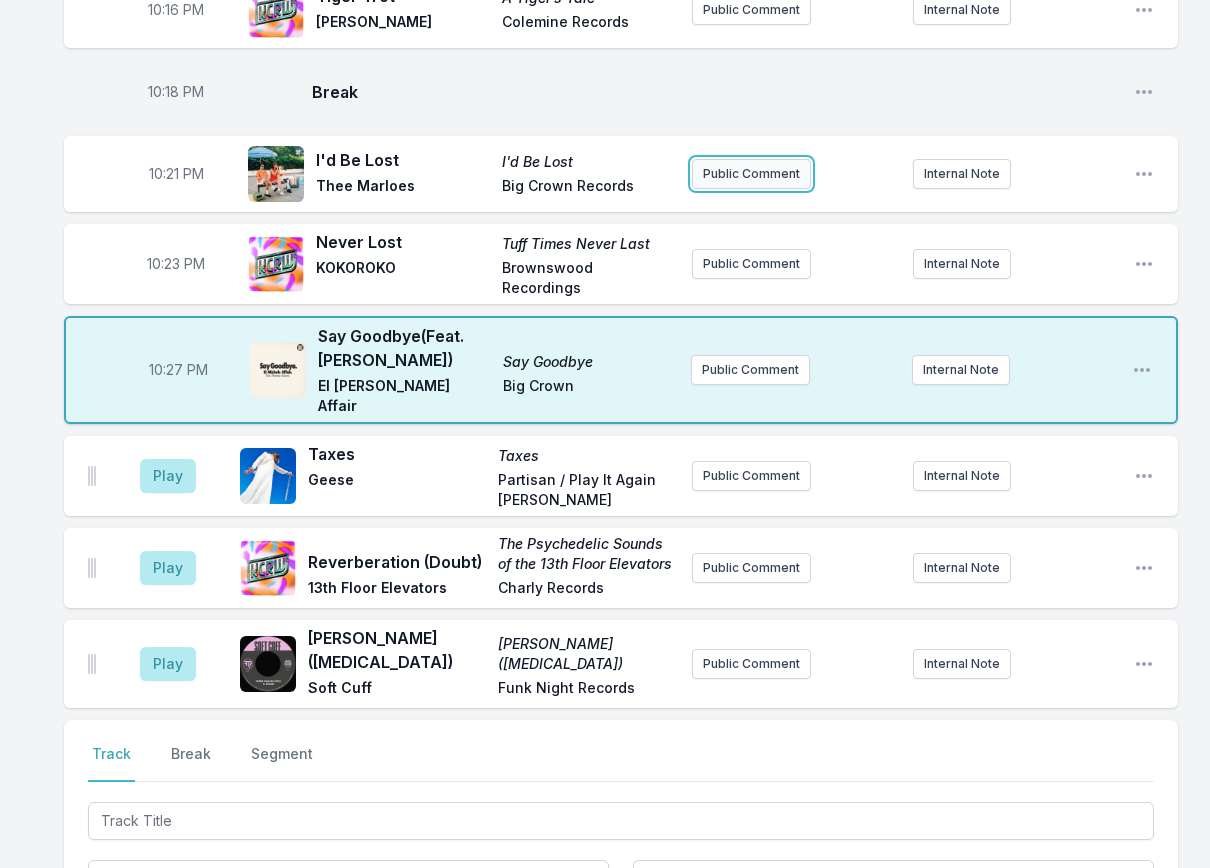 click on "Public Comment" at bounding box center [751, 174] 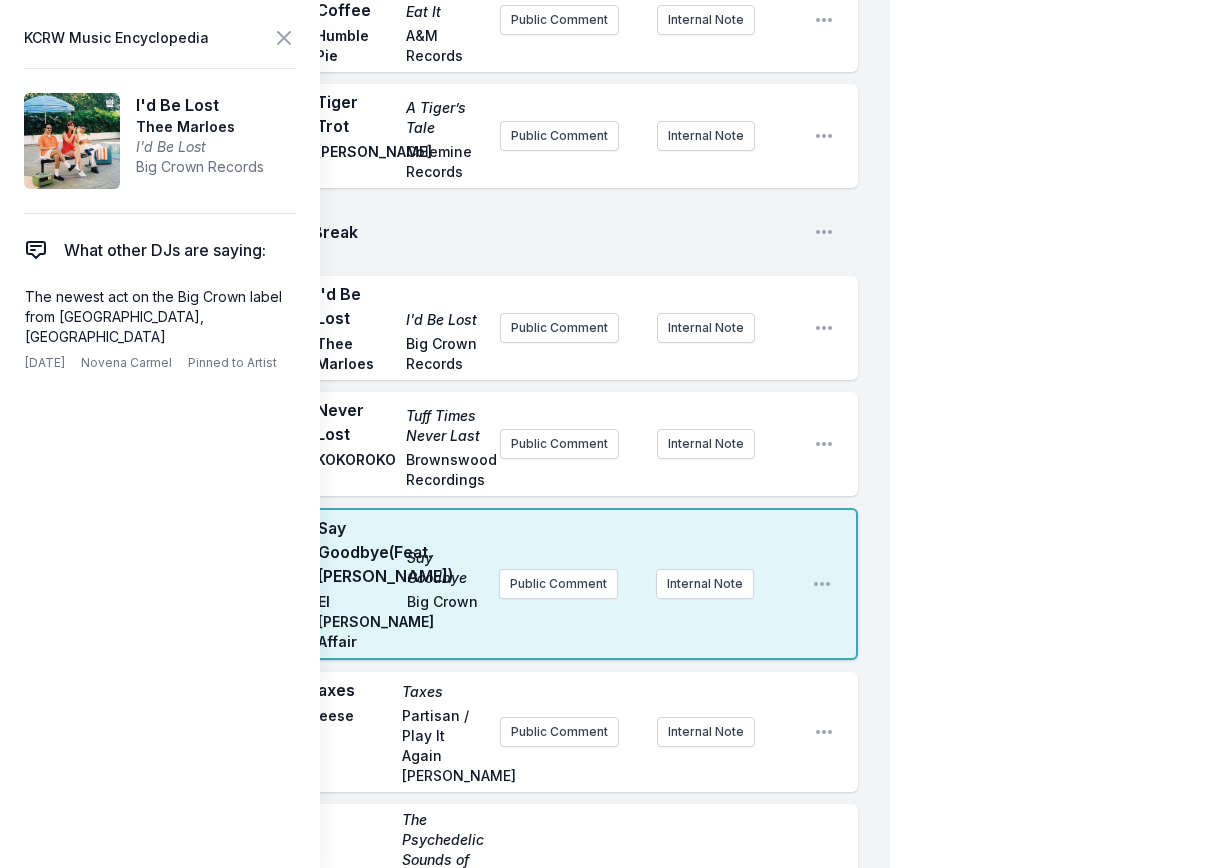 click on "KCRW Music Encyclopedia I'd Be Lost Thee Marloes I'd Be Lost Big Crown Records What other DJs are saying: The newest act on the Big Crown label from [GEOGRAPHIC_DATA], [GEOGRAPHIC_DATA] [DATE] Novena Carmel Pinned to Artist Delete Note" at bounding box center (160, 434) 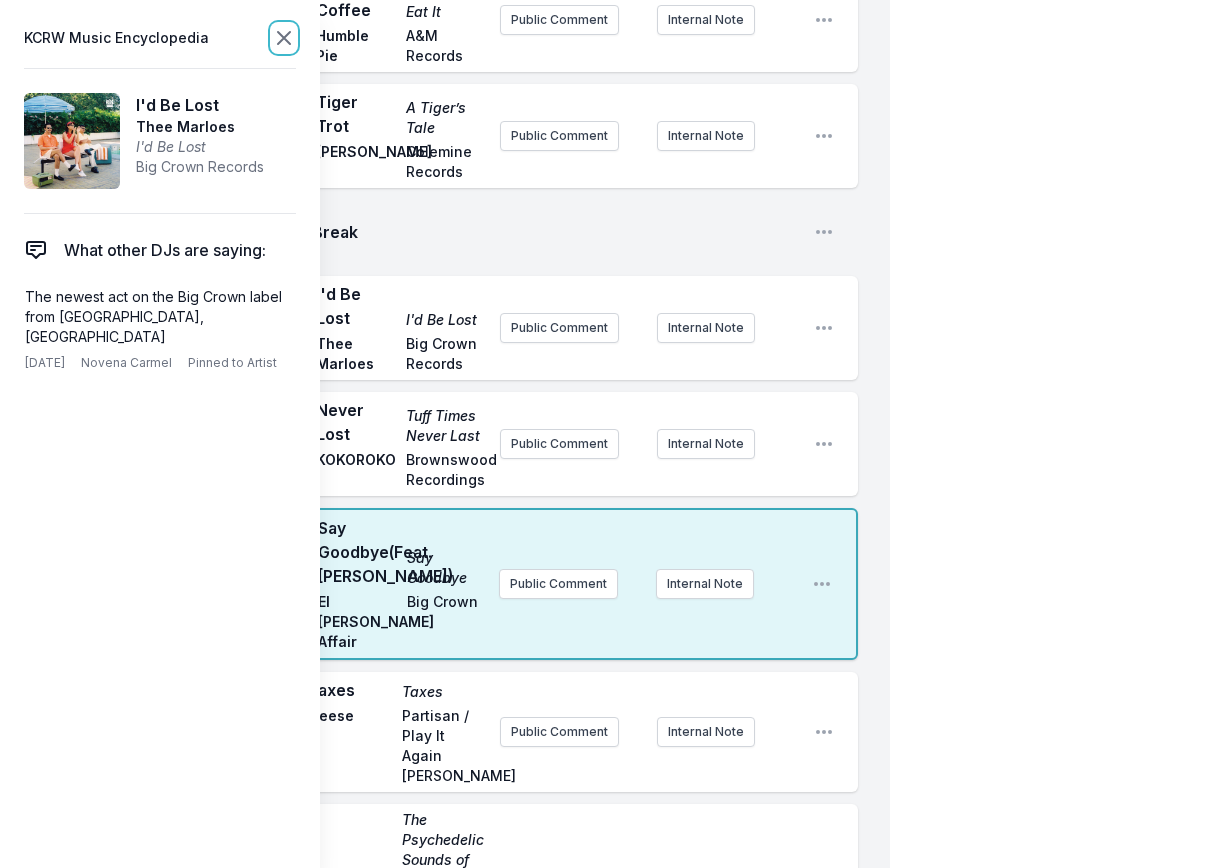 click 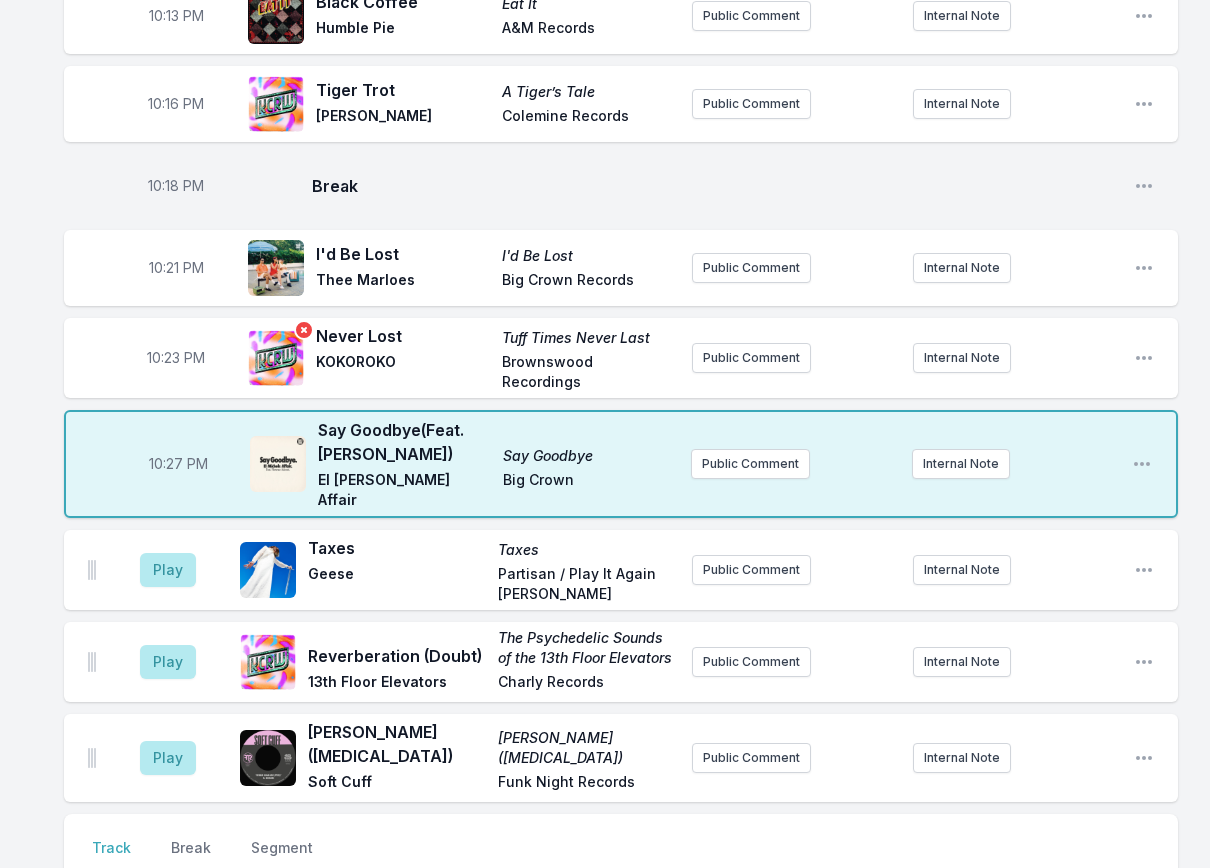 scroll, scrollTop: 400, scrollLeft: 0, axis: vertical 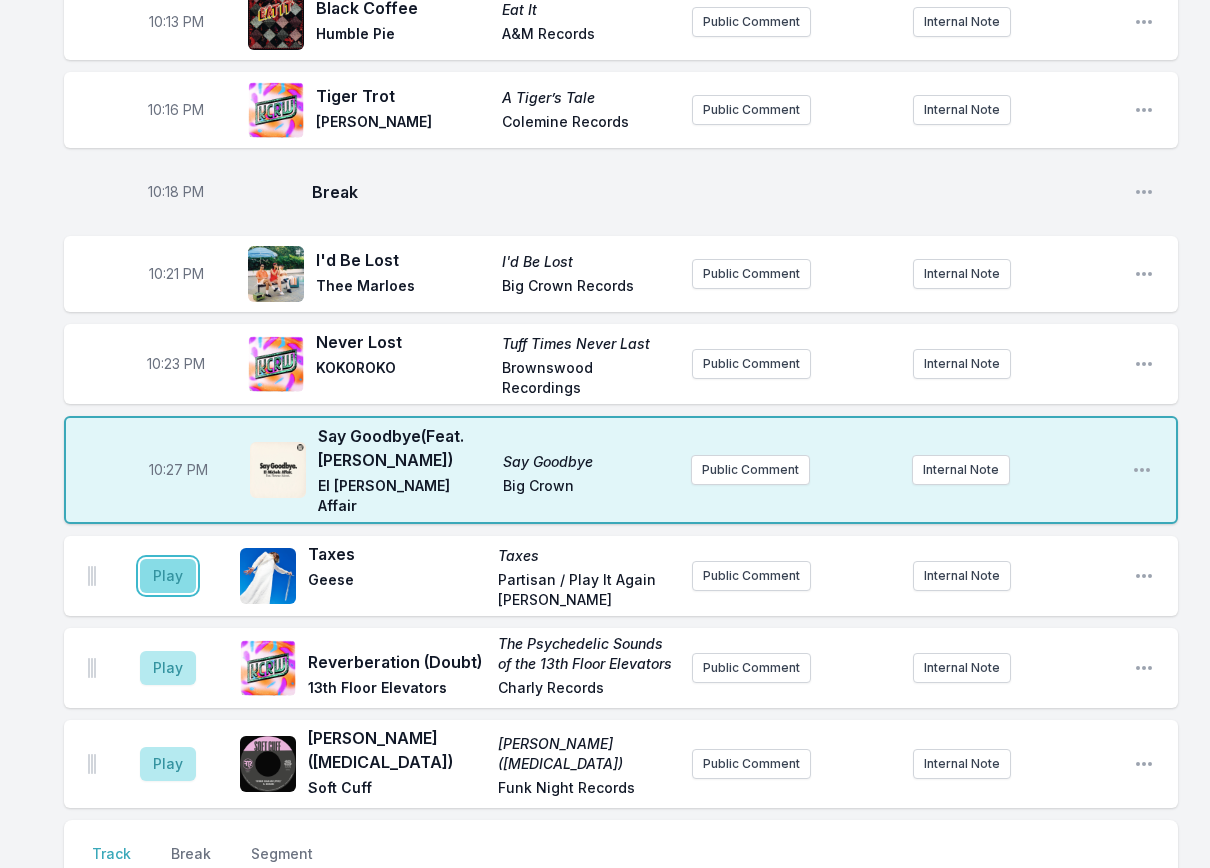 click on "Play" at bounding box center (168, 576) 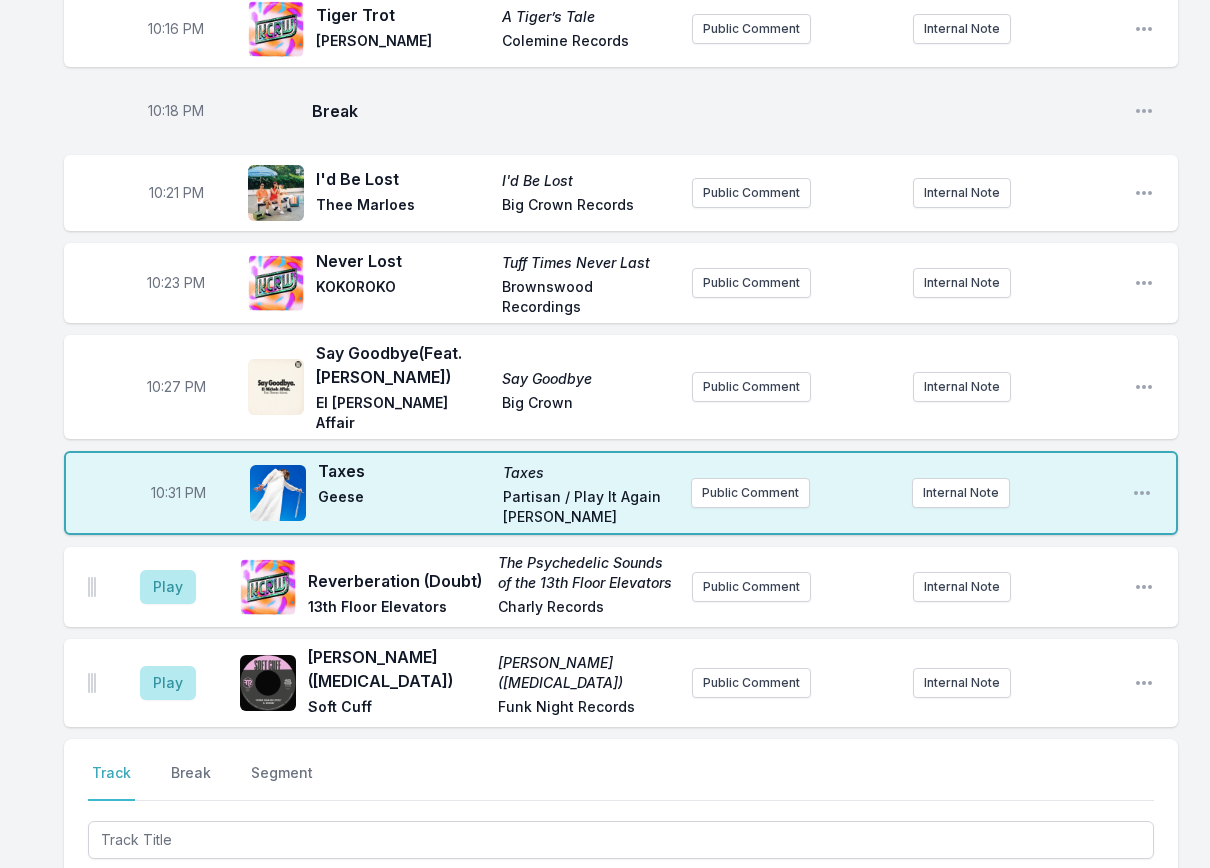 scroll, scrollTop: 600, scrollLeft: 0, axis: vertical 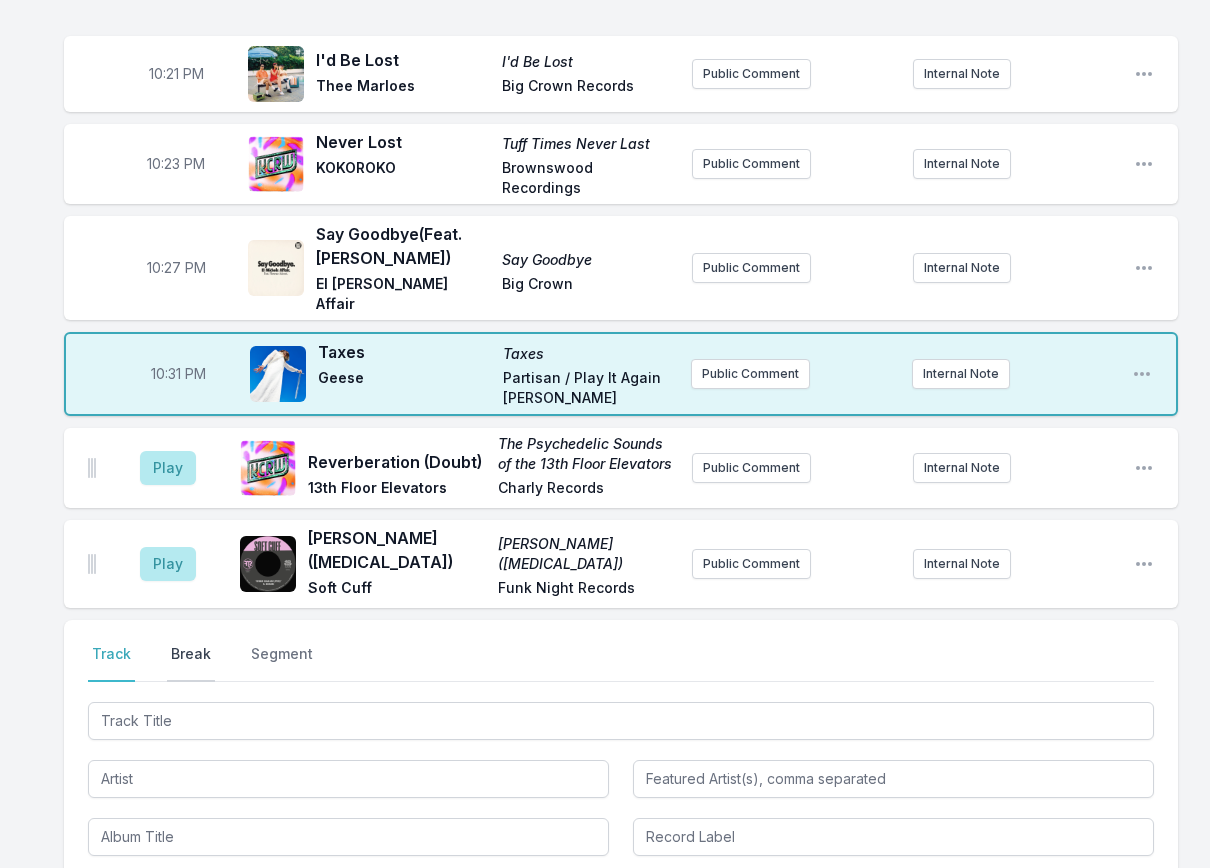 click on "Break" at bounding box center (191, 663) 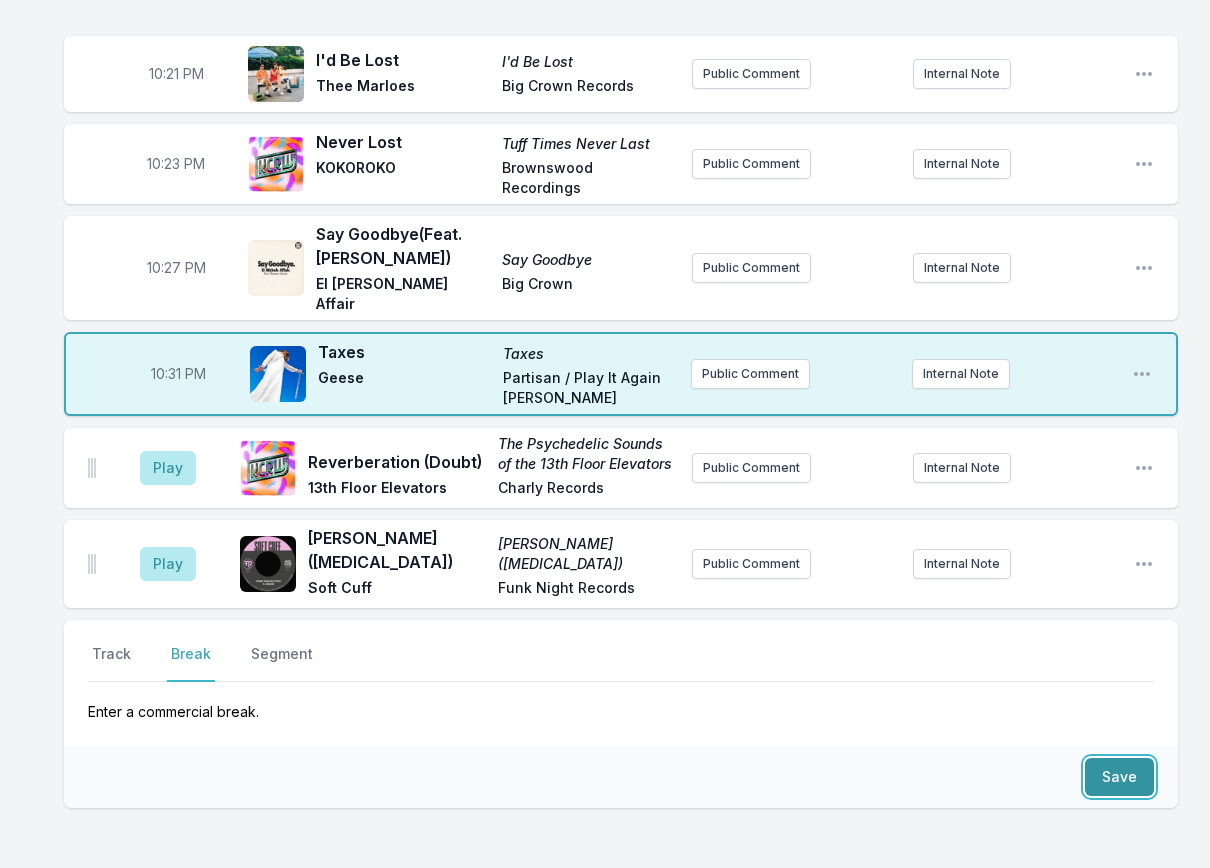click on "Save" at bounding box center (1119, 777) 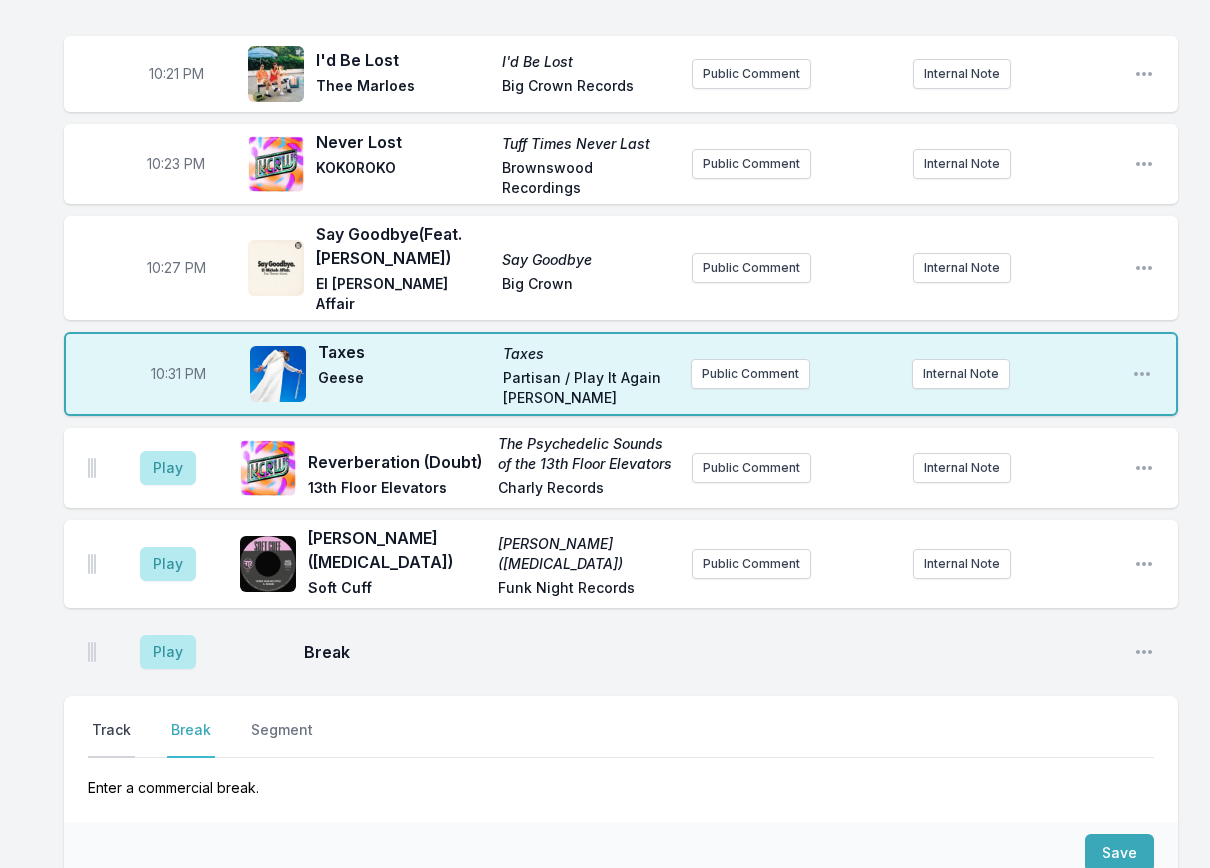 click on "Track" at bounding box center [111, 739] 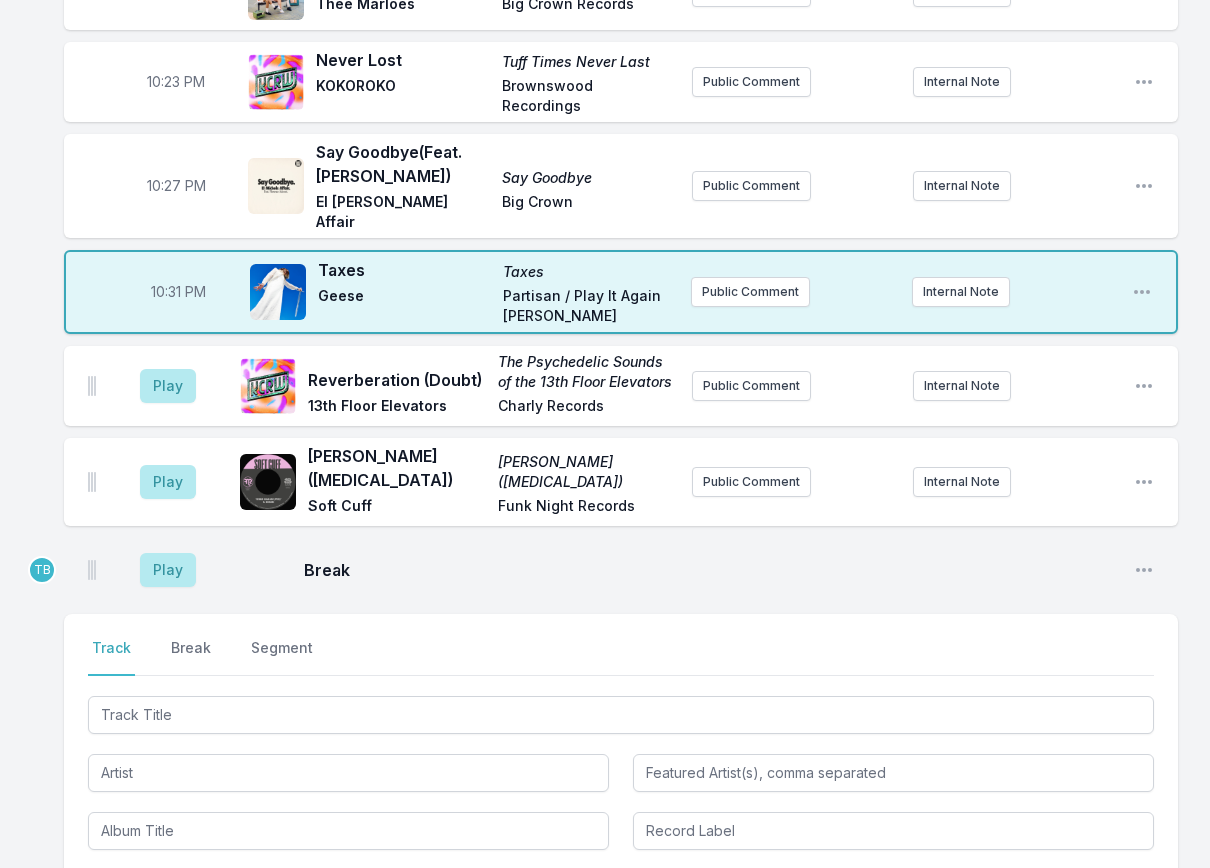 scroll, scrollTop: 800, scrollLeft: 0, axis: vertical 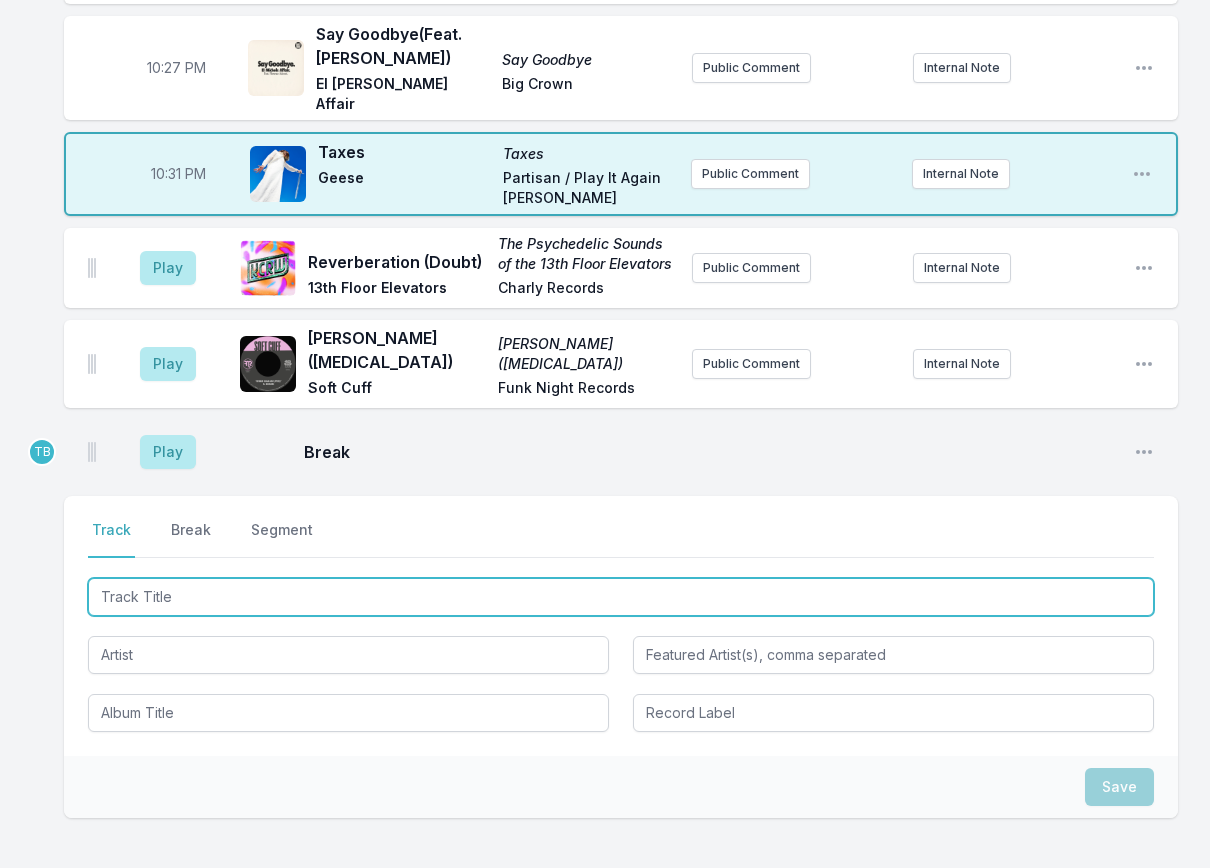 click at bounding box center (621, 597) 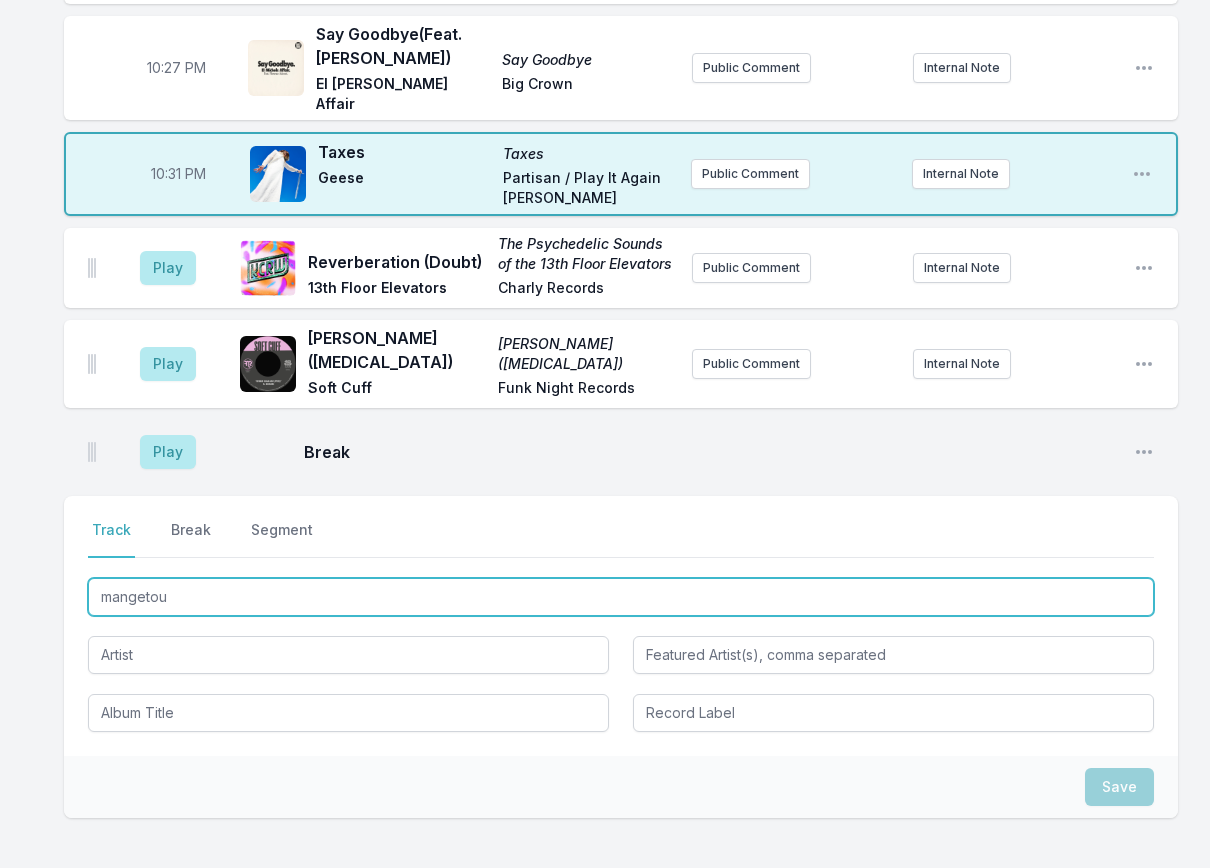 type on "mangetout" 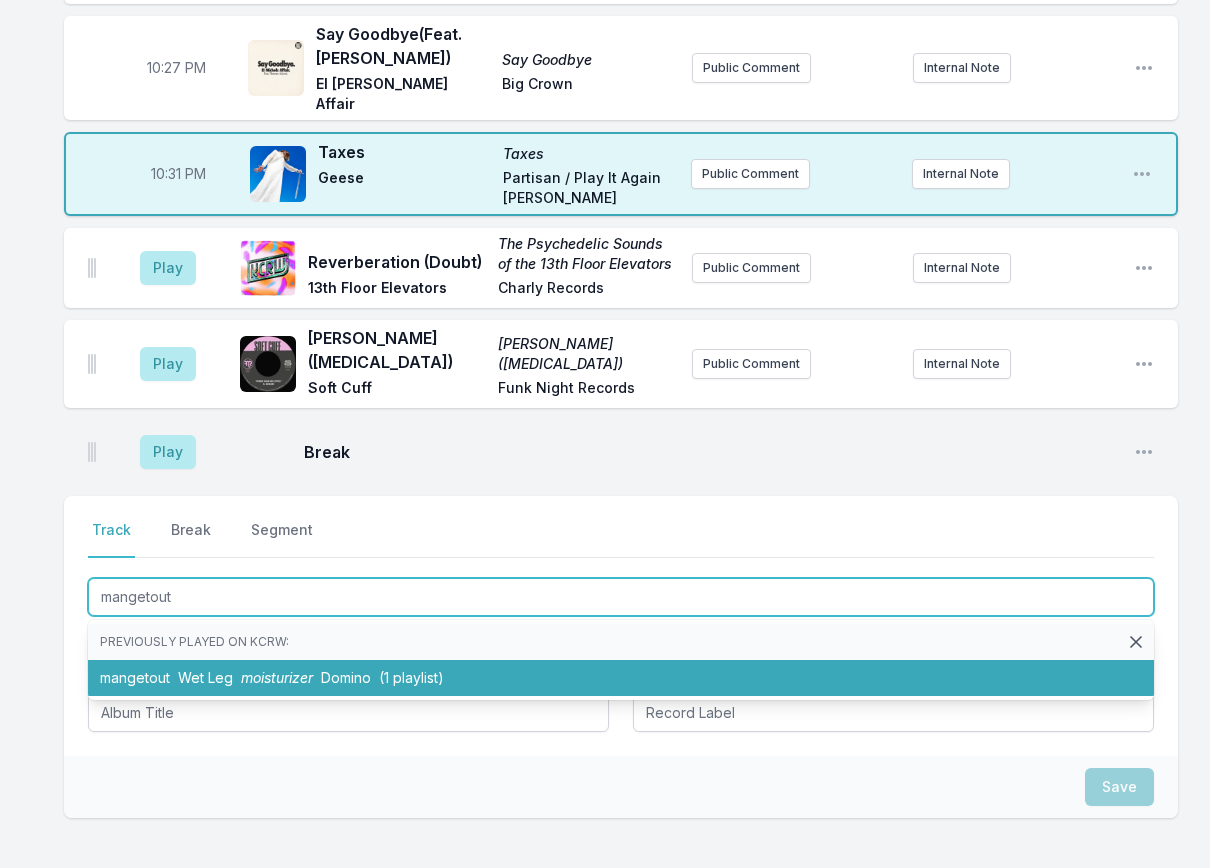 click on "Domino" at bounding box center [346, 677] 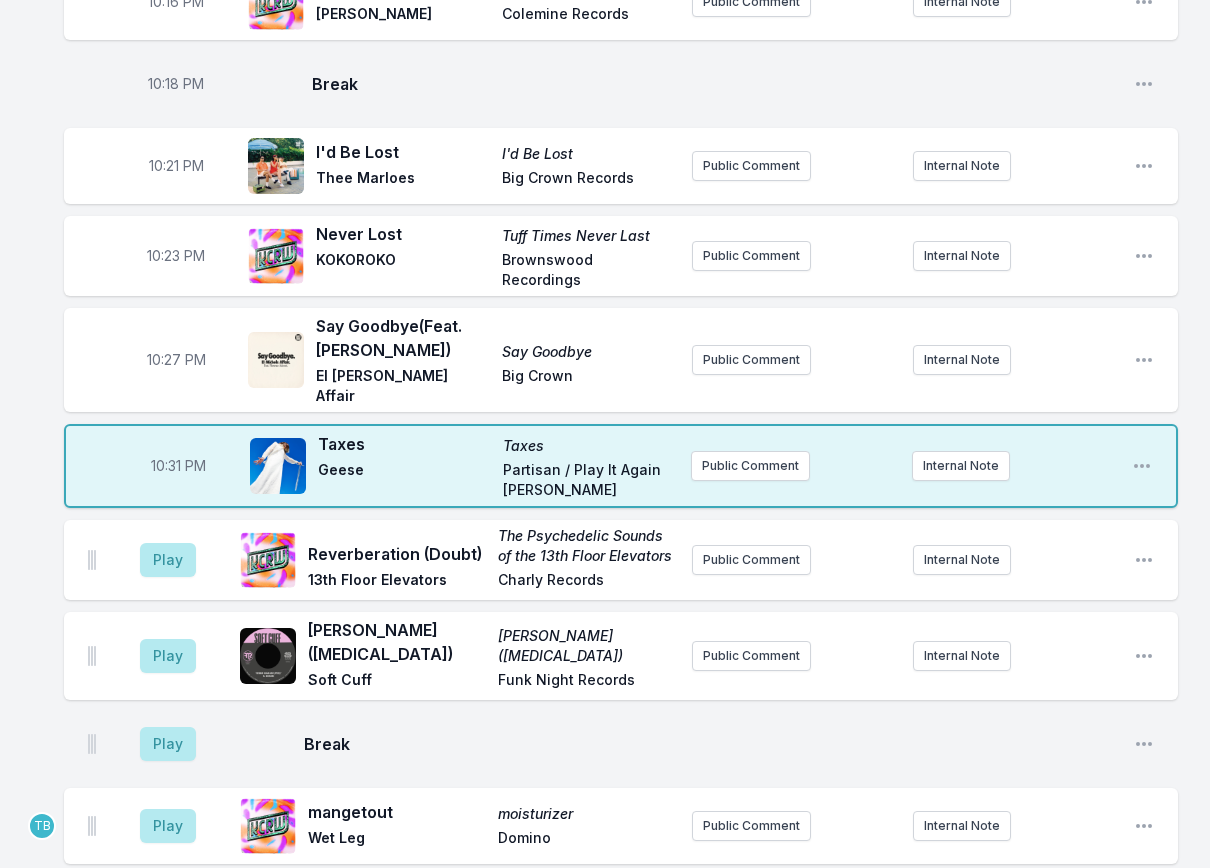 scroll, scrollTop: 500, scrollLeft: 0, axis: vertical 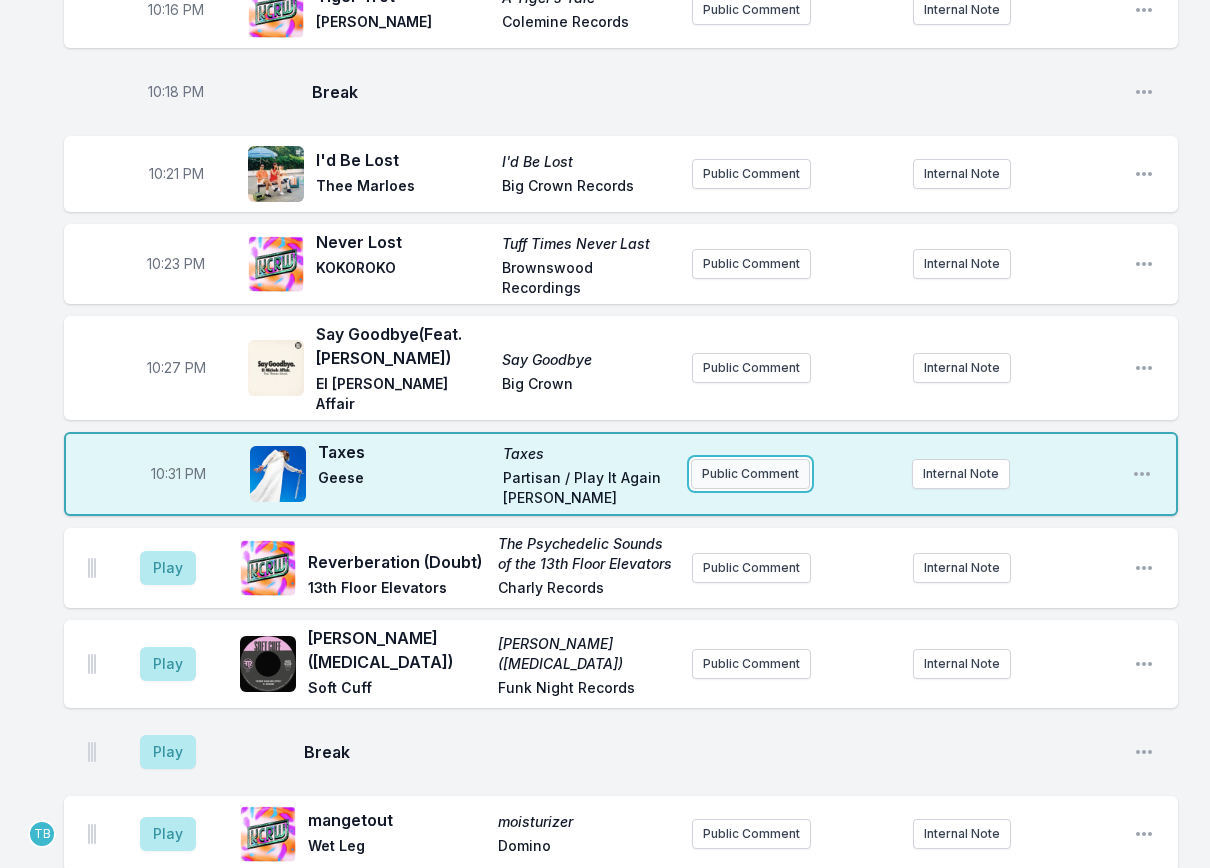 click on "Public Comment" at bounding box center [750, 474] 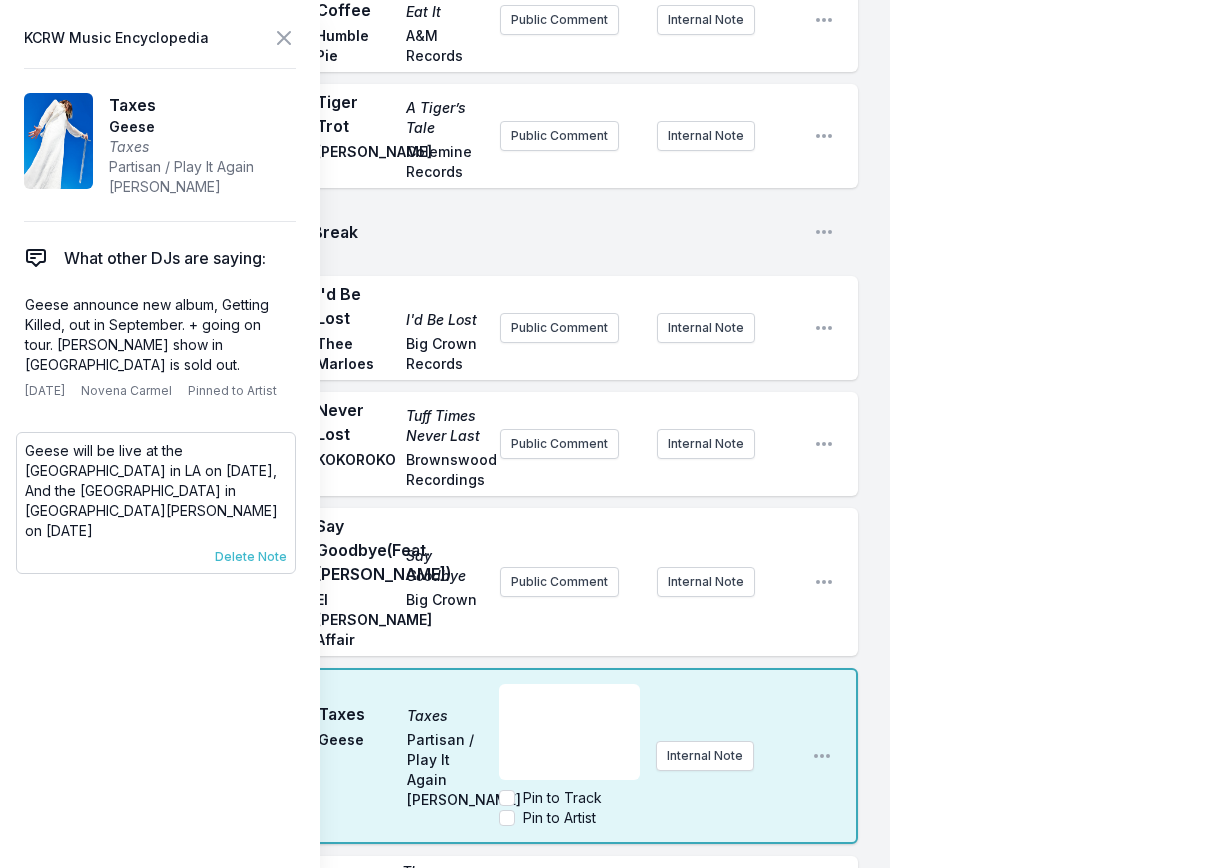 click on "Delete Note" at bounding box center (251, 557) 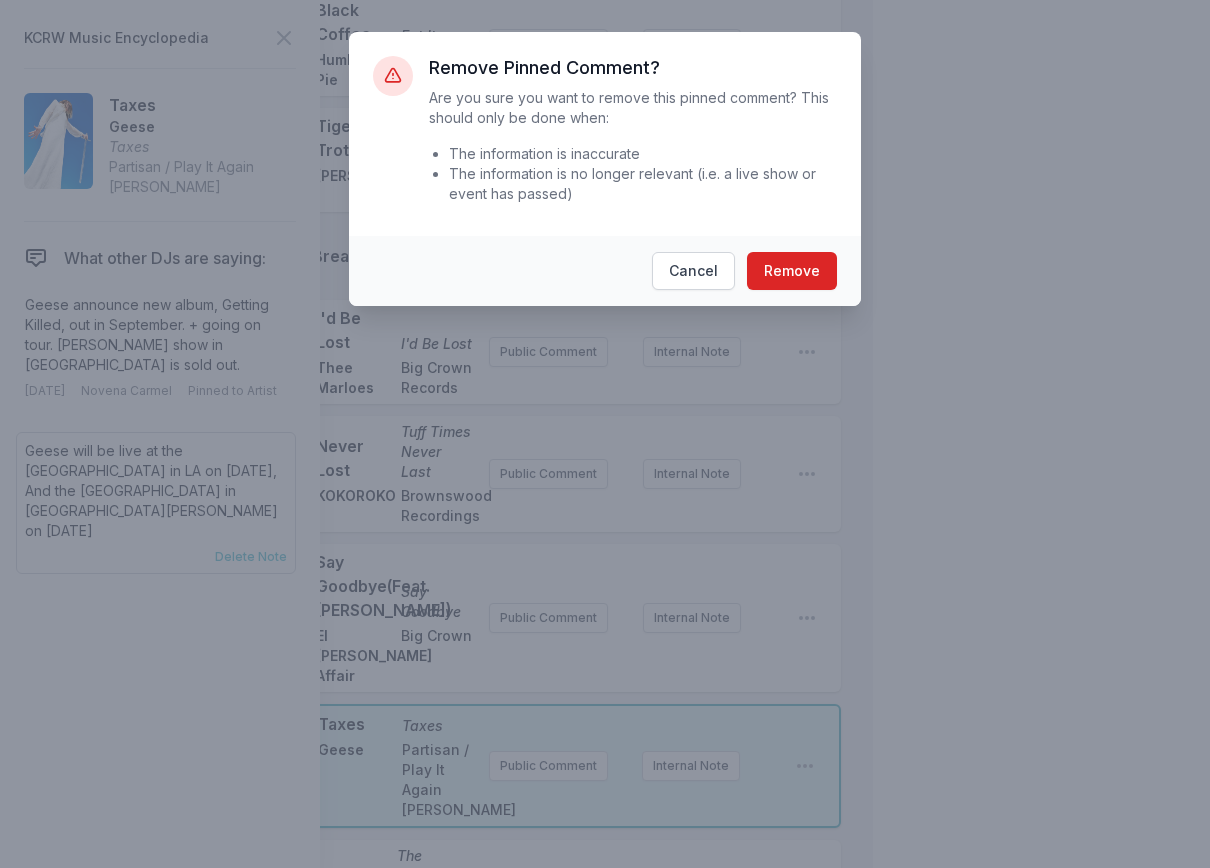 scroll, scrollTop: 476, scrollLeft: 0, axis: vertical 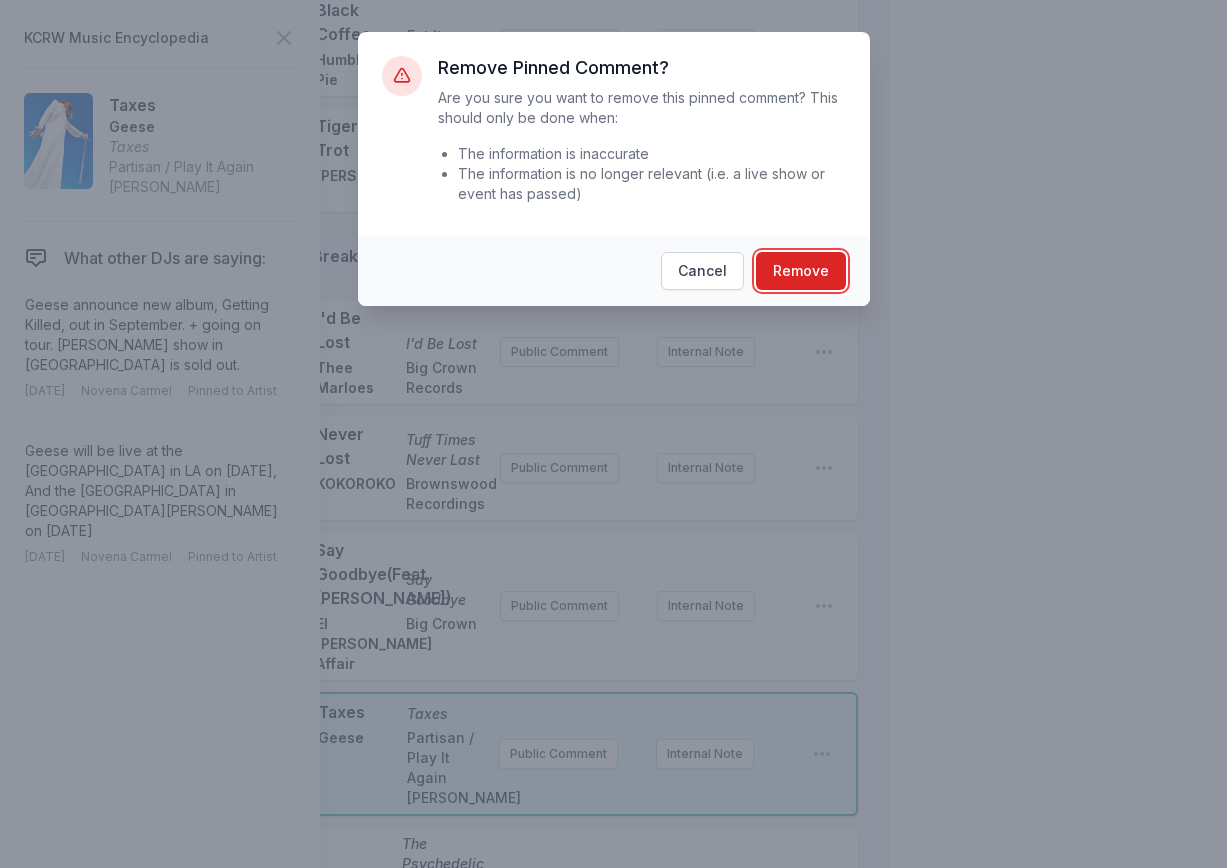 click on "Remove" at bounding box center [801, 271] 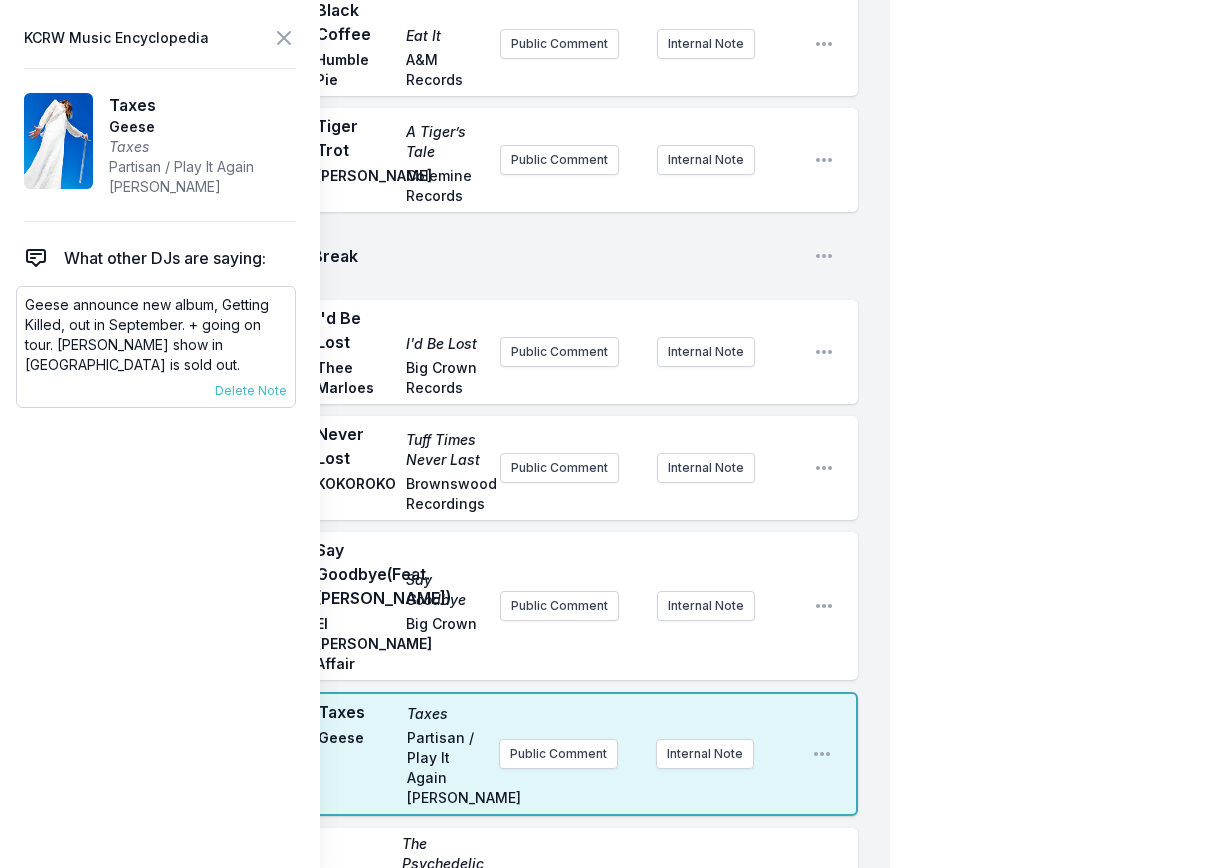 click on "Geese announce new album, Getting Killed, out in September. + going on tour. [PERSON_NAME] show in [GEOGRAPHIC_DATA] is sold out." at bounding box center (156, 335) 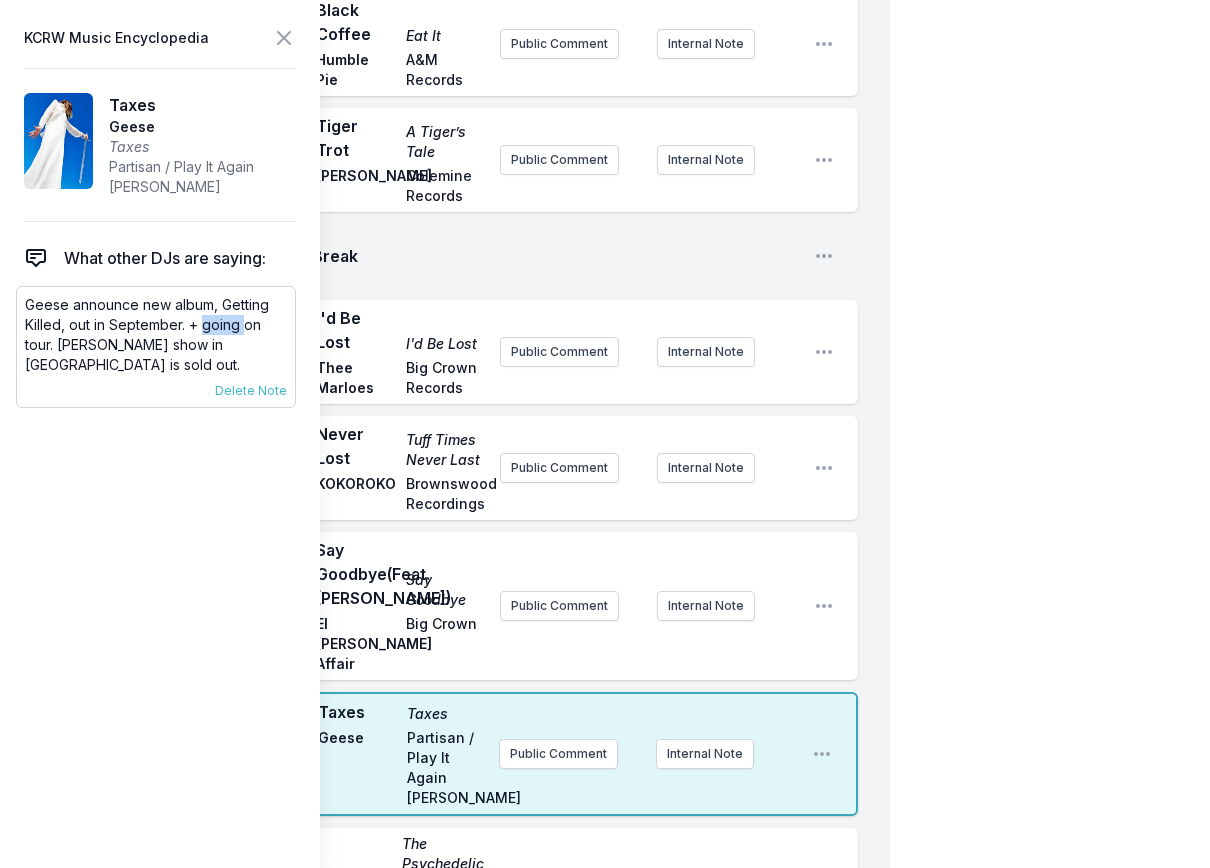 click on "Geese announce new album, Getting Killed, out in September. + going on tour. [PERSON_NAME] show in [GEOGRAPHIC_DATA] is sold out." at bounding box center (156, 335) 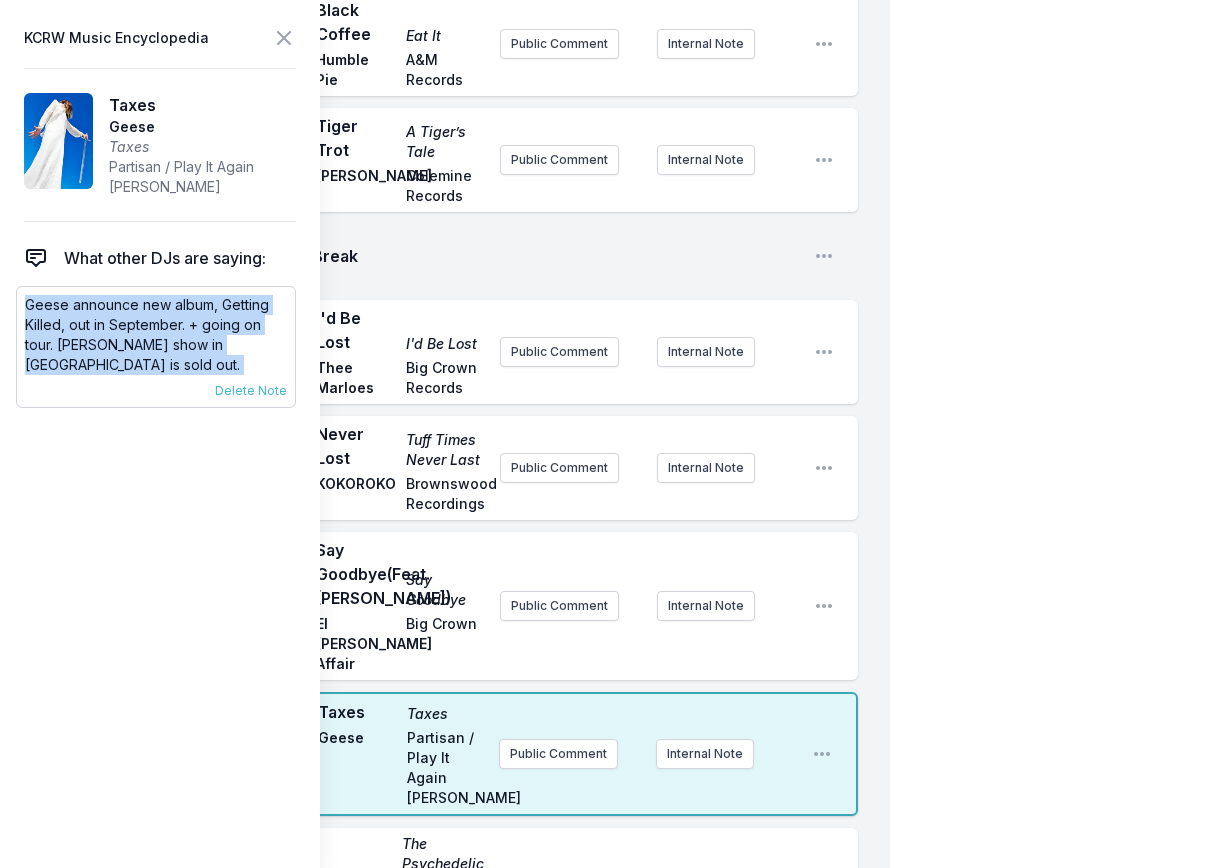 click on "Geese announce new album, Getting Killed, out in September. + going on tour. [PERSON_NAME] show in [GEOGRAPHIC_DATA] is sold out." at bounding box center (156, 335) 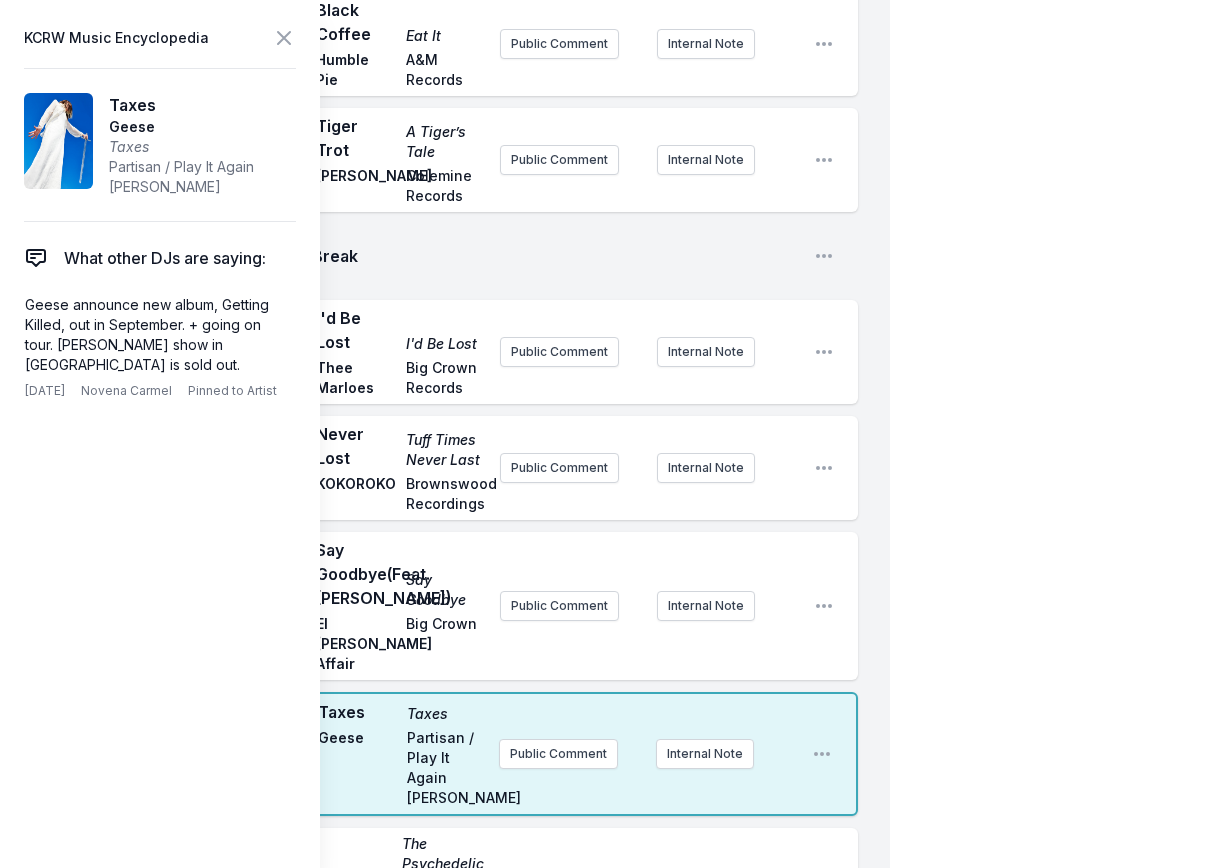 click on "10:27 PM Say Goodbye  (Feat. [PERSON_NAME]) Say Goodbye El [PERSON_NAME] Affair Big Crown Public Comment Internal Note Open playlist item options" at bounding box center [461, 606] 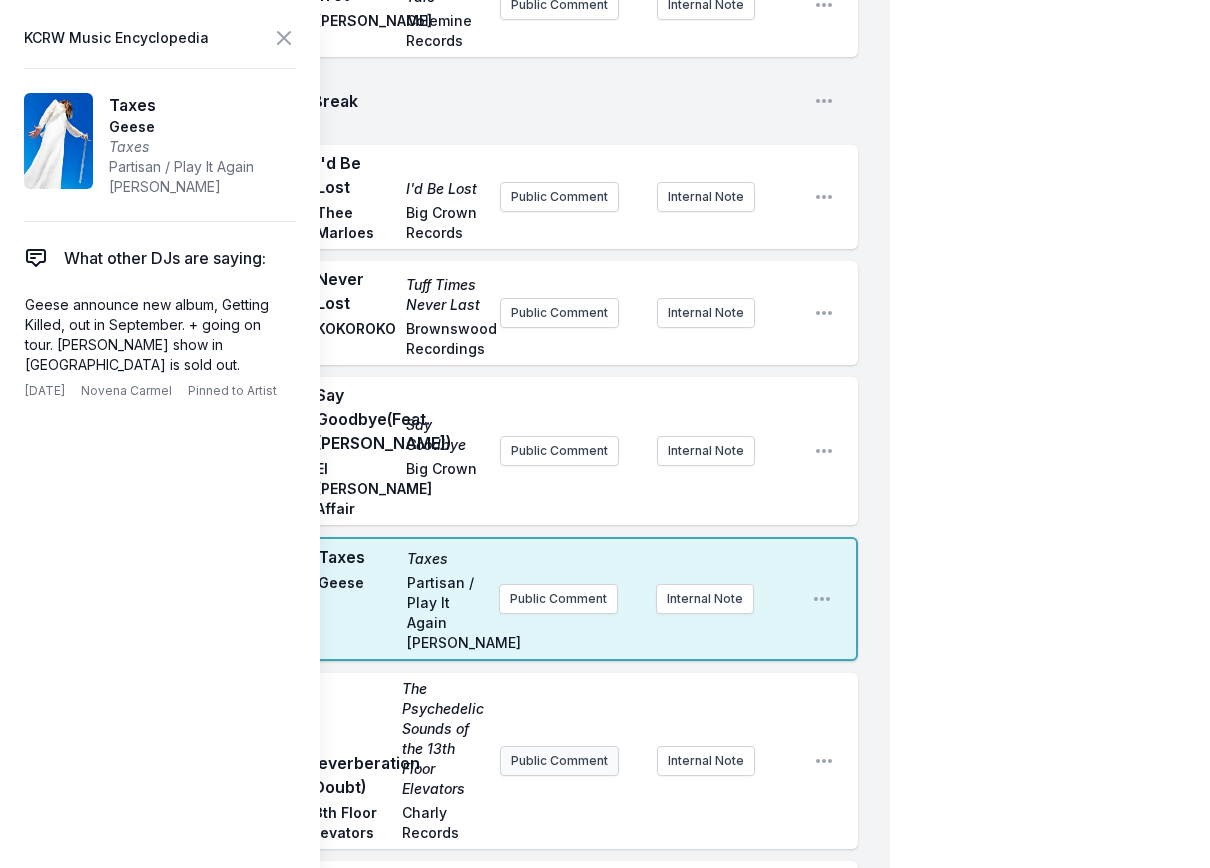 scroll, scrollTop: 776, scrollLeft: 0, axis: vertical 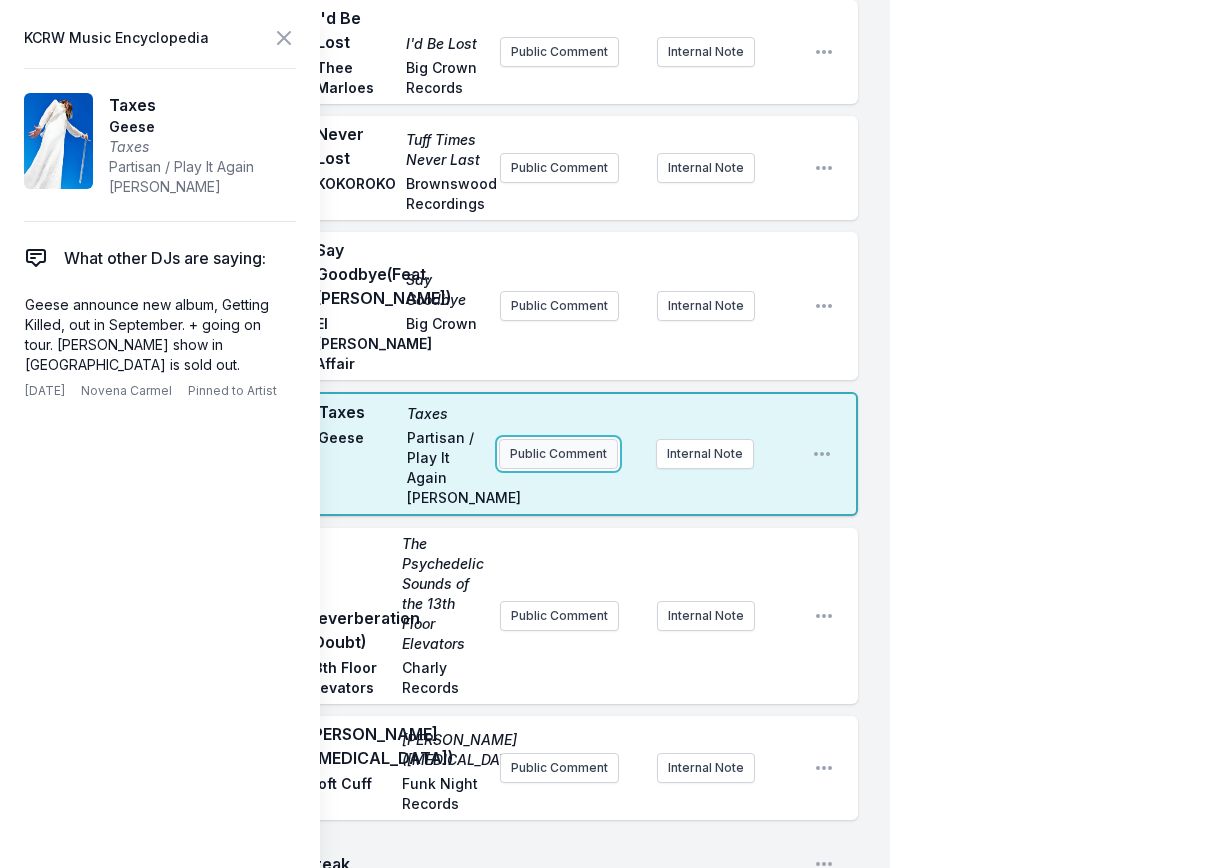 click on "Public Comment" at bounding box center (558, 454) 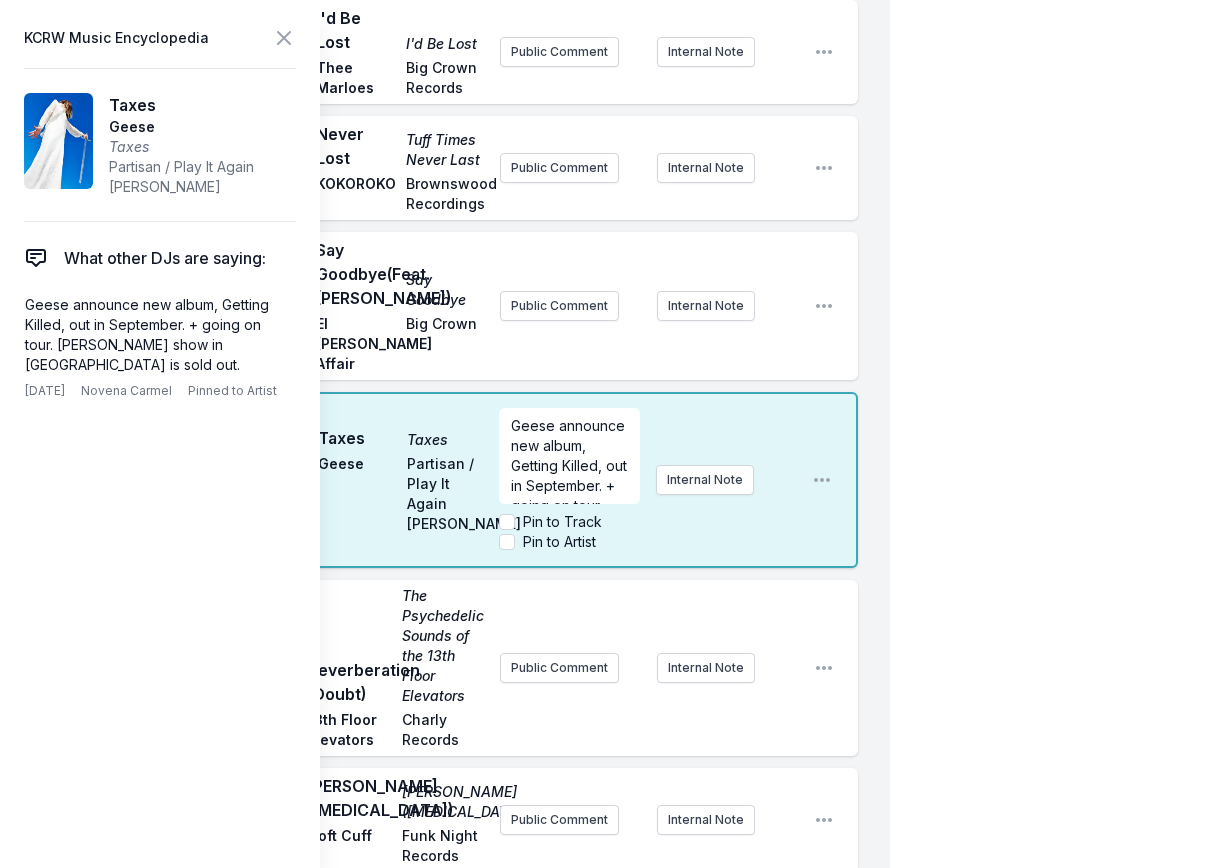 scroll, scrollTop: 120, scrollLeft: 0, axis: vertical 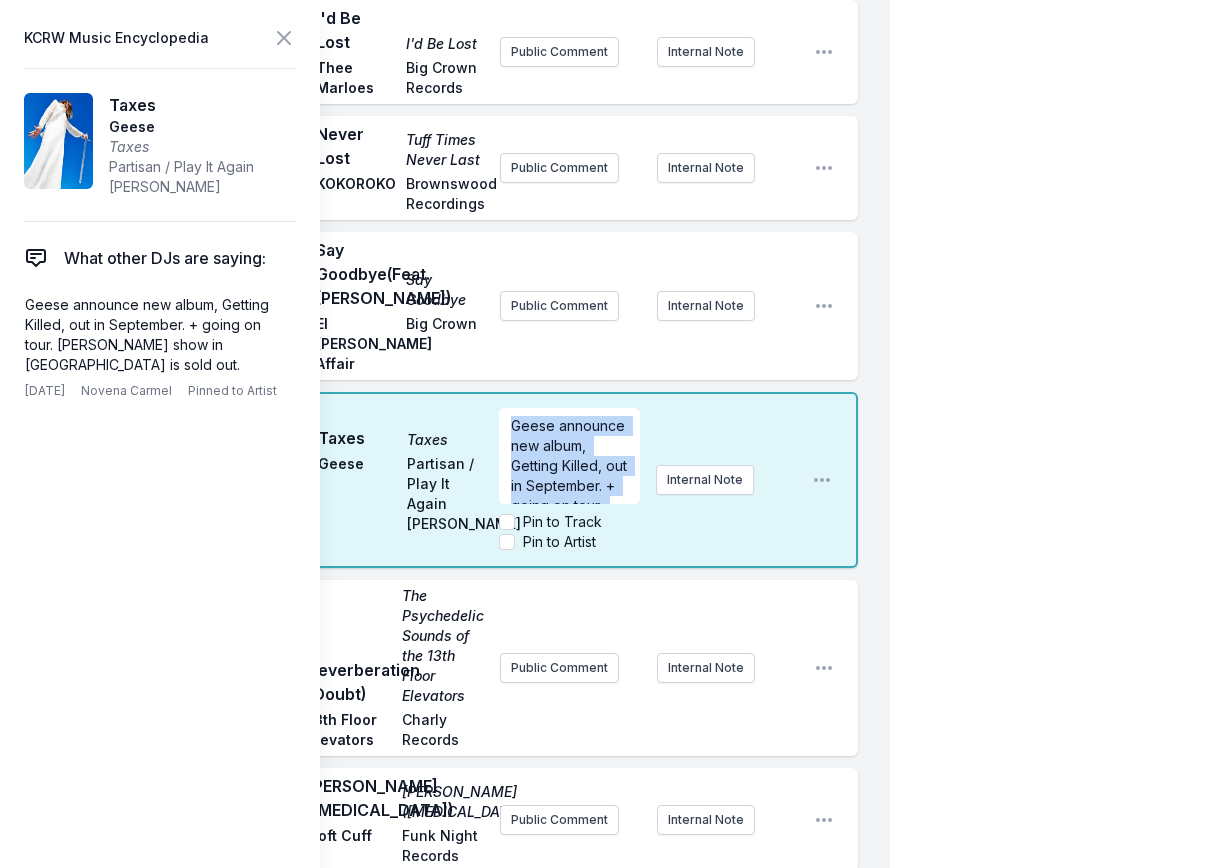 drag, startPoint x: 546, startPoint y: 563, endPoint x: 489, endPoint y: 479, distance: 101.51354 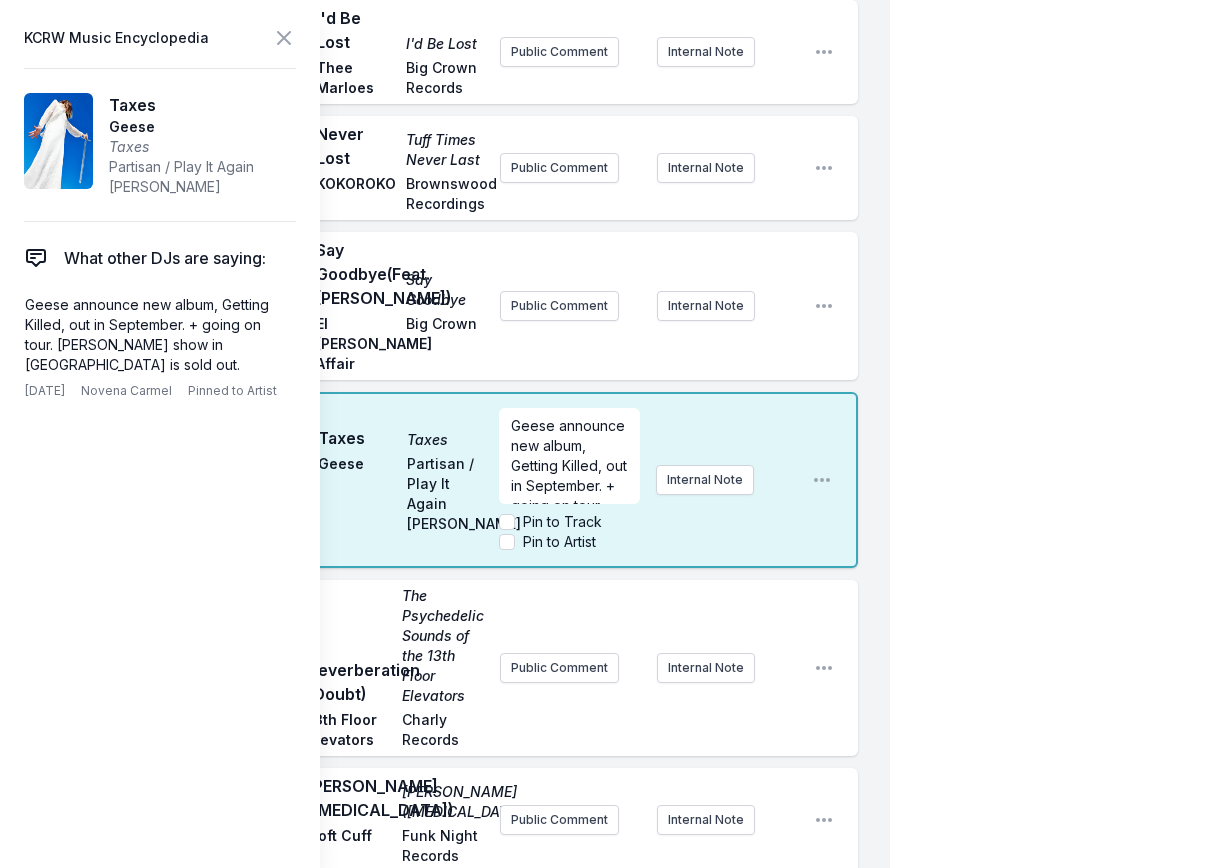 type 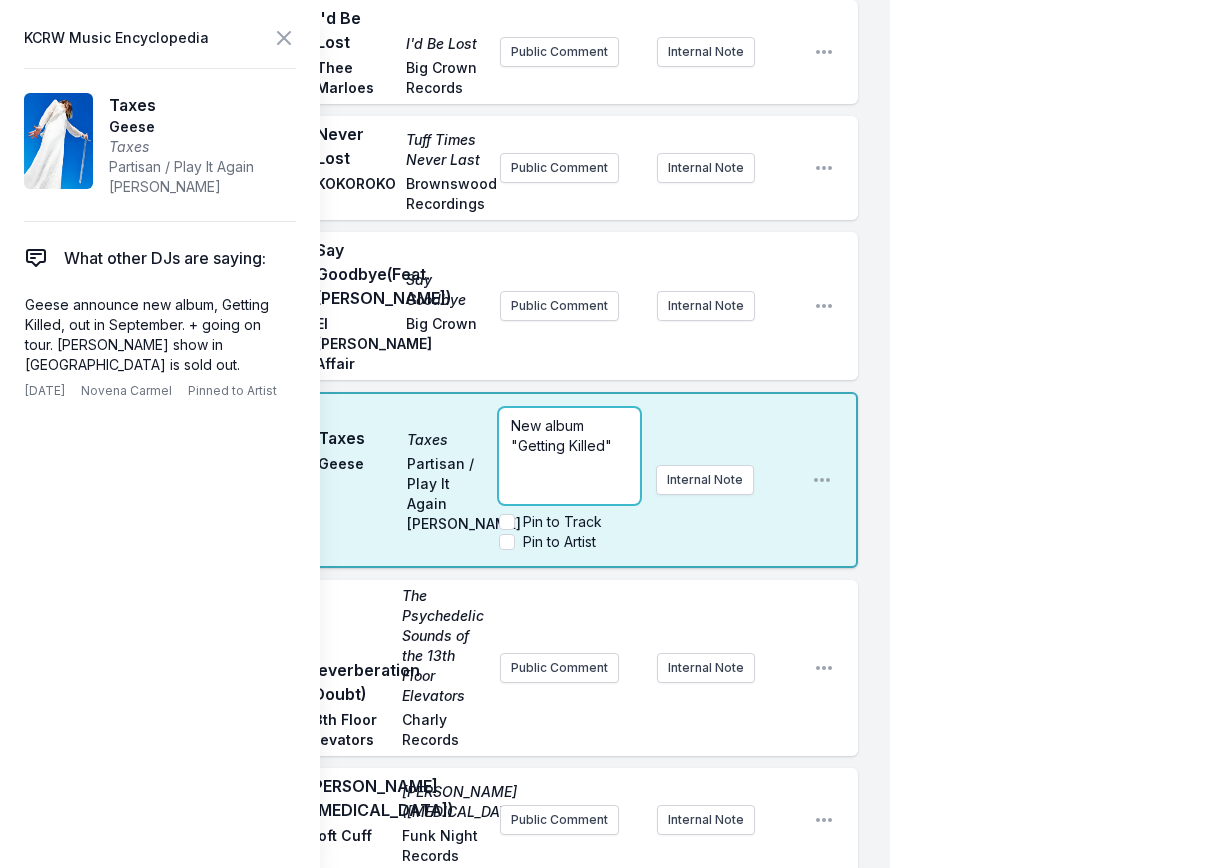 click on "New album "Getting Killed"" at bounding box center (569, 456) 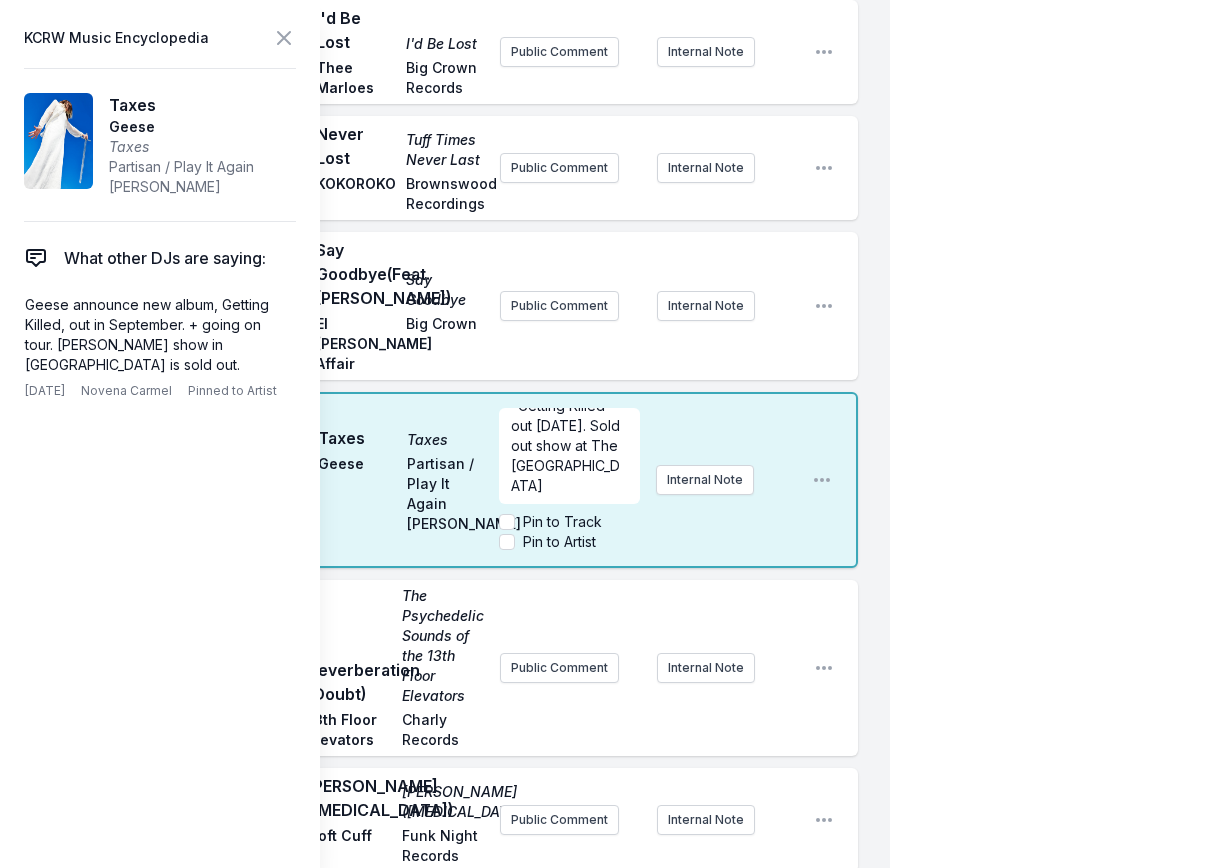 scroll, scrollTop: 0, scrollLeft: 0, axis: both 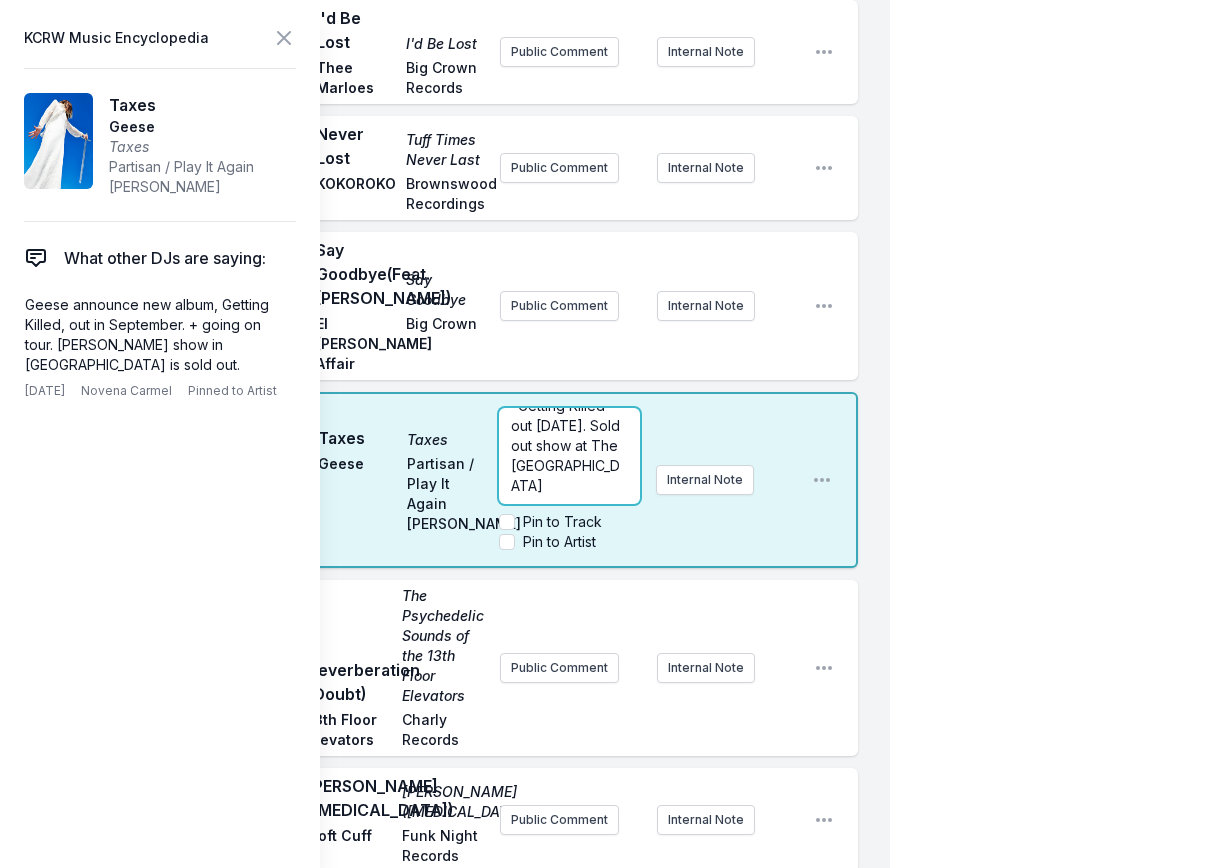 click on "New album "Getting Killed" out [DATE]. Sold out show at The [GEOGRAPHIC_DATA]" at bounding box center [569, 436] 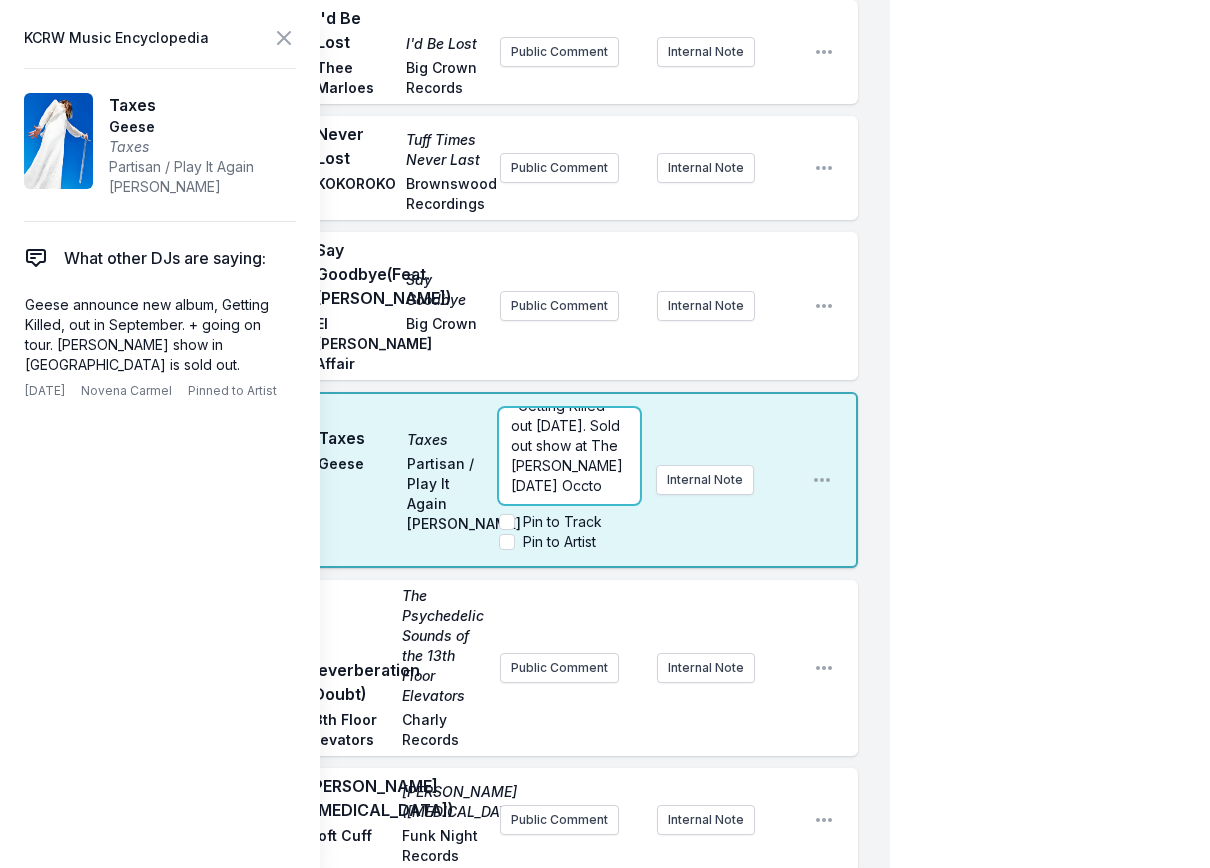 scroll, scrollTop: 90, scrollLeft: 0, axis: vertical 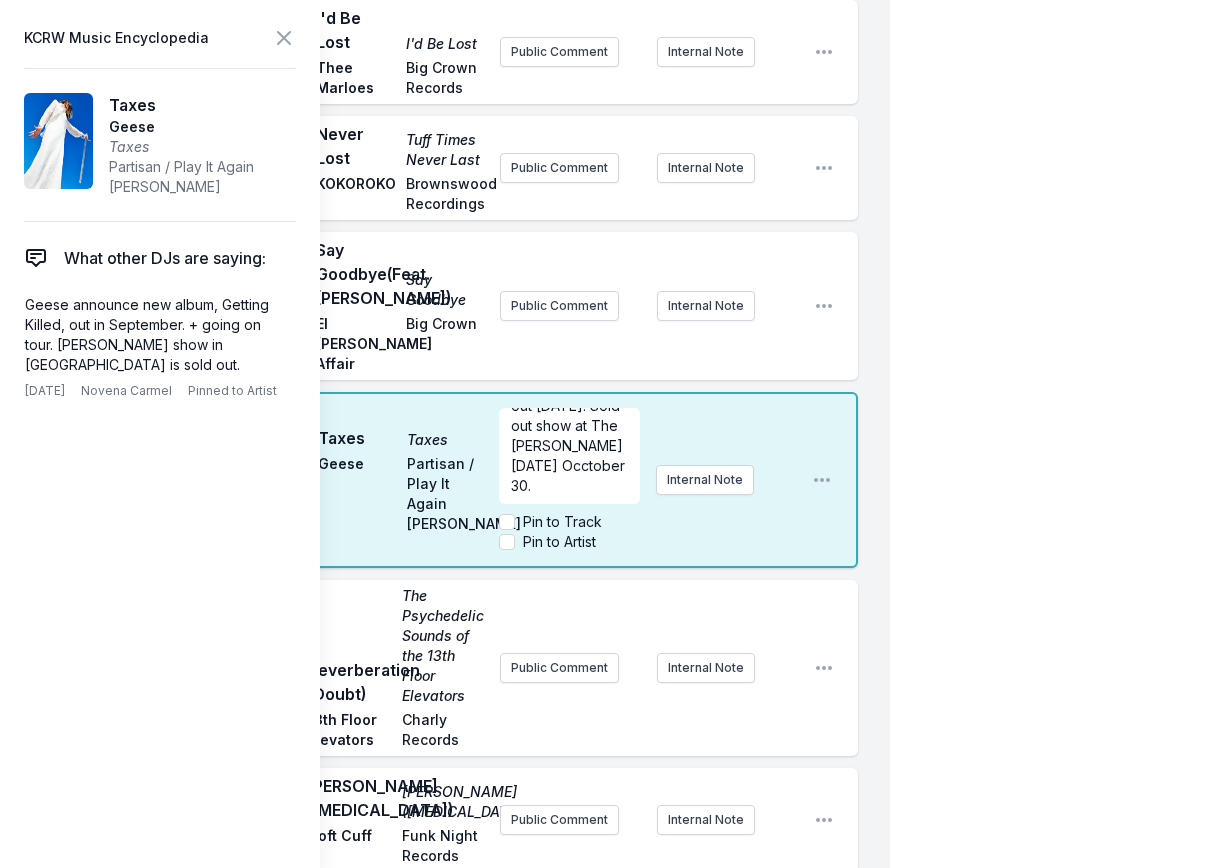 click on "Pin to Artist" at bounding box center (559, 542) 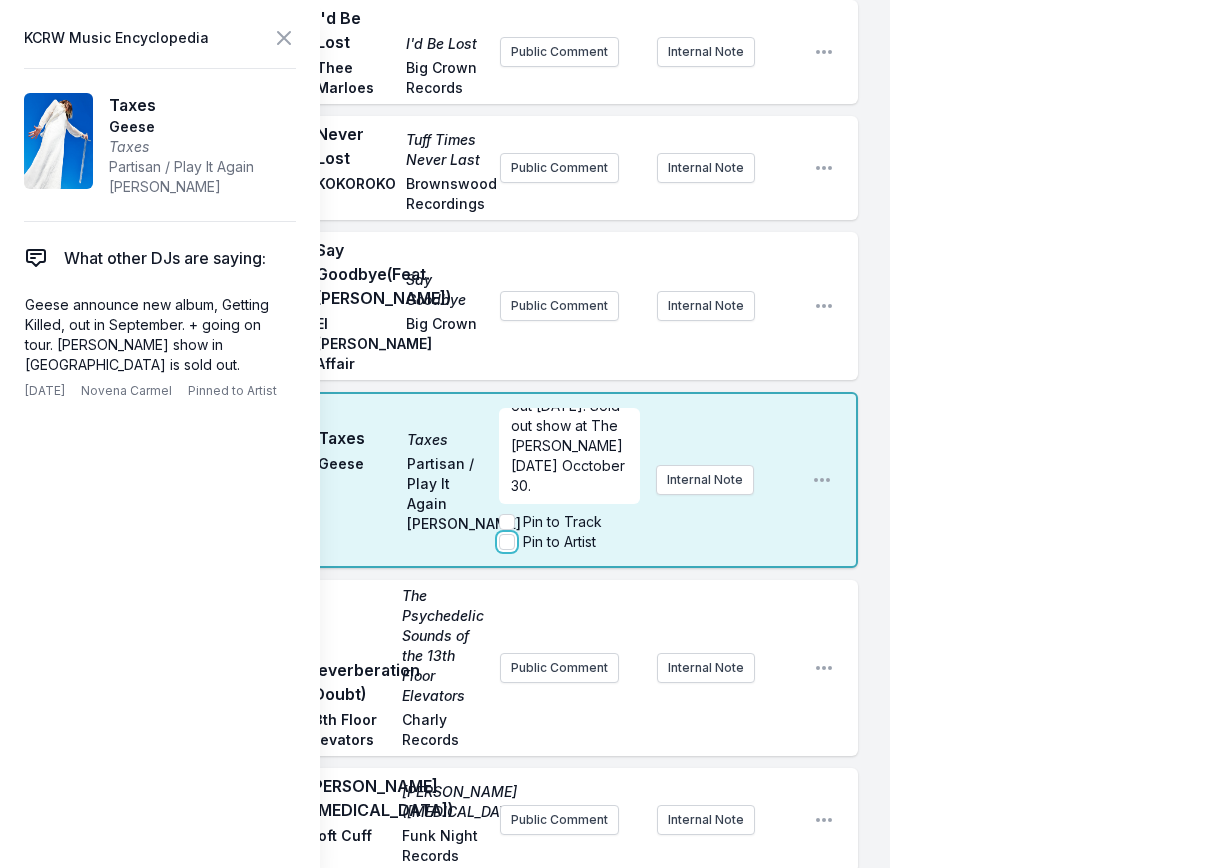 checkbox on "true" 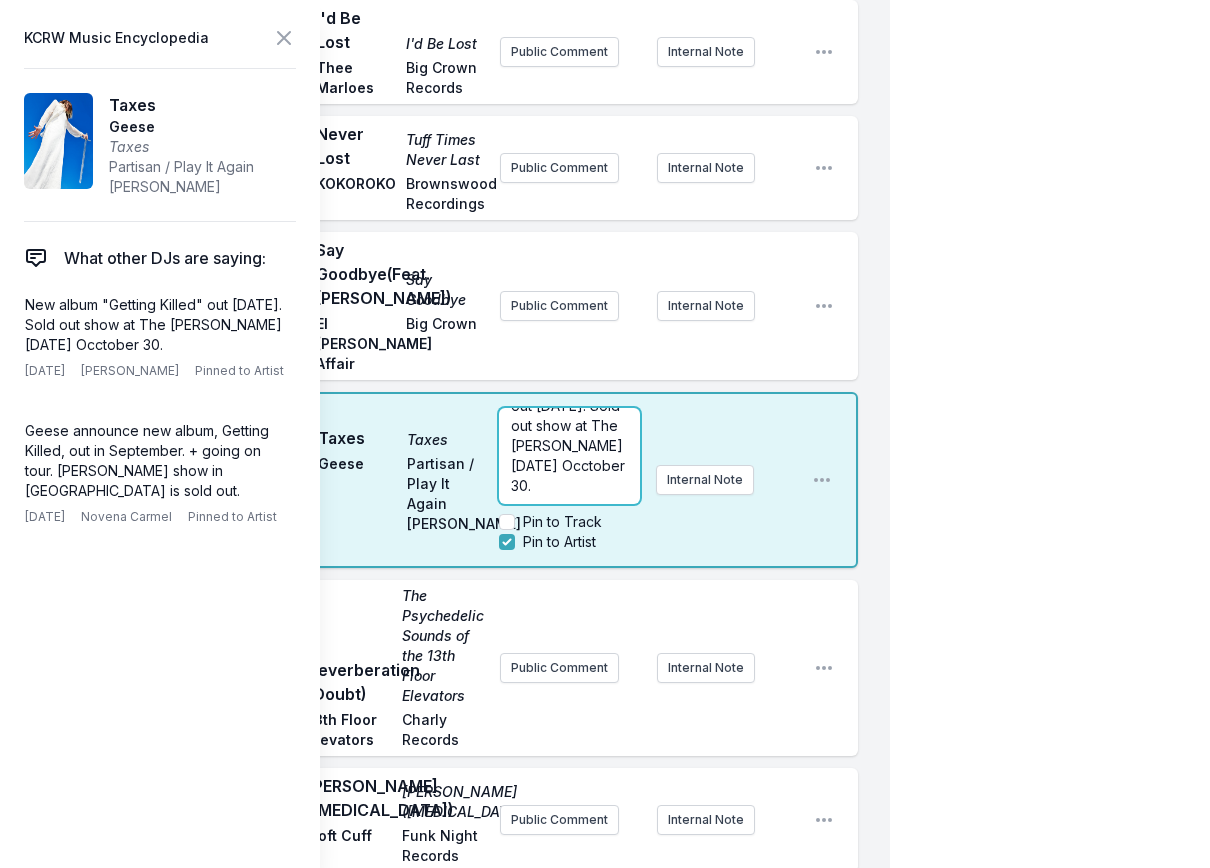 click on "New album "Getting Killed" out [DATE]. Sold out show at The [PERSON_NAME] [DATE] Occtober 30." at bounding box center [570, 425] 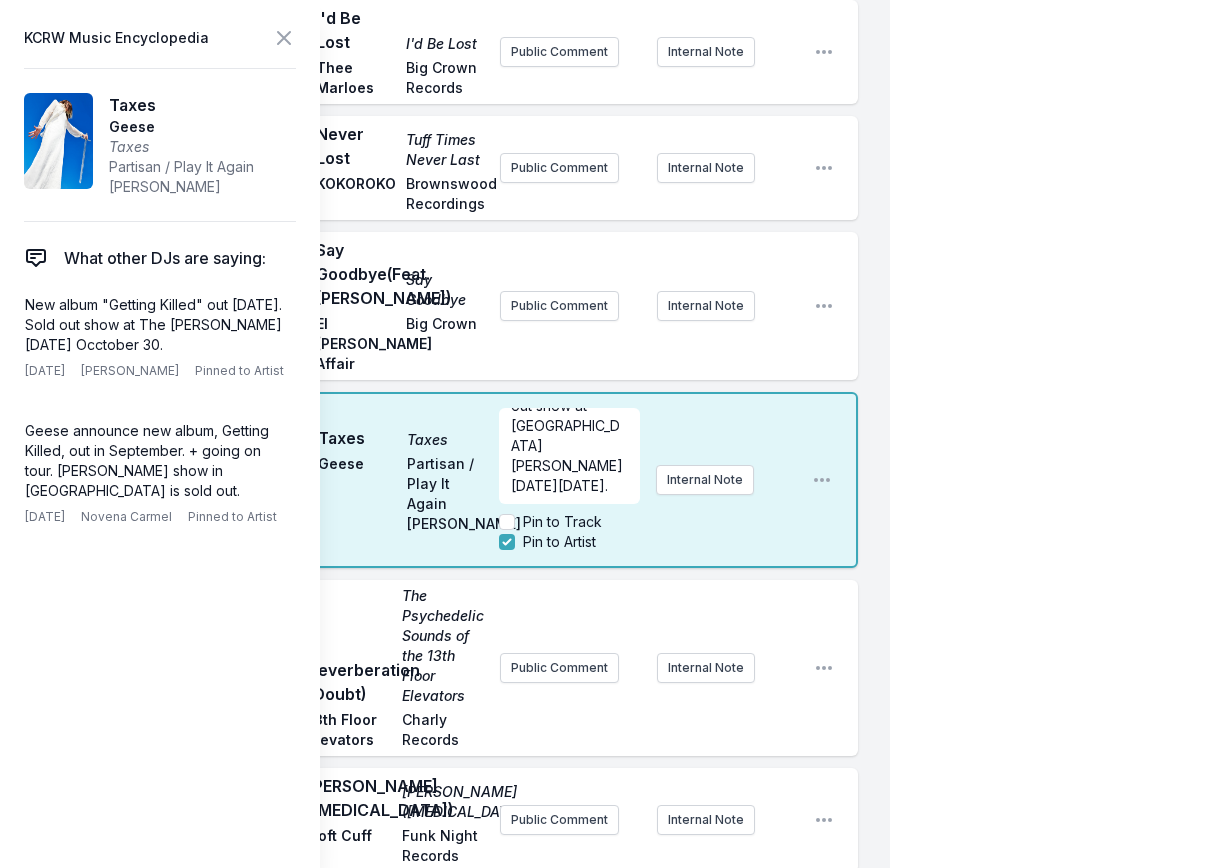 click on "New album "Getting Killed" out [DATE]. Sold out show at [GEOGRAPHIC_DATA][PERSON_NAME] [DATE][DATE]. Pin to Track Pin to Artist Internal Note" at bounding box center (647, 480) 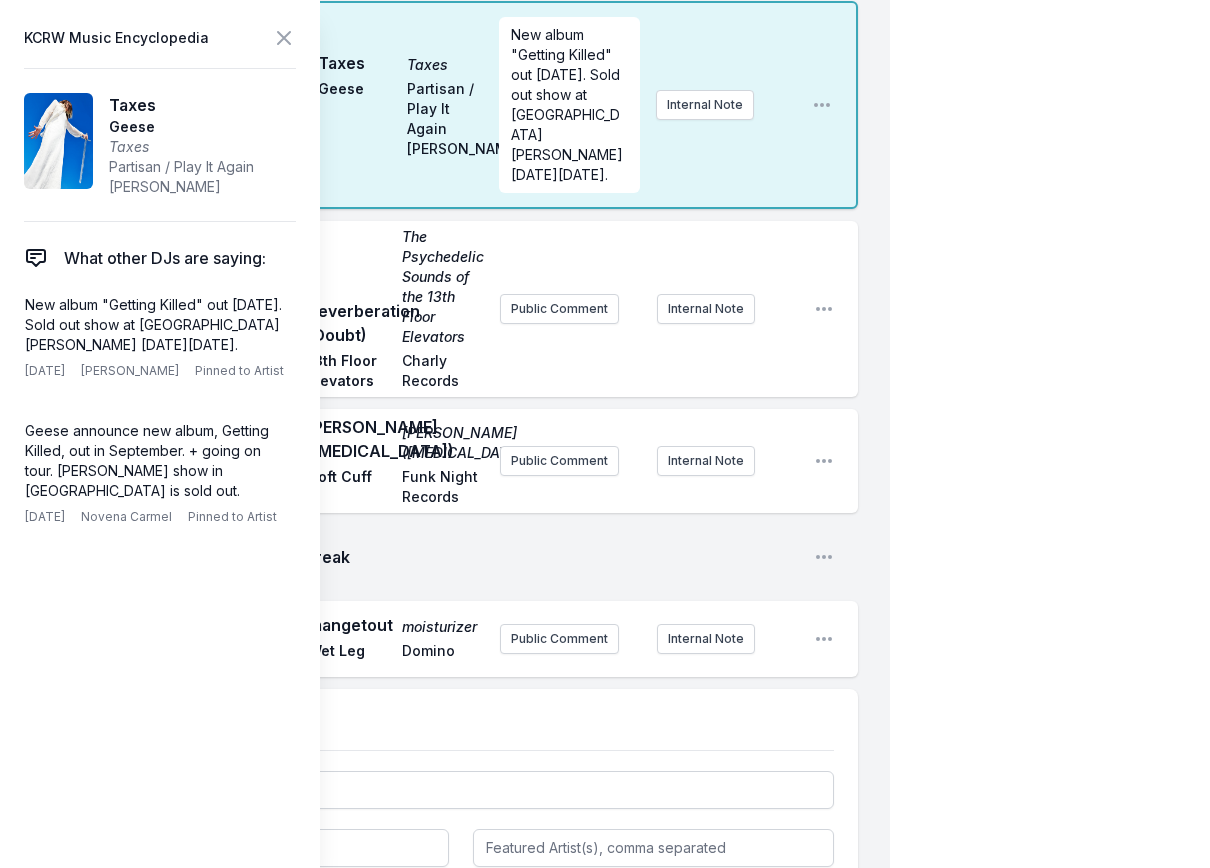 scroll, scrollTop: 1176, scrollLeft: 0, axis: vertical 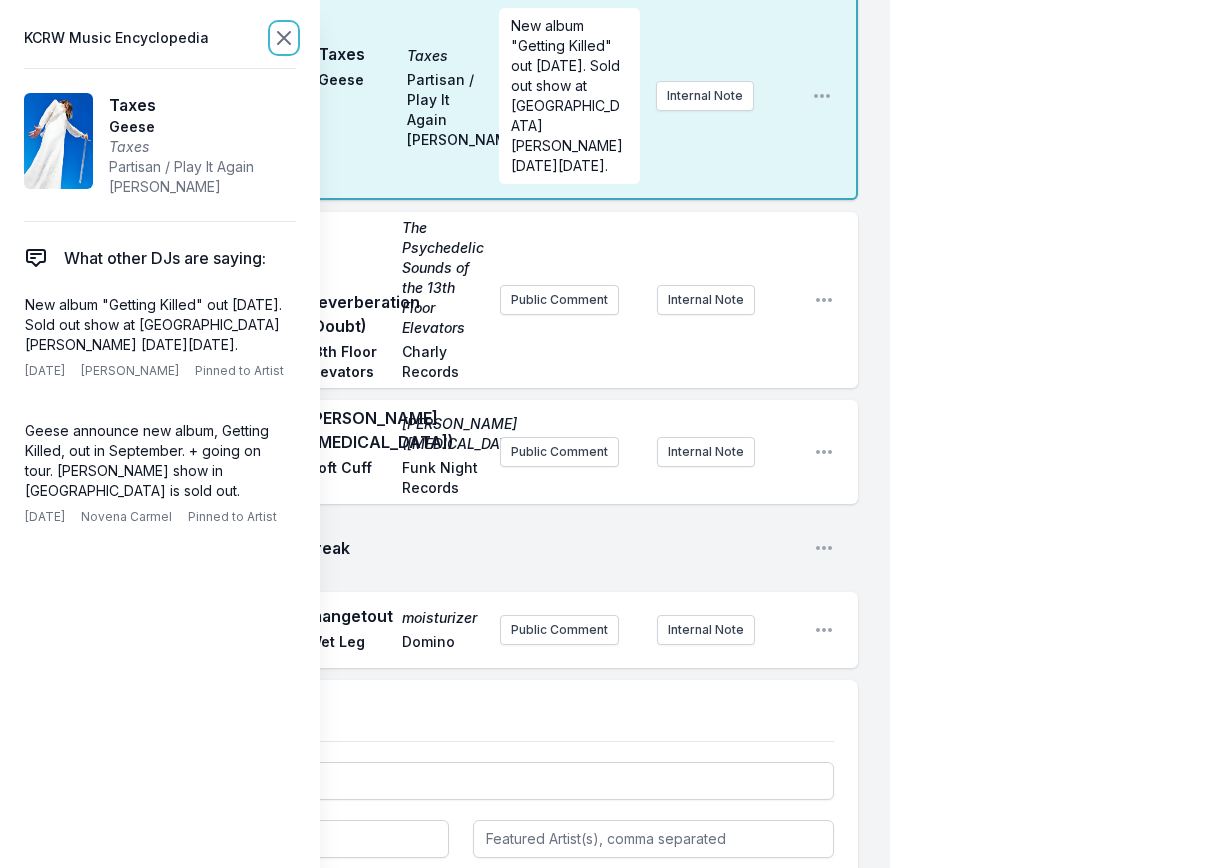 click 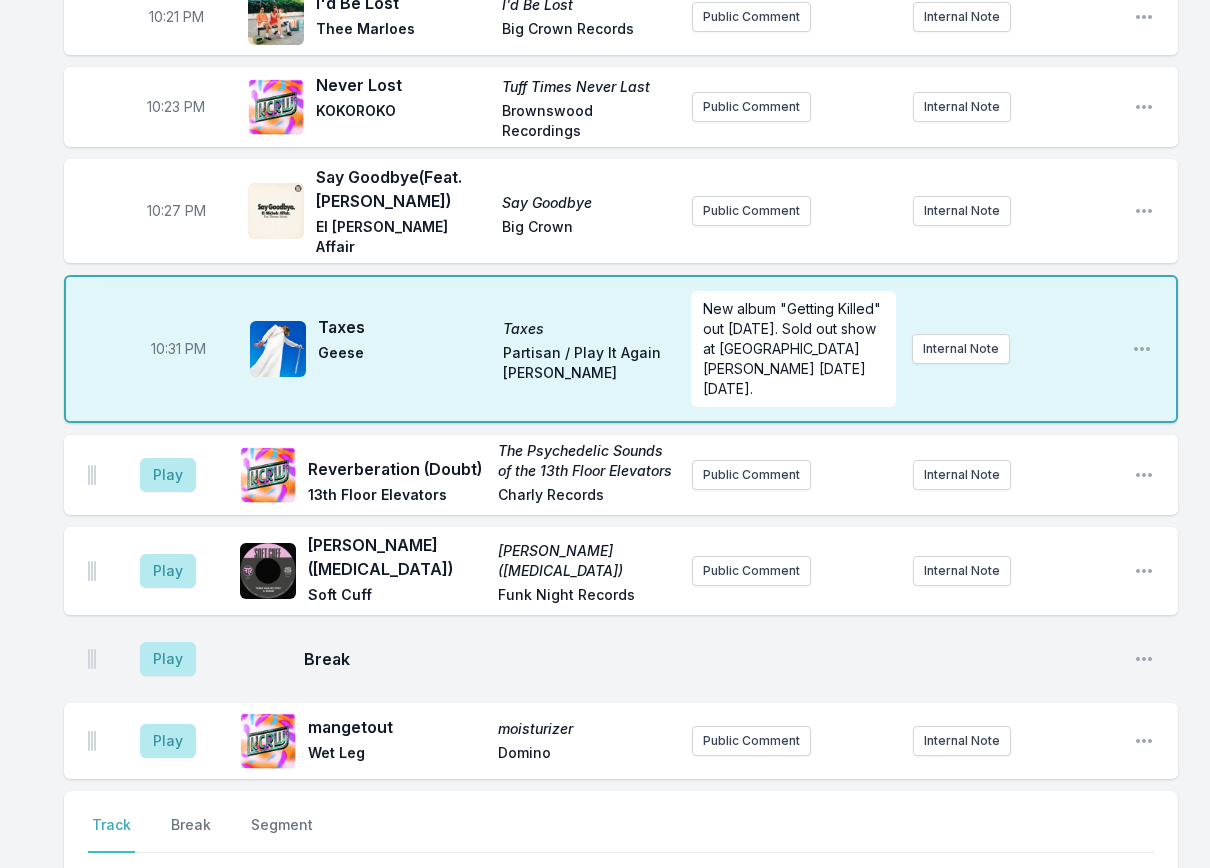 scroll, scrollTop: 654, scrollLeft: 0, axis: vertical 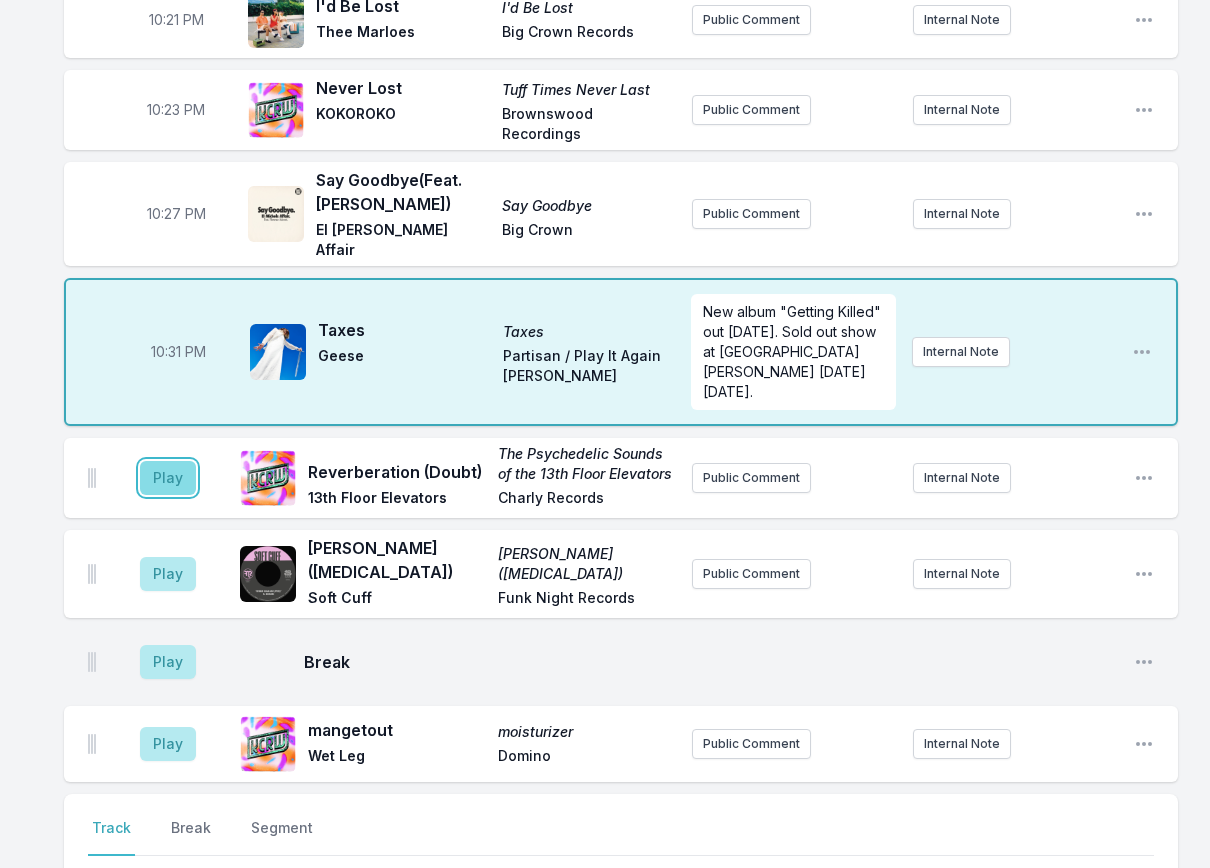 click on "Play" at bounding box center (168, 478) 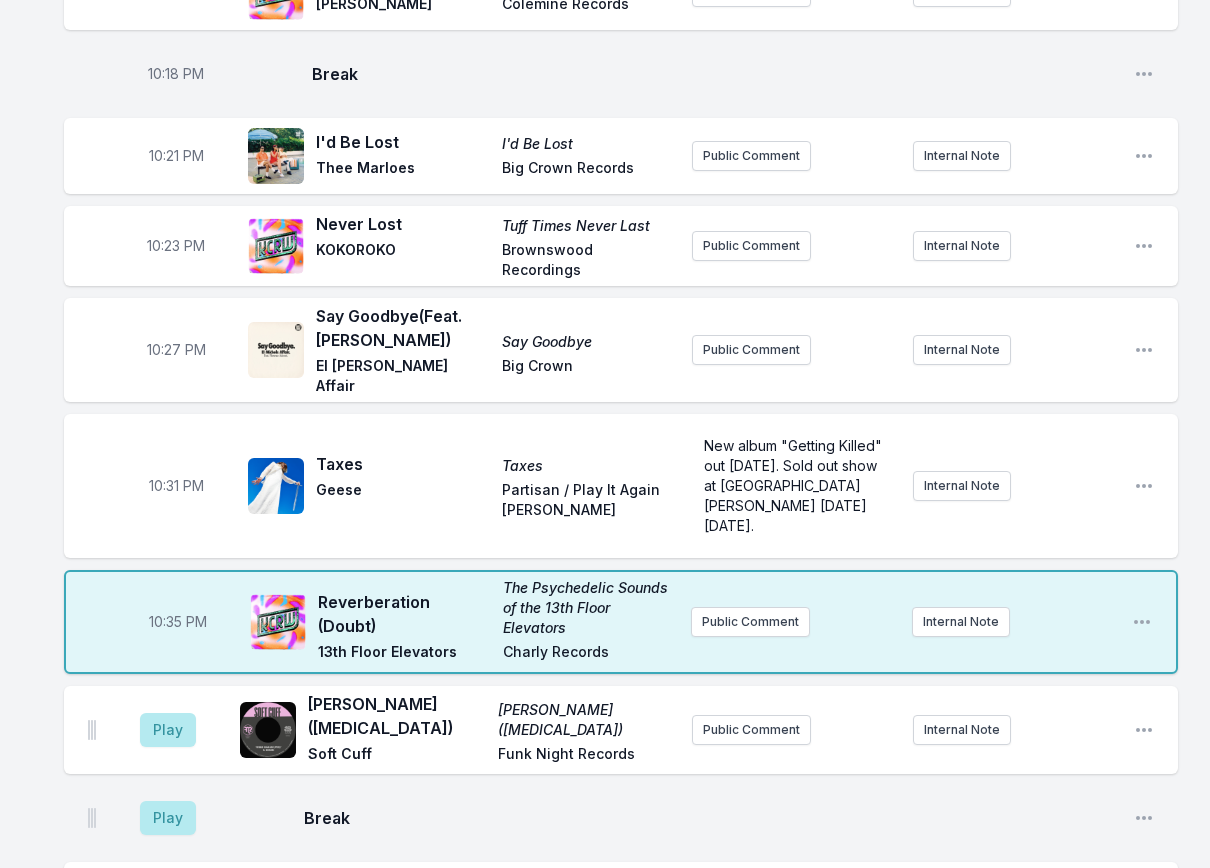 scroll, scrollTop: 554, scrollLeft: 0, axis: vertical 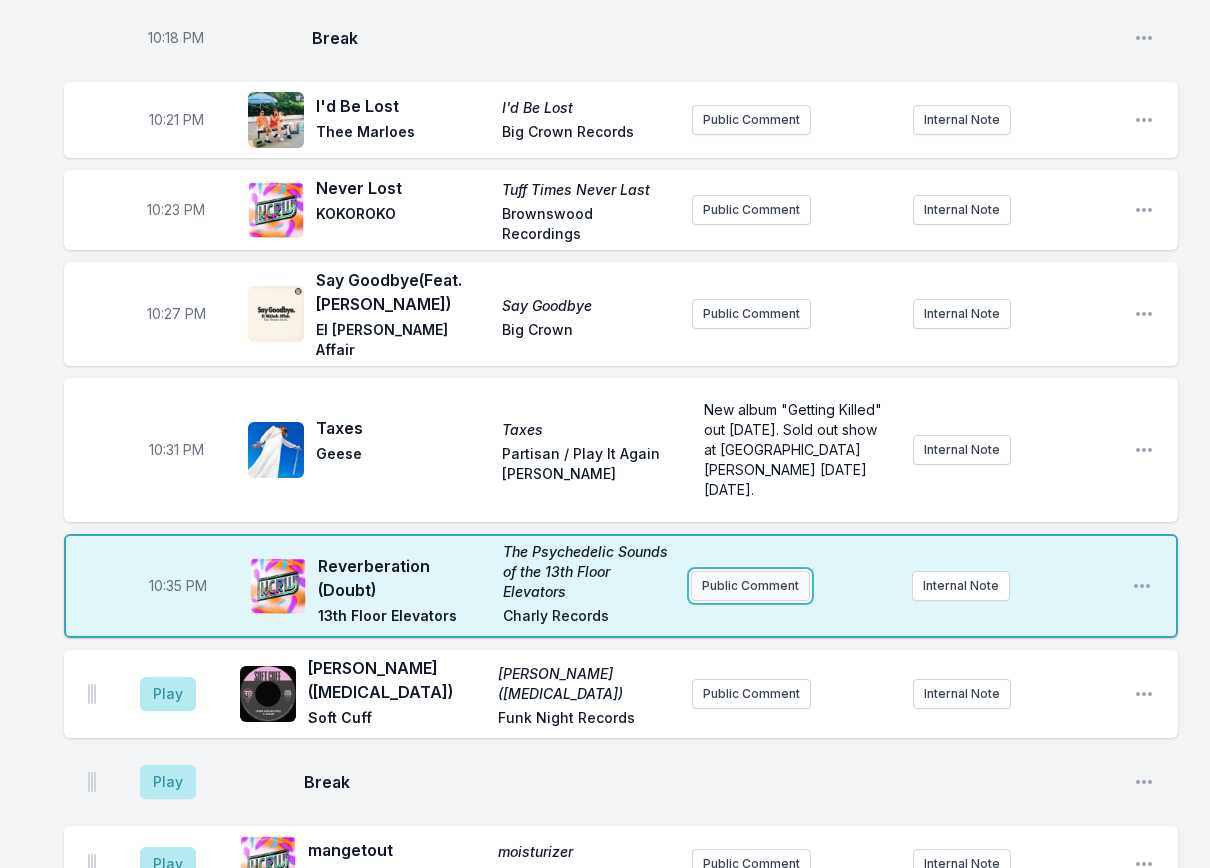 click on "Public Comment" at bounding box center [750, 586] 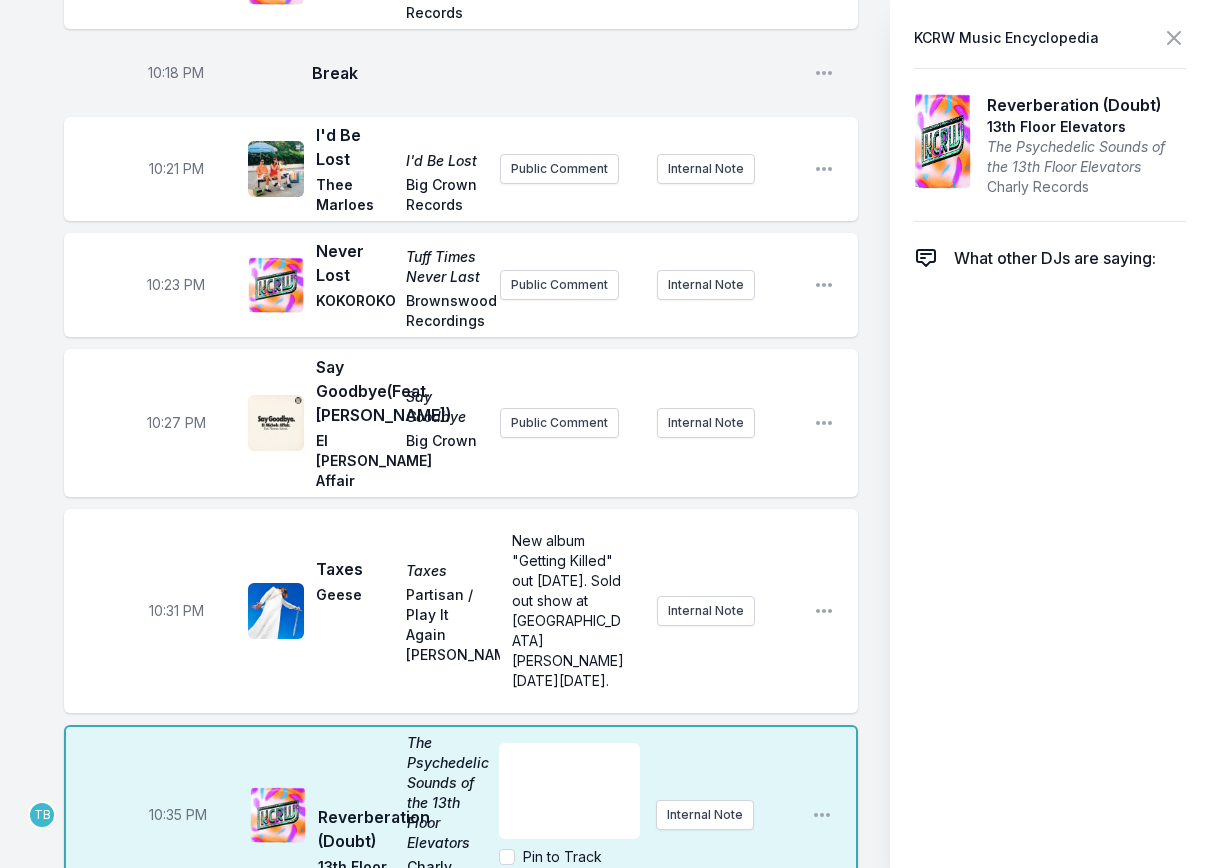 scroll, scrollTop: 1054, scrollLeft: 0, axis: vertical 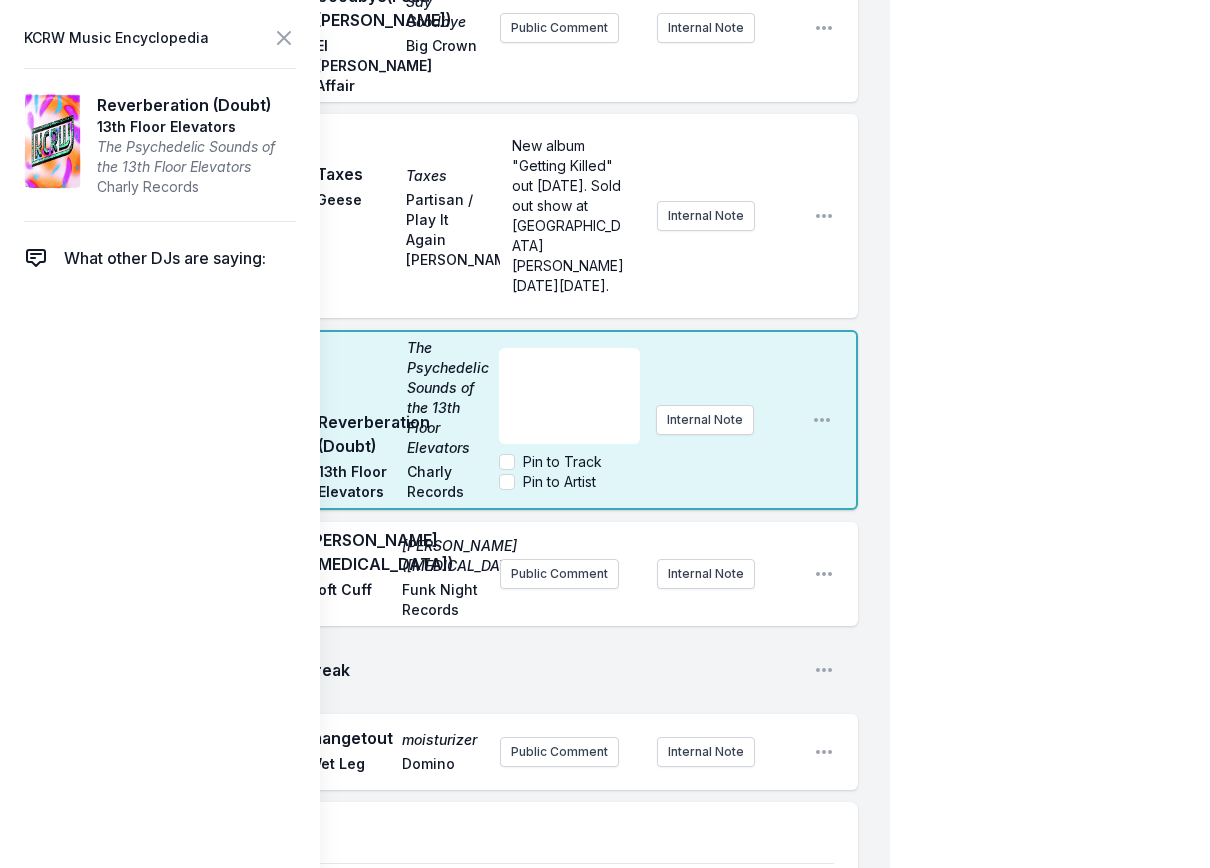 type 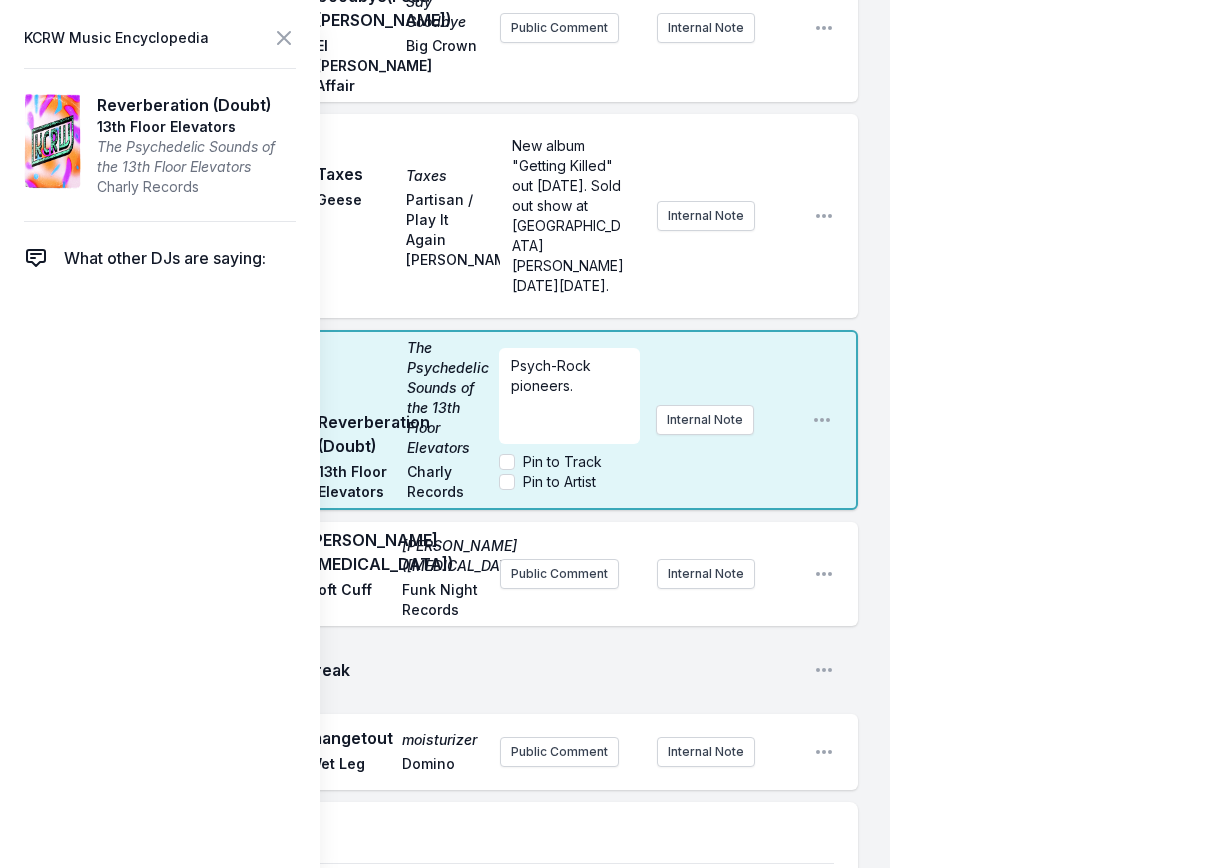 click on "10:00 PM Let It Happen (Soulwax remix) Currents: B‐Sides & Remixes [PERSON_NAME] Modular Public Comment Internal Note Open playlist item options 10:09 PM We Dance The Skies Land Of Music [PERSON_NAME] Ubiquity Public Comment Internal Note Open playlist item options 10:13 PM Black Coffee Eat It Humble Pie A&M Records Public Comment Internal Note Open playlist item options 10:16 PM Tiger Trot A Tiger’s Tale [PERSON_NAME] Colemine Records Public Comment Internal Note Open playlist item options 10:18 PM Break Open playlist item options 10:21 PM I'd Be Lost I'd Be Lost Thee Marloes Big Crown Records Public Comment Internal Note Open playlist item options 10:23 PM Never Lost Tuff Times Never Last KOKOROKO Brownswood Recordings Public Comment Internal Note Open playlist item options 10:27 PM Say Goodbye  (Feat. [PERSON_NAME]) Say Goodbye El [PERSON_NAME] Affair Big Crown Public Comment Internal Note Open playlist item options 10:31 PM Taxes Taxes Geese Partisan / Play It Again [PERSON_NAME] Internal Note TB 10:35 PM Play" at bounding box center (445, 229) 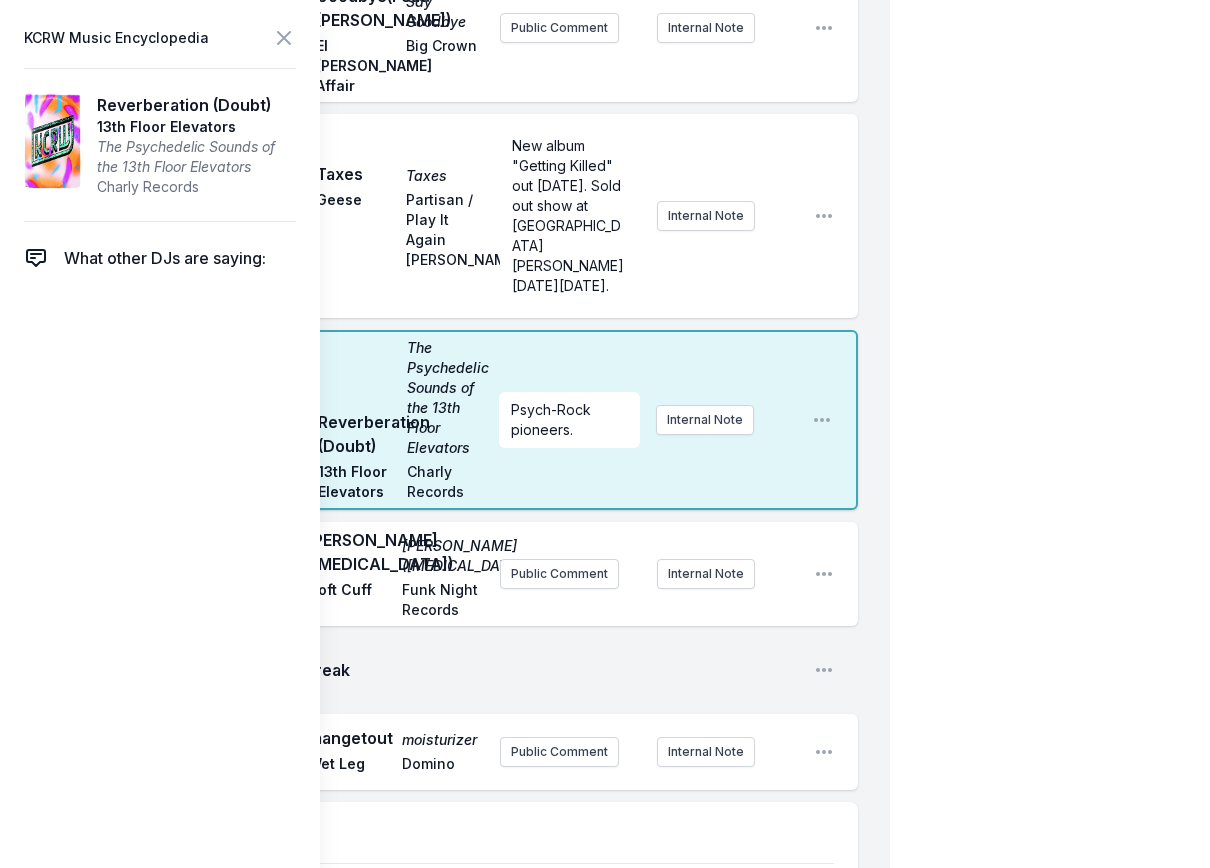click on "10:35 PM Reverberation (Doubt) The Psychedelic Sounds of the 13th Floor Elevators 13th Floor Elevators Charly Records Psych-Rock pioneers. Internal Note Open playlist item options" at bounding box center (461, 420) 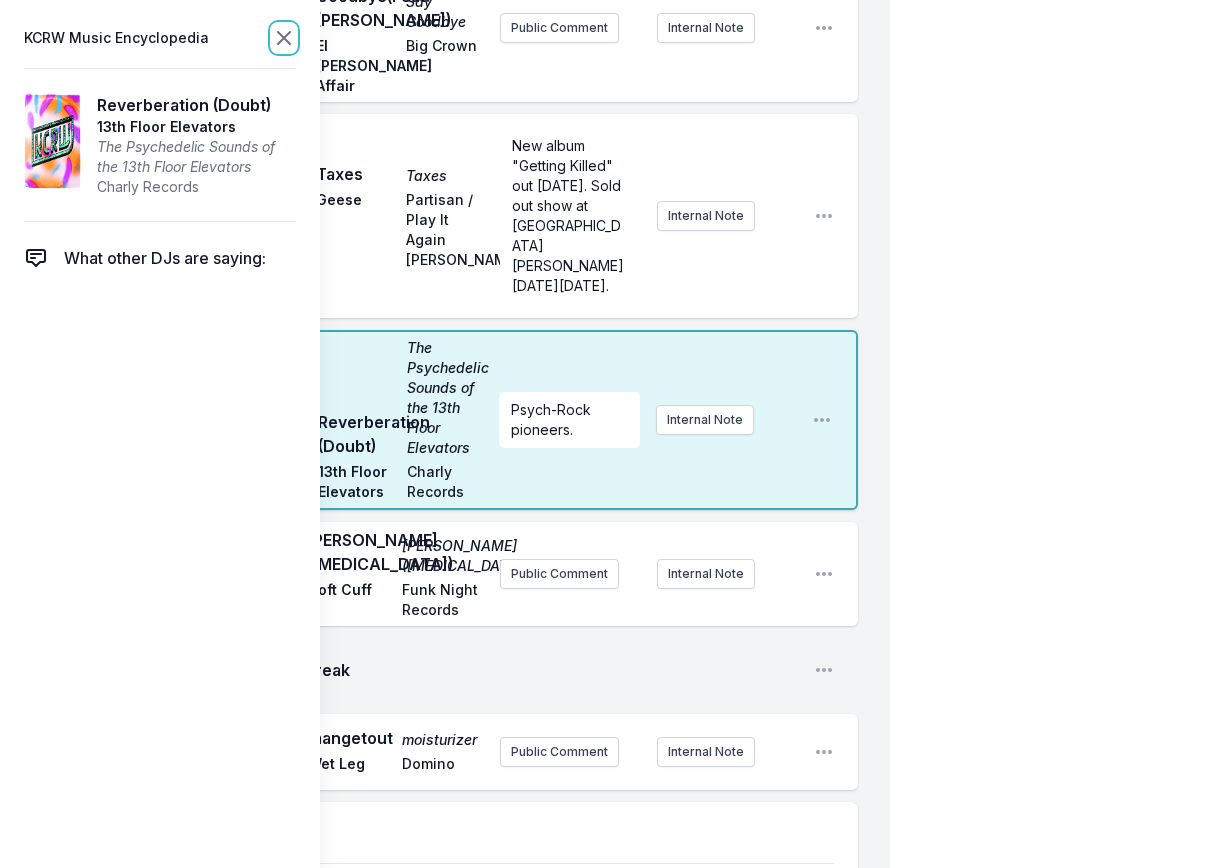 click 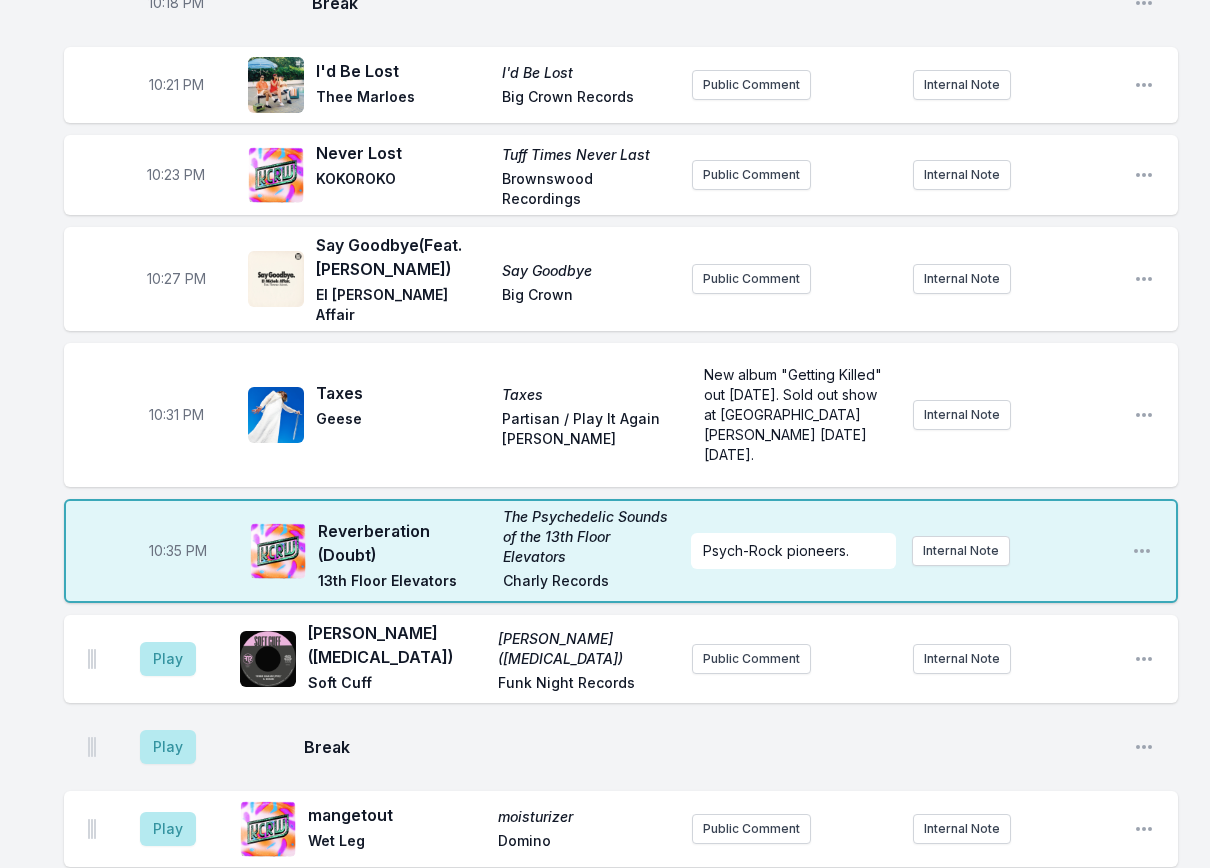 scroll, scrollTop: 554, scrollLeft: 0, axis: vertical 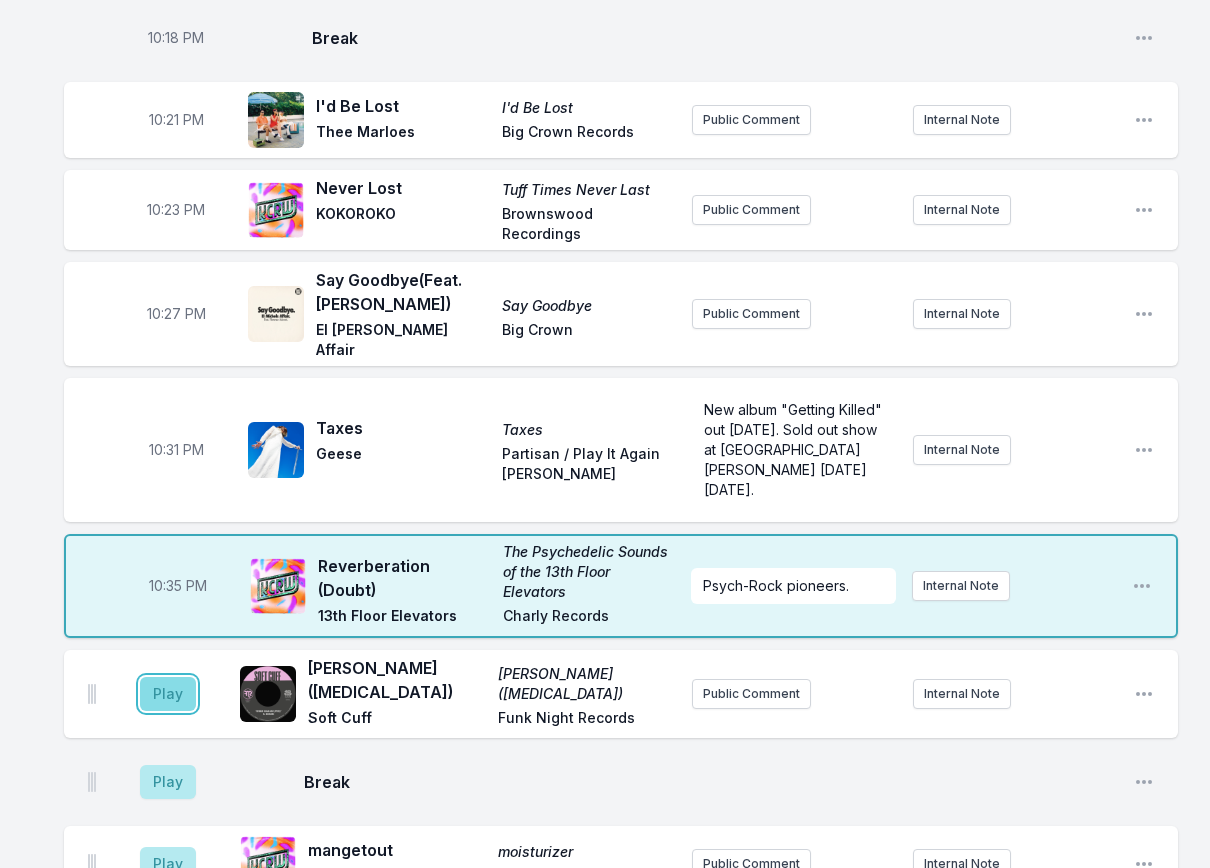 click on "Play" at bounding box center (168, 694) 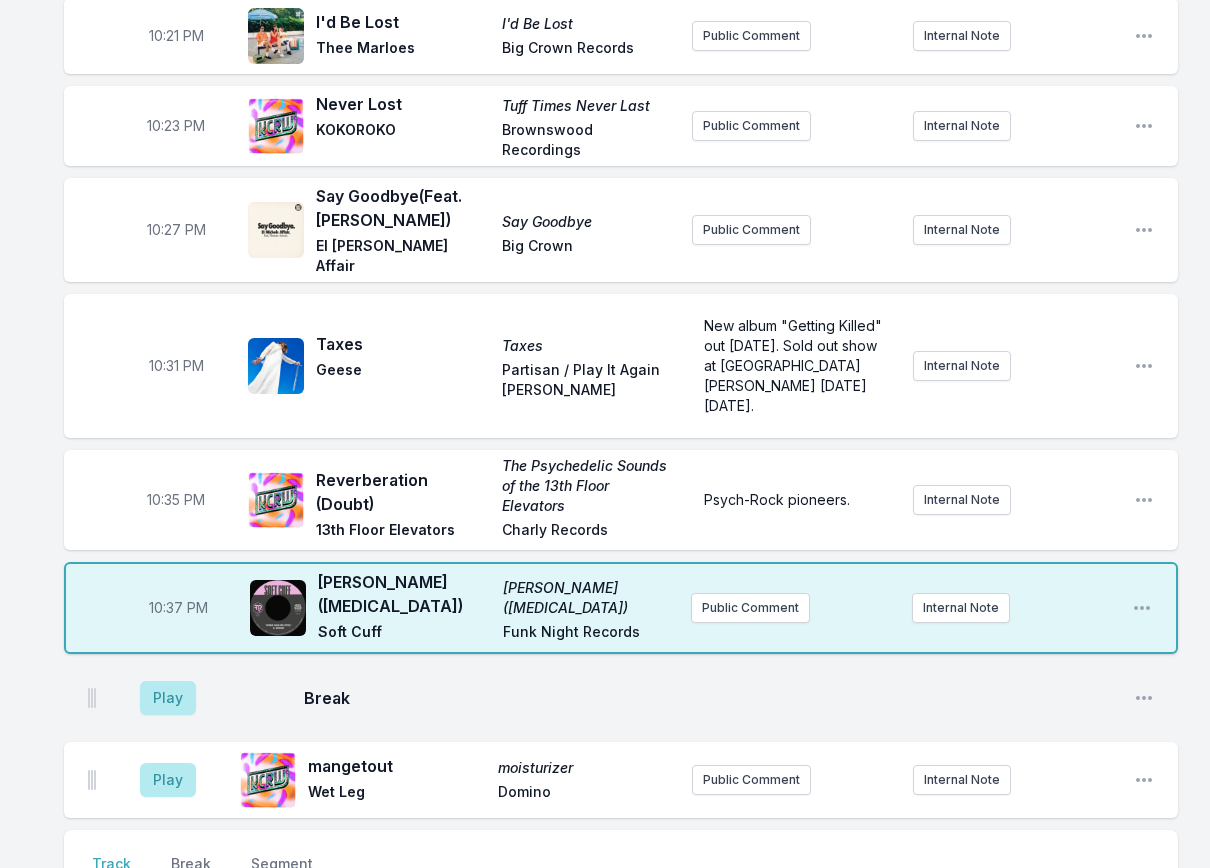 scroll, scrollTop: 754, scrollLeft: 0, axis: vertical 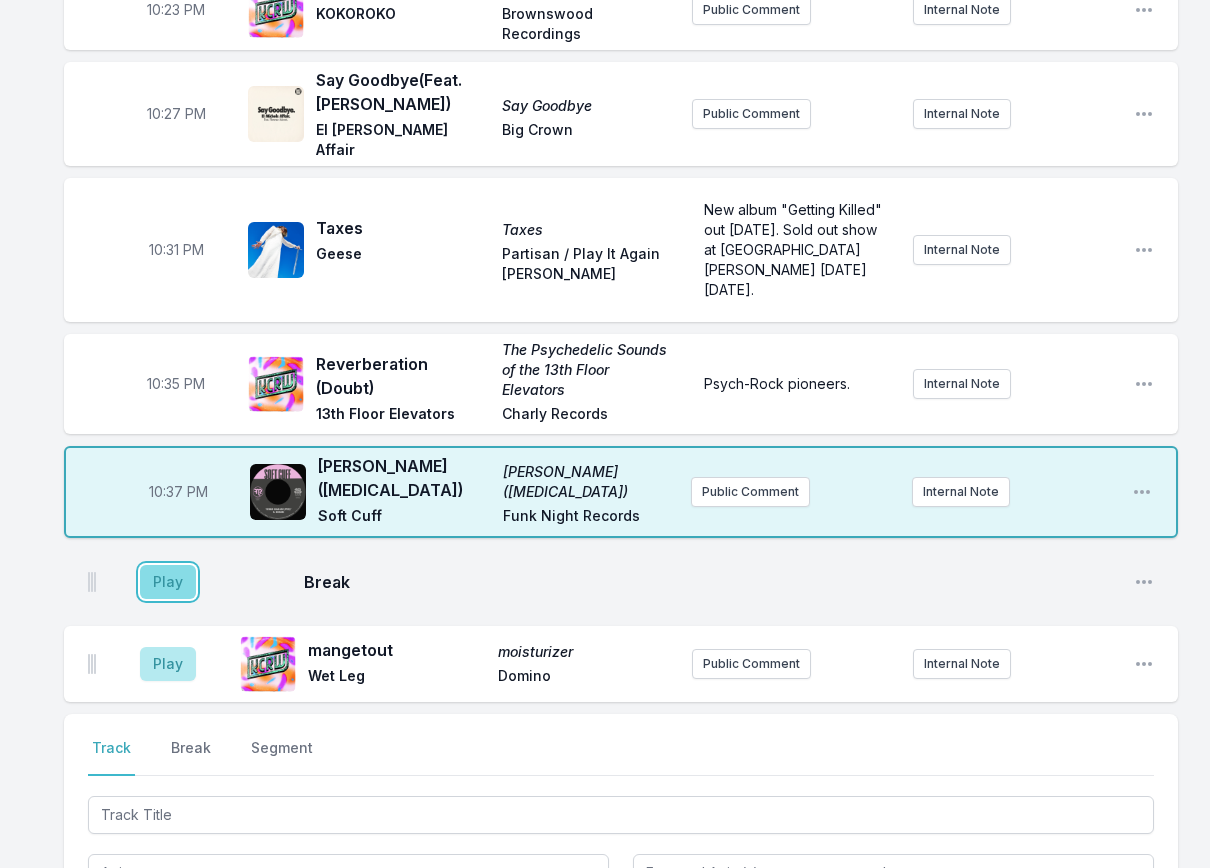 click on "Play" at bounding box center [168, 582] 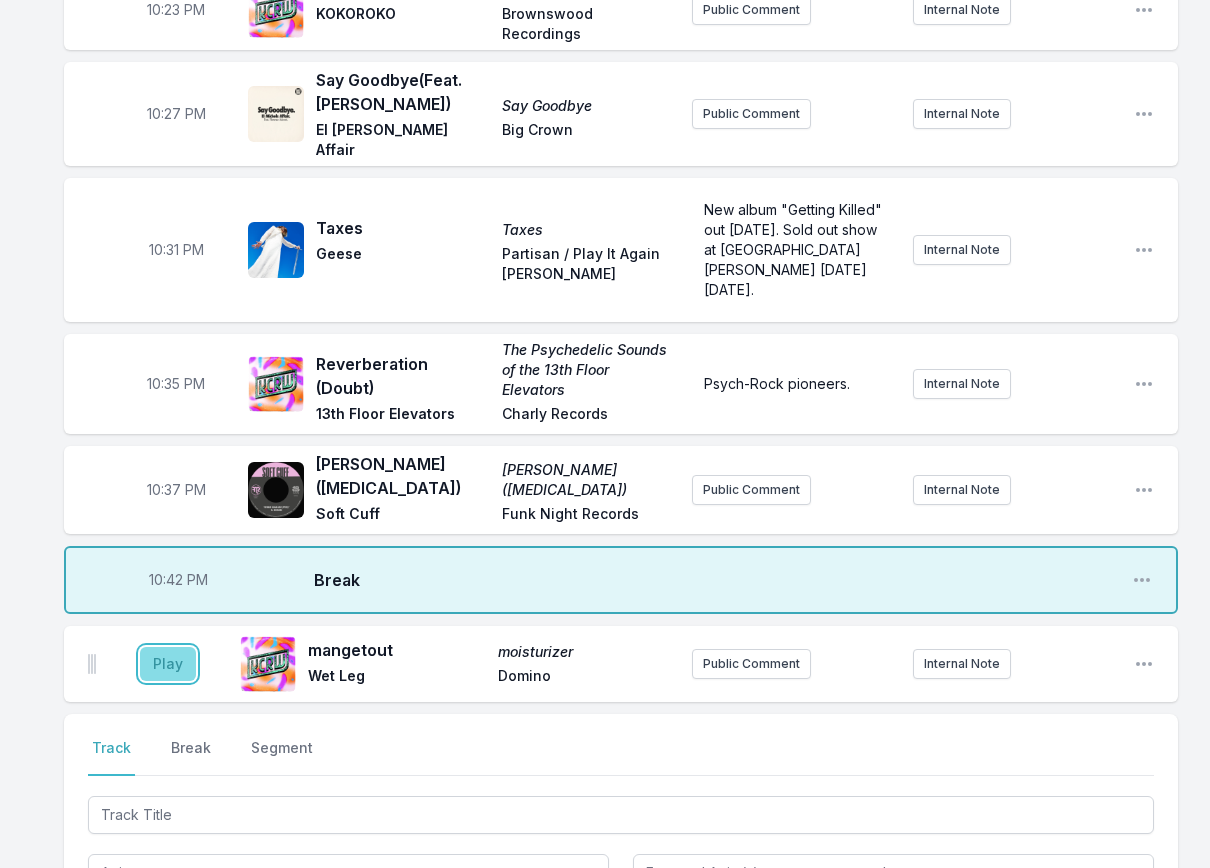click on "Play" at bounding box center (168, 664) 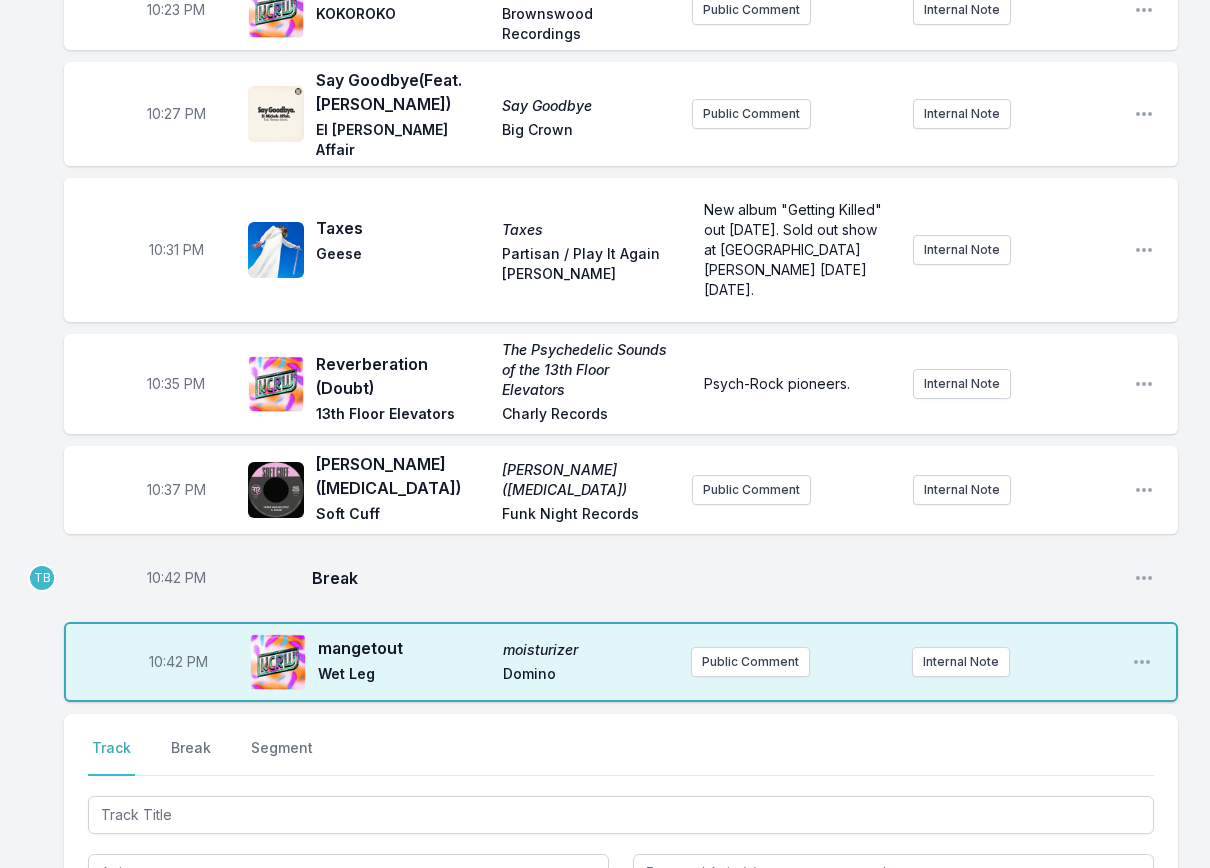click on "10:42 PM" at bounding box center [176, 578] 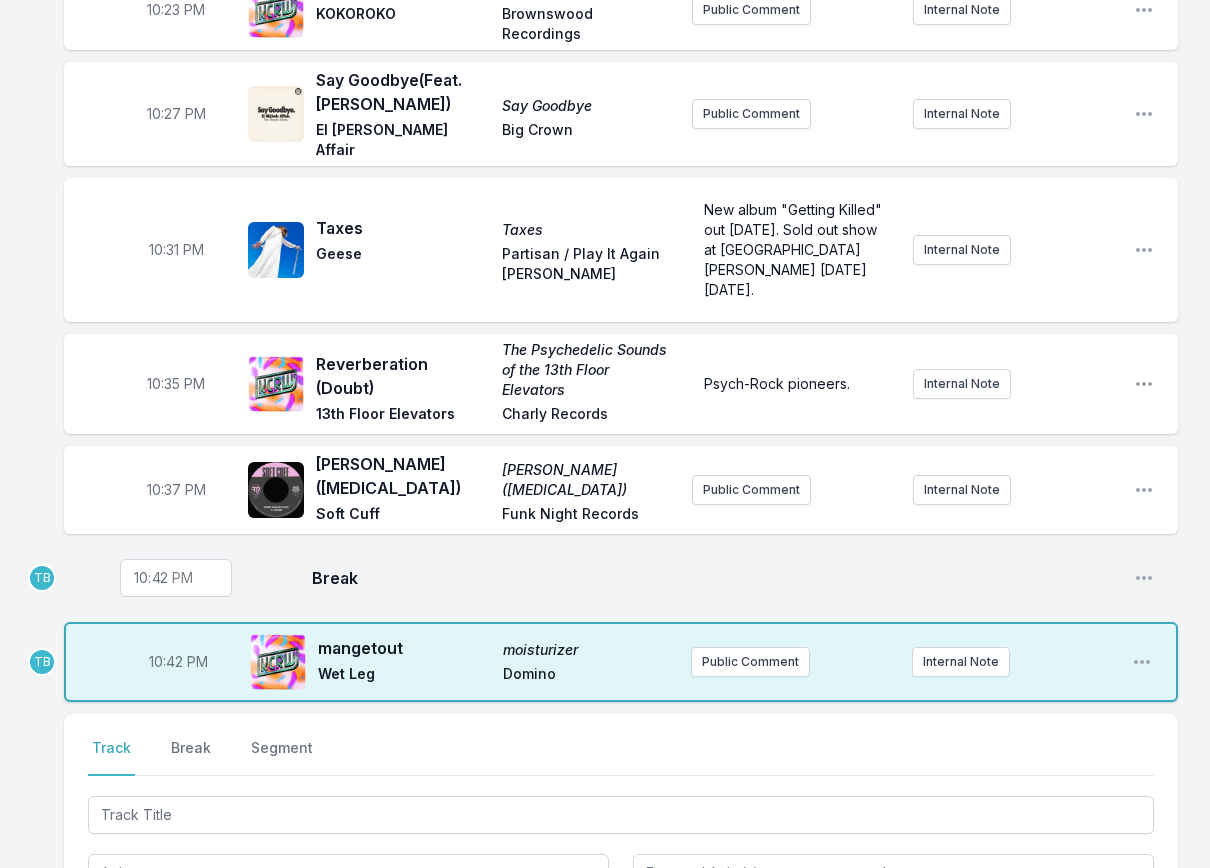 click on "22:42" at bounding box center [176, 578] 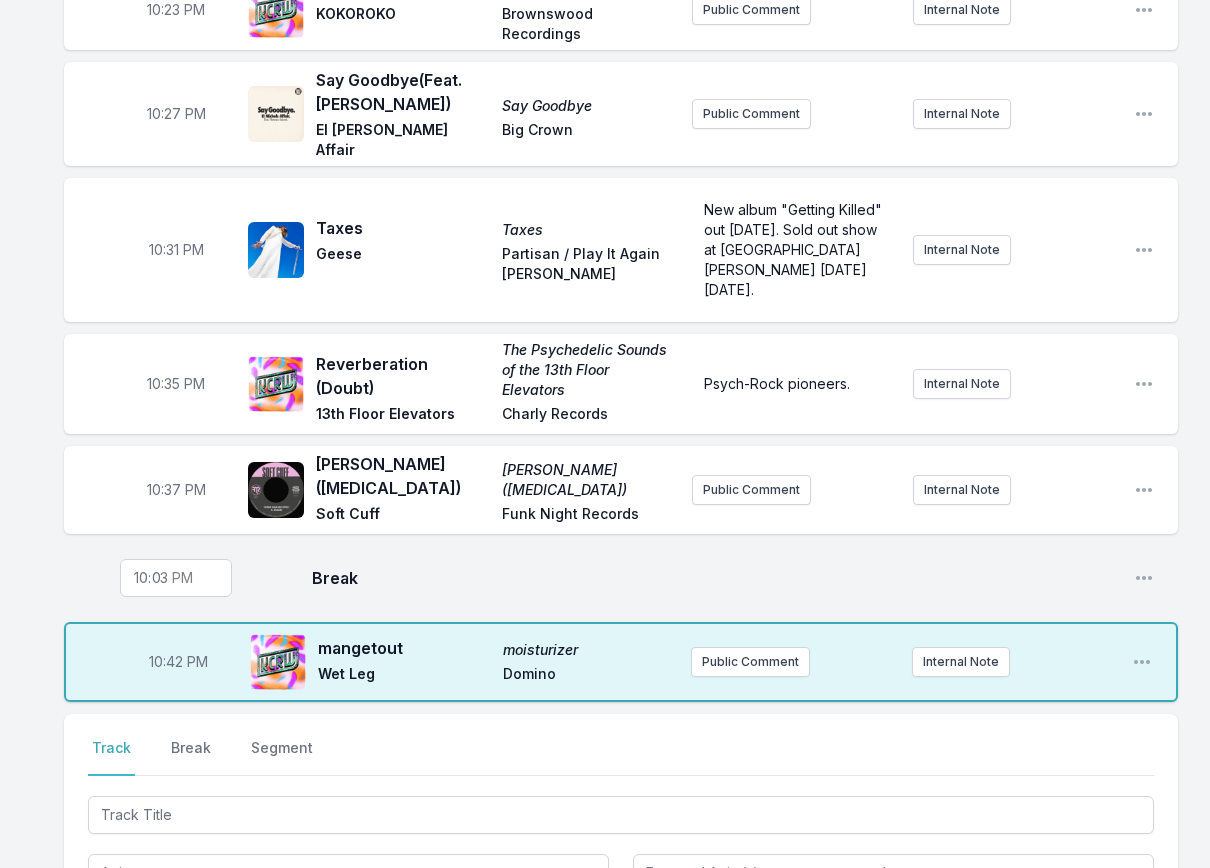 type on "22:38" 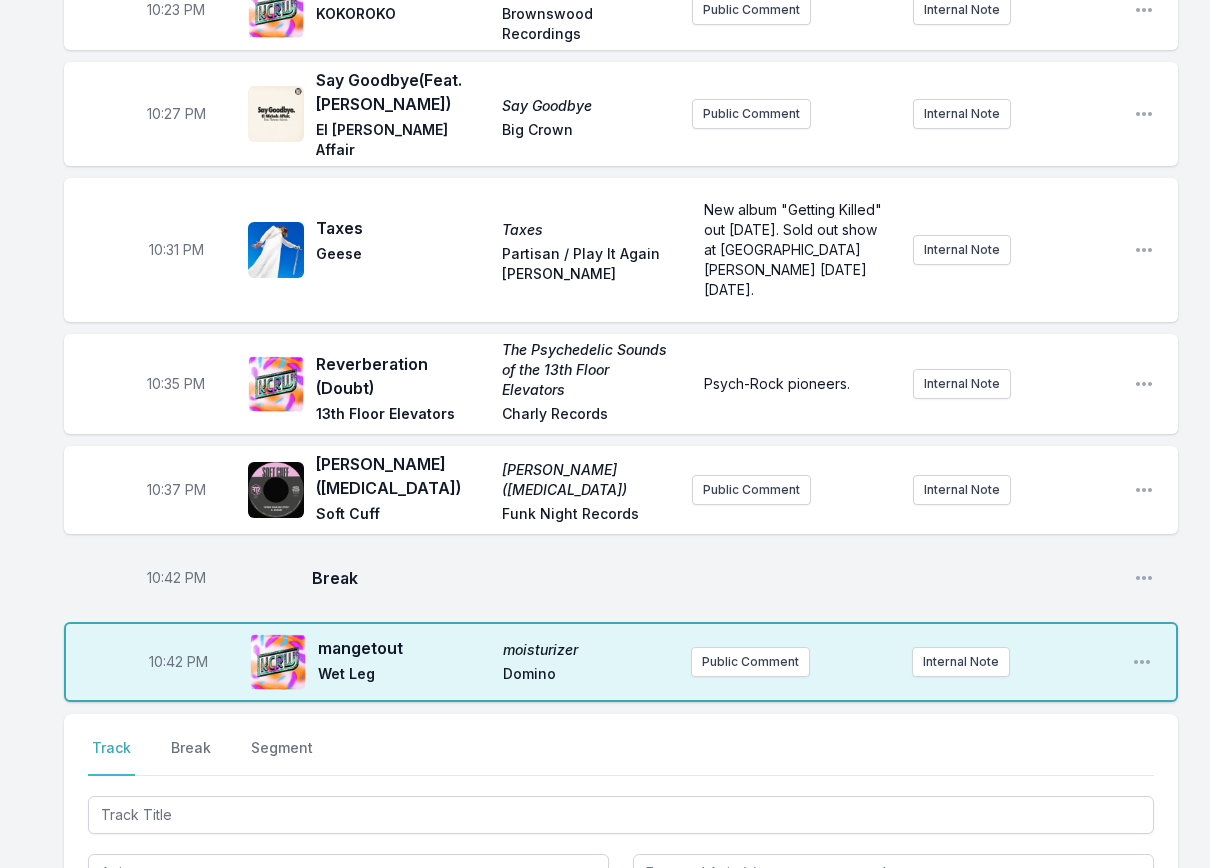 click on "10:42 PM" at bounding box center [178, 662] 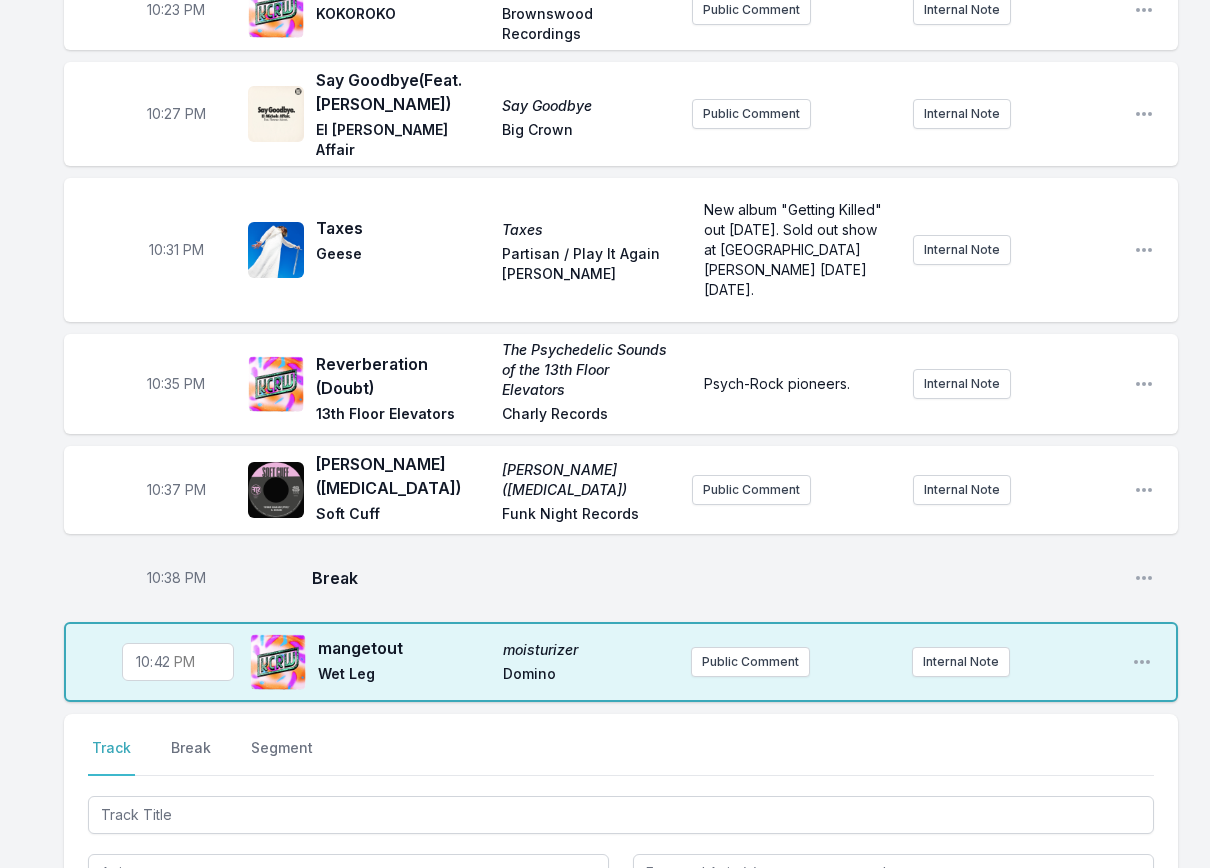 click on "22:42" at bounding box center (178, 662) 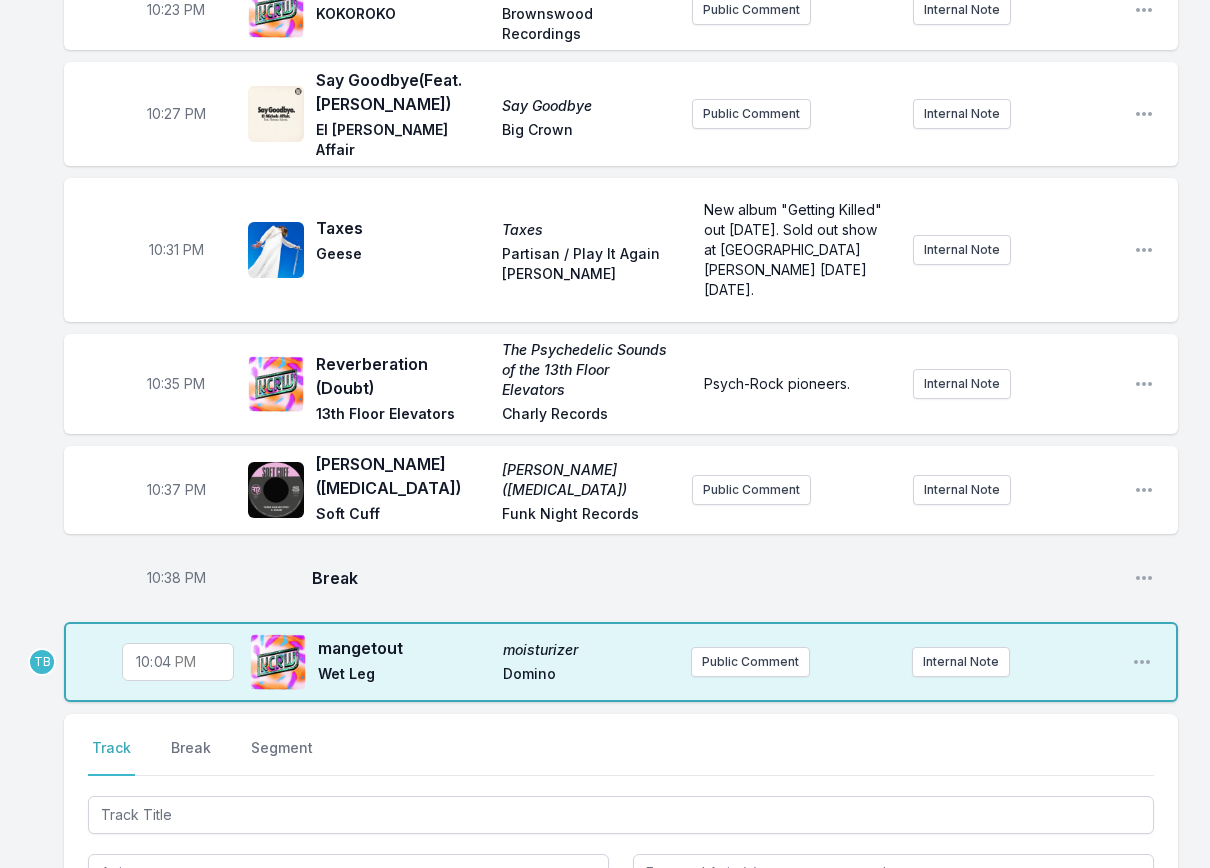 type on "22:41" 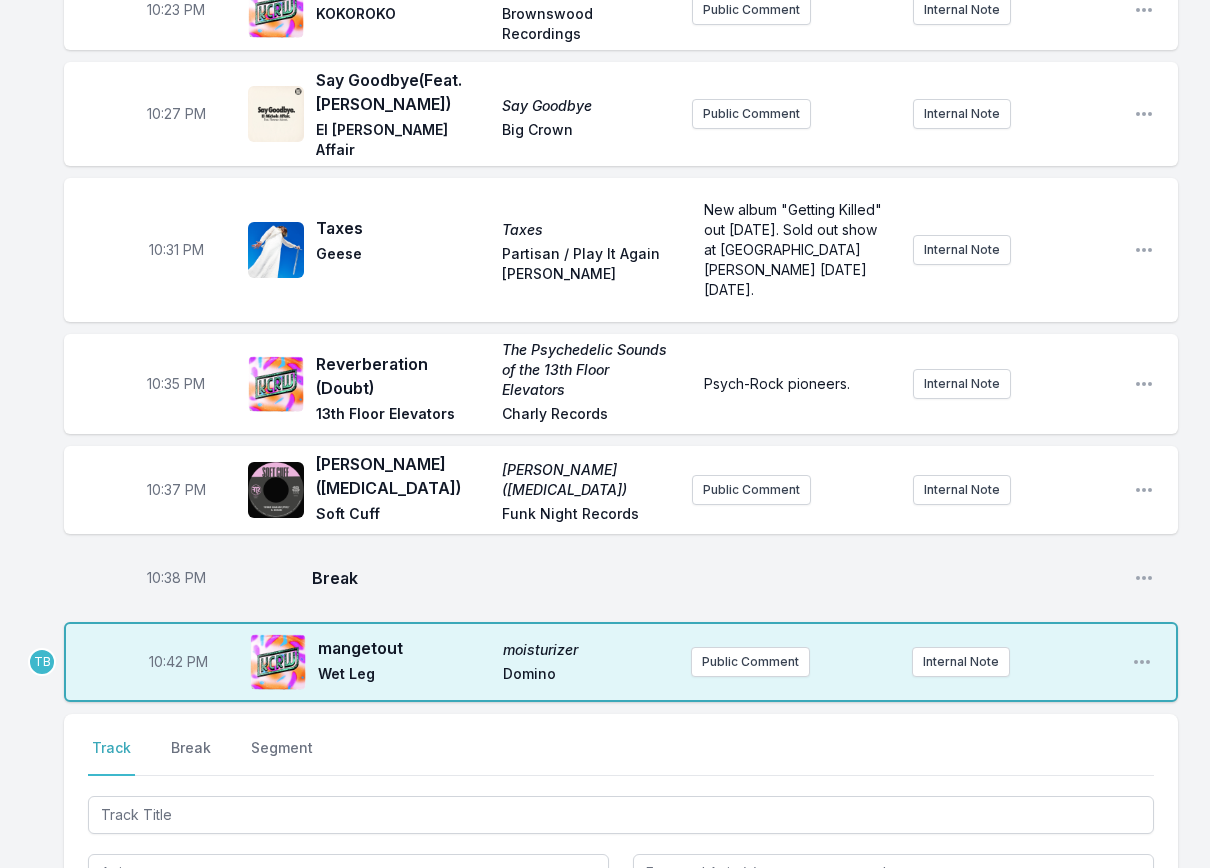 click on "10:00 PM Let It Happen (Soulwax remix) Currents: B‐Sides & Remixes [PERSON_NAME] Modular Public Comment Internal Note Open playlist item options 10:09 PM We Dance The Skies Land Of Music [PERSON_NAME] Ubiquity Public Comment Internal Note Open playlist item options 10:13 PM Black Coffee Eat It Humble Pie A&M Records Public Comment Internal Note Open playlist item options 10:16 PM Tiger Trot A Tiger’s Tale [PERSON_NAME] Colemine Records Public Comment Internal Note Open playlist item options 10:18 PM Break Open playlist item options 10:21 PM I'd Be Lost I'd Be Lost Thee Marloes Big Crown Records Public Comment Internal Note Open playlist item options 10:23 PM Never Lost Tuff Times Never Last KOKOROKO Brownswood Recordings Public Comment Internal Note Open playlist item options 10:27 PM Say Goodbye  (Feat. [PERSON_NAME]) Say Goodbye El [PERSON_NAME] Affair Big Crown Public Comment Internal Note Open playlist item options 10:31 PM Taxes Taxes Geese Partisan / Play It Again [PERSON_NAME] Internal Note 10:35 PM 10:37 PM TB" at bounding box center (605, 335) 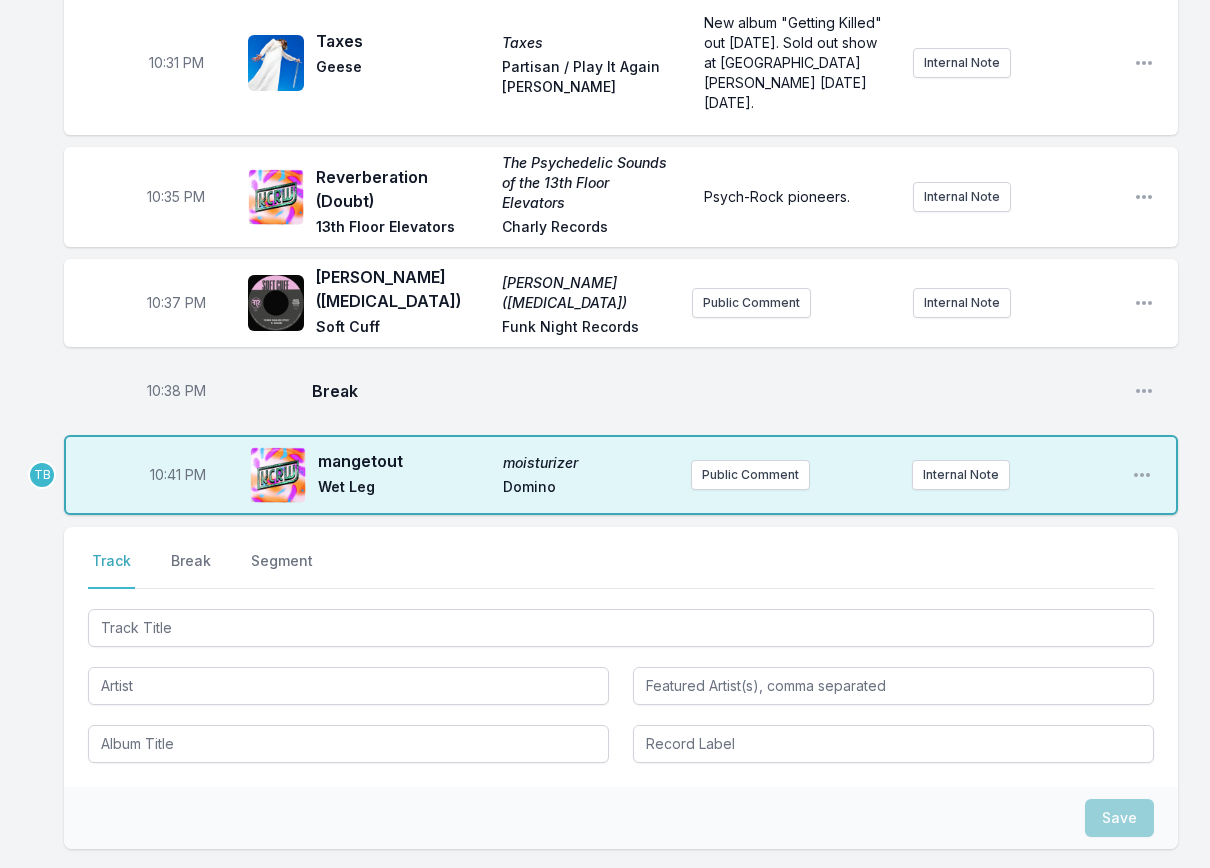scroll, scrollTop: 954, scrollLeft: 0, axis: vertical 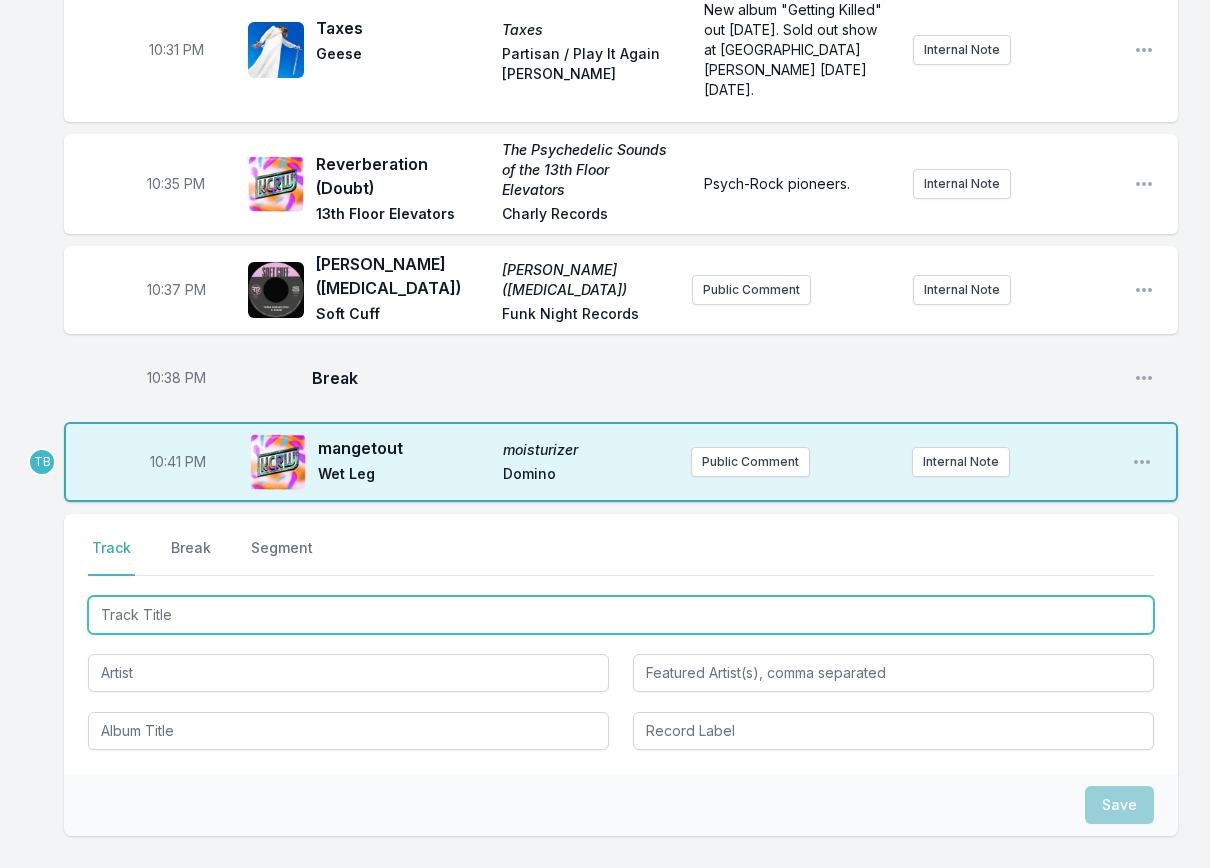 click at bounding box center [621, 615] 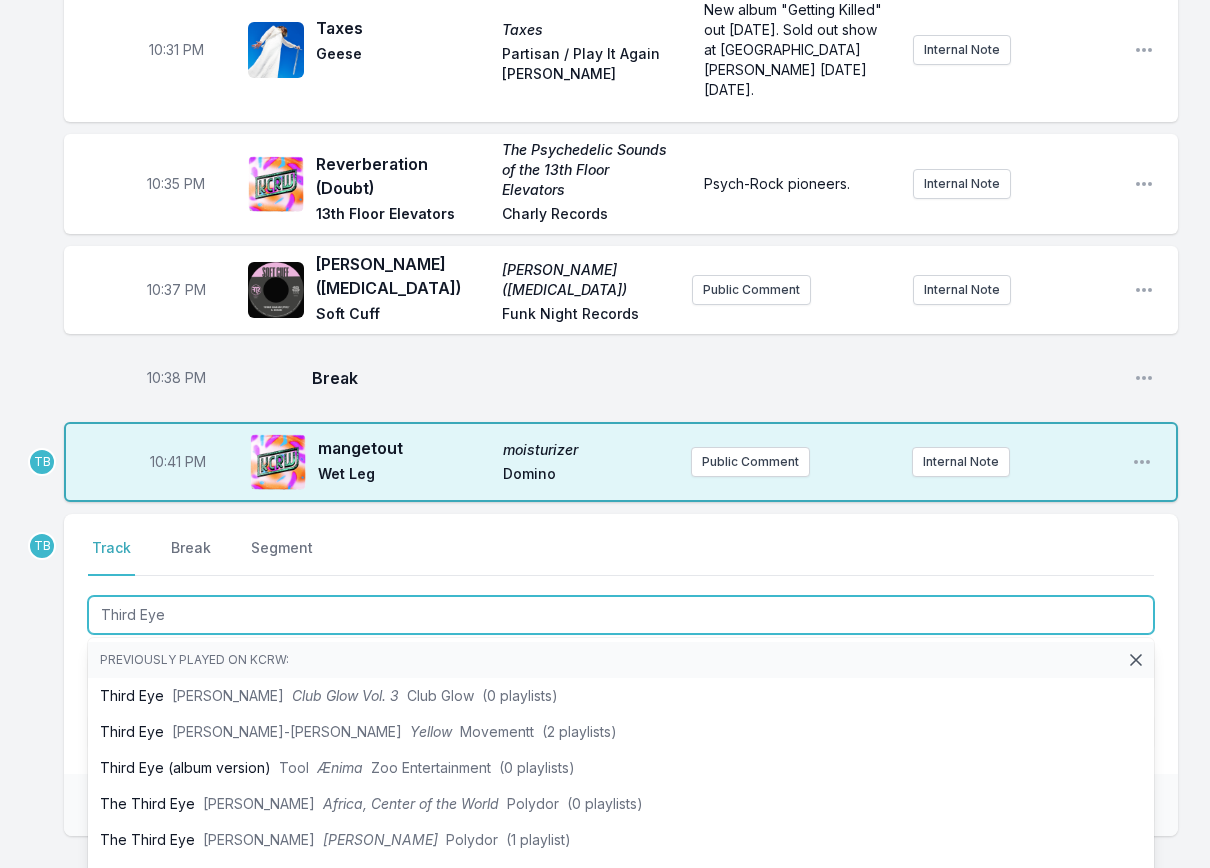 type on "Third Eye" 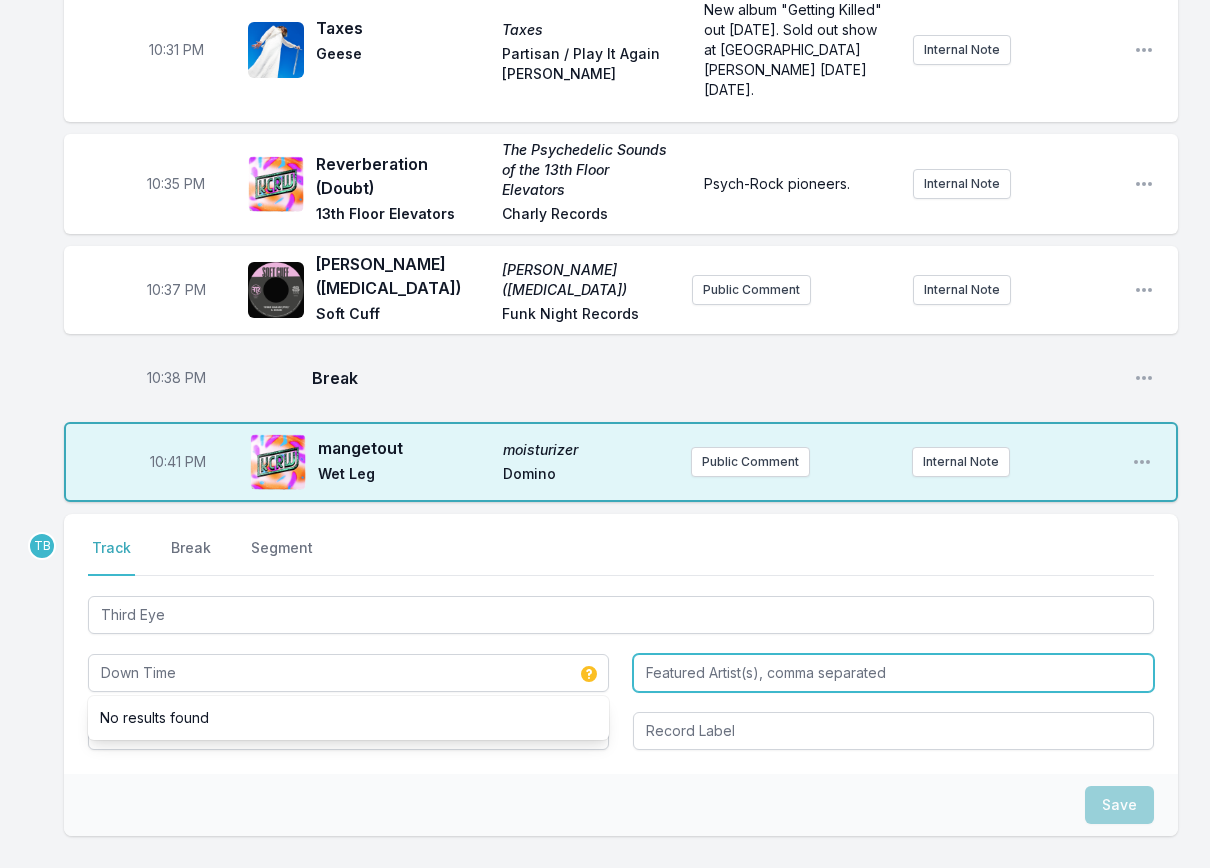 type on "Down Time" 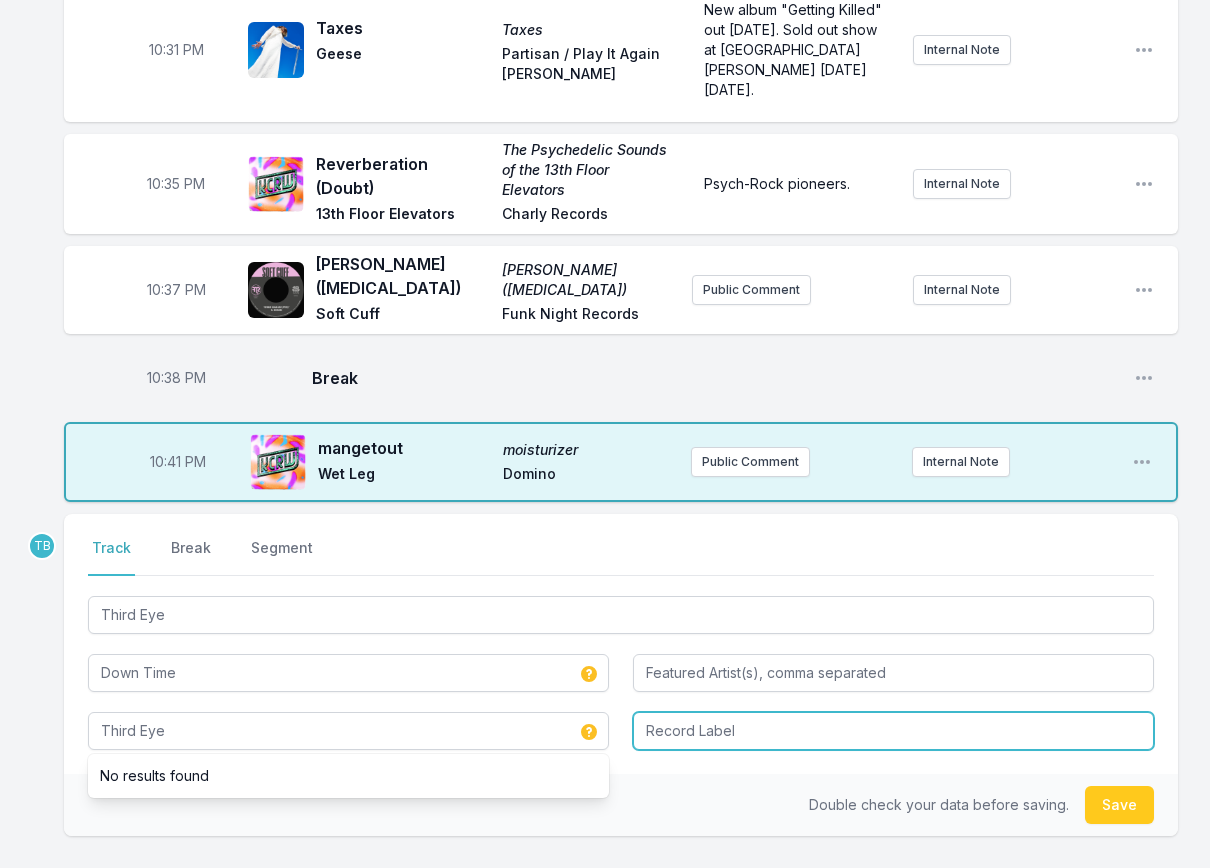type on "Third Eye" 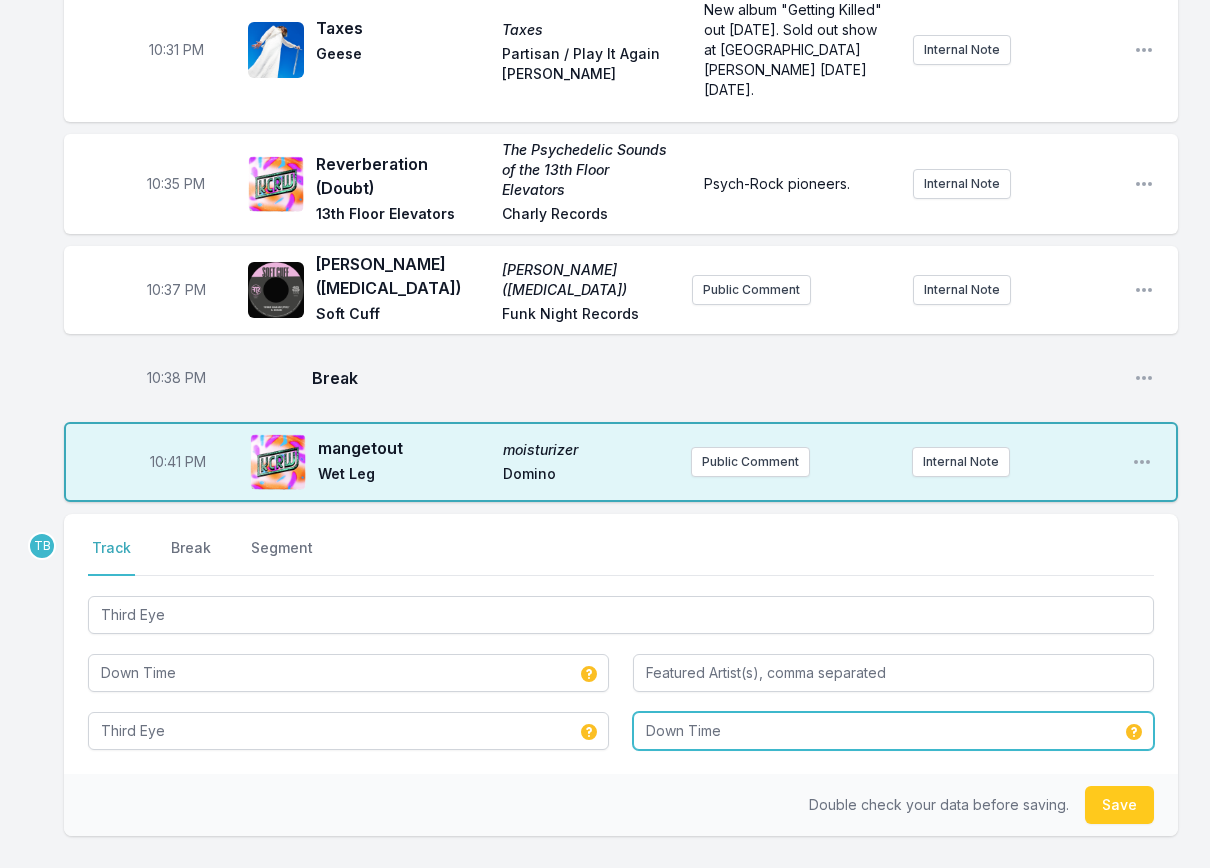 type on "Down Time" 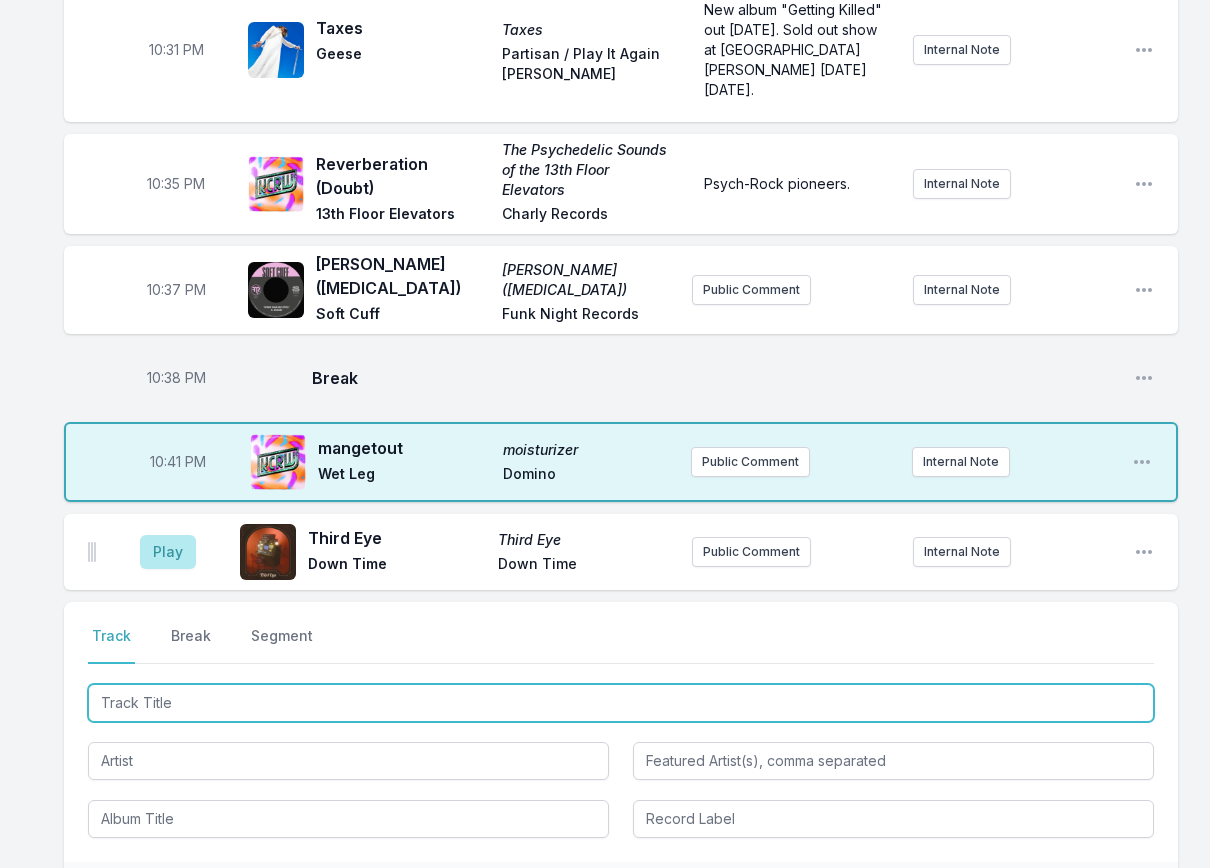 click at bounding box center (621, 703) 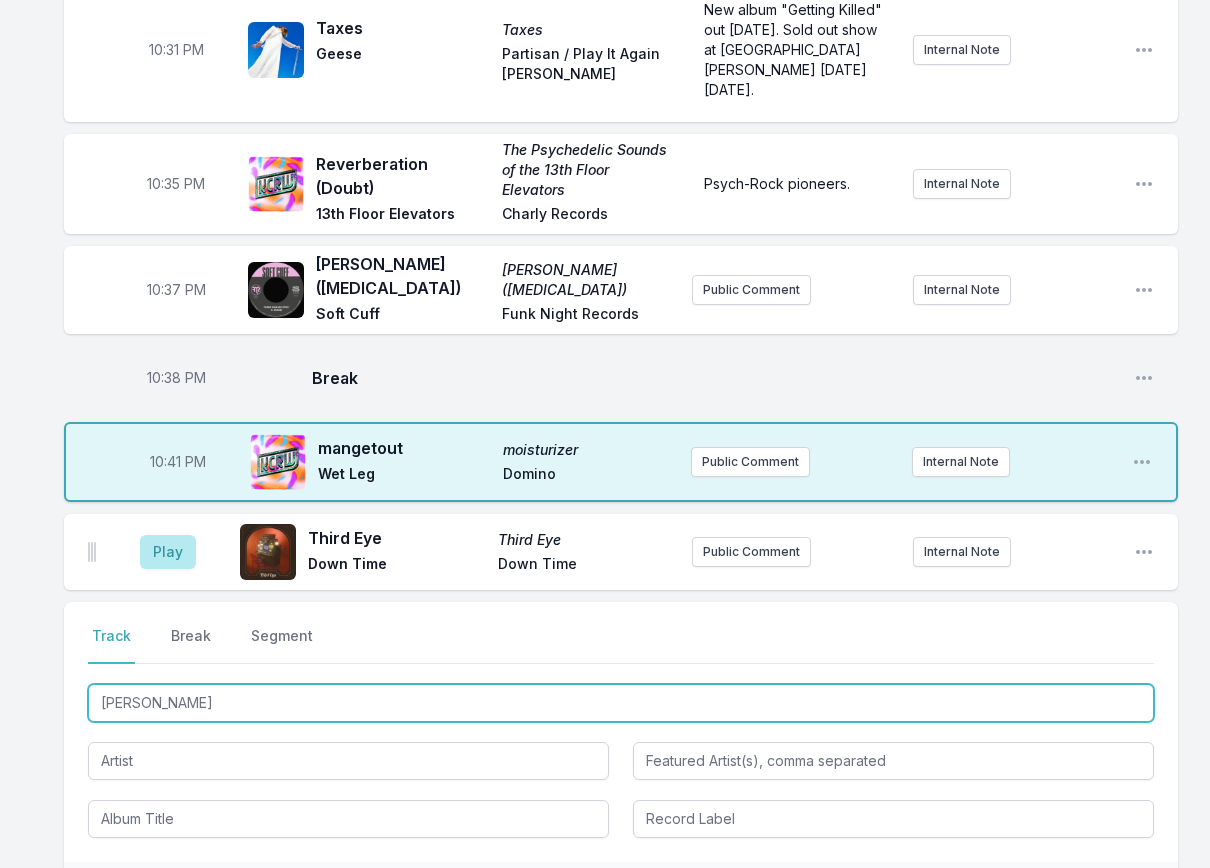type on "[PERSON_NAME]" 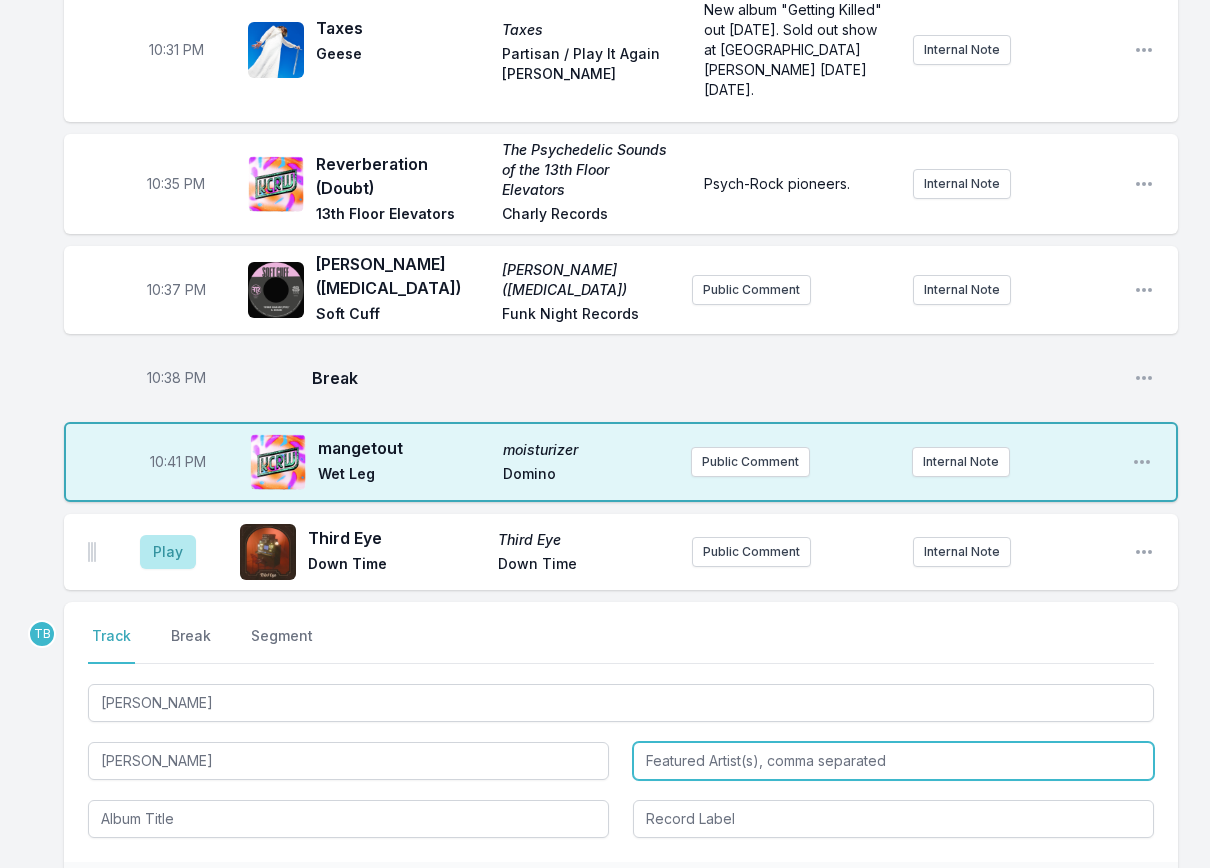 type on "[PERSON_NAME]" 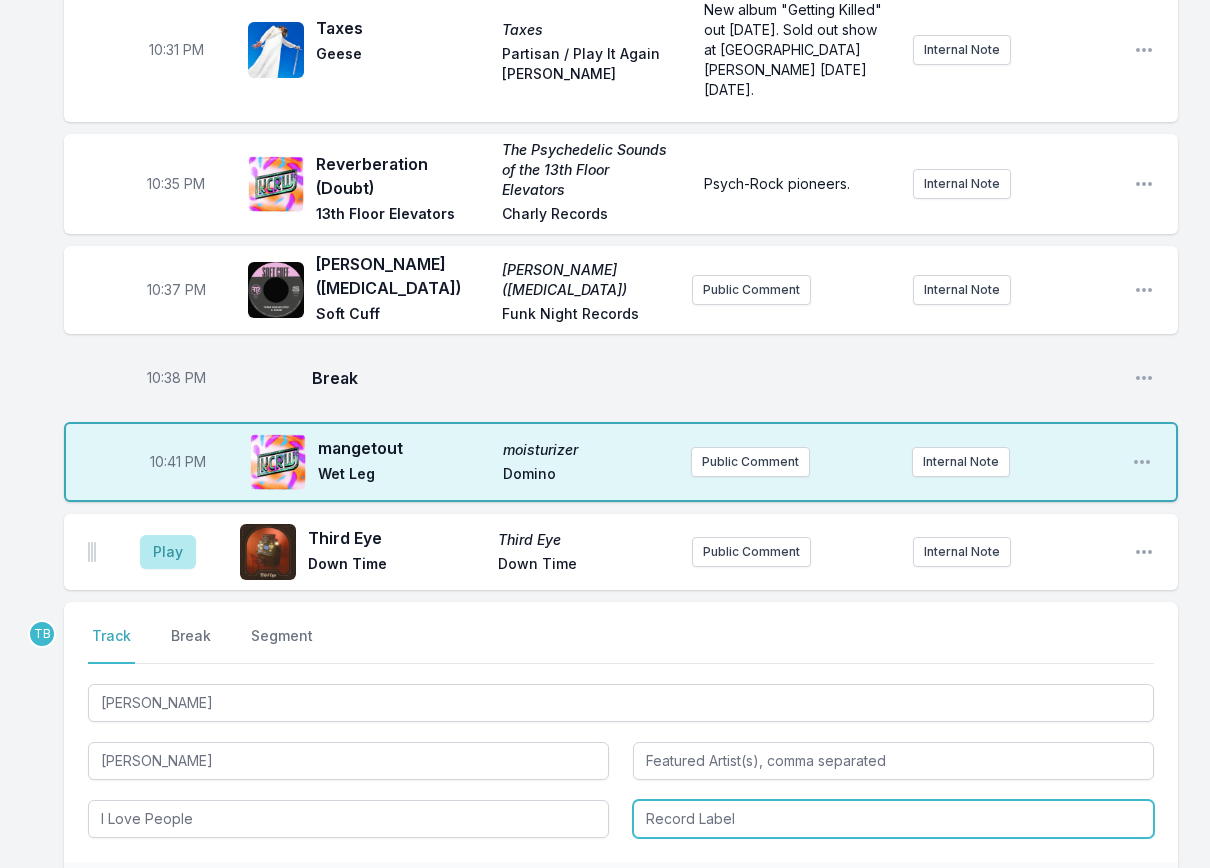 type on "I Love People" 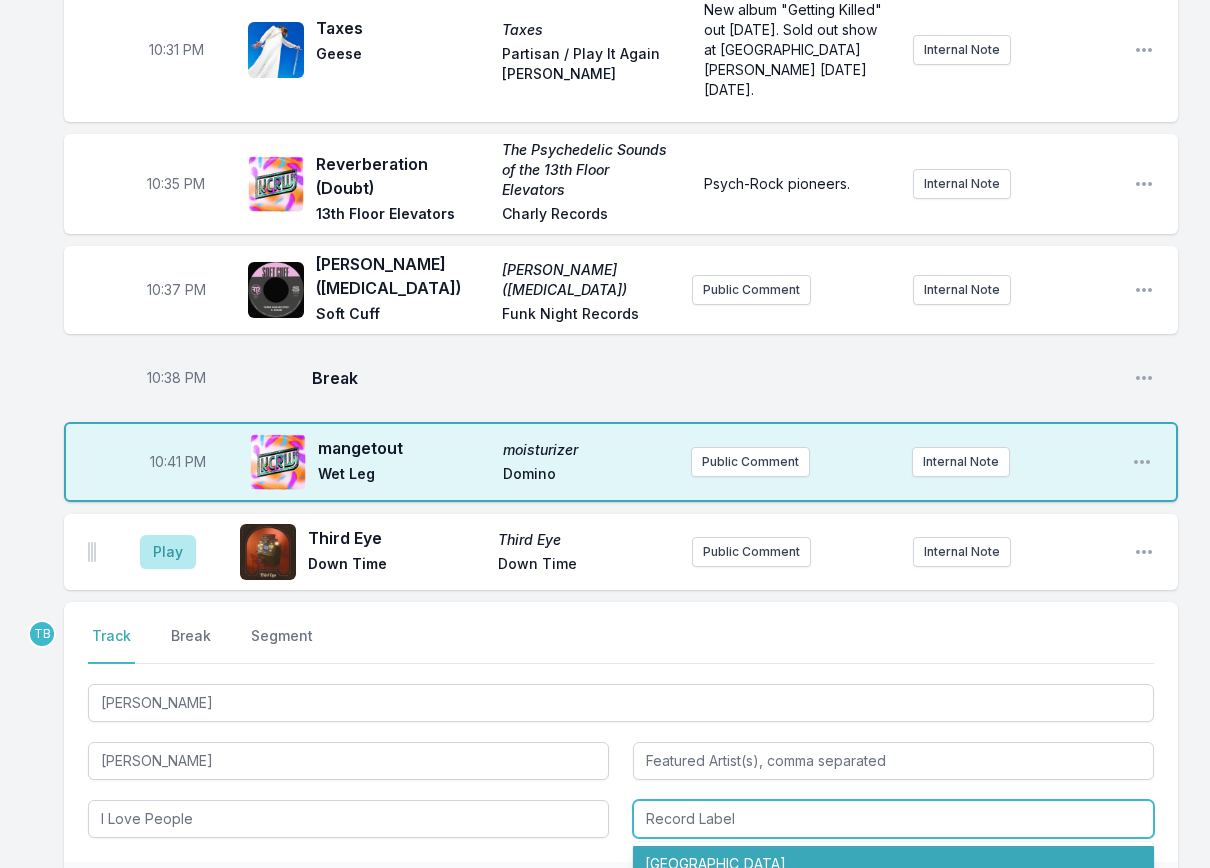 type on "[GEOGRAPHIC_DATA]" 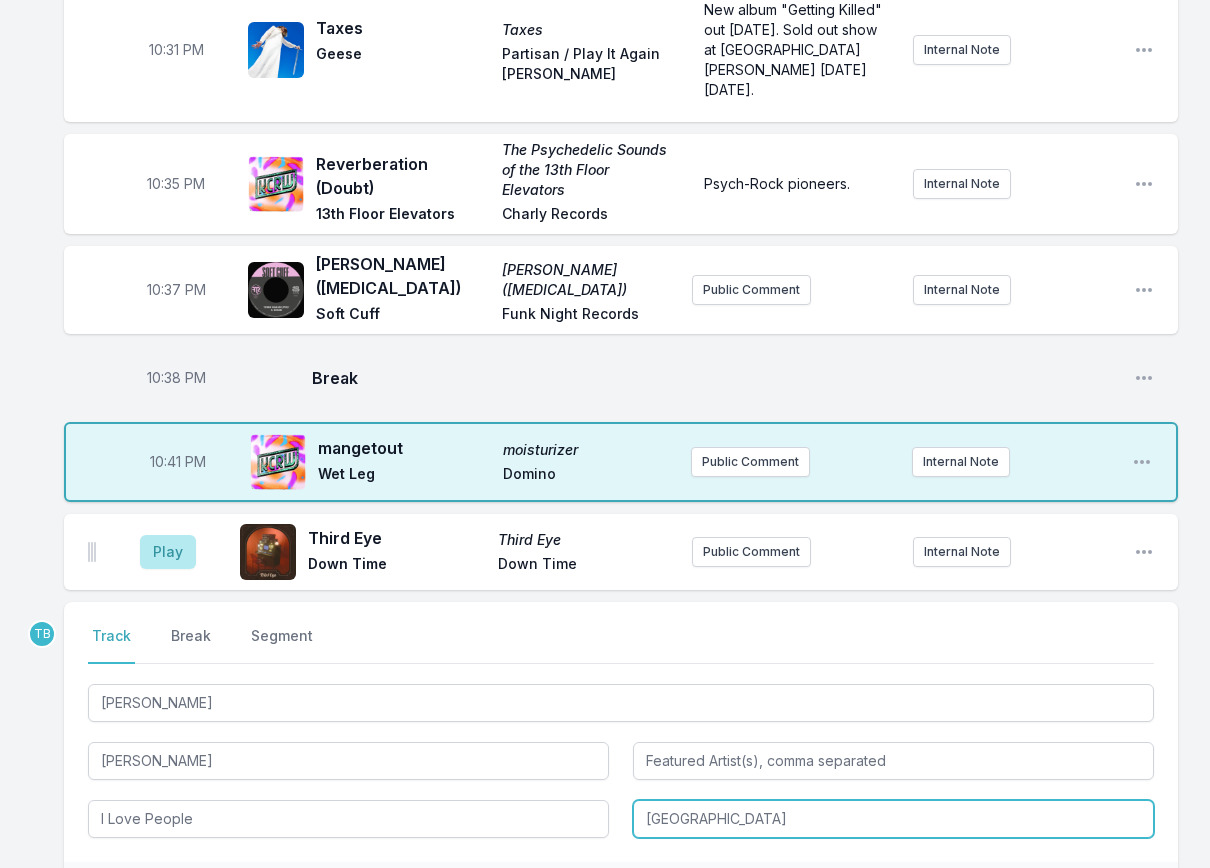 type 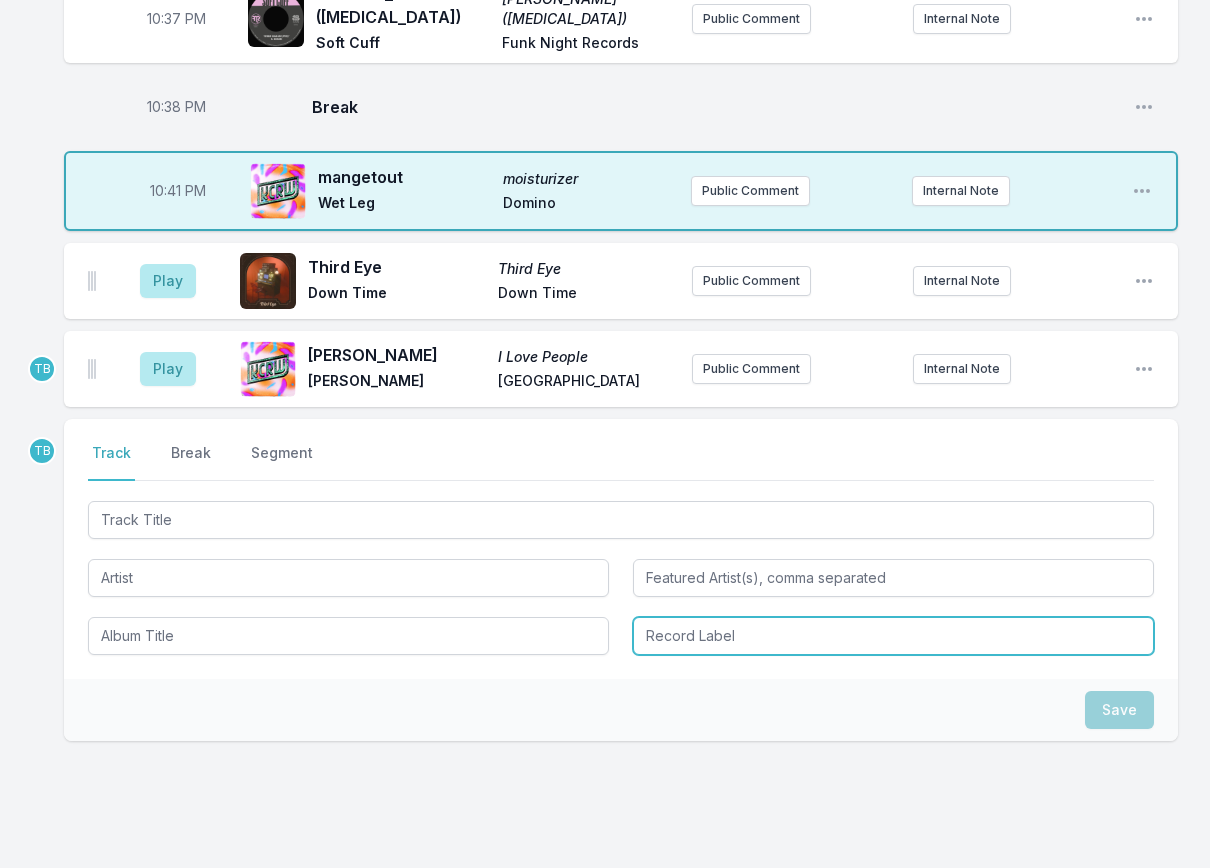 scroll, scrollTop: 1230, scrollLeft: 0, axis: vertical 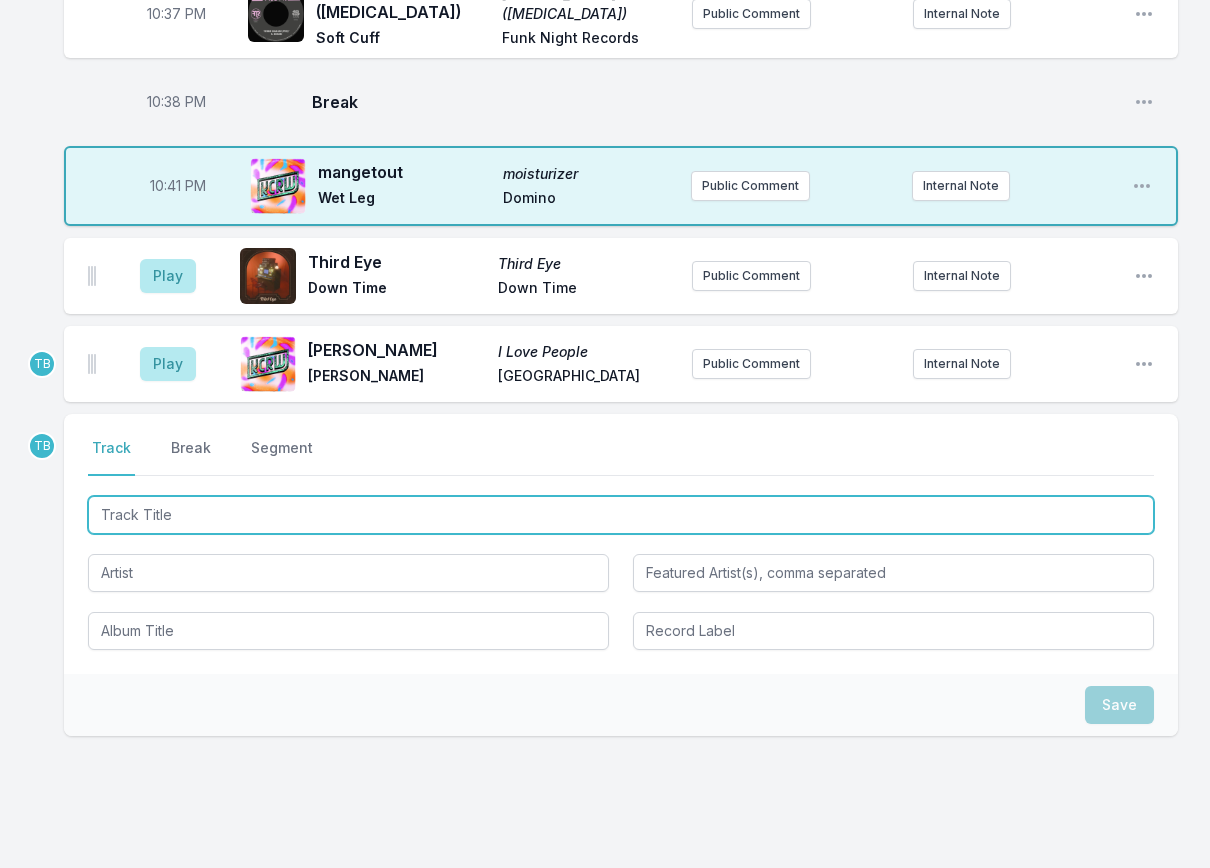 click at bounding box center [621, 515] 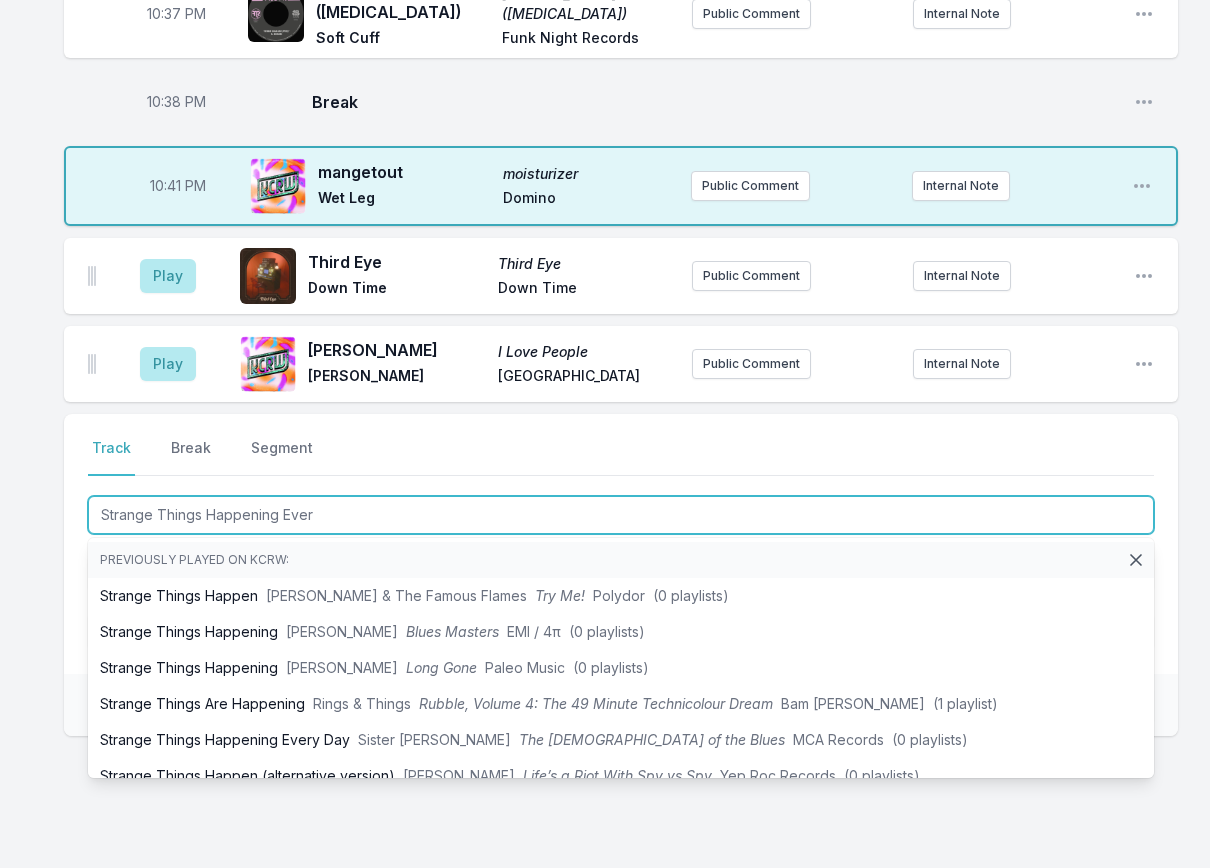 type on "Strange Things Happening Every" 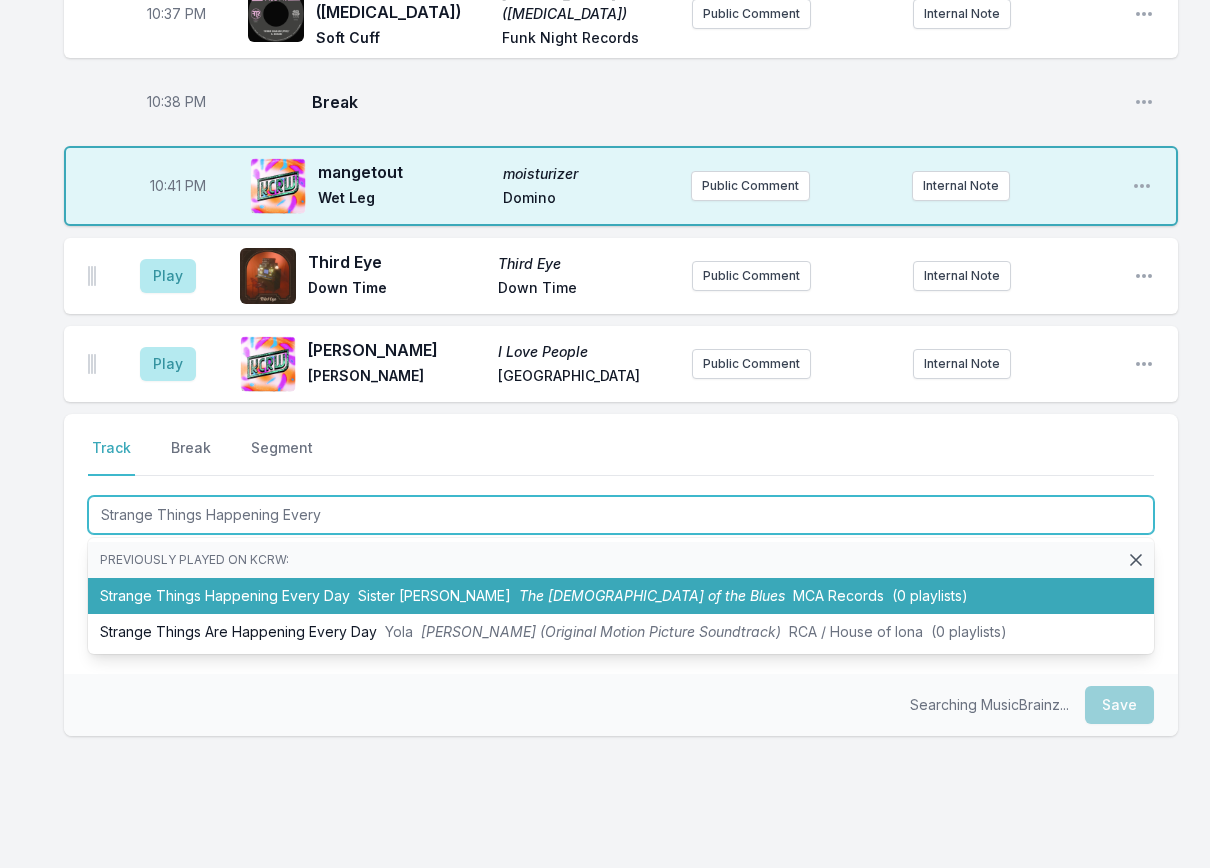 click on "Sister [PERSON_NAME]" at bounding box center [434, 595] 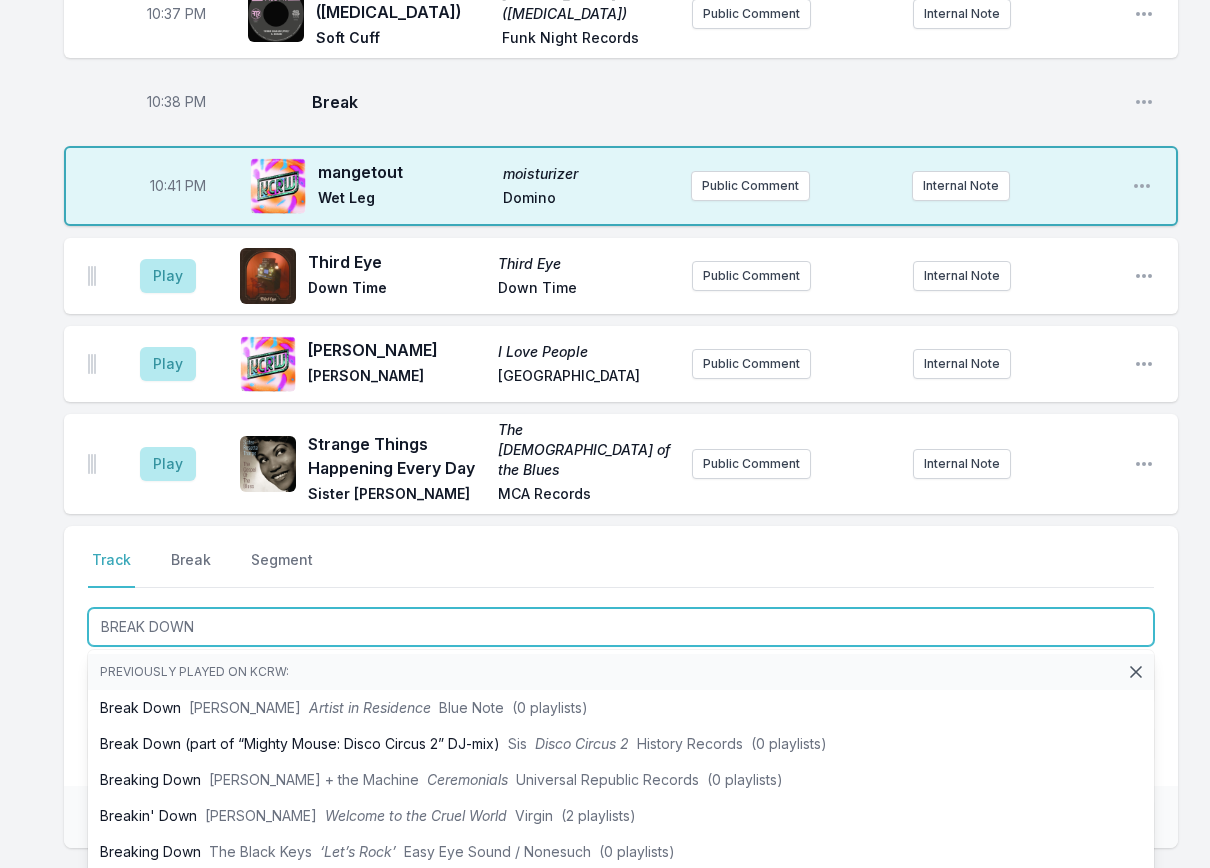 type on "BREAK DOWN" 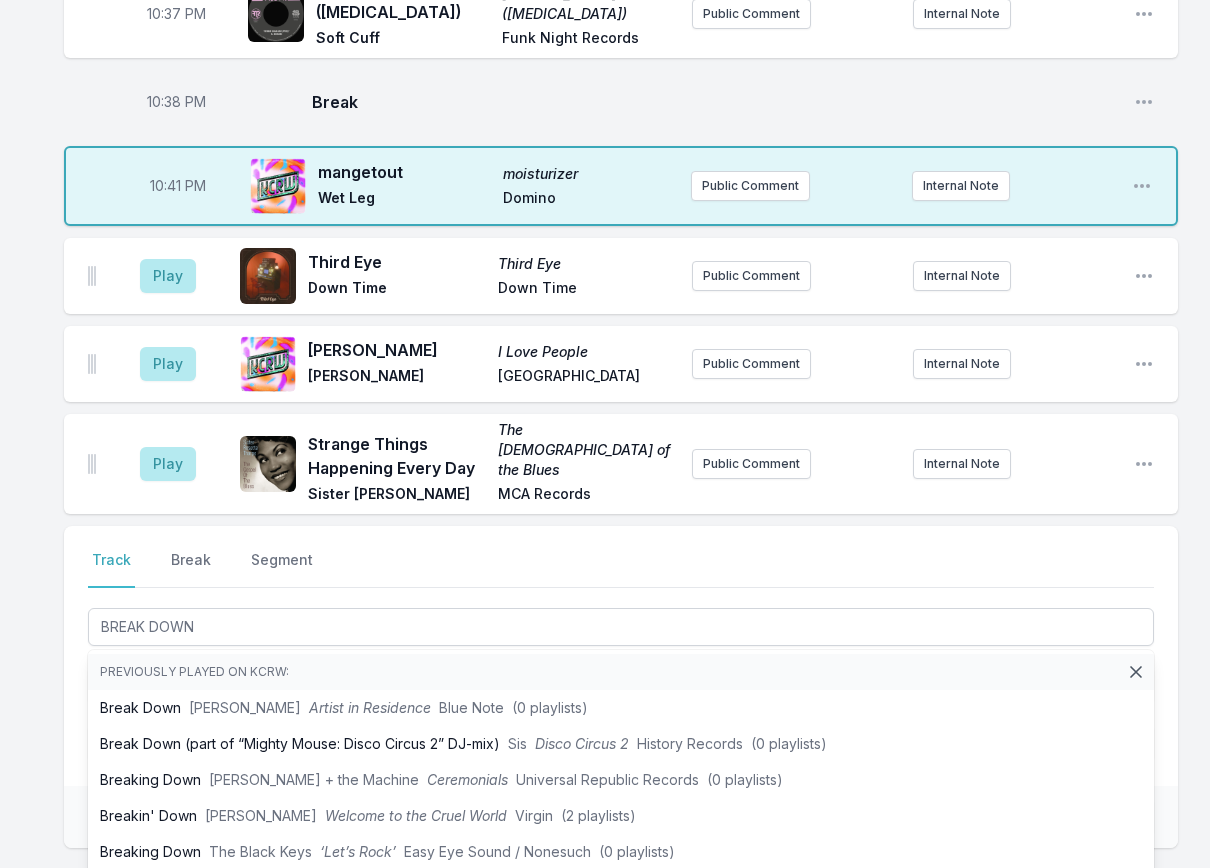 click on "10:00 PM Let It Happen (Soulwax remix) Currents: B‐Sides & Remixes [PERSON_NAME] Modular Public Comment Internal Note Open playlist item options 10:09 PM We Dance The Skies Land Of Music [PERSON_NAME] Ubiquity Public Comment Internal Note Open playlist item options 10:13 PM Black Coffee Eat It Humble Pie A&M Records Public Comment Internal Note Open playlist item options 10:16 PM Tiger Trot A Tiger’s Tale [PERSON_NAME] Colemine Records Public Comment Internal Note Open playlist item options 10:18 PM Break Open playlist item options 10:21 PM I'd Be Lost I'd Be Lost Thee Marloes Big Crown Records Public Comment Internal Note Open playlist item options 10:23 PM Never Lost Tuff Times Never Last KOKOROKO Brownswood Recordings Public Comment Internal Note Open playlist item options 10:27 PM Say Goodbye  (Feat. [PERSON_NAME]) Say Goodbye El [PERSON_NAME] Affair Big Crown Public Comment Internal Note Open playlist item options 10:31 PM Taxes Taxes Geese Partisan / Play It Again [PERSON_NAME] Internal Note 10:35 PM 10:37 PM" at bounding box center (605, 3) 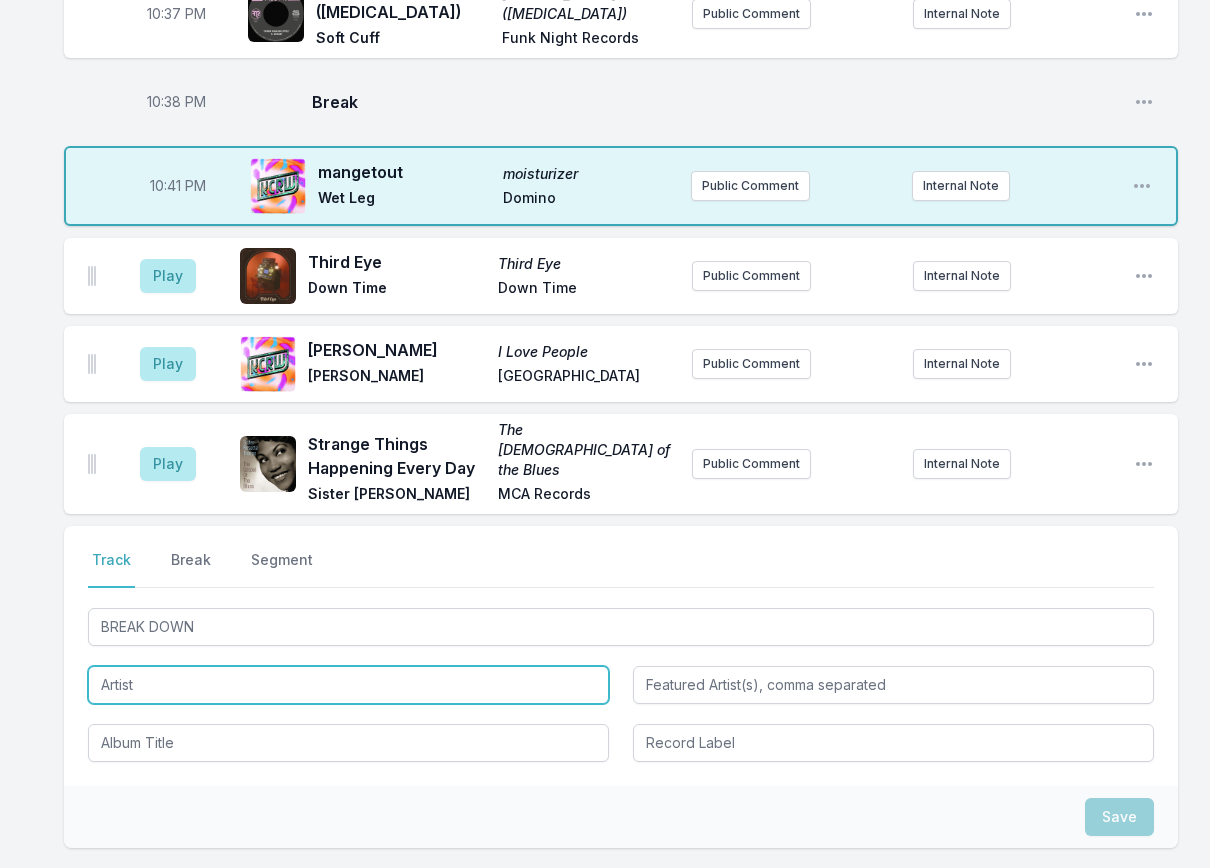 click at bounding box center [348, 685] 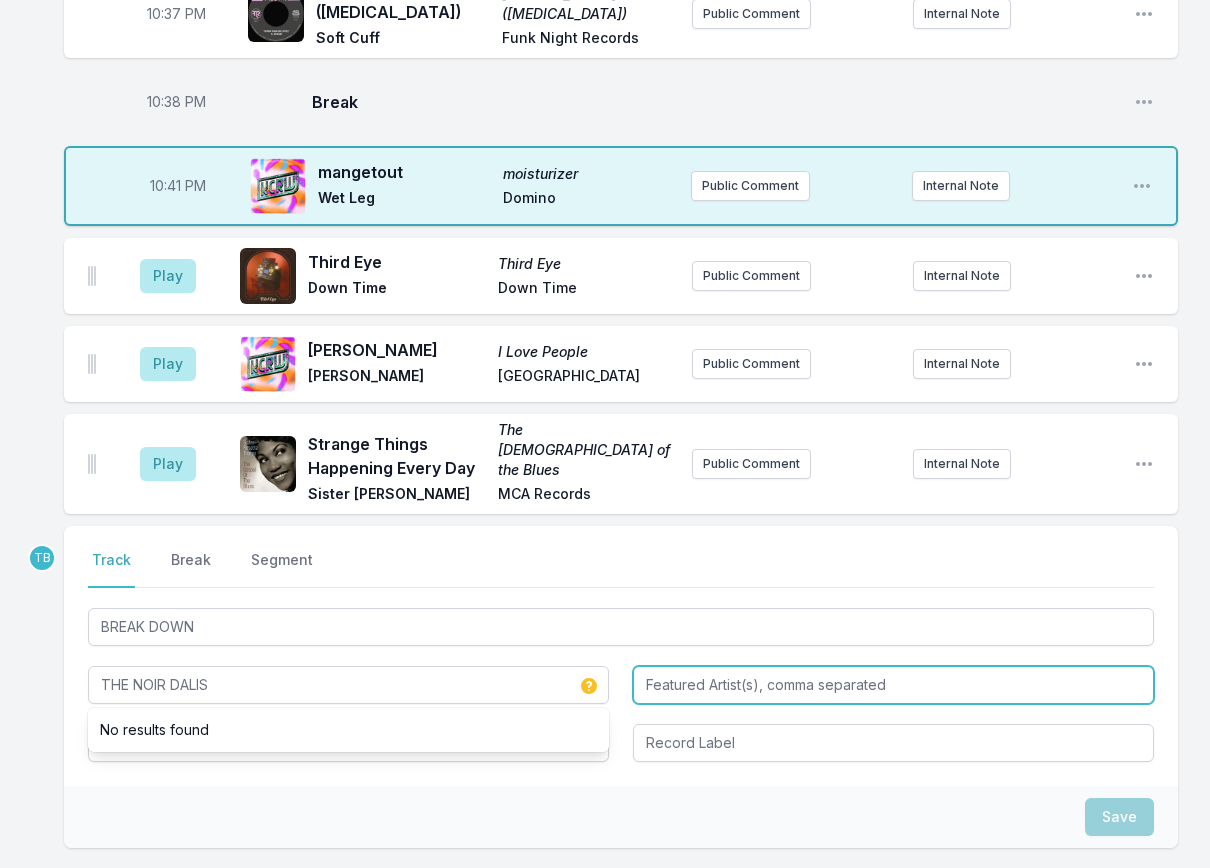 type on "THE NOIR DALIS" 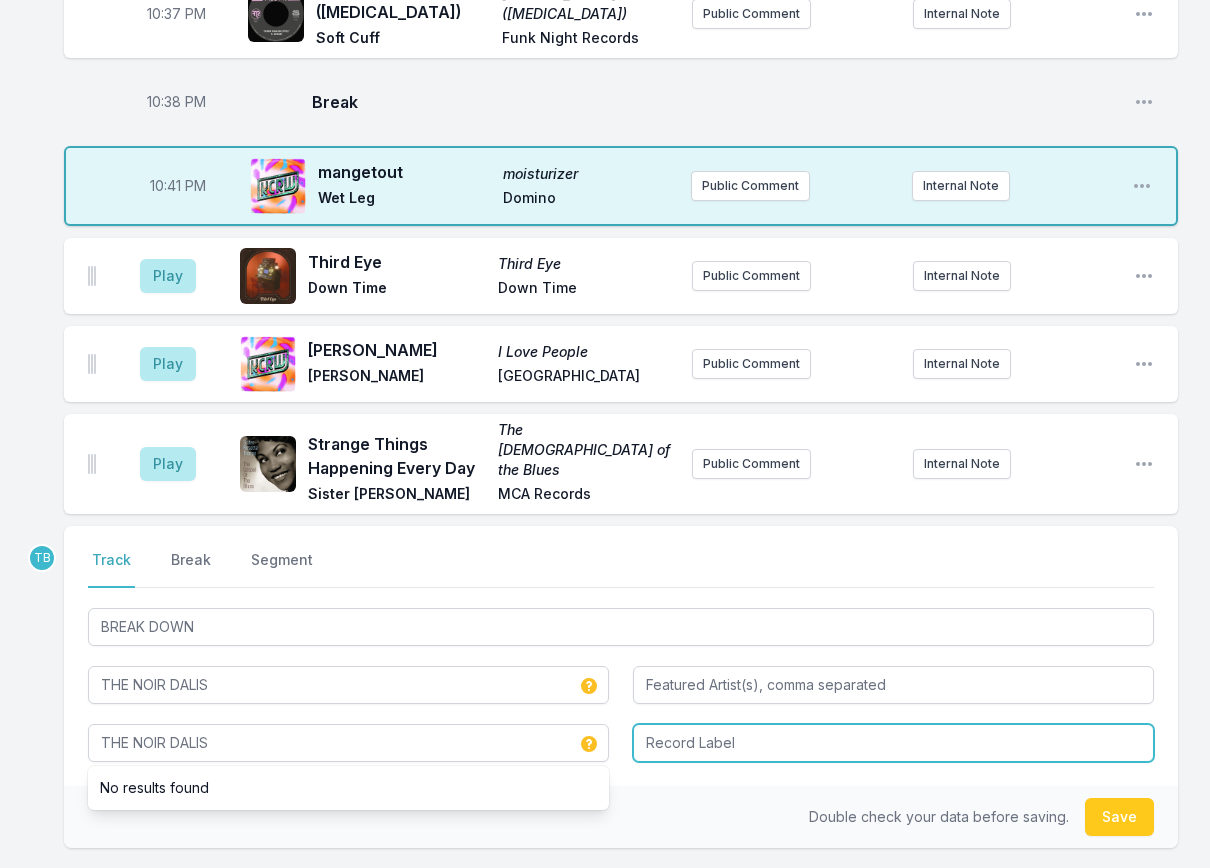 type on "THE NOIR DALIS" 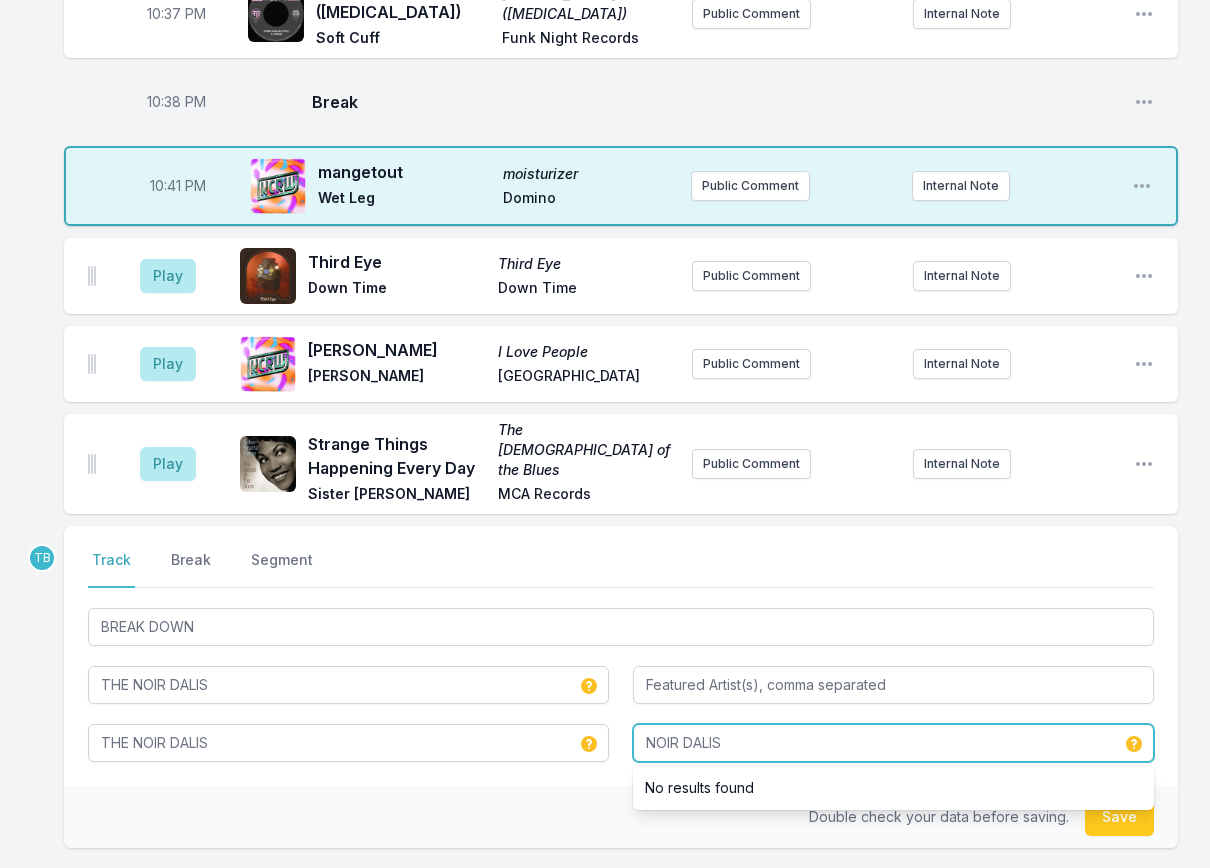 type on "NOIR DALIS" 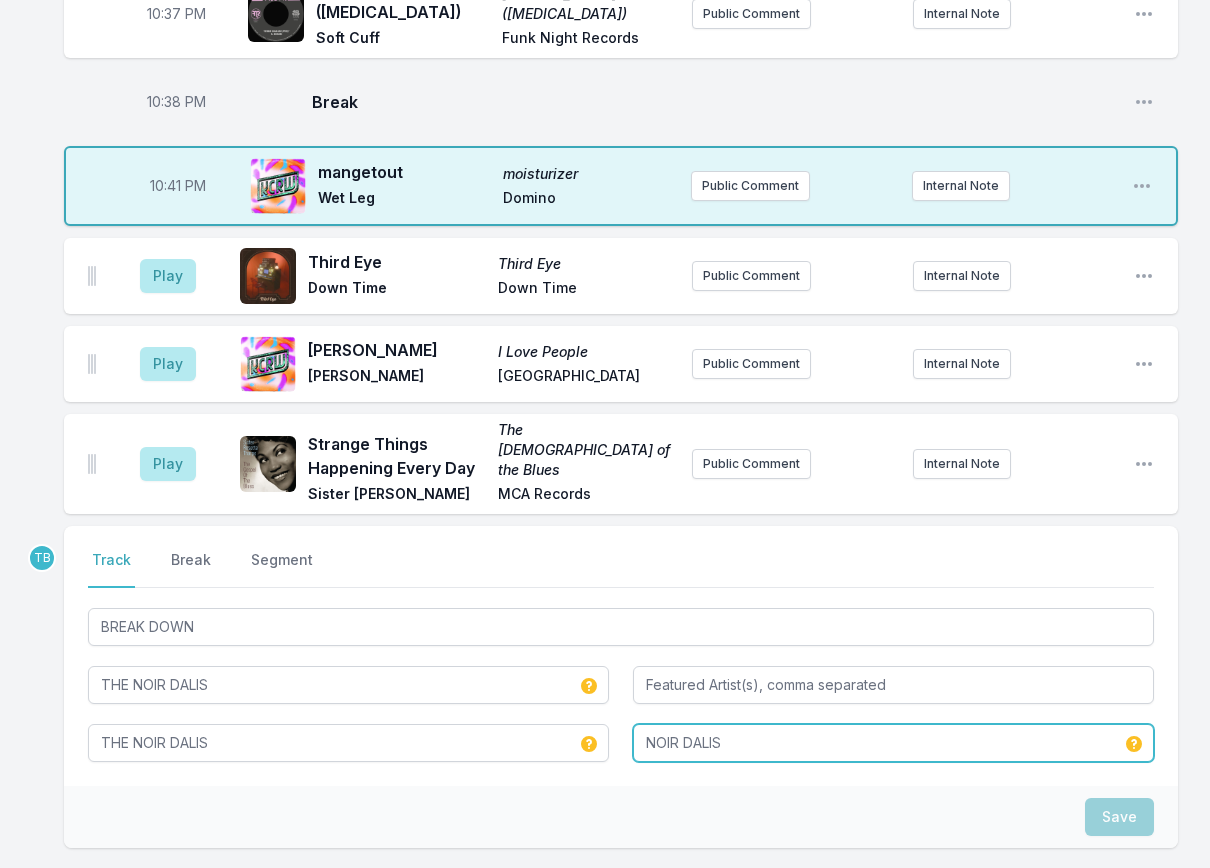 type 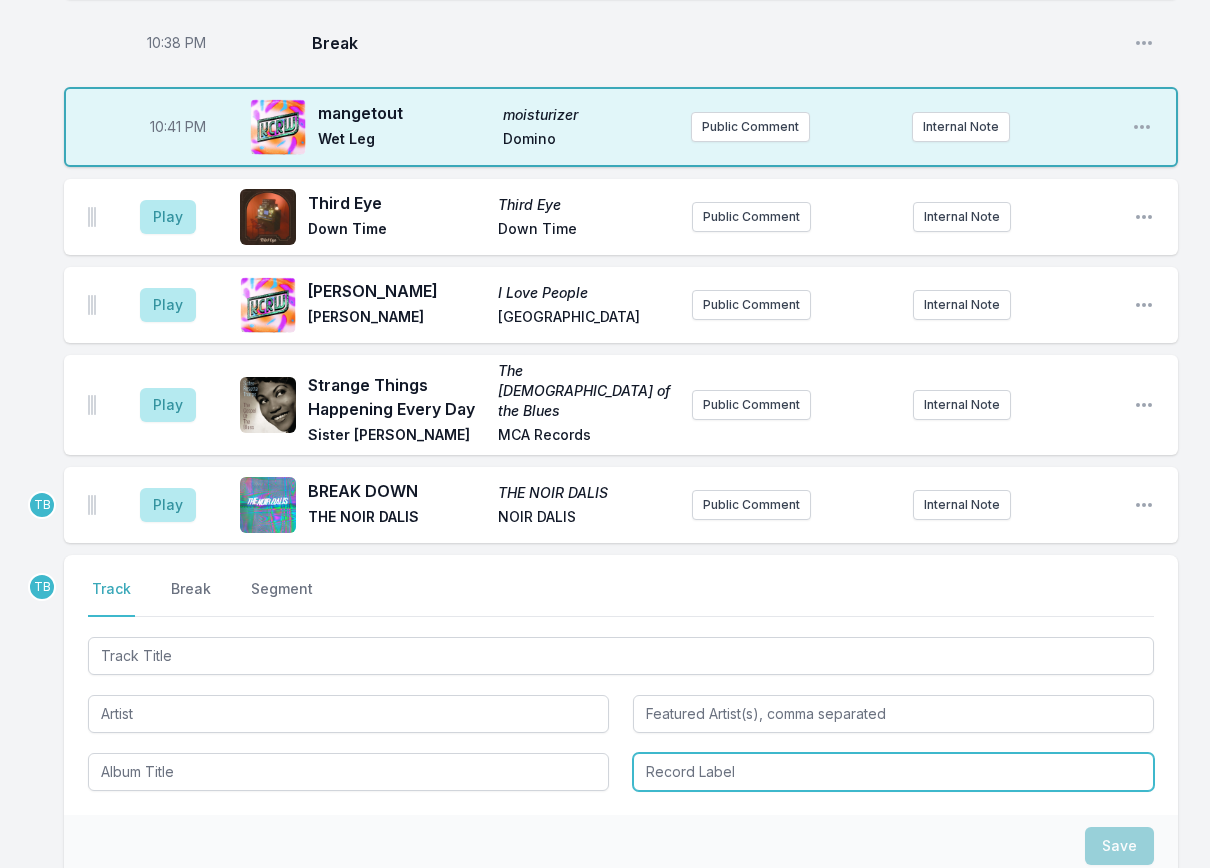 scroll, scrollTop: 1418, scrollLeft: 0, axis: vertical 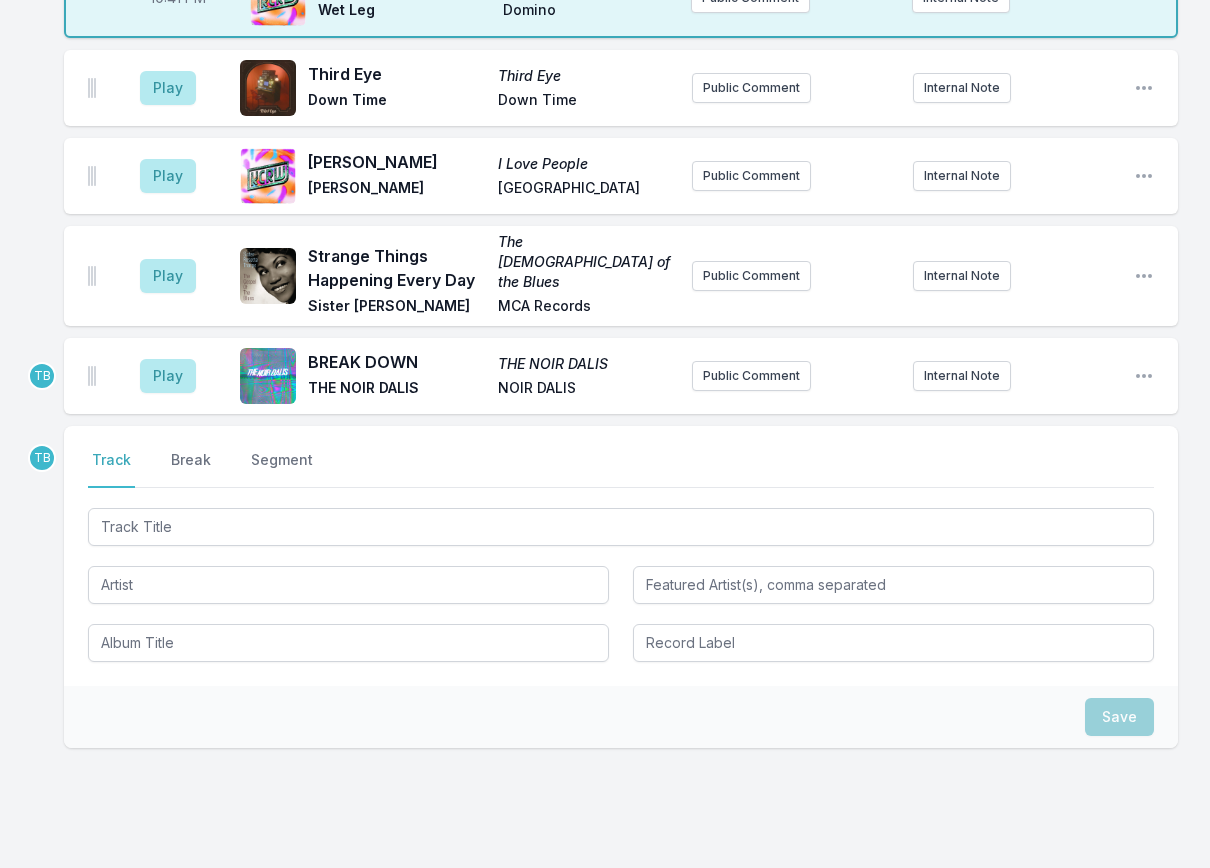 click on "Select a tab Track Break Segment Track Break Segment" at bounding box center (621, 556) 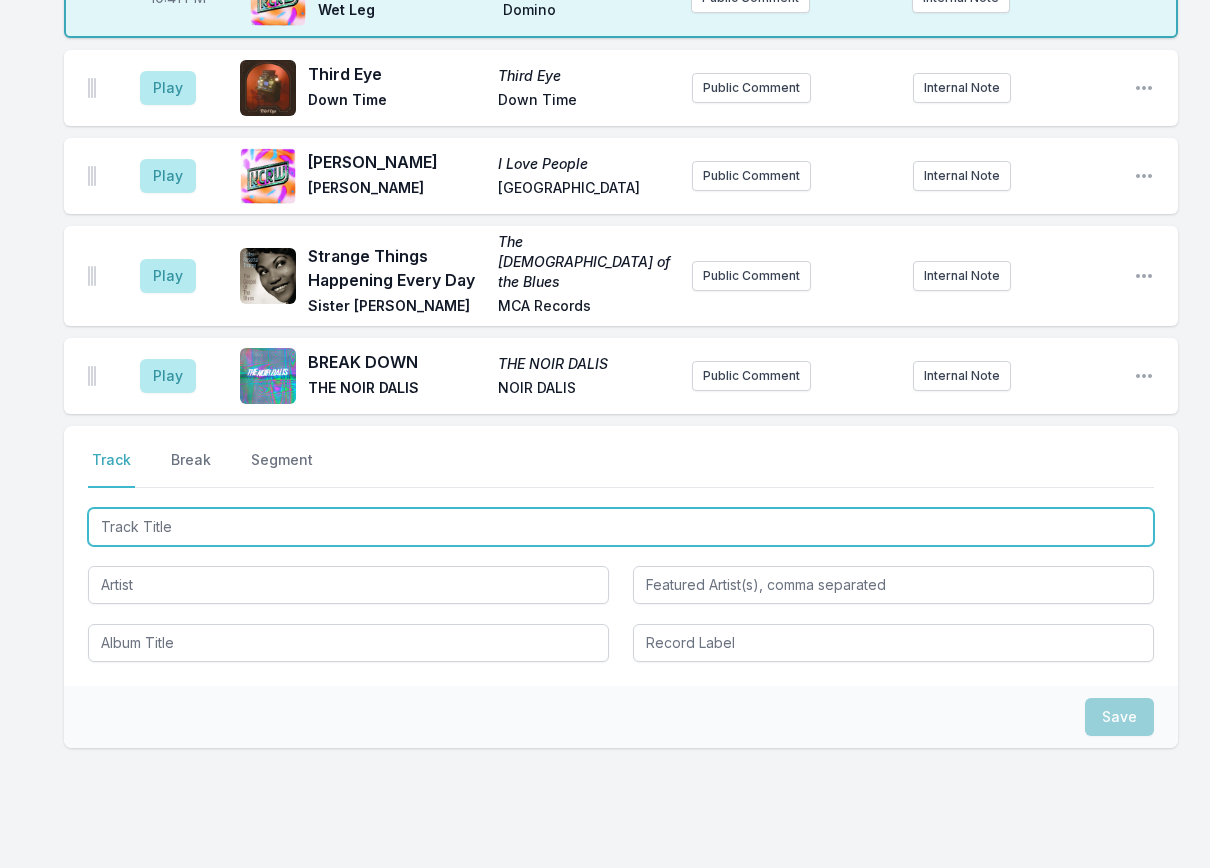 click at bounding box center (621, 527) 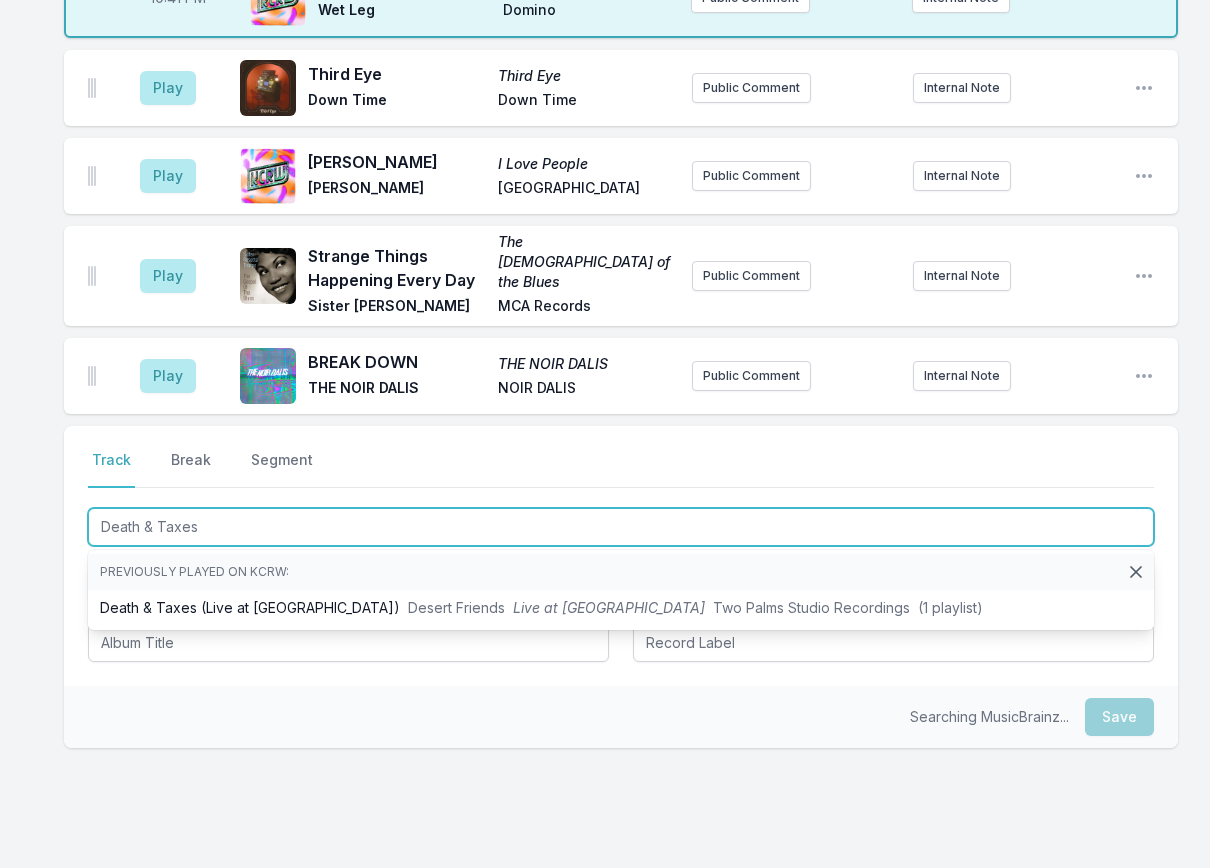 type on "Death & Taxes (" 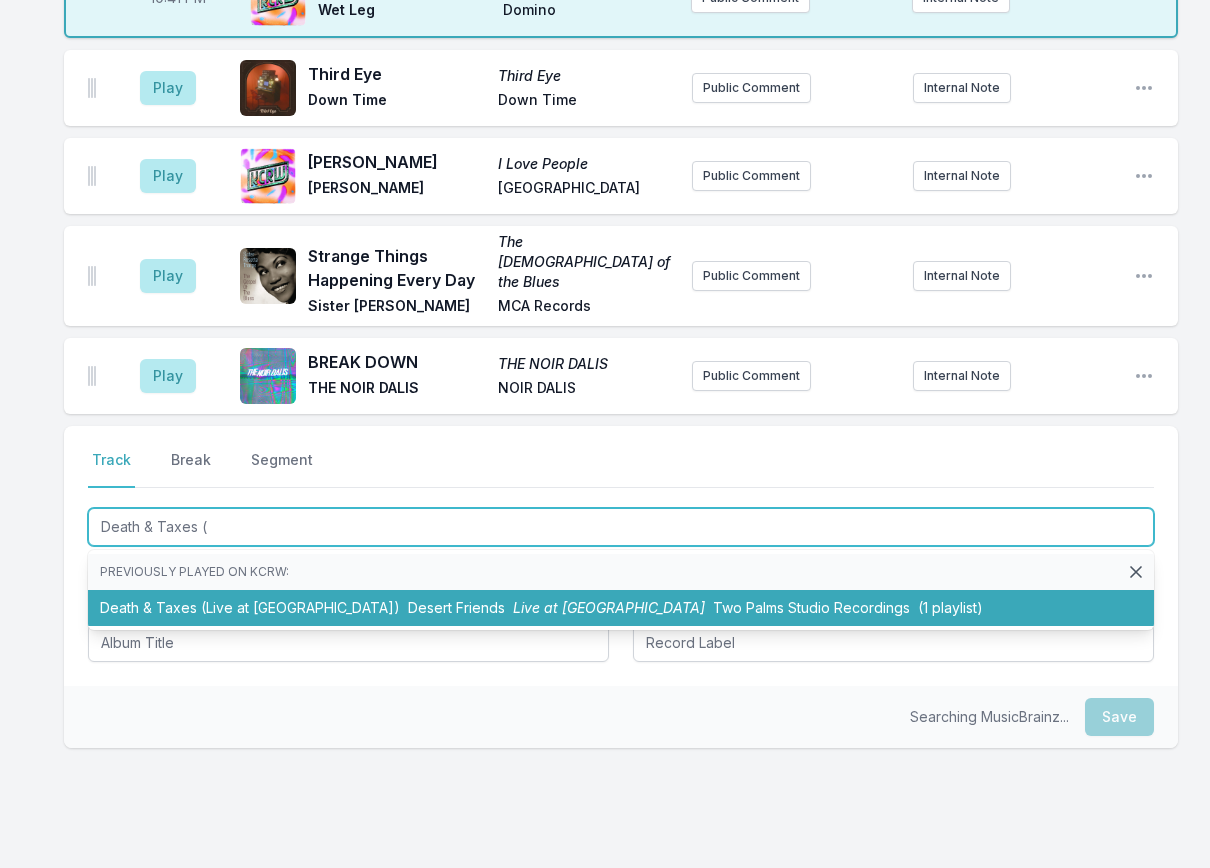 type 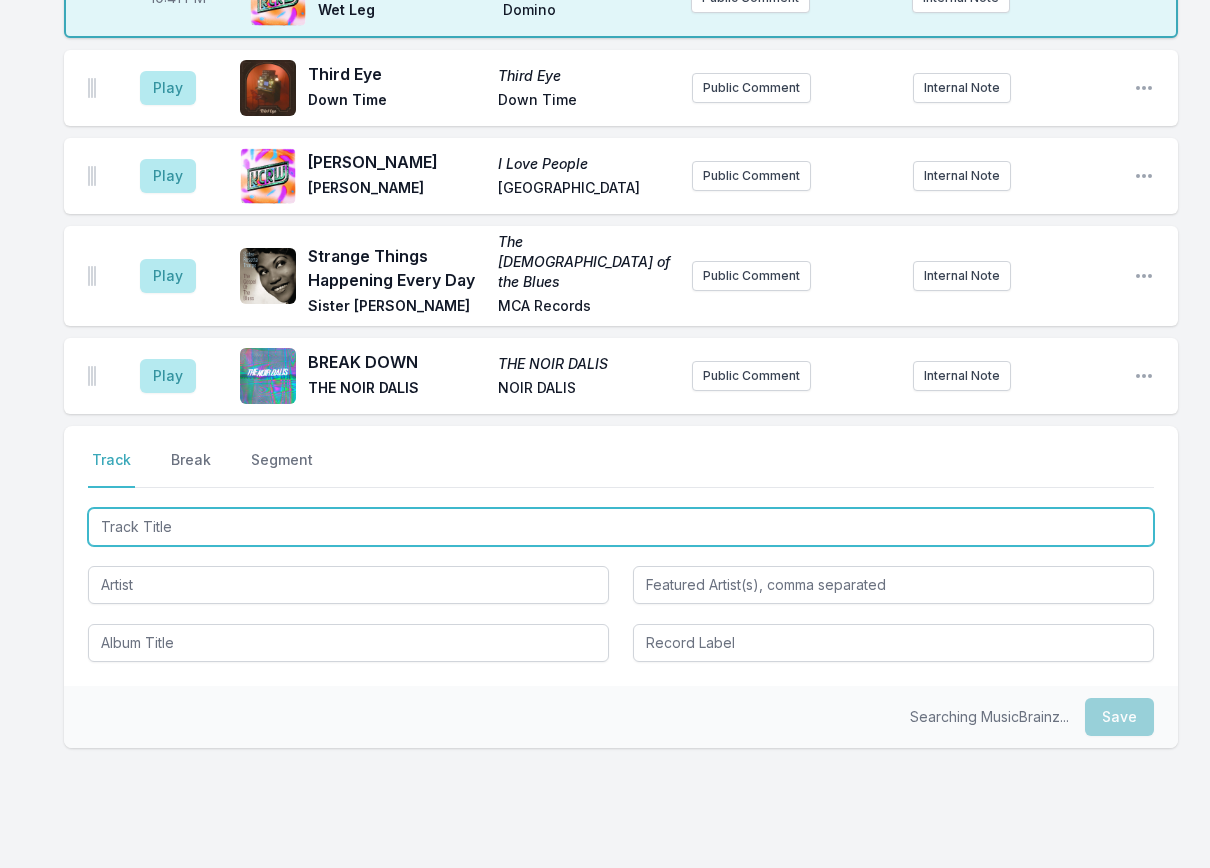 scroll, scrollTop: 1558, scrollLeft: 0, axis: vertical 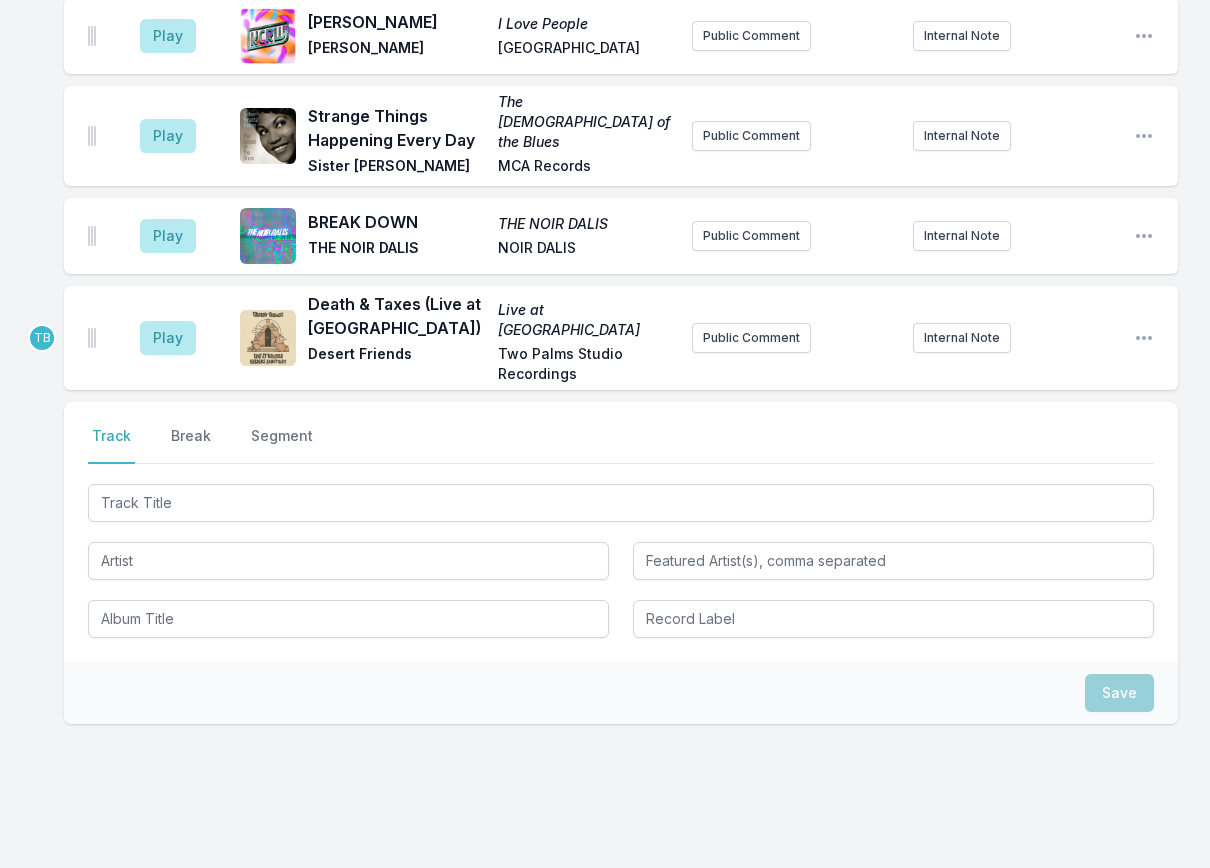 click on "Break" at bounding box center [191, 445] 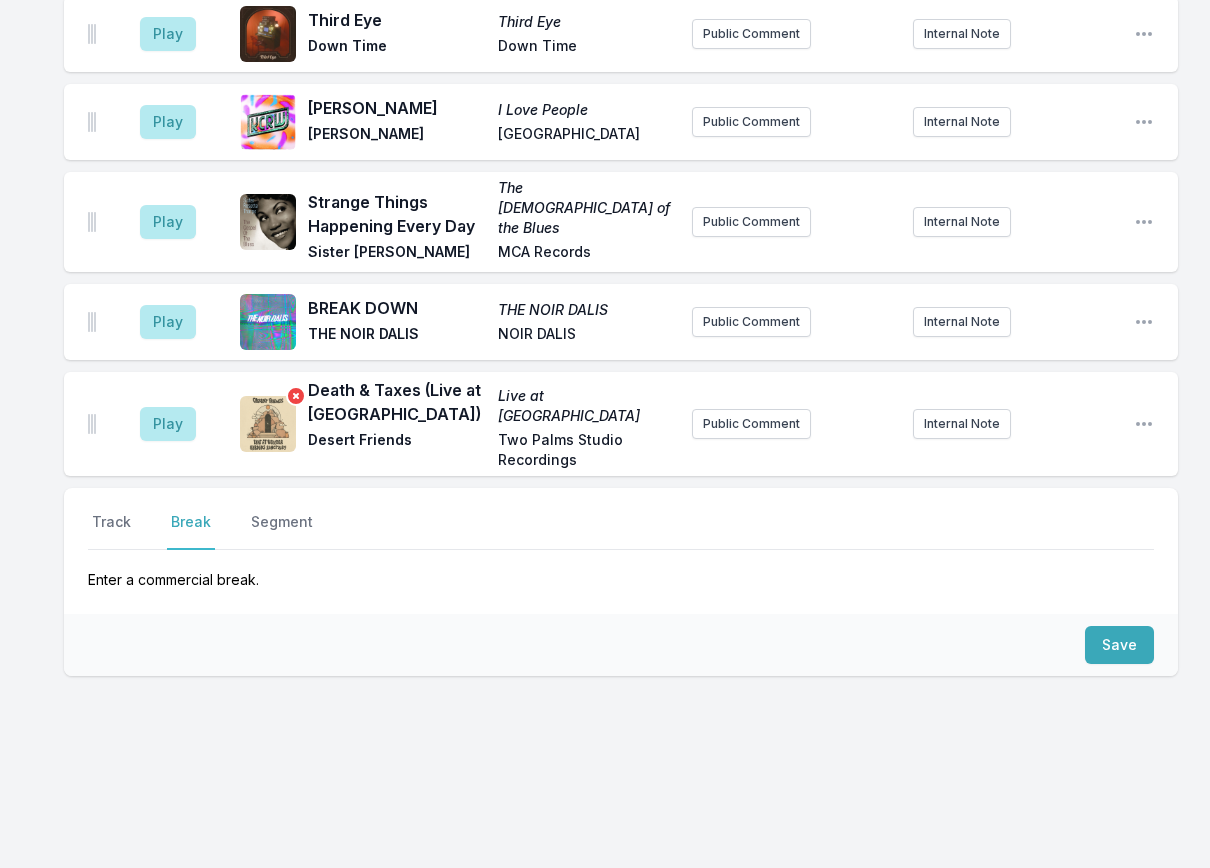 scroll, scrollTop: 1424, scrollLeft: 0, axis: vertical 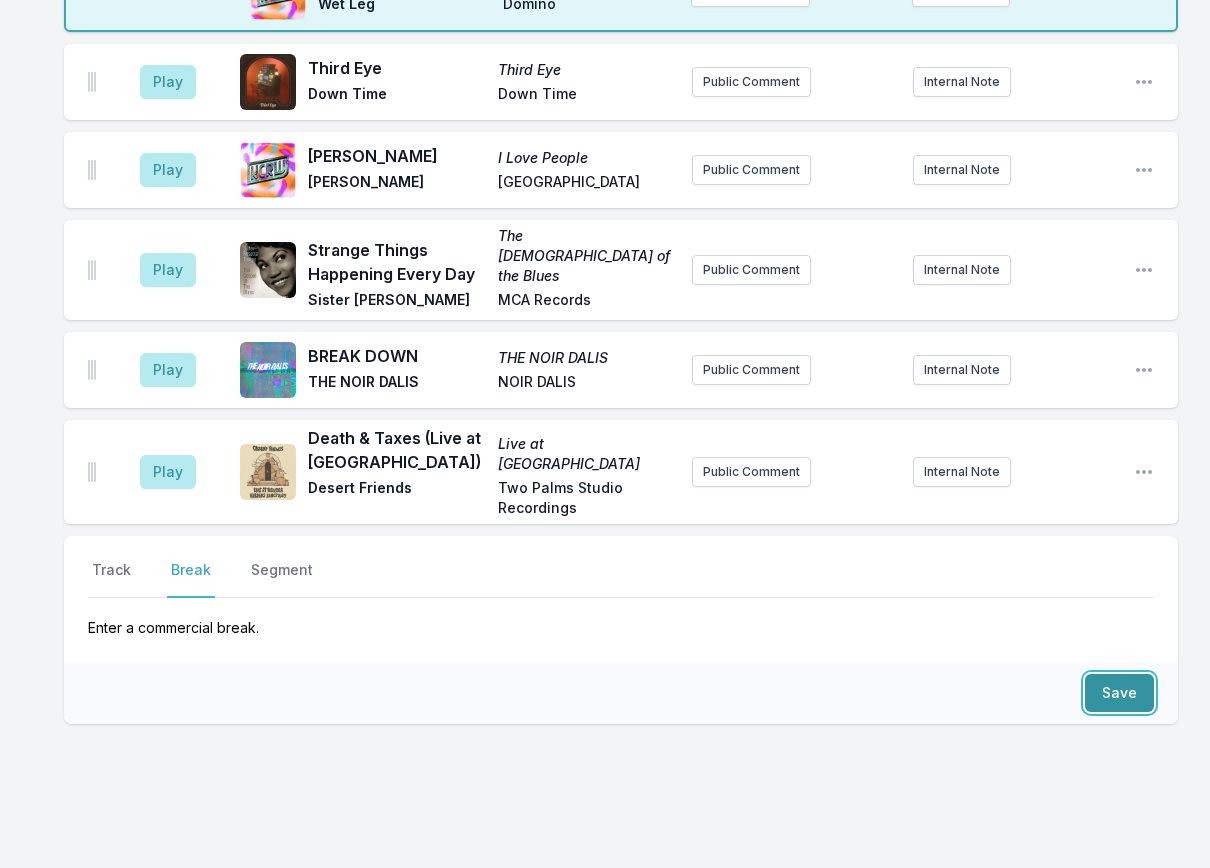 click on "Save" at bounding box center (1119, 693) 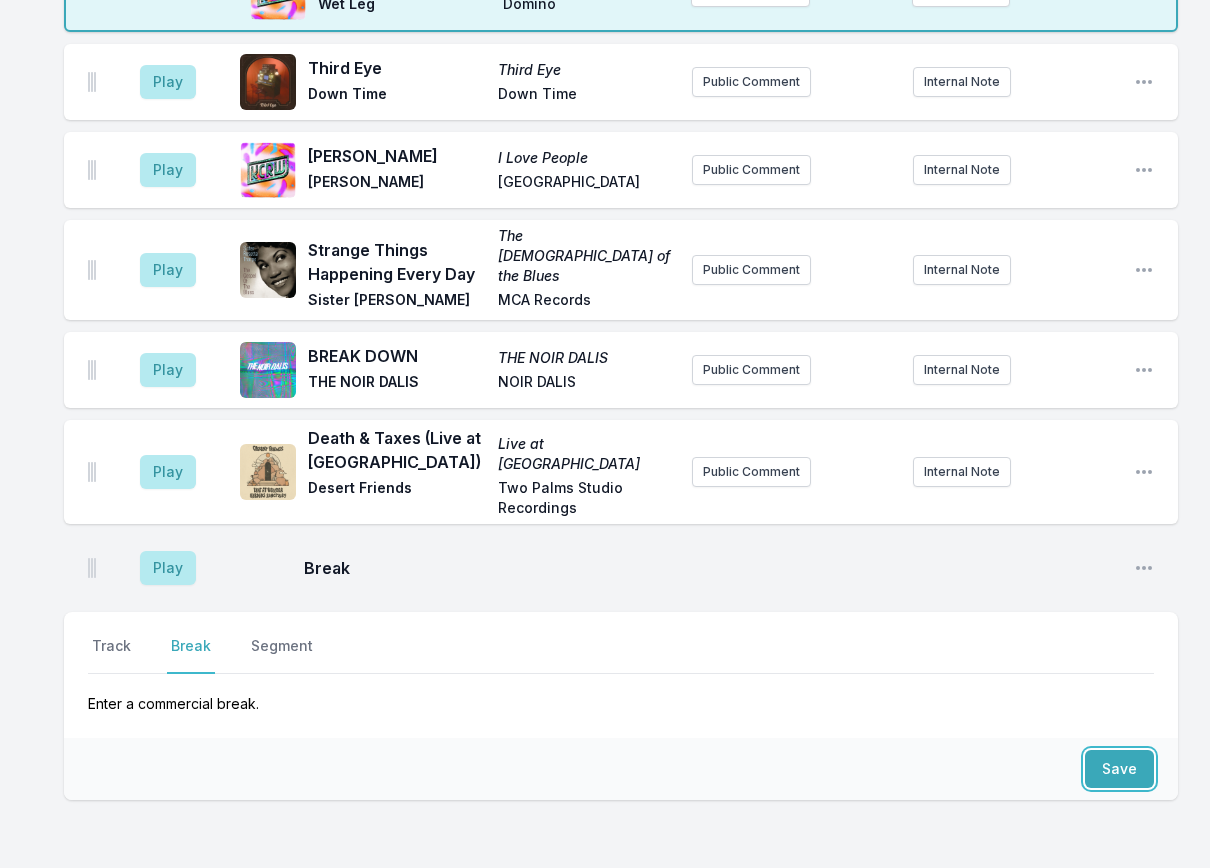 scroll, scrollTop: 1500, scrollLeft: 0, axis: vertical 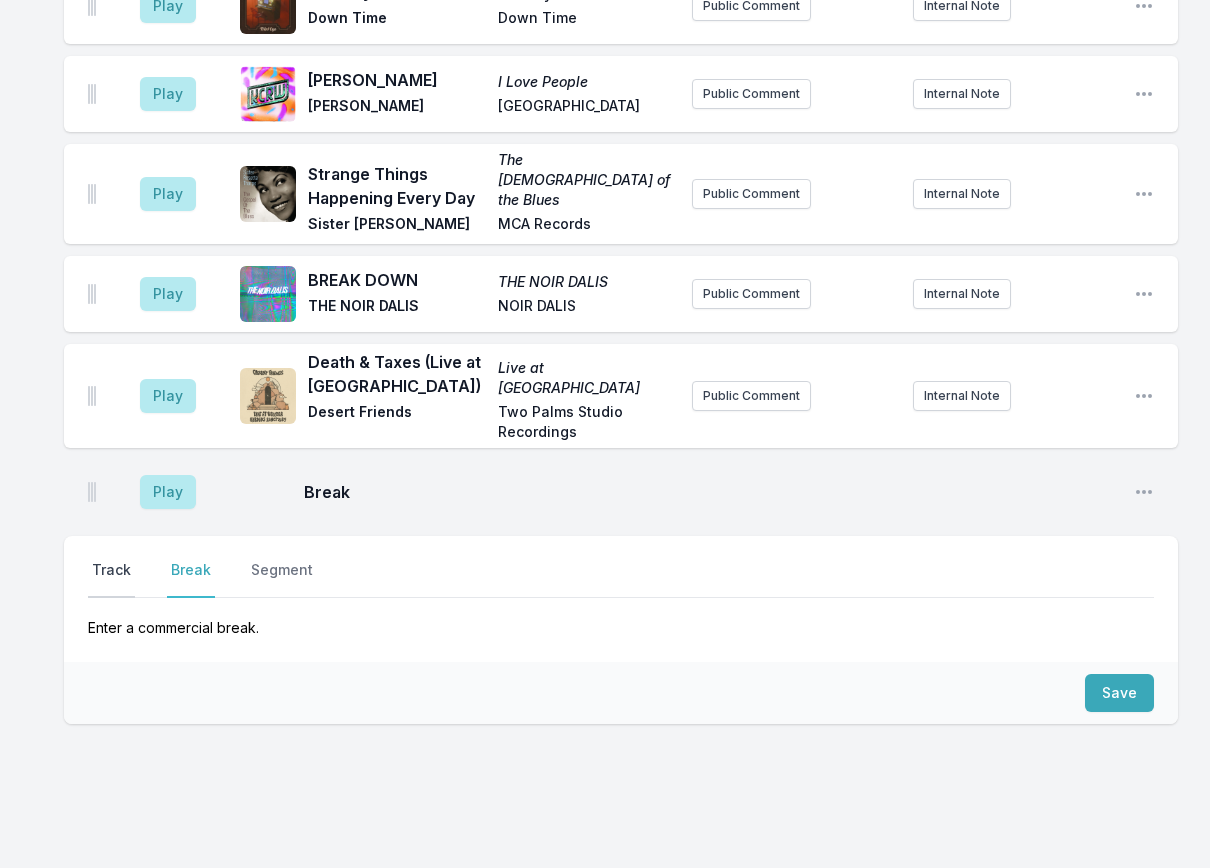 click on "Track" at bounding box center [111, 579] 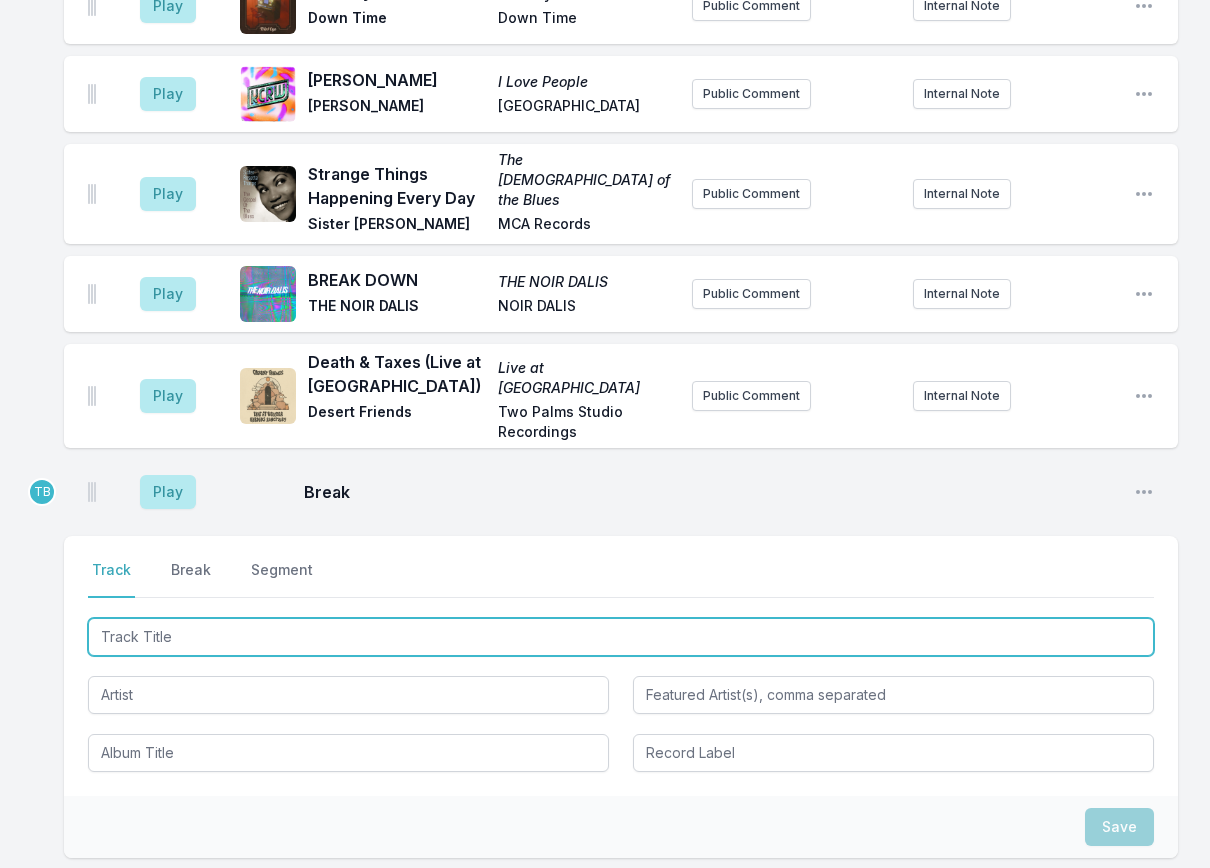 click at bounding box center (621, 637) 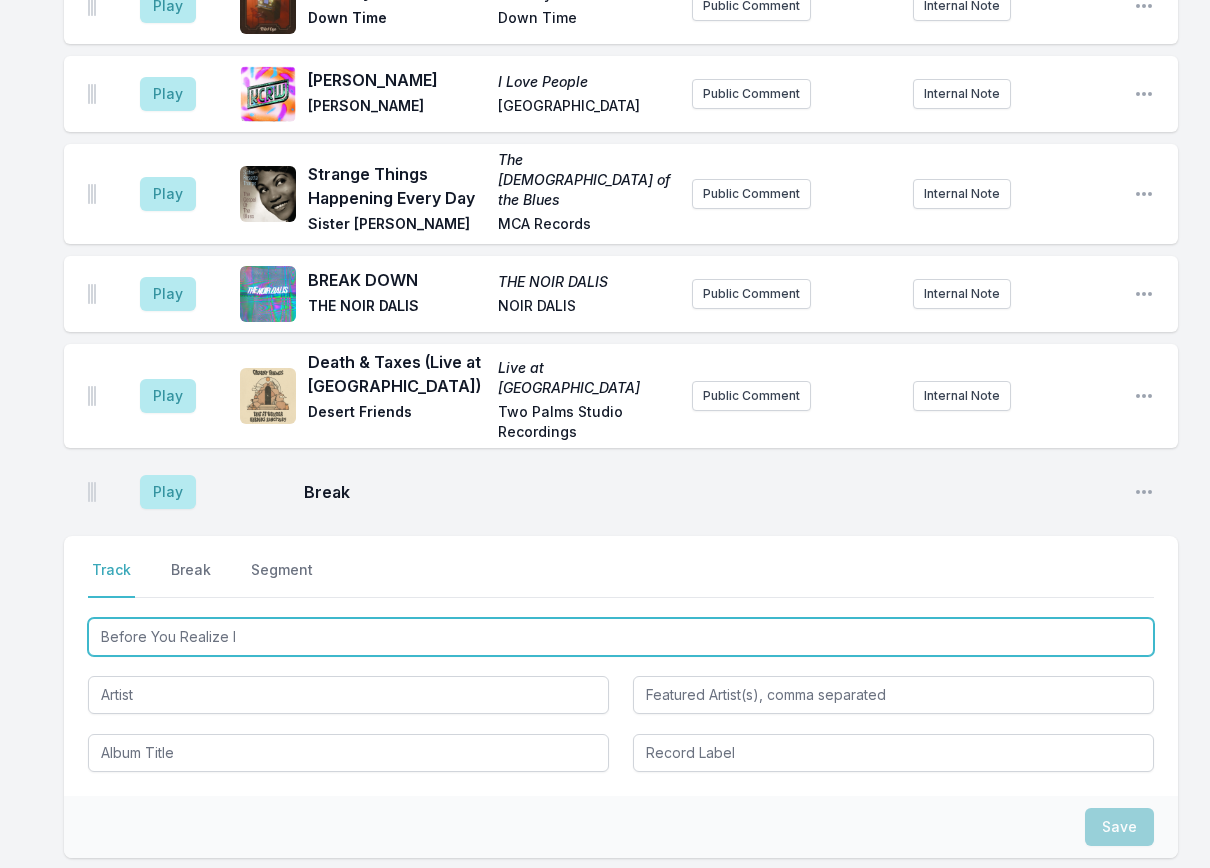 type on "Before You Realize It" 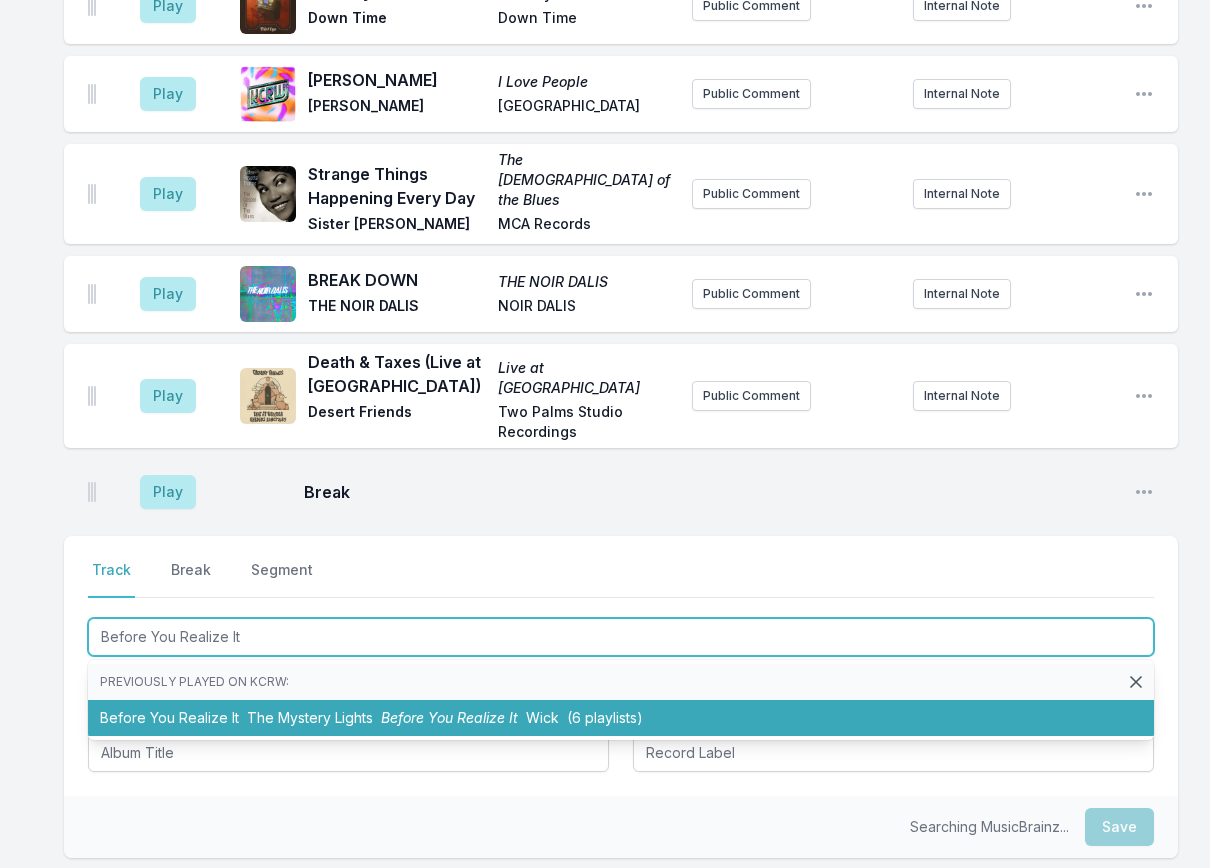 type 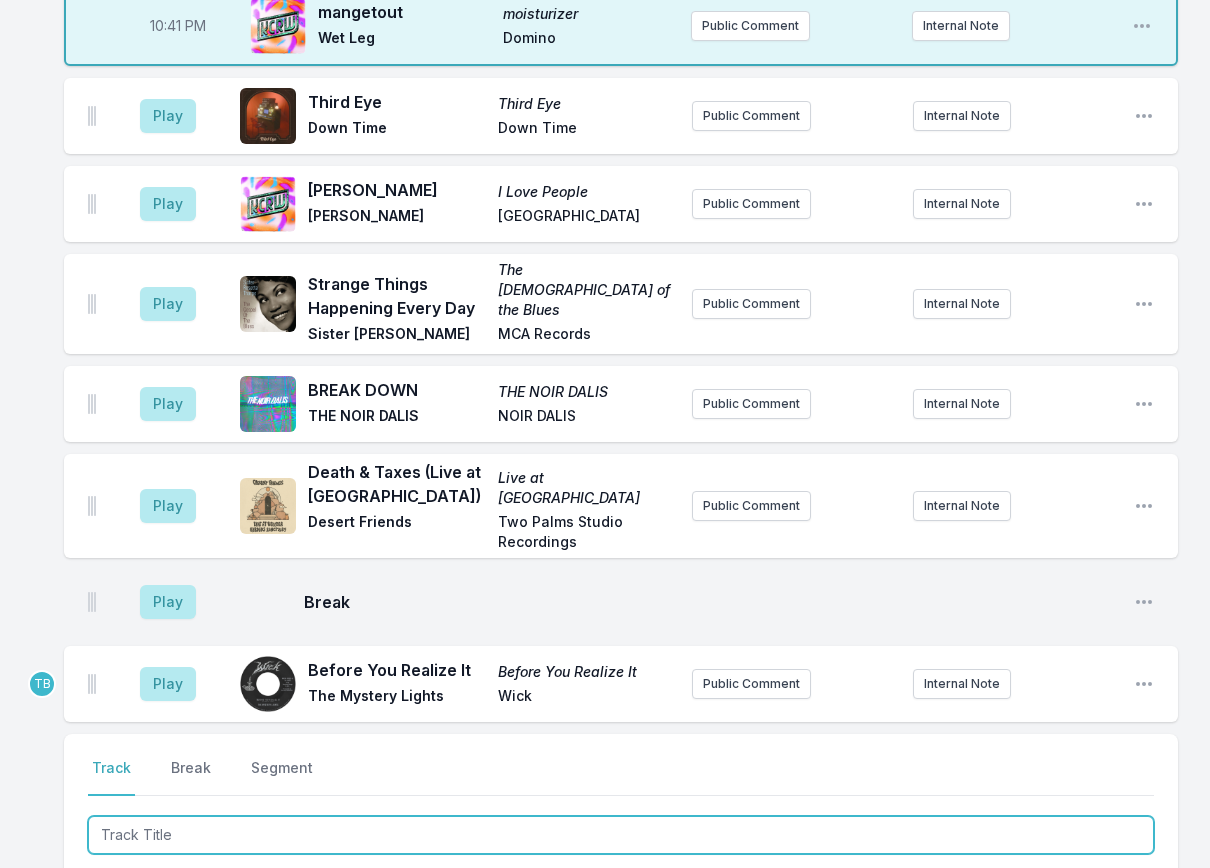 scroll, scrollTop: 1388, scrollLeft: 0, axis: vertical 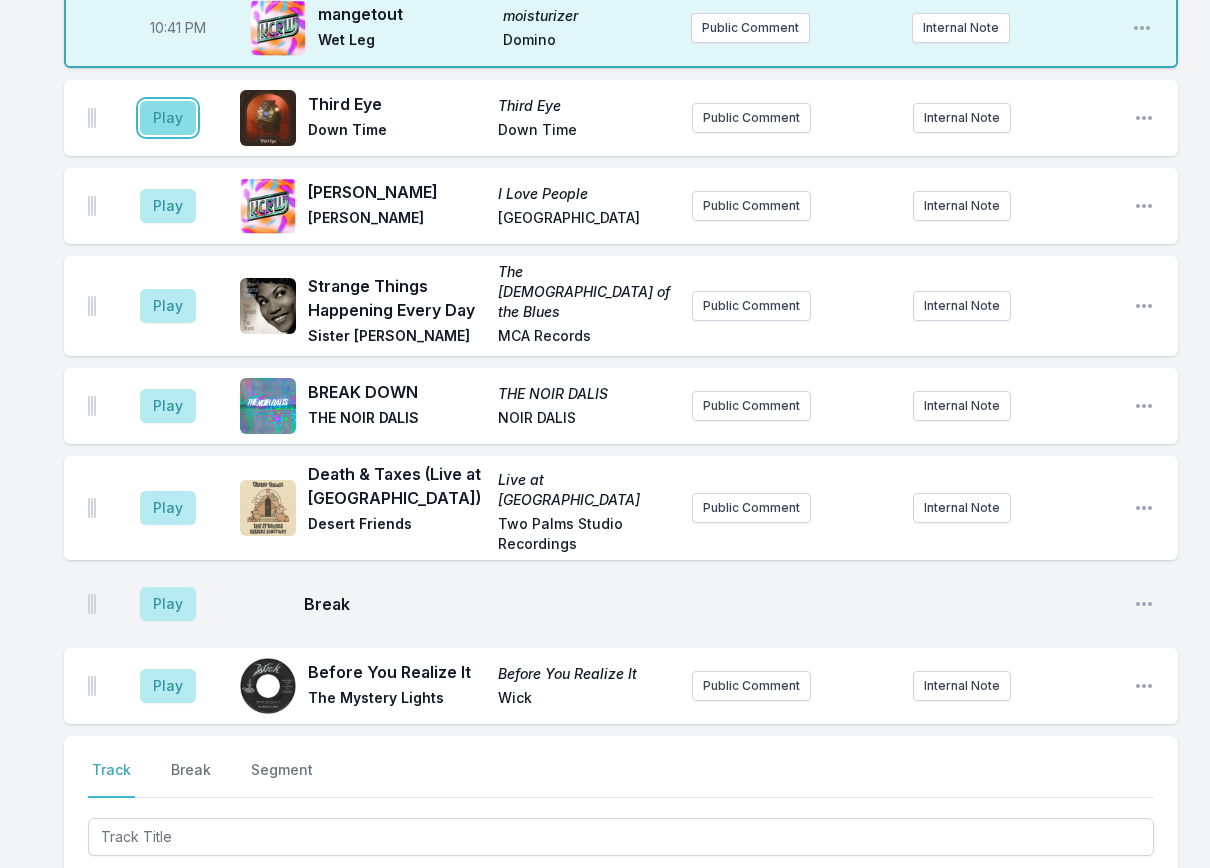 click on "Play" at bounding box center (168, 118) 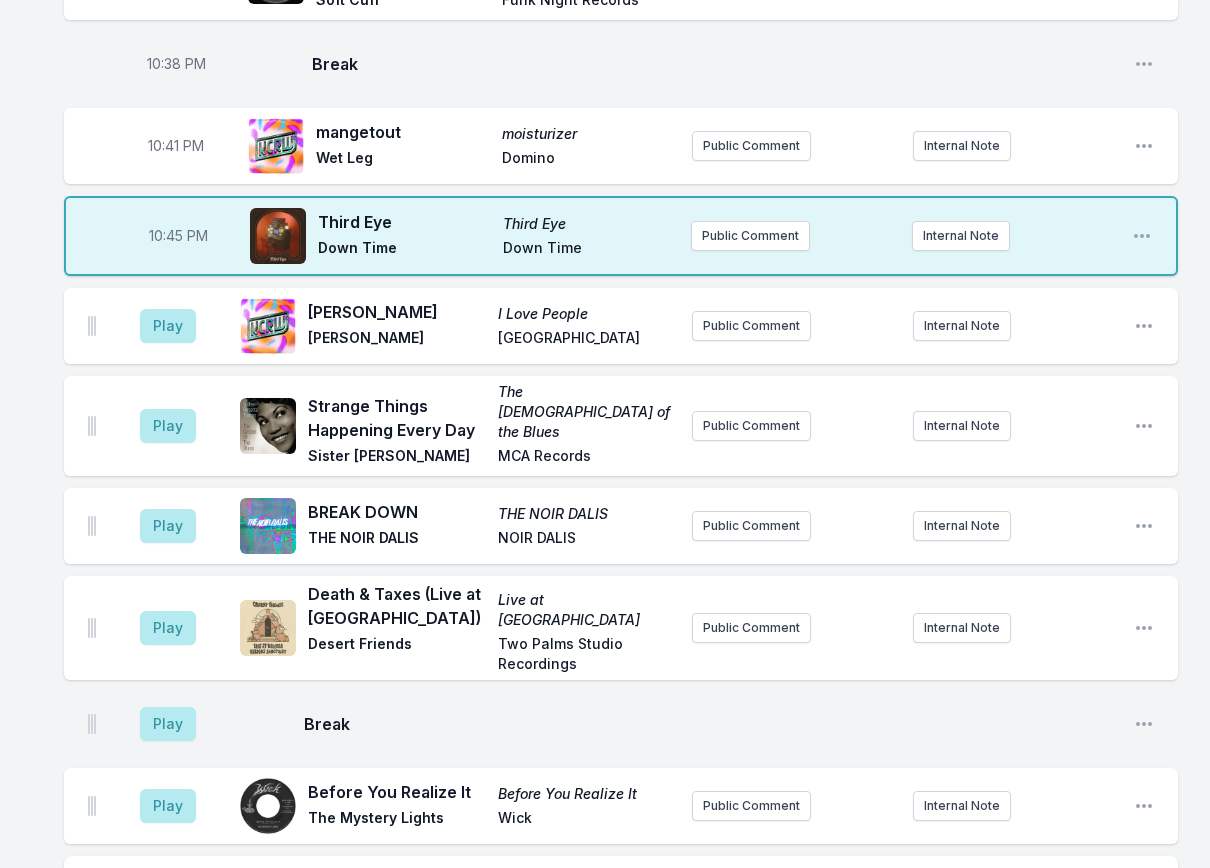 scroll, scrollTop: 1088, scrollLeft: 0, axis: vertical 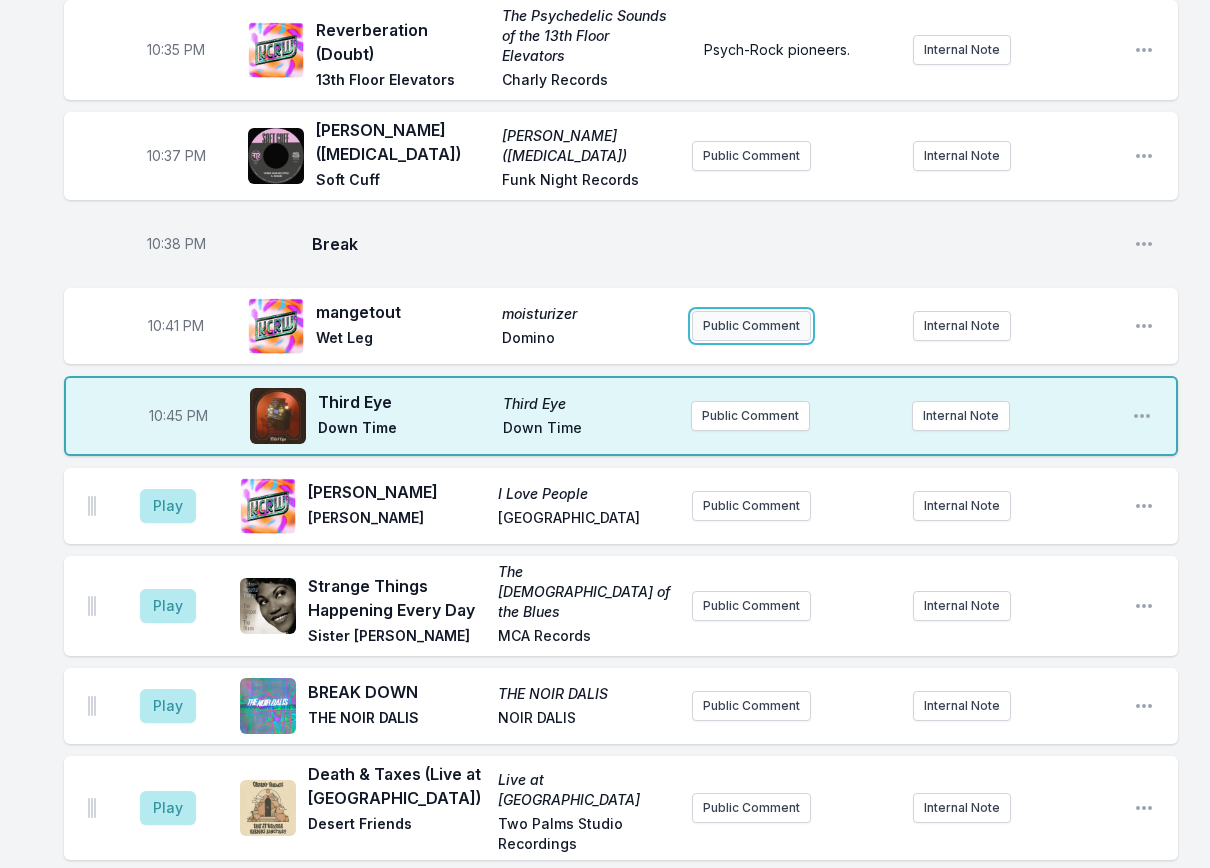 click on "Public Comment" at bounding box center (751, 326) 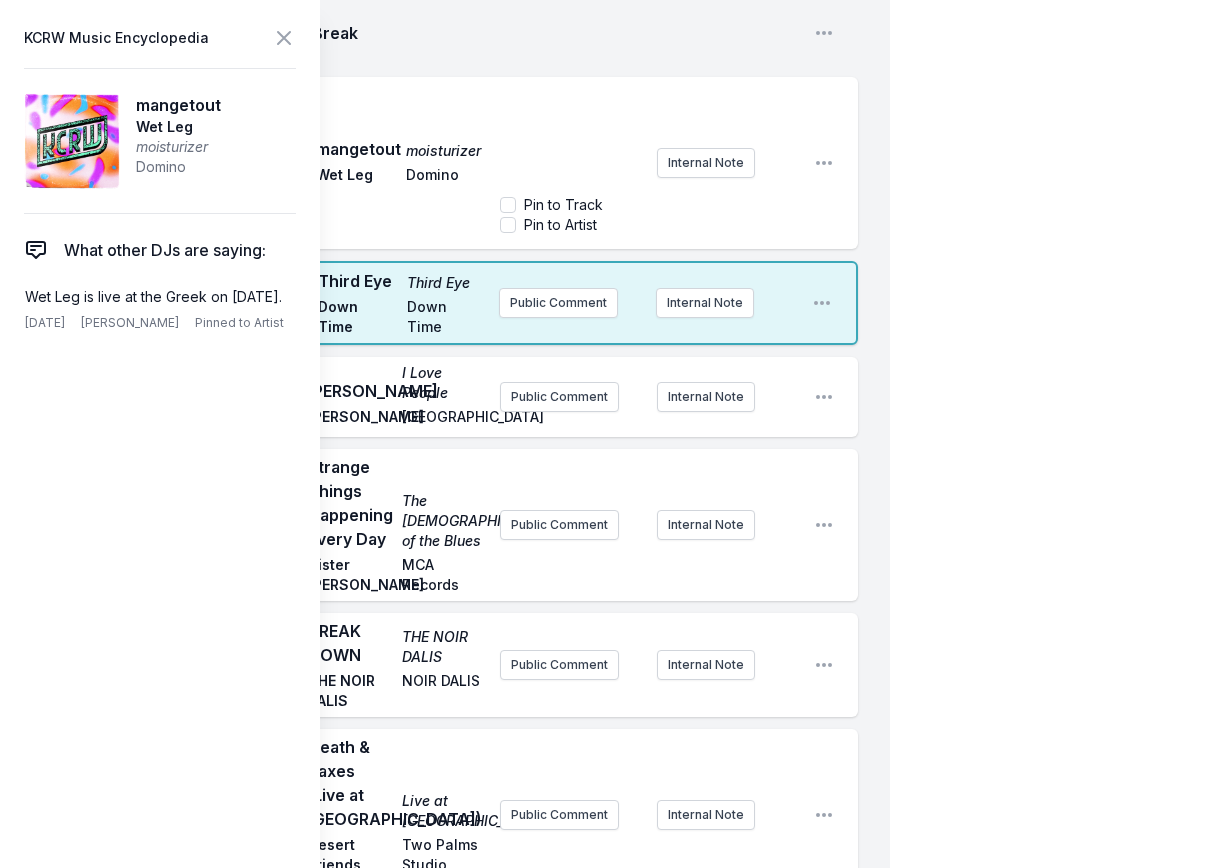 scroll, scrollTop: 1688, scrollLeft: 0, axis: vertical 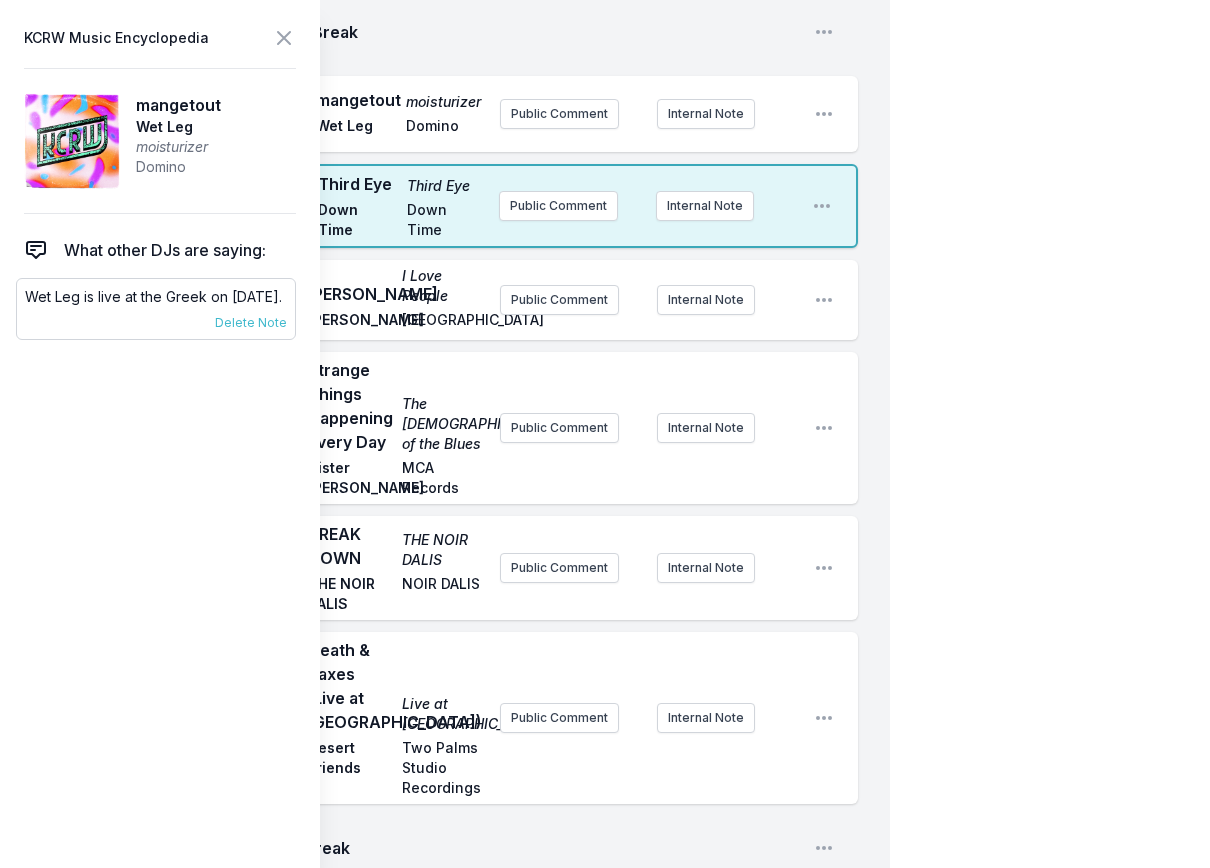 drag, startPoint x: 33, startPoint y: 312, endPoint x: 26, endPoint y: 301, distance: 13.038404 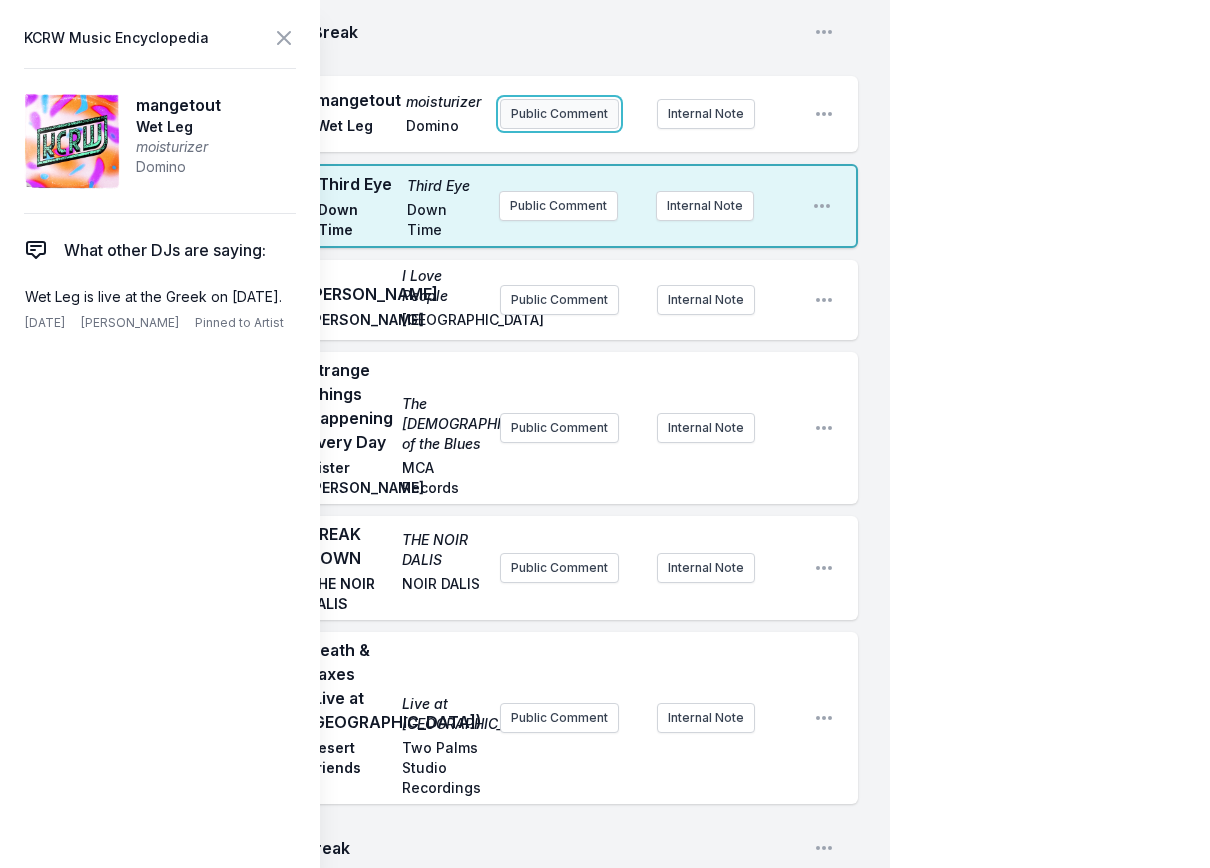 click on "Public Comment" at bounding box center (559, 114) 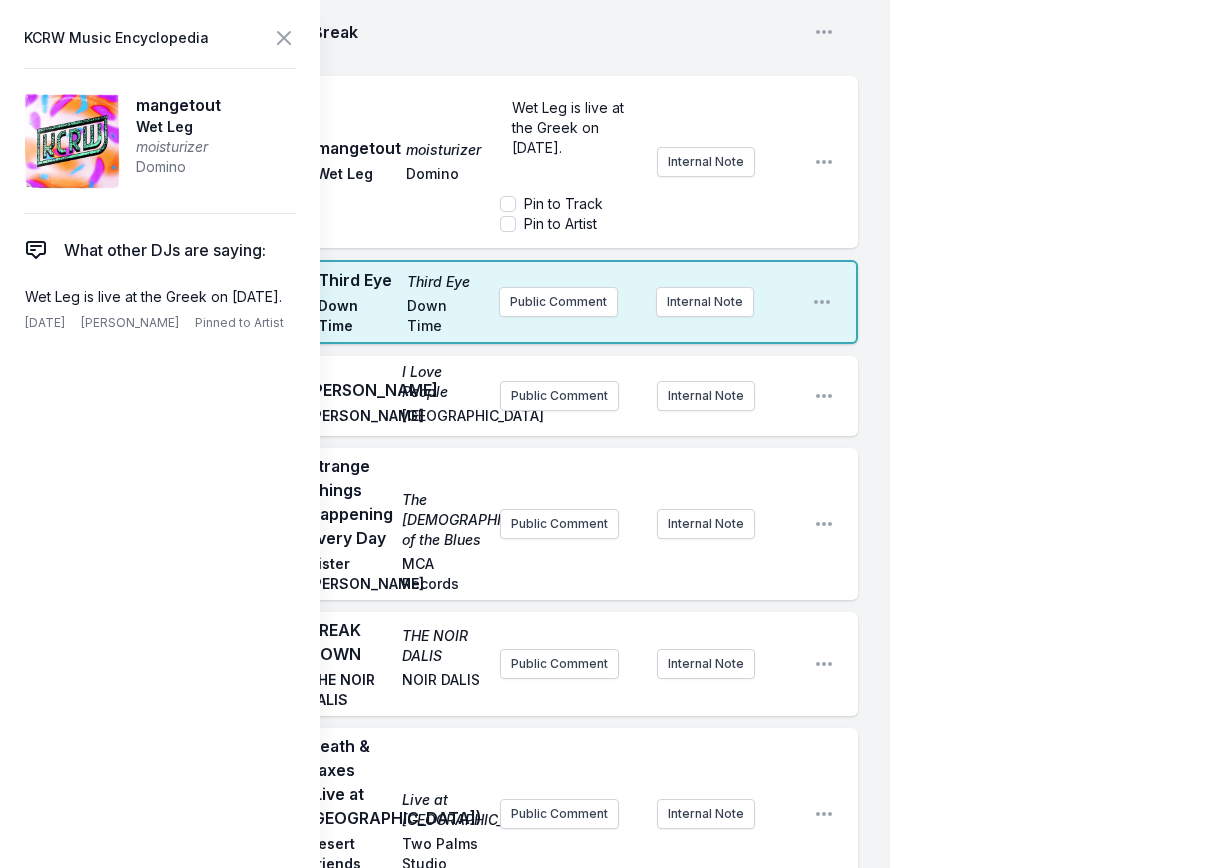 click on "10:00 PM Let It Happen (Soulwax remix) Currents: B‐Sides & Remixes [PERSON_NAME] Modular Public Comment Internal Note Open playlist item options 10:09 PM We Dance The Skies Land Of Music [PERSON_NAME] Ubiquity Public Comment Internal Note Open playlist item options 10:13 PM Black Coffee Eat It Humble Pie A&M Records Public Comment Internal Note Open playlist item options 10:16 PM Tiger Trot A Tiger’s Tale [PERSON_NAME] Colemine Records Public Comment Internal Note Open playlist item options 10:18 PM Break Open playlist item options 10:21 PM I'd Be Lost I'd Be Lost Thee Marloes Big Crown Records Public Comment Internal Note Open playlist item options 10:23 PM Never Lost Tuff Times Never Last KOKOROKO Brownswood Recordings Public Comment Internal Note Open playlist item options 10:27 PM Say Goodbye  (Feat. [PERSON_NAME]) Say Goodbye El [PERSON_NAME] Affair Big Crown Public Comment Internal Note Open playlist item options 10:31 PM Taxes Taxes Geese Partisan / Play It Again [PERSON_NAME] Internal Note 10:35 PM 10:37 PM TB" at bounding box center [461, -574] 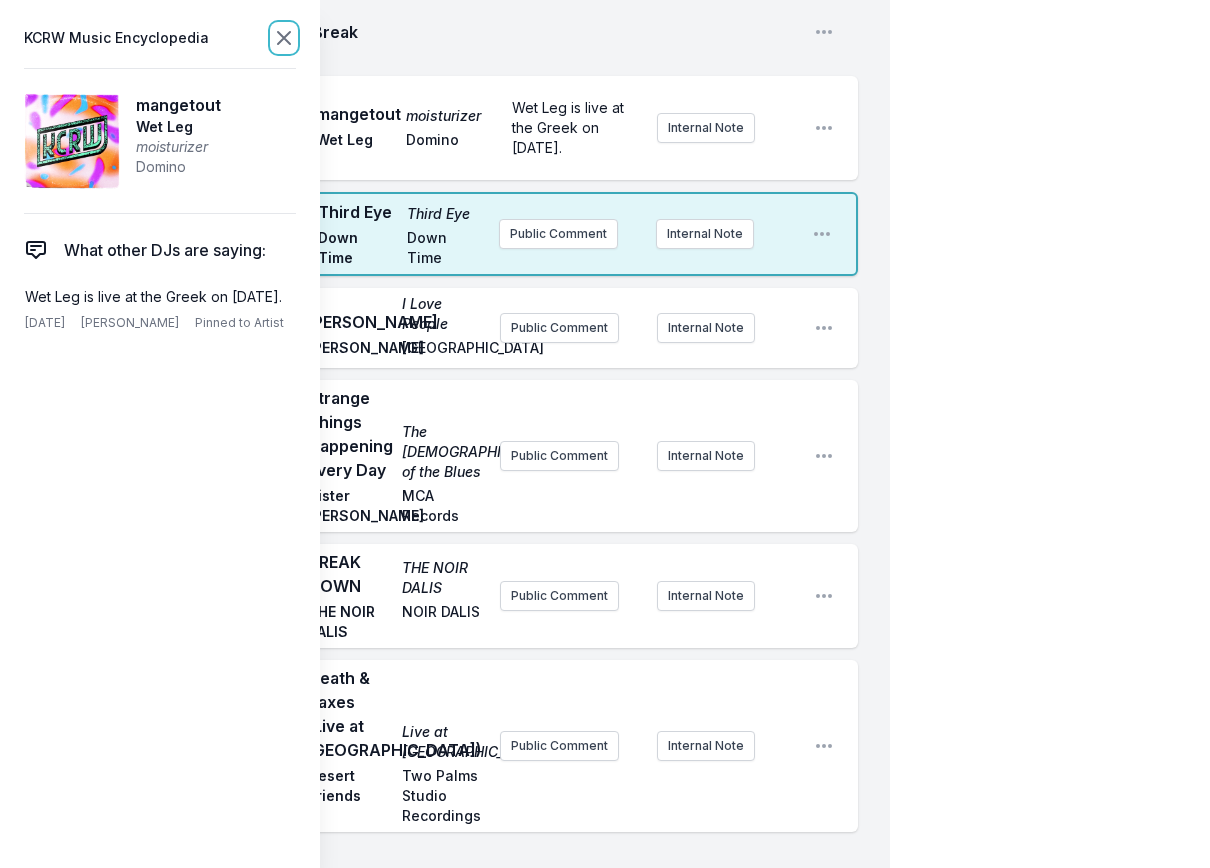 click 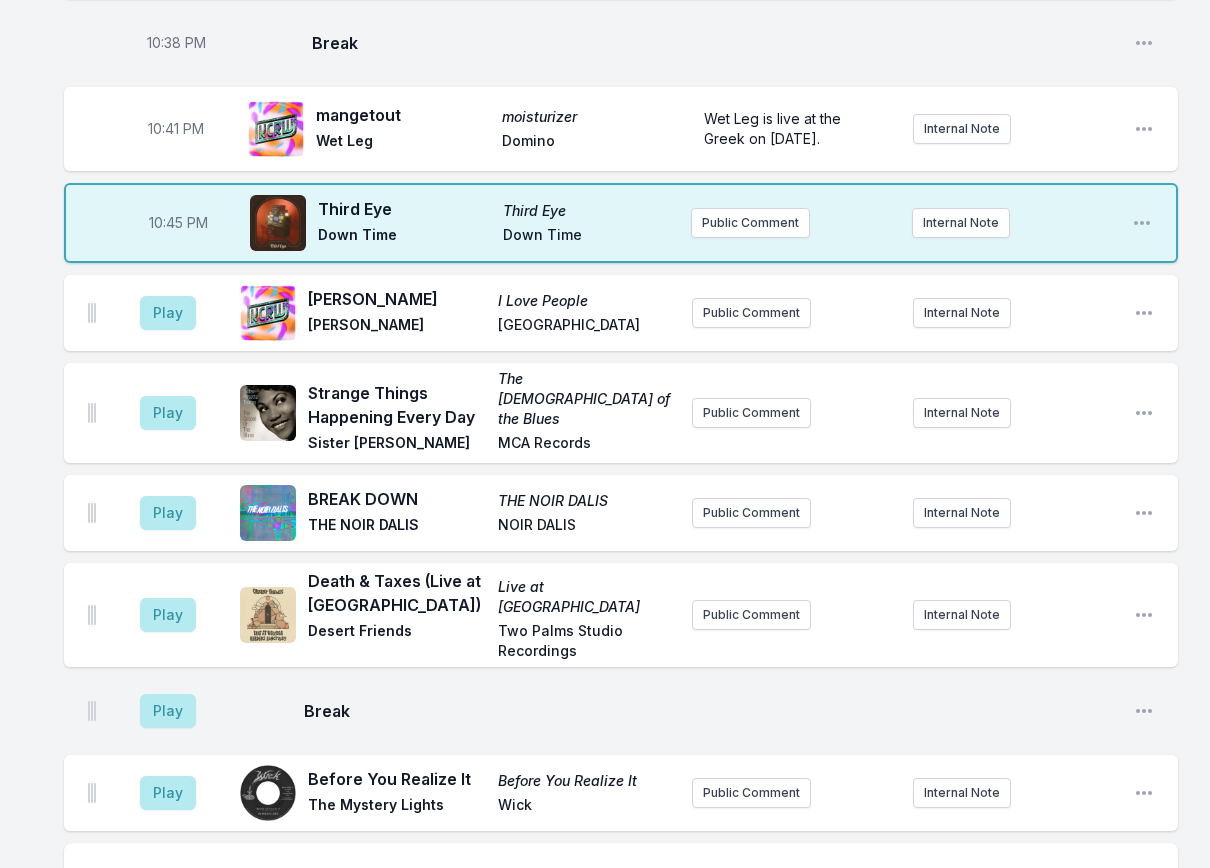 scroll, scrollTop: 1288, scrollLeft: 0, axis: vertical 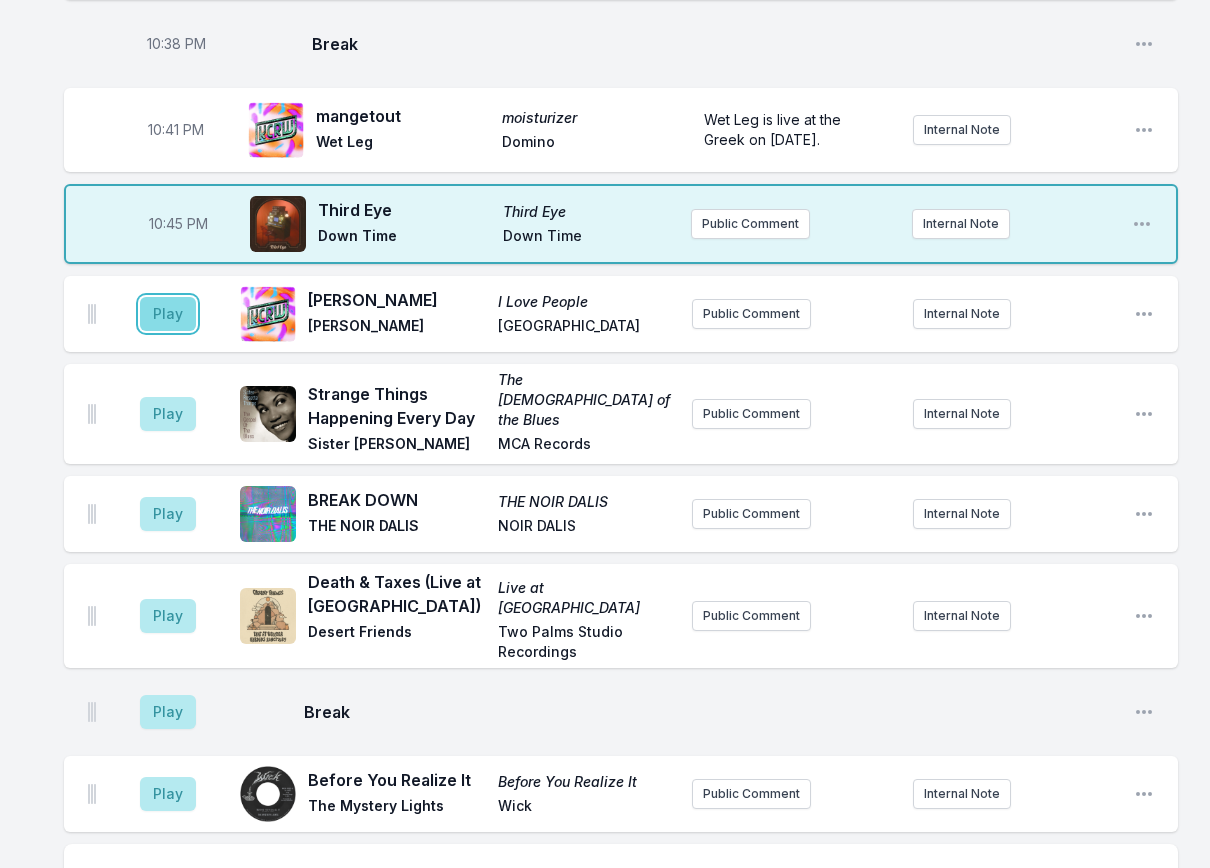 click on "Play" at bounding box center [168, 314] 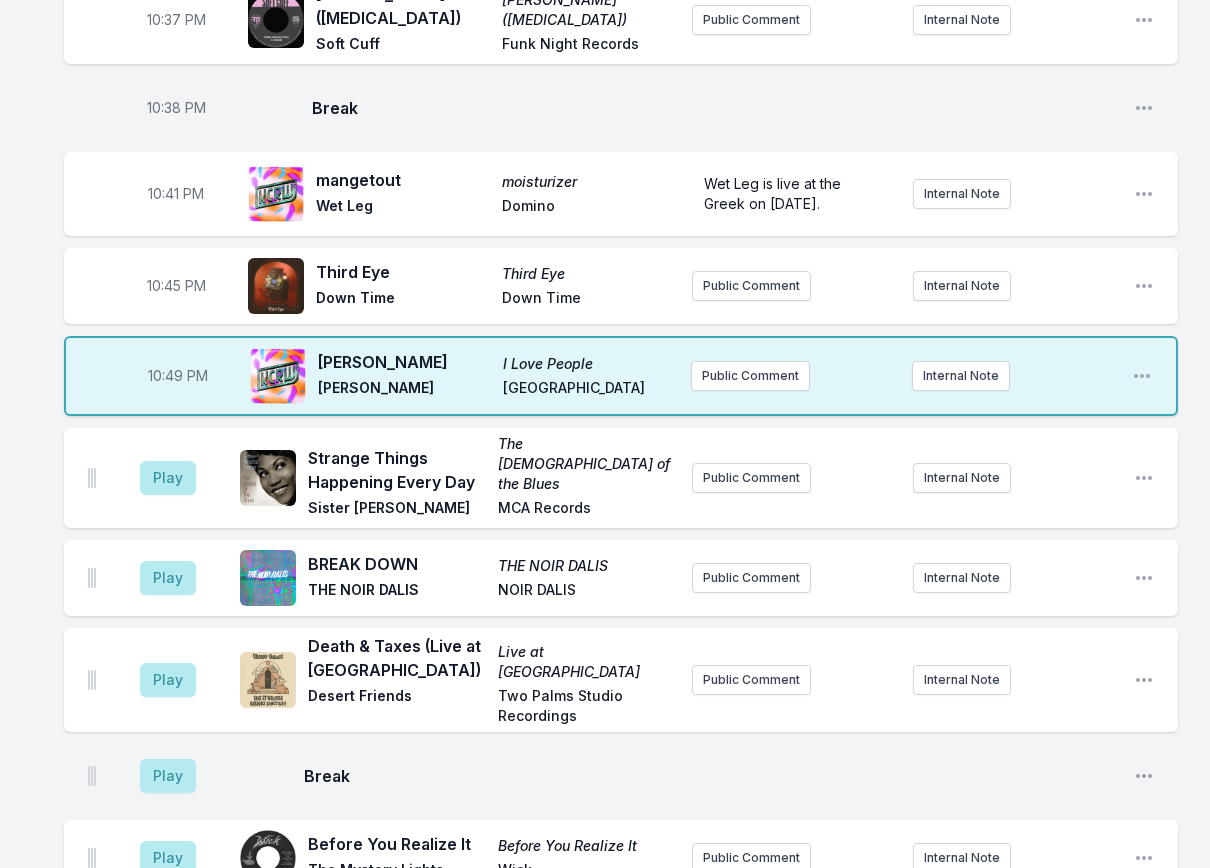 scroll, scrollTop: 1188, scrollLeft: 0, axis: vertical 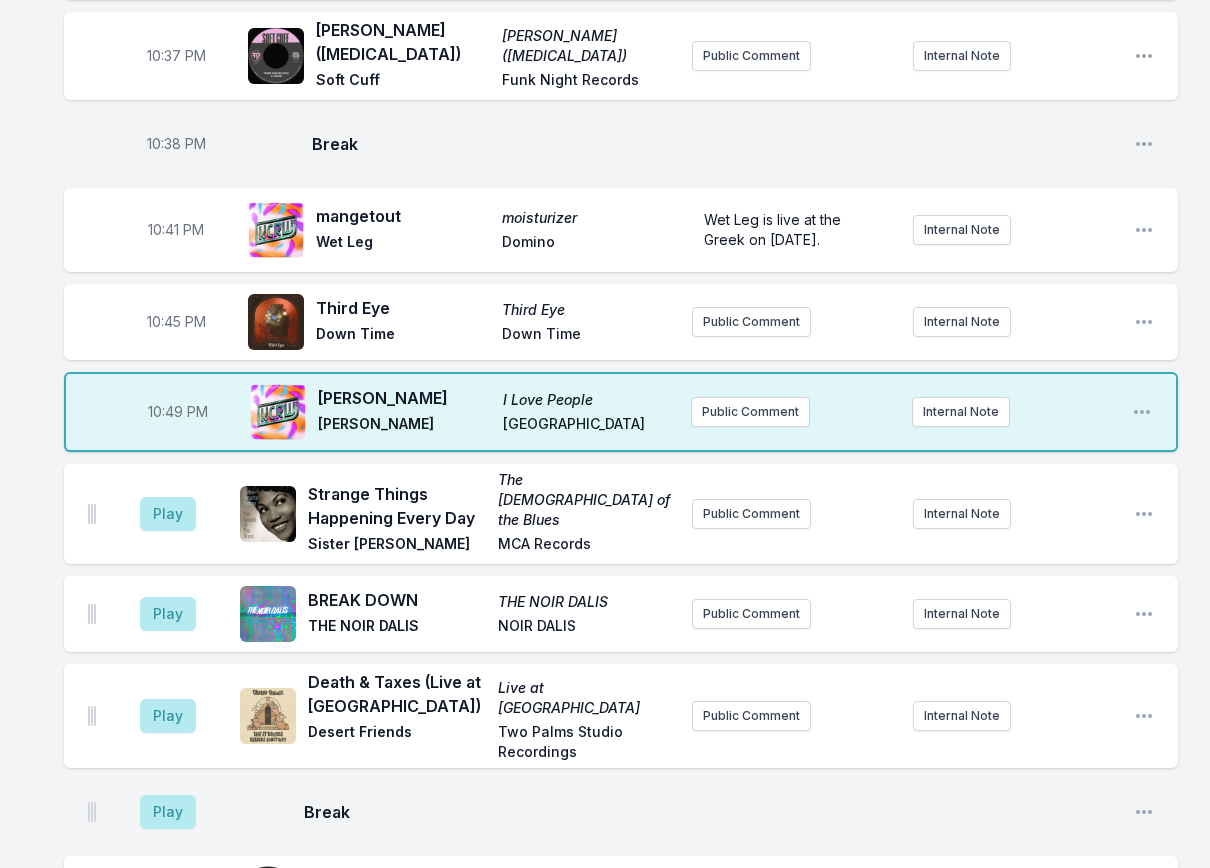 click on "10:49 PM [PERSON_NAME] I Love People [PERSON_NAME] Drag City Public Comment Internal Note Open playlist item options" at bounding box center (621, 412) 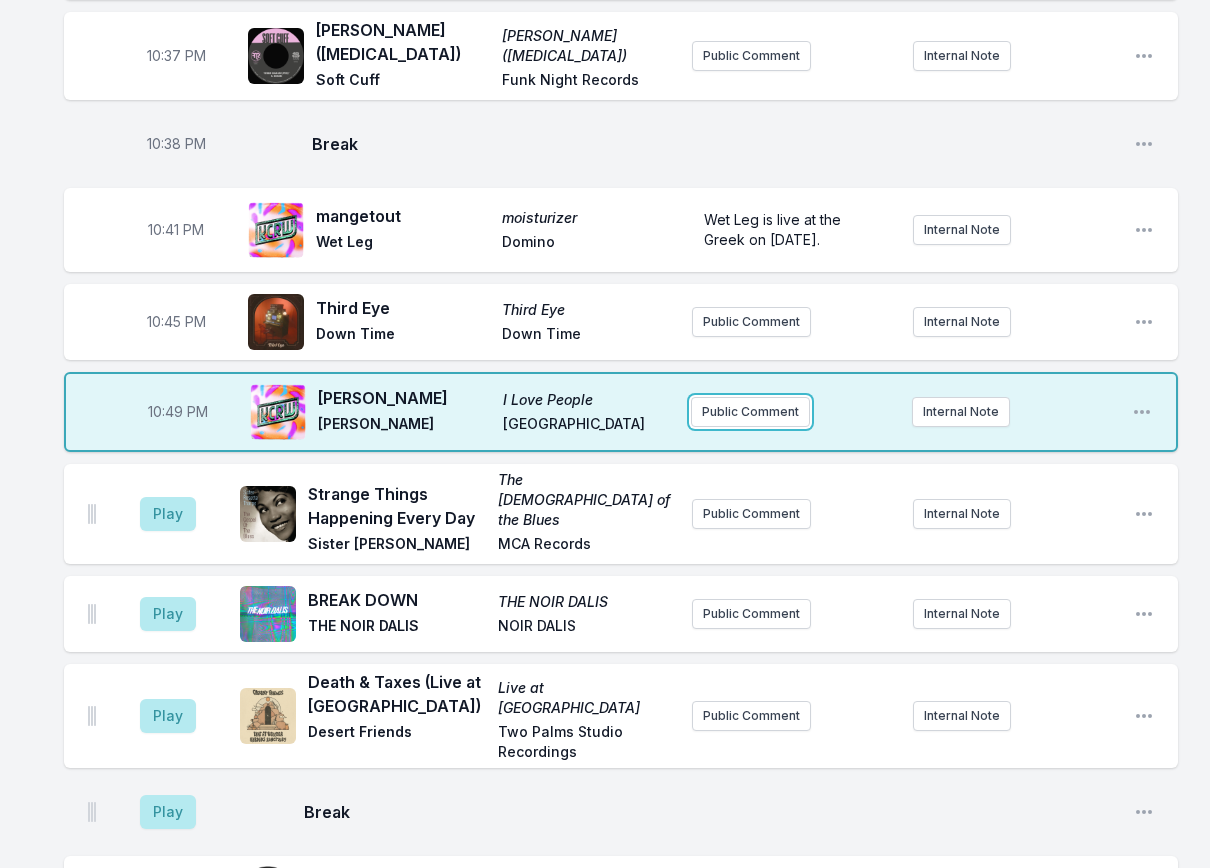 click on "10:49 PM [PERSON_NAME] I Love People [PERSON_NAME] Drag City Public Comment Internal Note Open playlist item options" at bounding box center (621, 412) 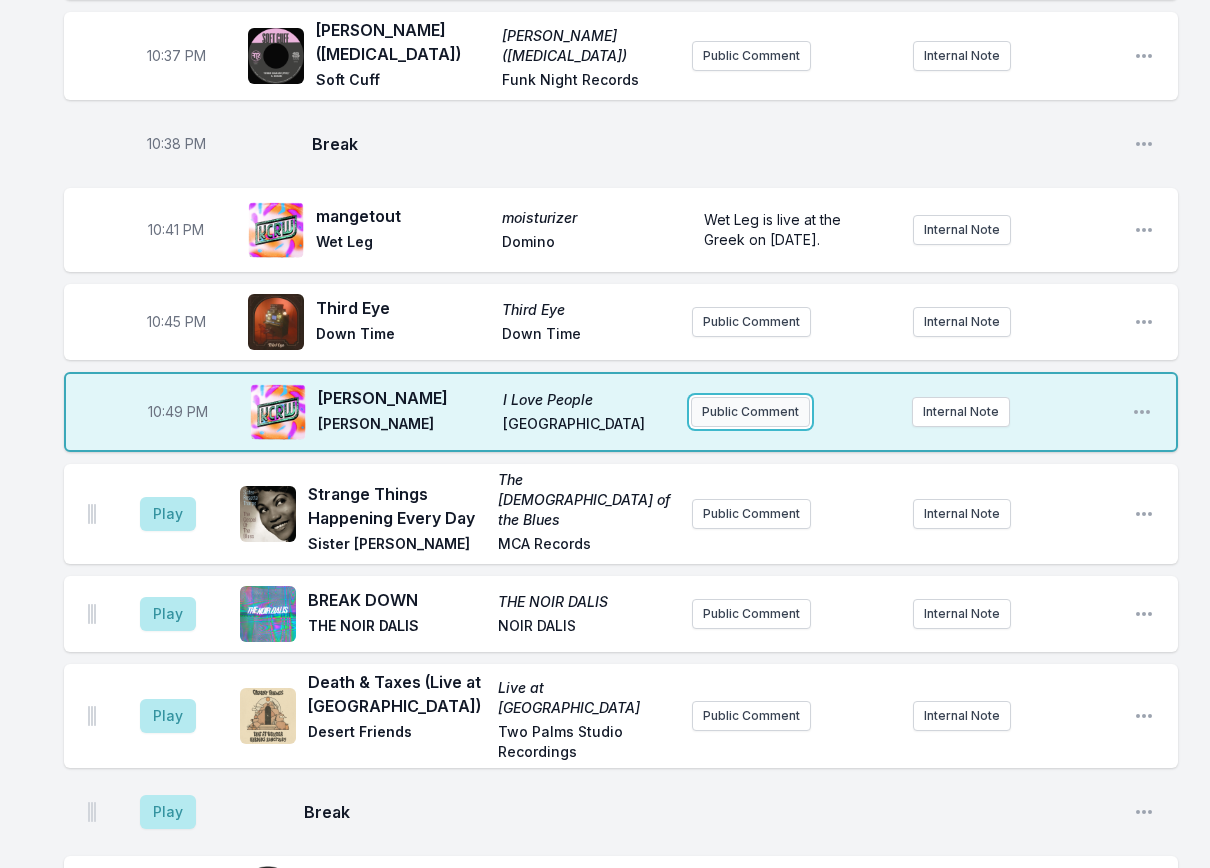 click on "Public Comment" at bounding box center (750, 412) 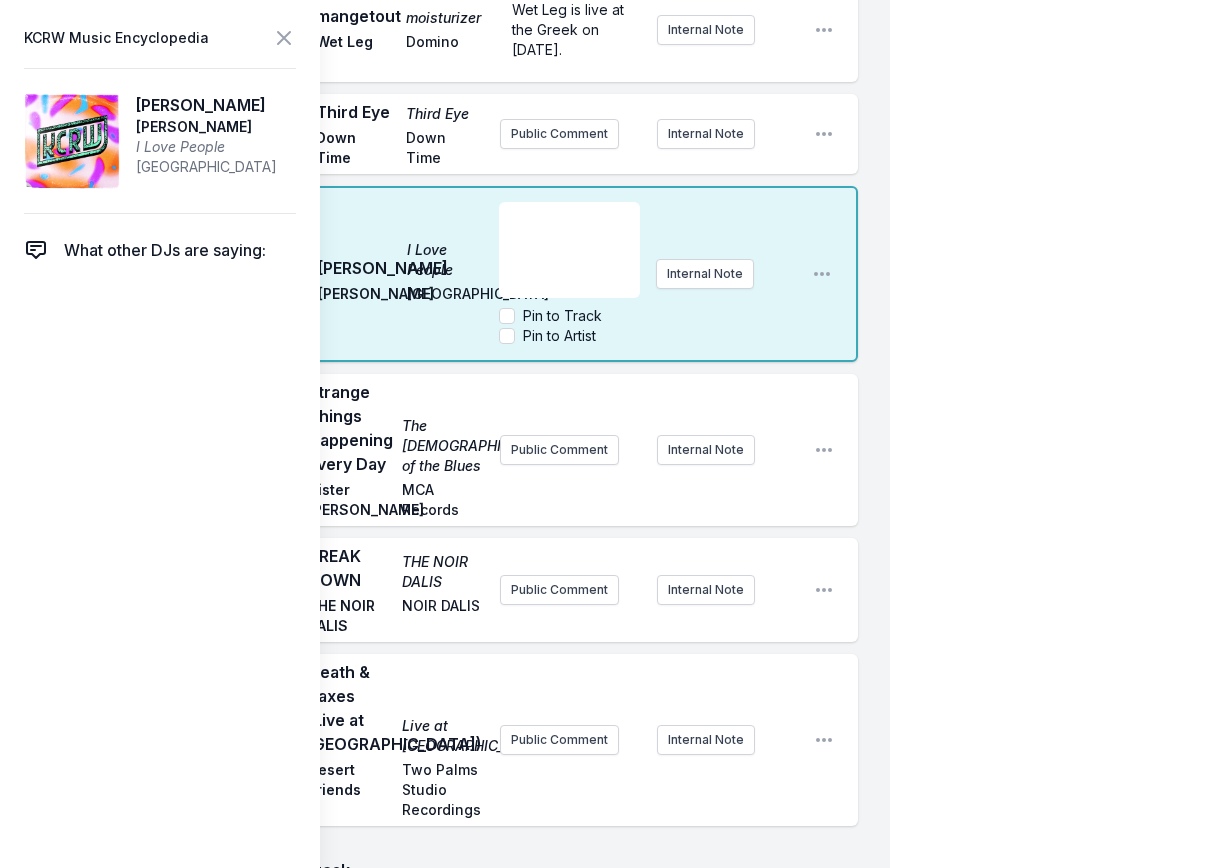 scroll, scrollTop: 1788, scrollLeft: 0, axis: vertical 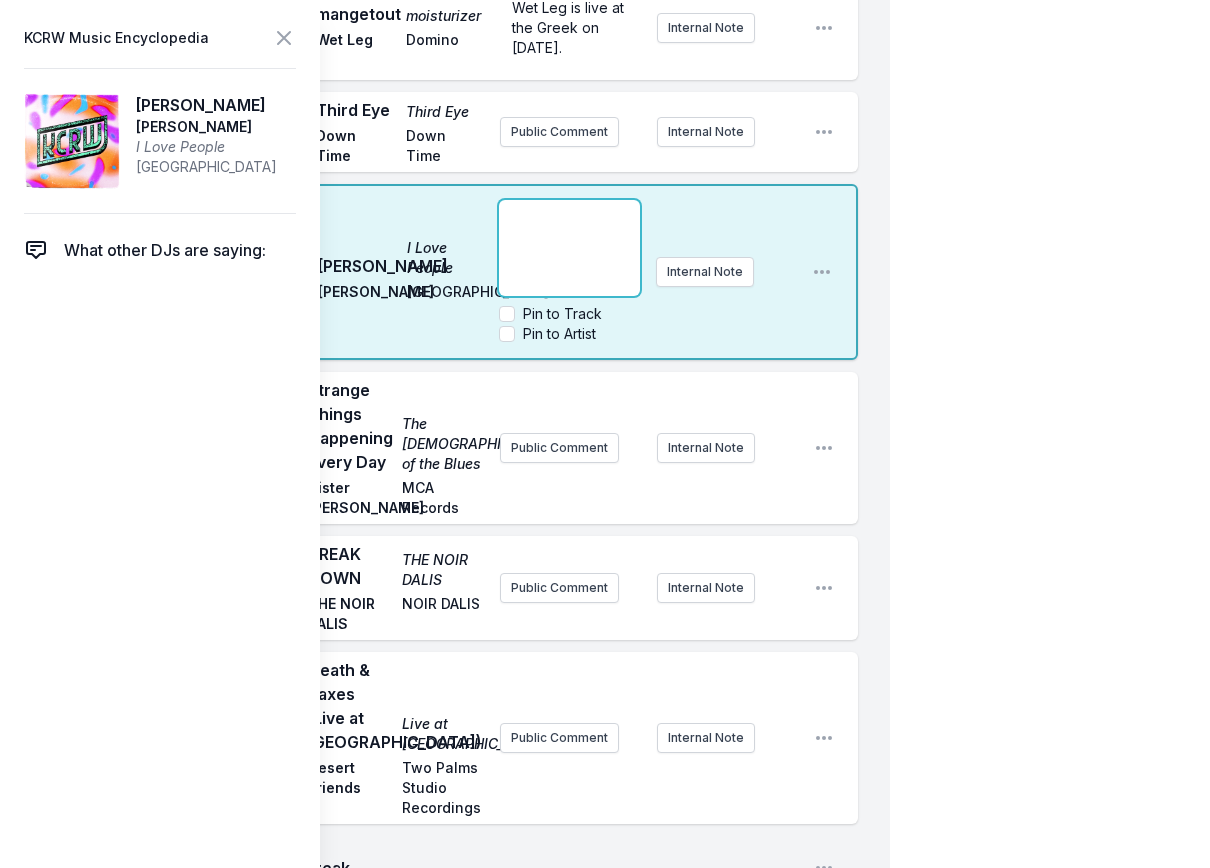 type 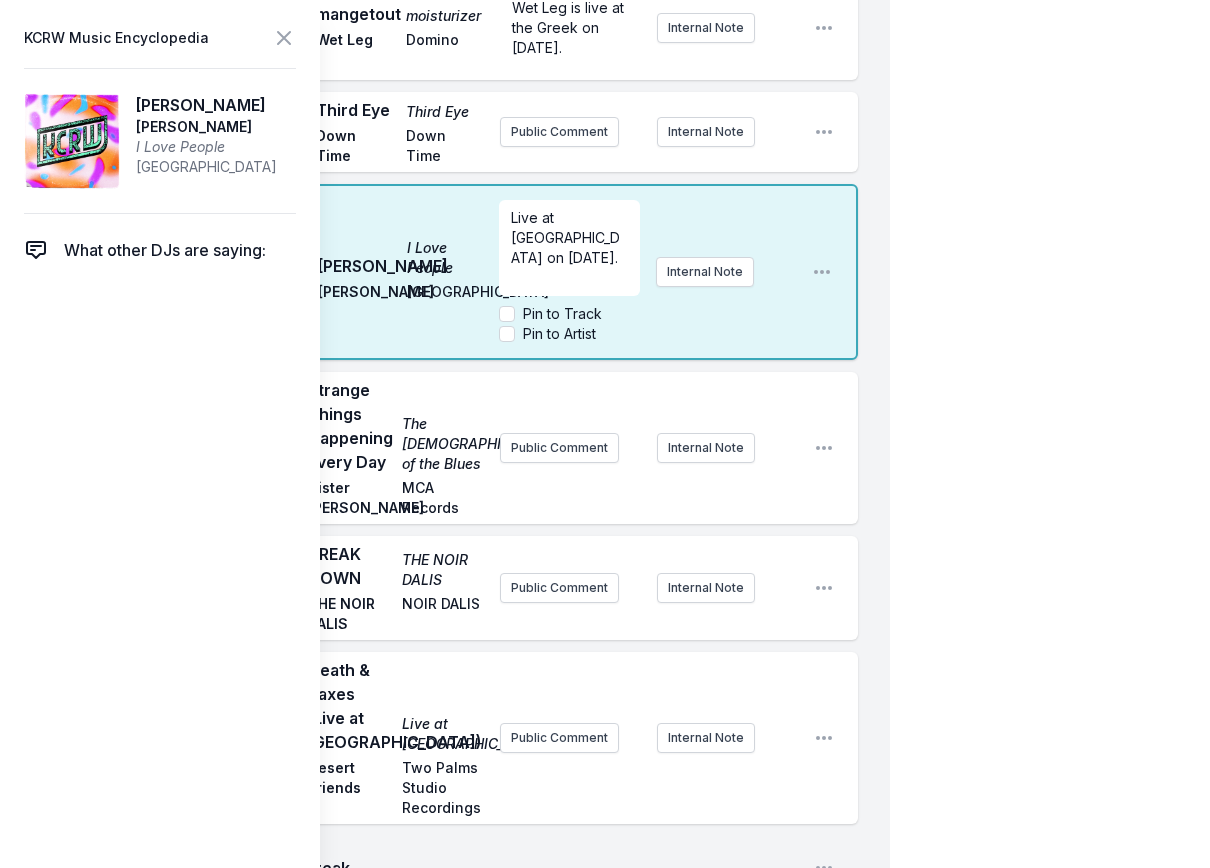 click on "10:00 PM Let It Happen (Soulwax remix) Currents: B‐Sides & Remixes [PERSON_NAME] Modular Public Comment Internal Note Open playlist item options 10:09 PM We Dance The Skies Land Of Music [PERSON_NAME] Ubiquity Public Comment Internal Note Open playlist item options 10:13 PM Black Coffee Eat It Humble Pie A&M Records Public Comment Internal Note Open playlist item options 10:16 PM Tiger Trot A Tiger’s Tale [PERSON_NAME] Colemine Records Public Comment Internal Note Open playlist item options 10:18 PM Break Open playlist item options 10:21 PM I'd Be Lost I'd Be Lost Thee Marloes Big Crown Records Public Comment Internal Note Open playlist item options 10:23 PM Never Lost Tuff Times Never Last KOKOROKO Brownswood Recordings Public Comment Internal Note Open playlist item options 10:27 PM Say Goodbye  (Feat. [PERSON_NAME]) Say Goodbye El [PERSON_NAME] Affair Big Crown Public Comment Internal Note Open playlist item options 10:31 PM Taxes Taxes Geese Partisan / Play It Again [PERSON_NAME] Internal Note 10:35 PM 10:37 PM TB" at bounding box center (445, -3) 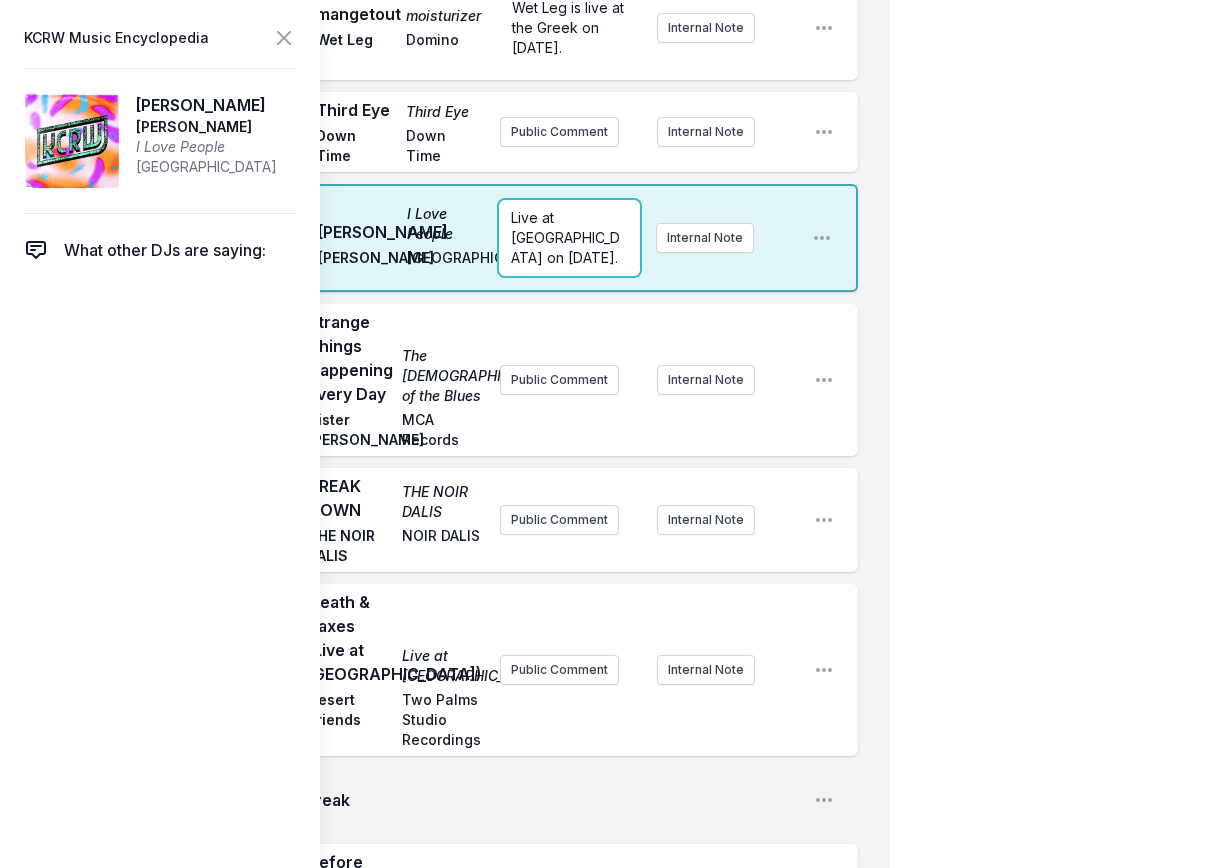 click on "Live at [GEOGRAPHIC_DATA] on [DATE]." at bounding box center (569, 238) 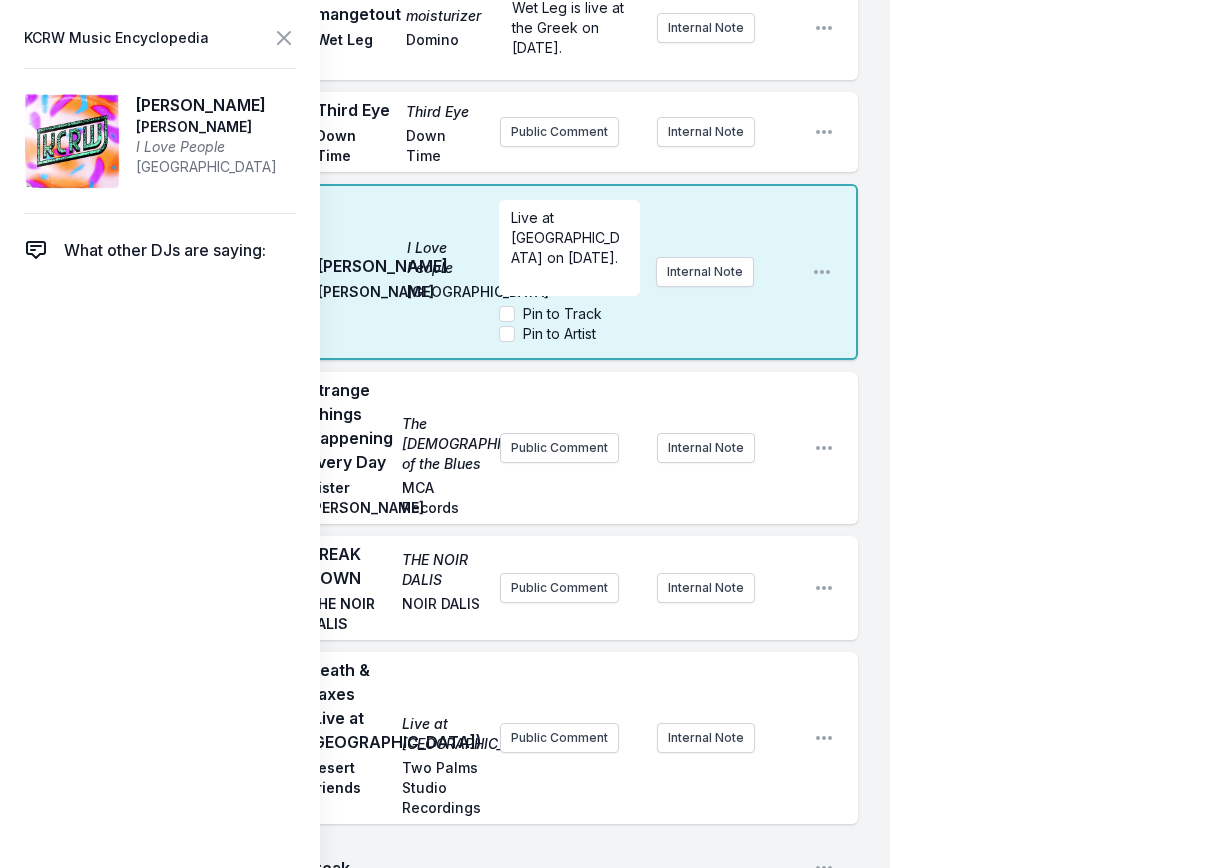 click on "Pin to Artist" at bounding box center (559, 334) 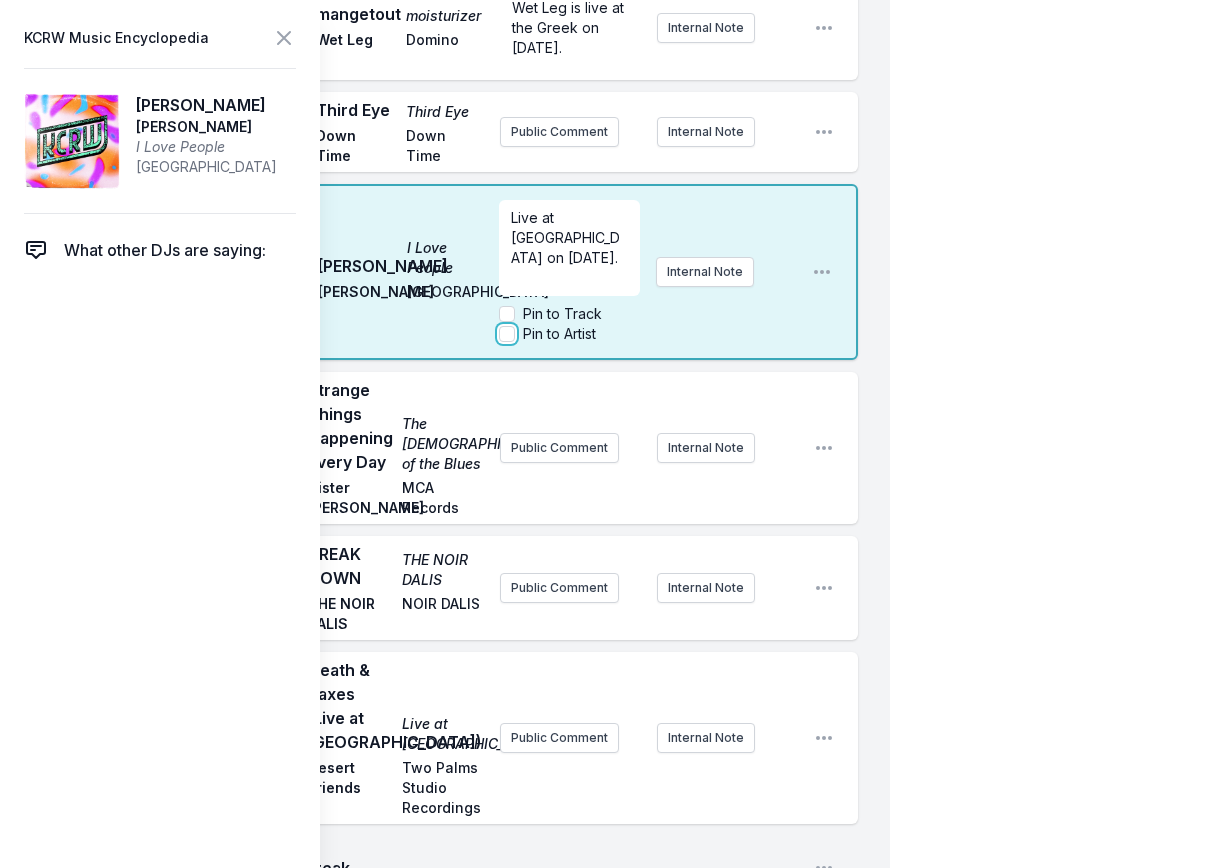 checkbox on "true" 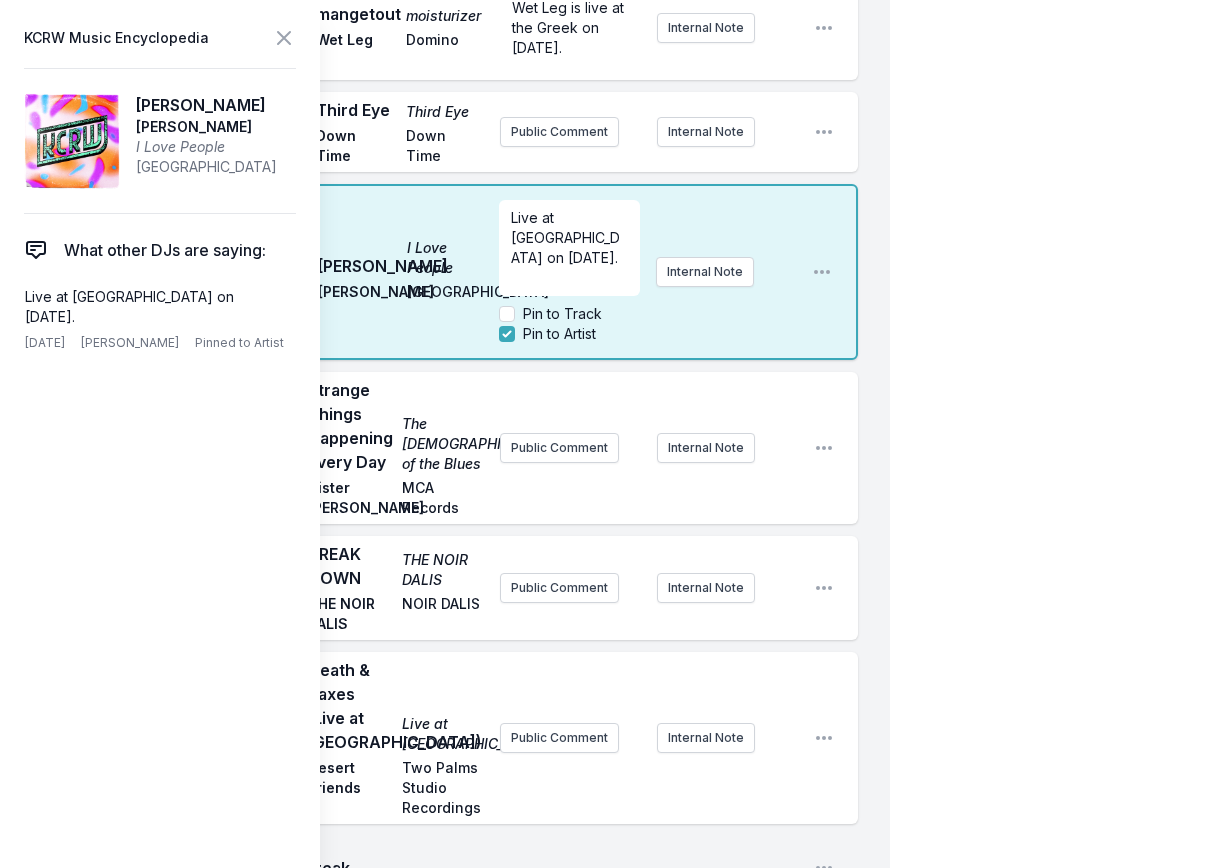 click on "10:49 PM [PERSON_NAME] I Love People [PERSON_NAME] Drag City Live at [GEOGRAPHIC_DATA] on [DATE]. Pin to Track Pin to Artist Internal Note Open playlist item options" at bounding box center (461, 272) 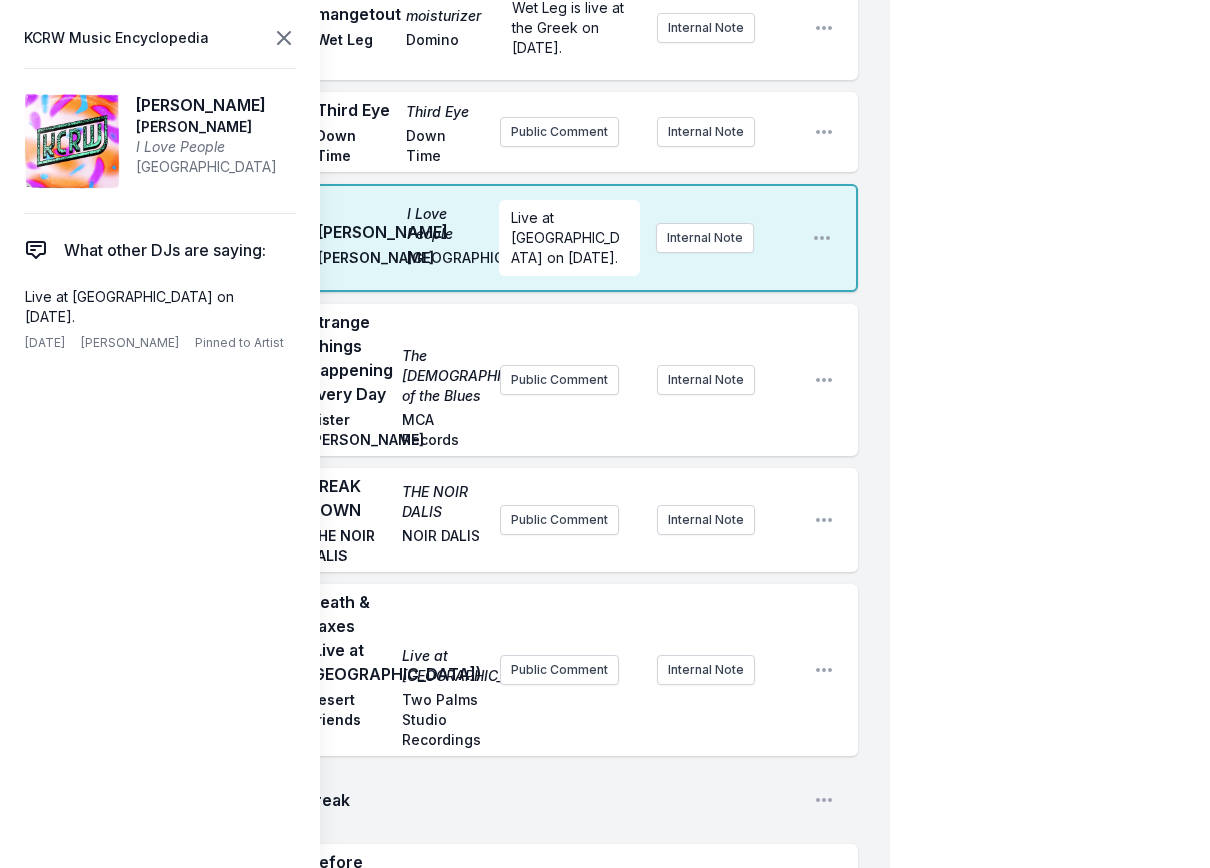 drag, startPoint x: 280, startPoint y: 17, endPoint x: 290, endPoint y: 38, distance: 23.259407 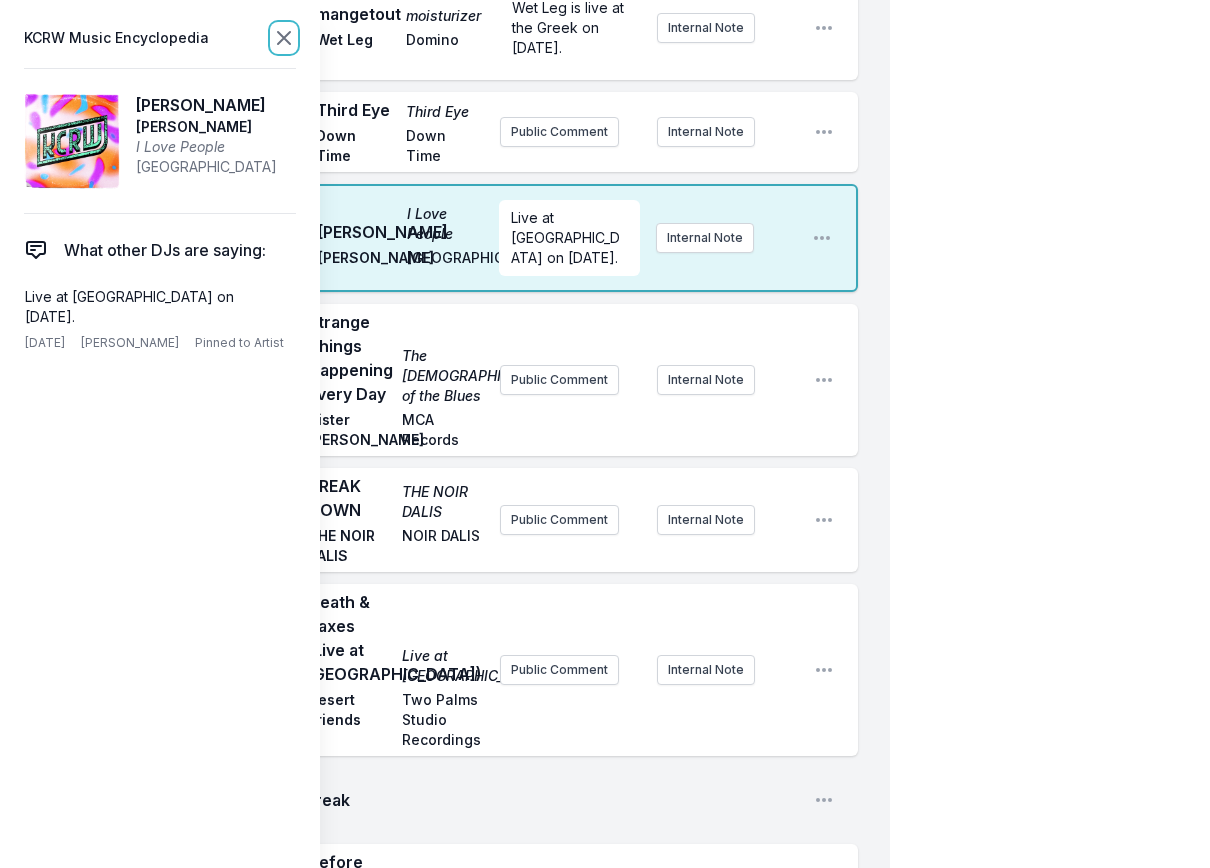 click 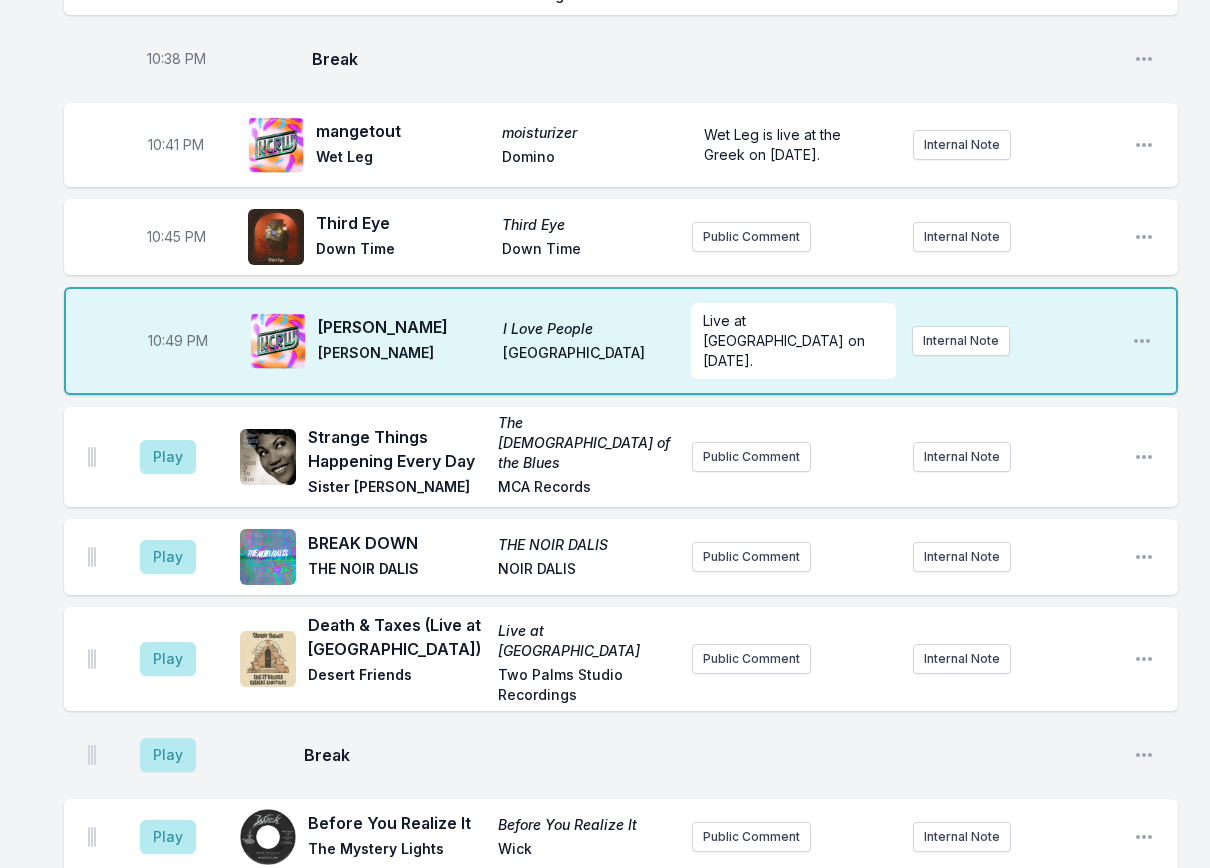 scroll, scrollTop: 1238, scrollLeft: 0, axis: vertical 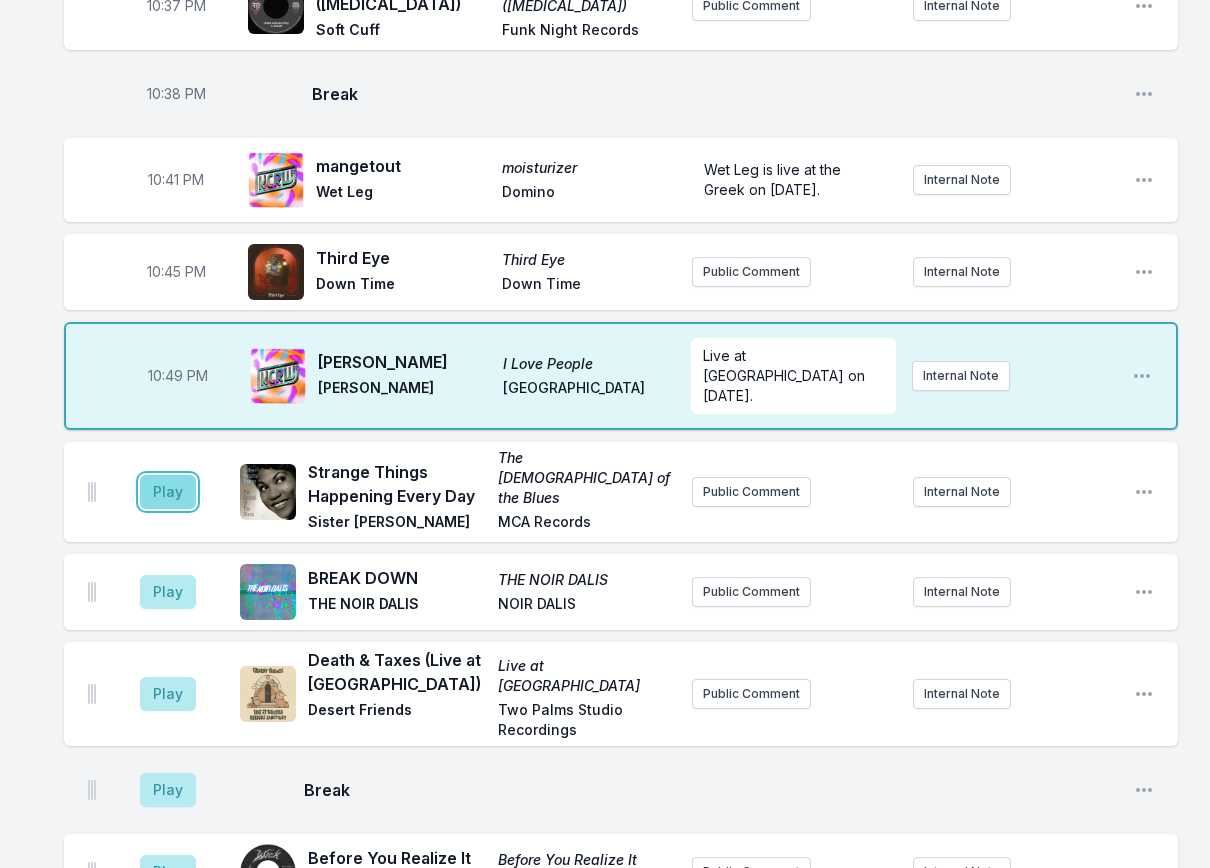 click on "Play" at bounding box center [168, 492] 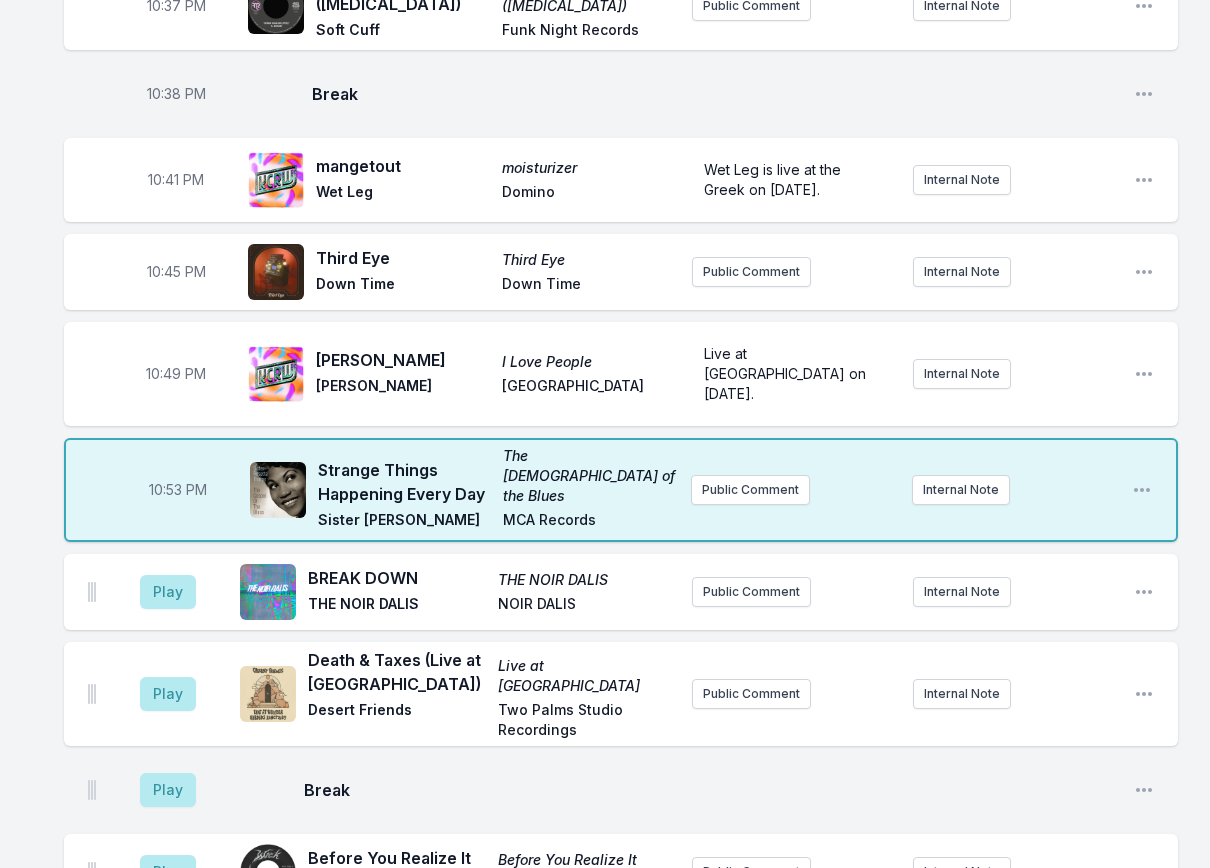 click on "10:53 PM" at bounding box center [178, 490] 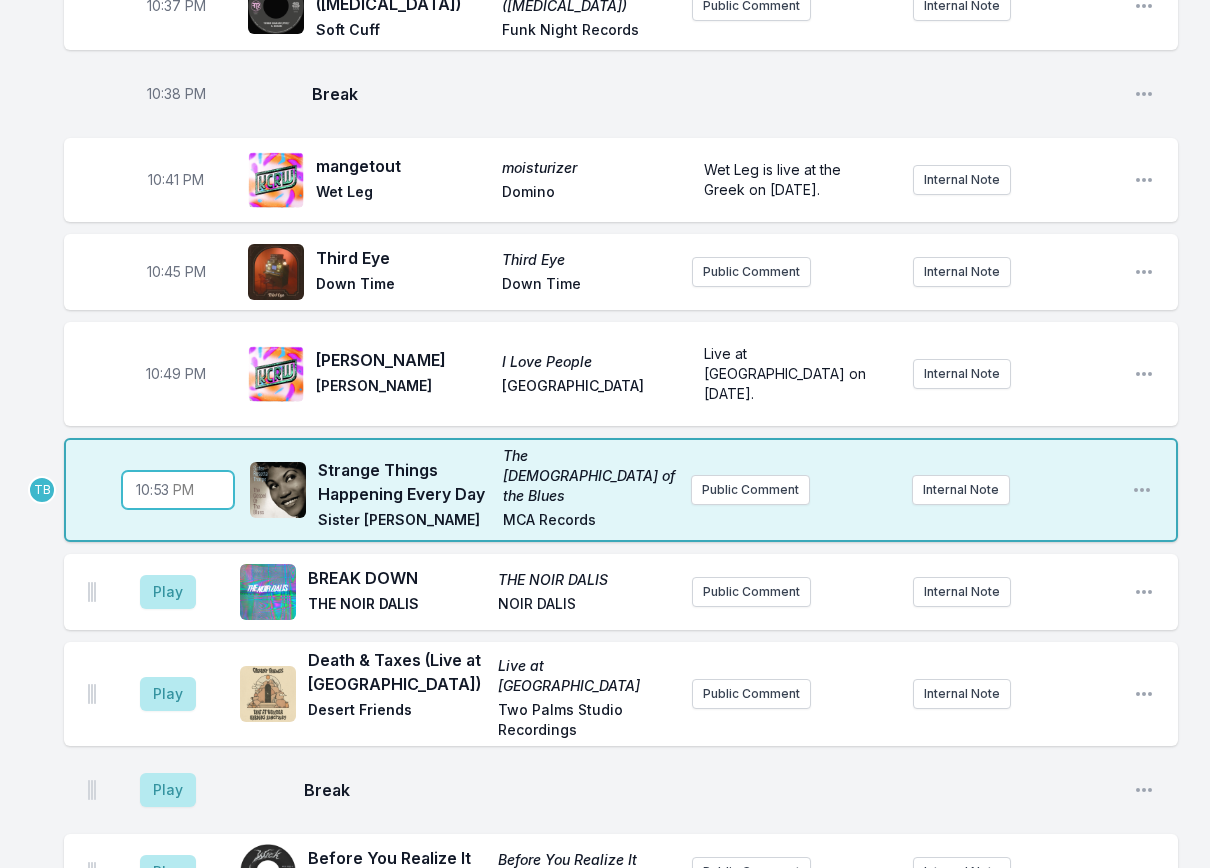 click on "22:53" at bounding box center [178, 490] 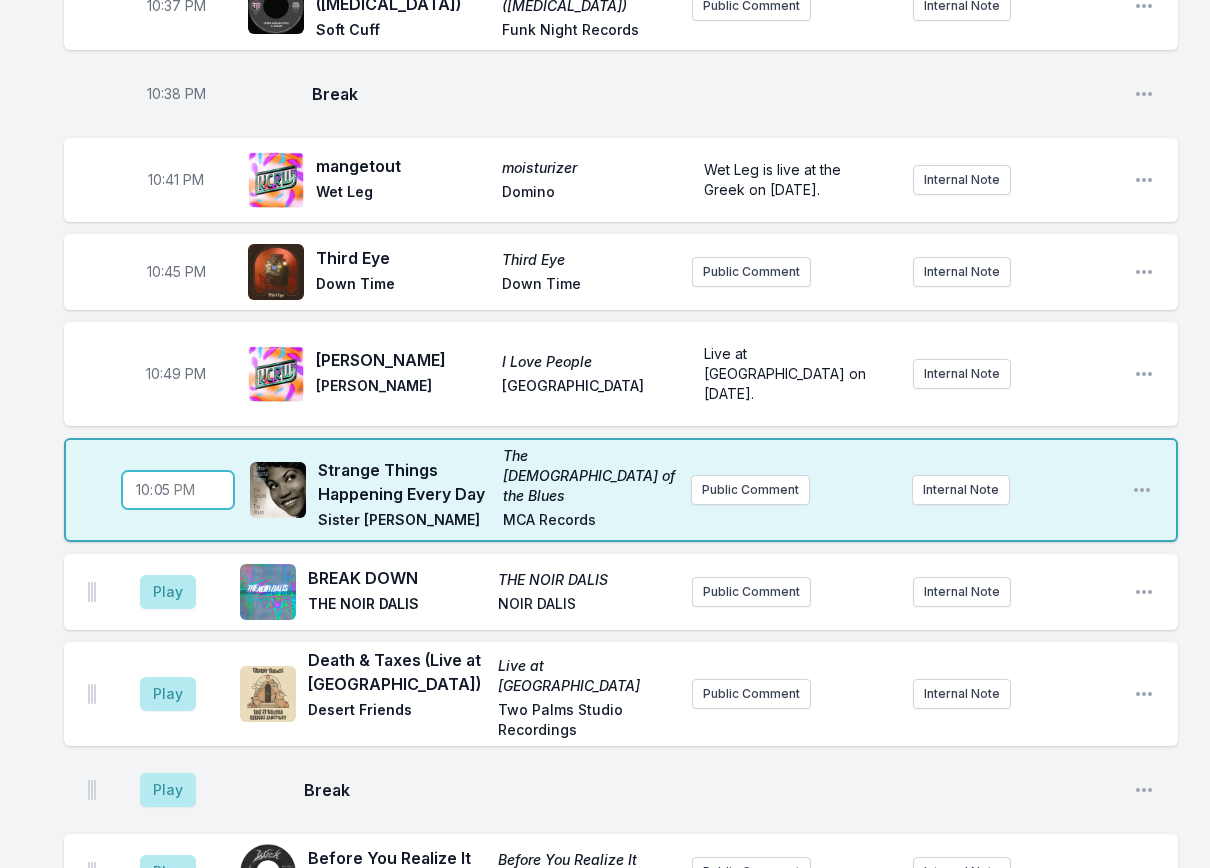 type on "22:52" 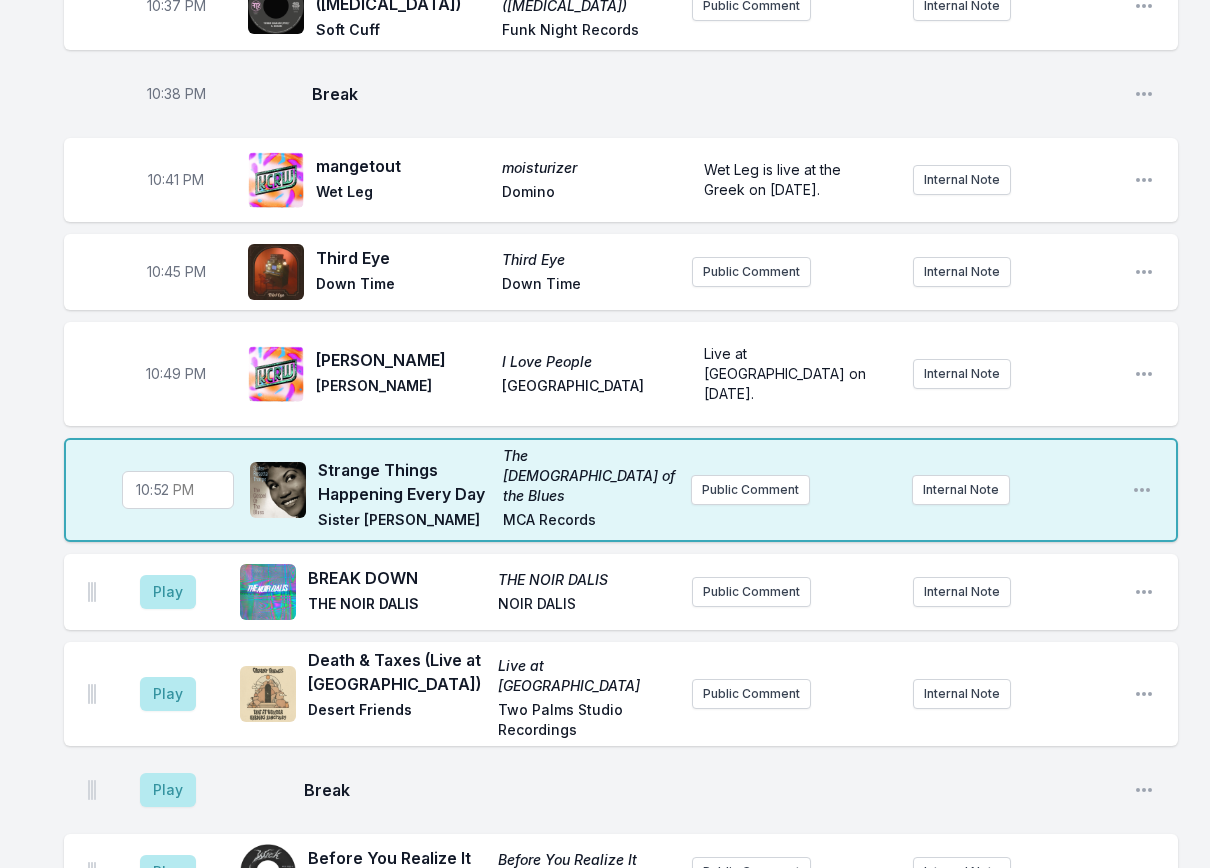 click on "10:00 PM Let It Happen (Soulwax remix) Currents: B‐Sides & Remixes [PERSON_NAME] Modular Public Comment Internal Note Open playlist item options 10:09 PM We Dance The Skies Land Of Music [PERSON_NAME] Ubiquity Public Comment Internal Note Open playlist item options 10:13 PM Black Coffee Eat It Humble Pie A&M Records Public Comment Internal Note Open playlist item options 10:16 PM Tiger Trot A Tiger’s Tale [PERSON_NAME] Colemine Records Public Comment Internal Note Open playlist item options 10:18 PM Break Open playlist item options 10:21 PM I'd Be Lost I'd Be Lost Thee Marloes Big Crown Records Public Comment Internal Note Open playlist item options 10:23 PM Never Lost Tuff Times Never Last KOKOROKO Brownswood Recordings Public Comment Internal Note Open playlist item options 10:27 PM Say Goodbye  (Feat. [PERSON_NAME]) Say Goodbye El [PERSON_NAME] Affair Big Crown Public Comment Internal Note Open playlist item options 10:31 PM Taxes Taxes Geese Partisan / Play It Again [PERSON_NAME] Internal Note 10:35 PM 10:37 PM" at bounding box center [605, 197] 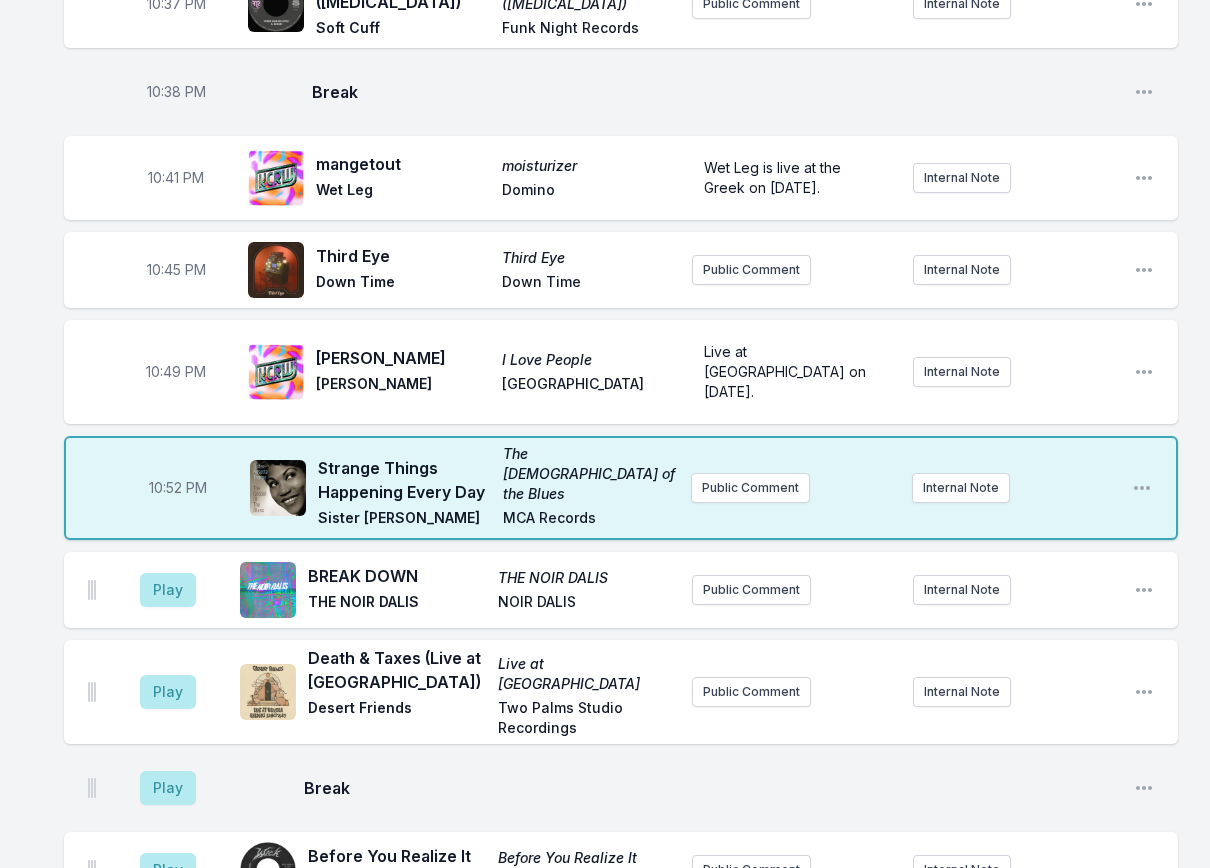 scroll, scrollTop: 1238, scrollLeft: 0, axis: vertical 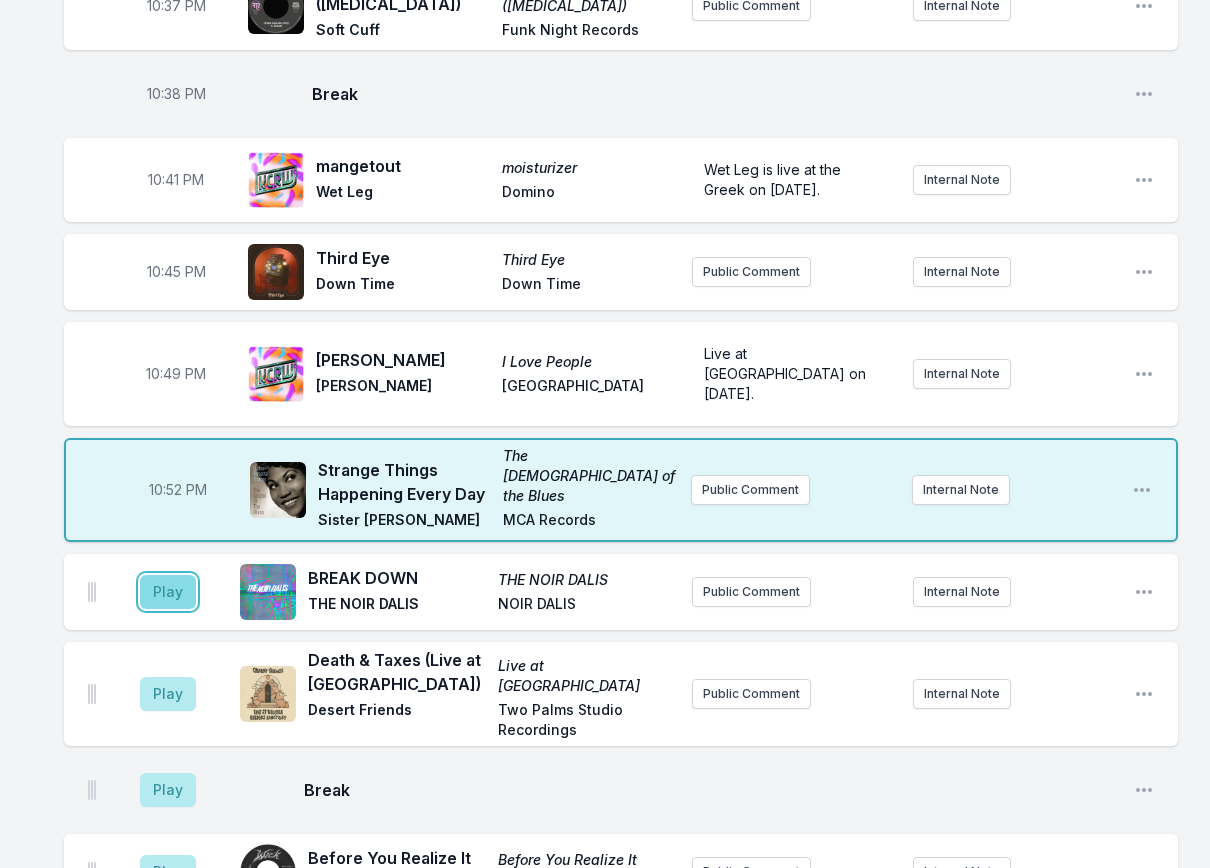 click on "Play" at bounding box center [168, 592] 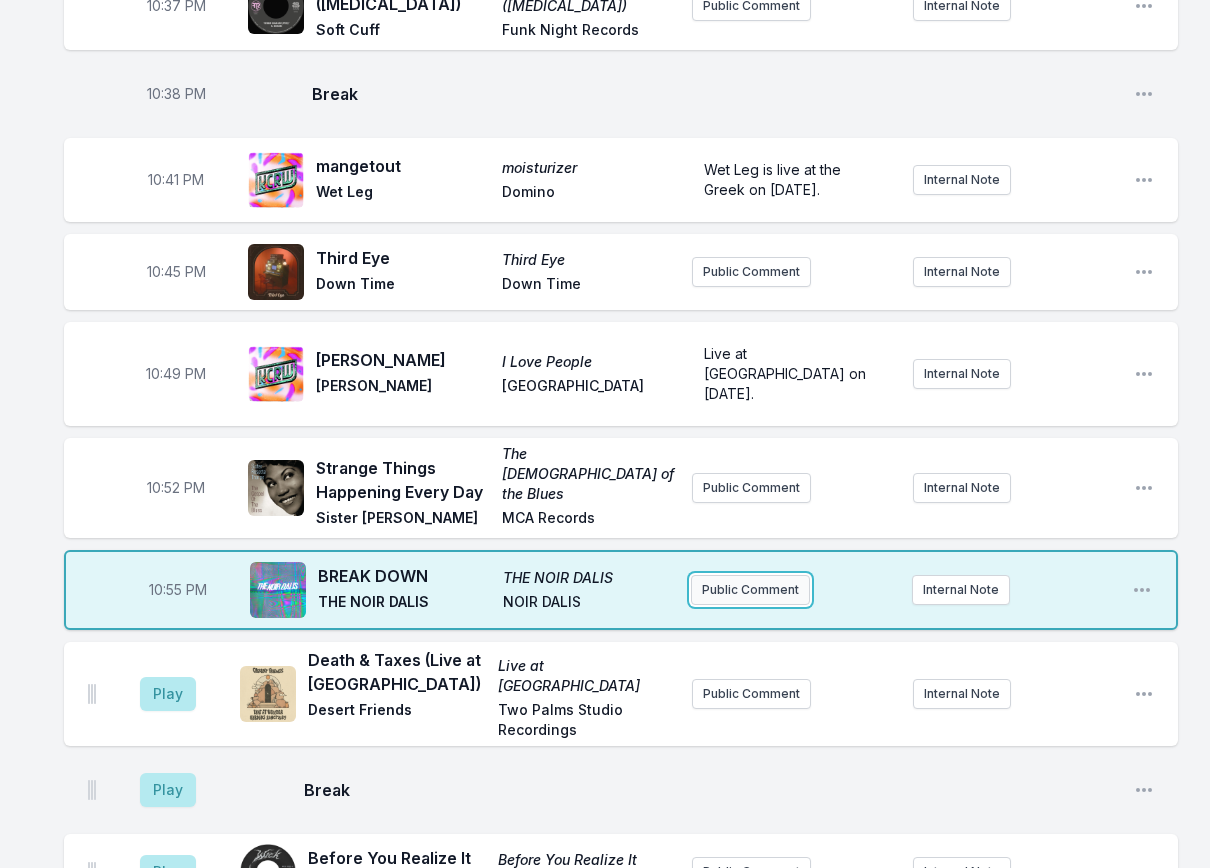 click on "Public Comment" at bounding box center (750, 590) 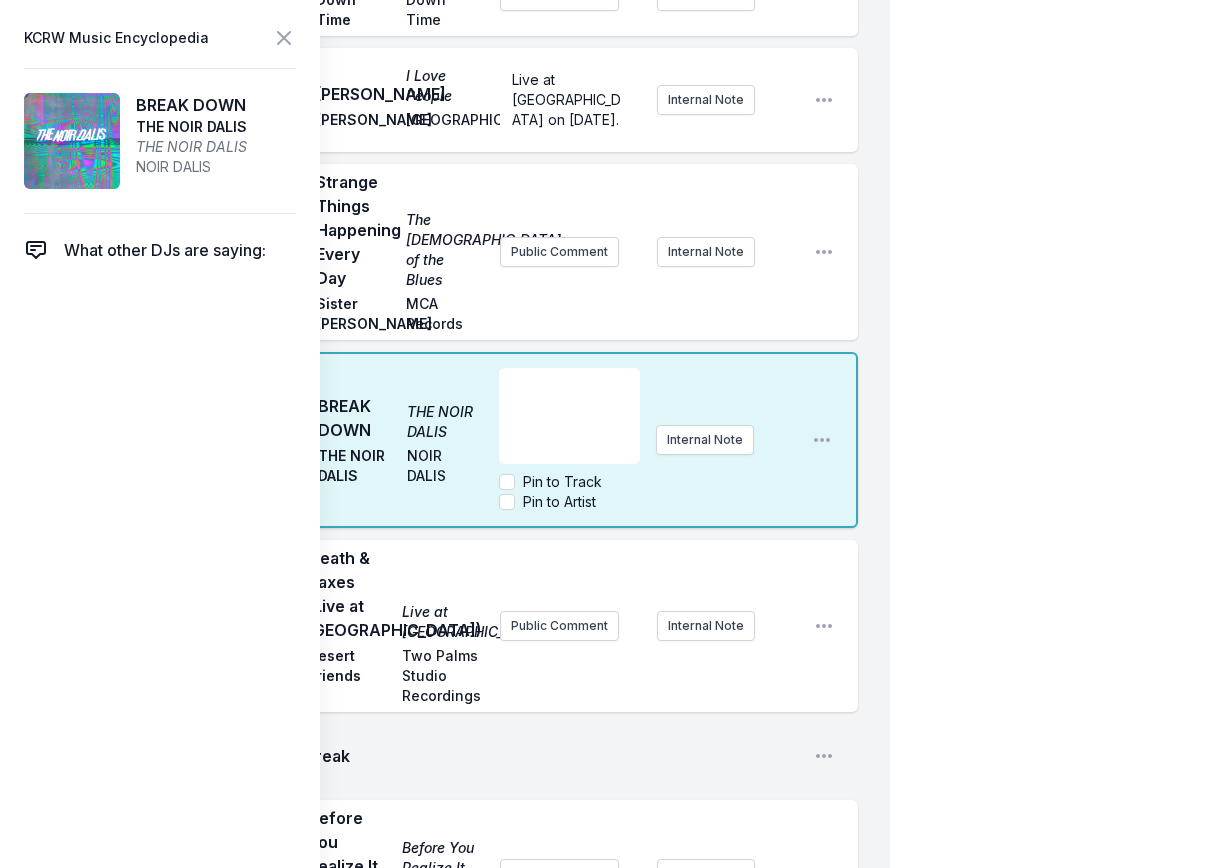 scroll, scrollTop: 1938, scrollLeft: 0, axis: vertical 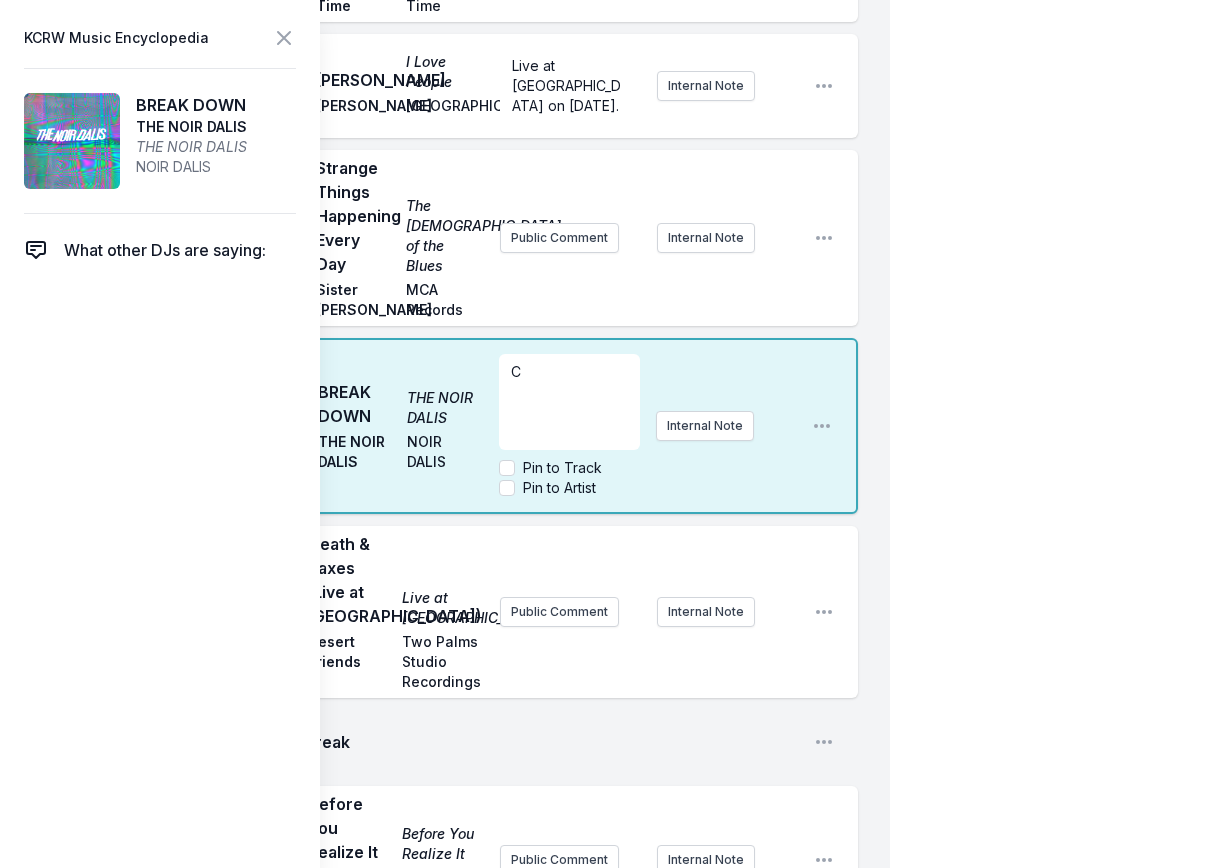 type 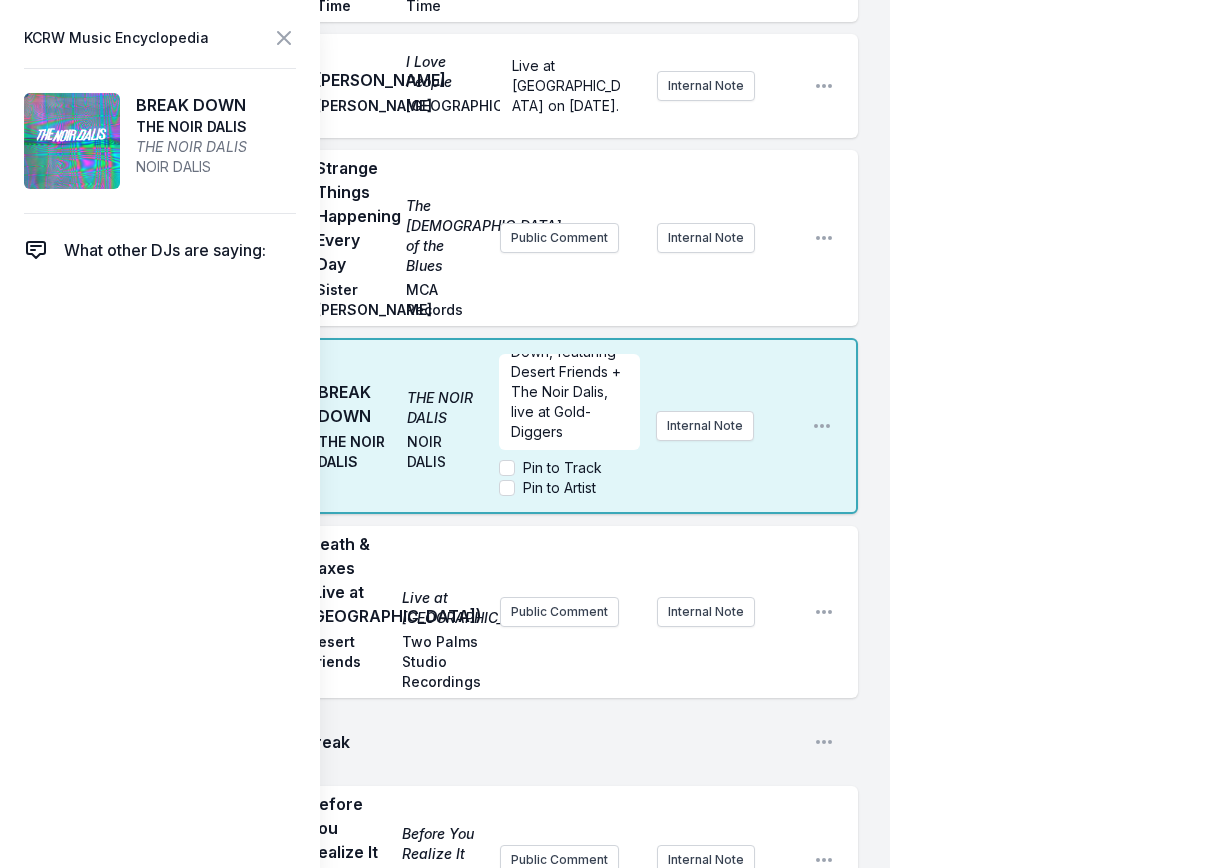 scroll, scrollTop: 170, scrollLeft: 0, axis: vertical 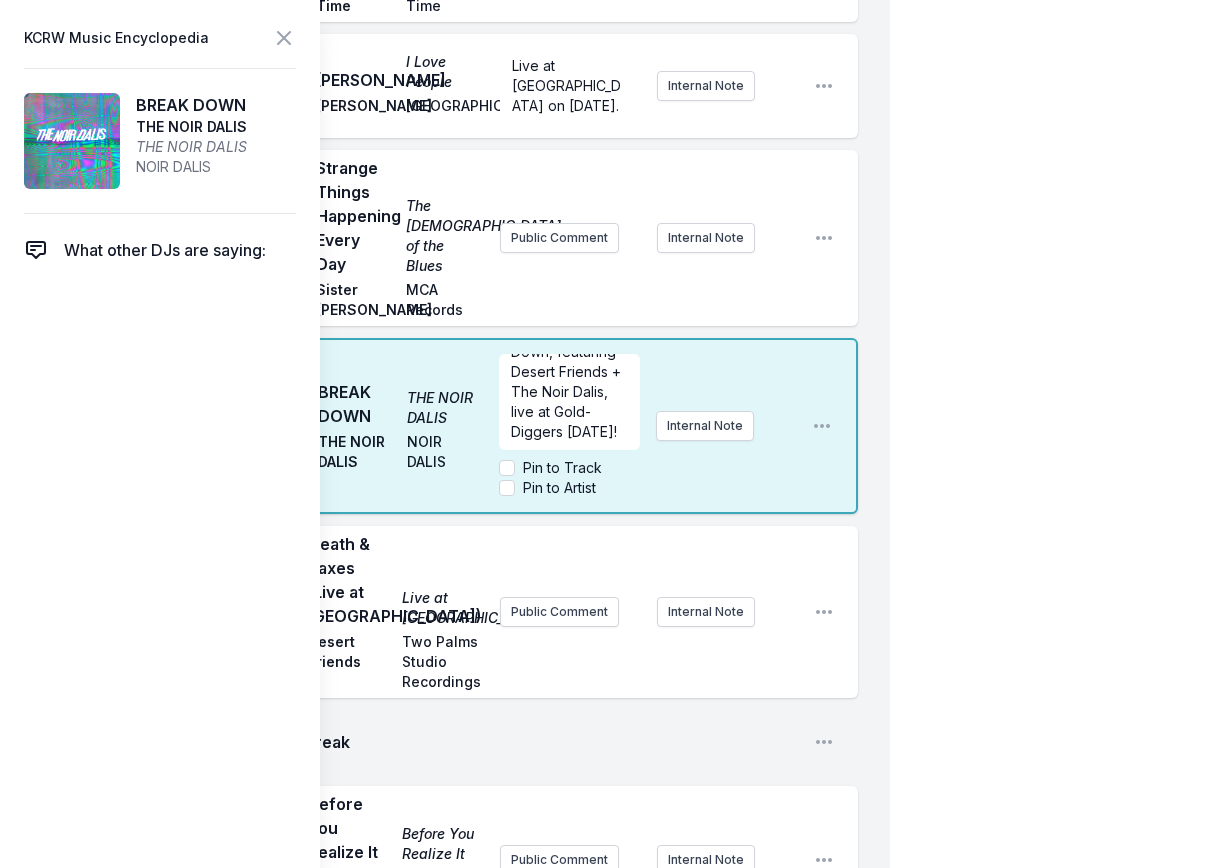 click on "Pin to Artist" at bounding box center [559, 488] 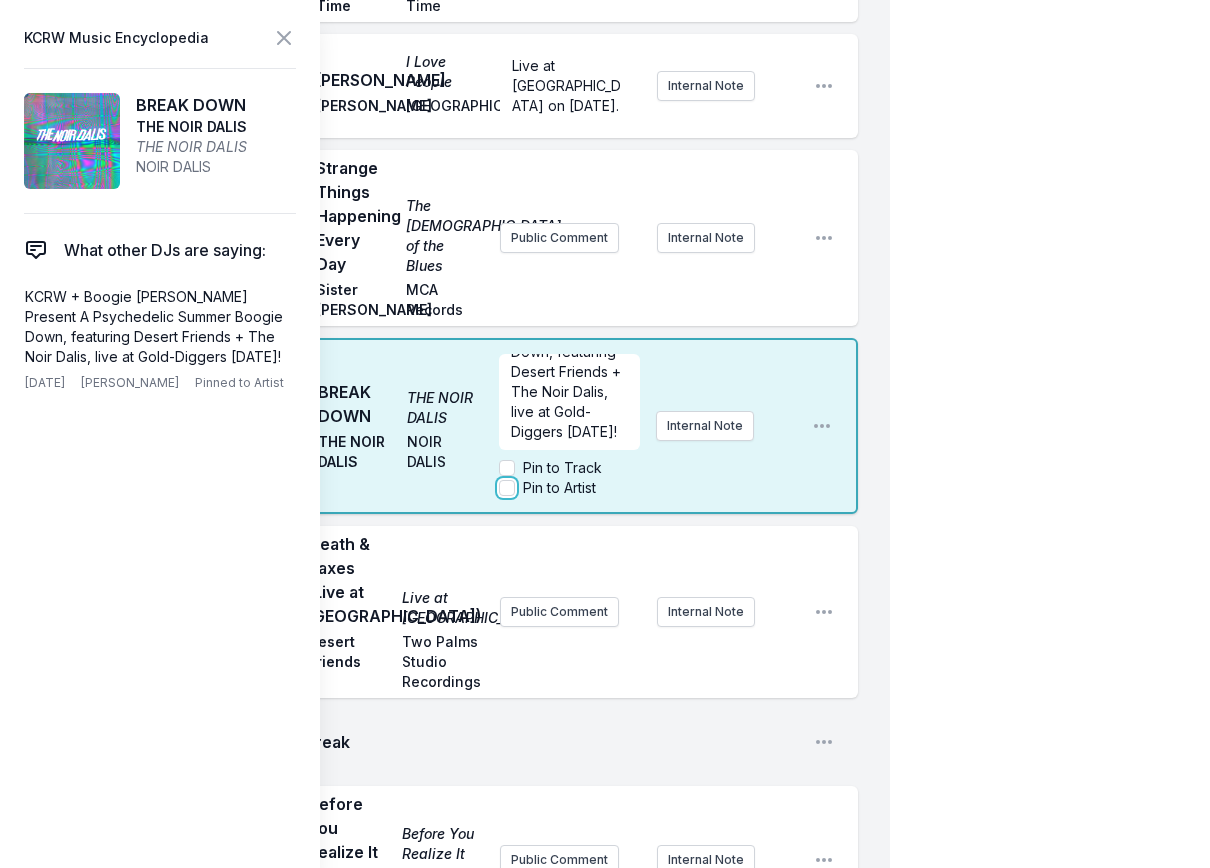 checkbox on "true" 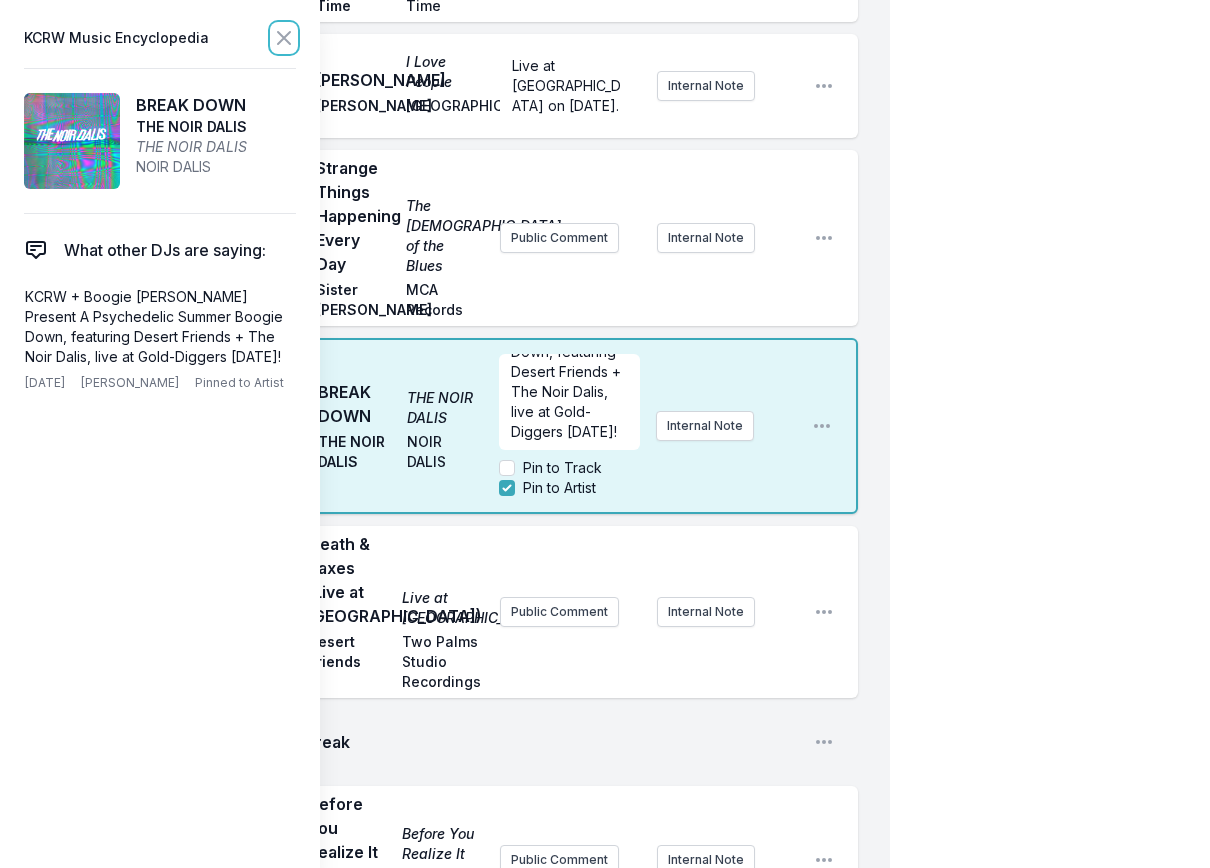 click 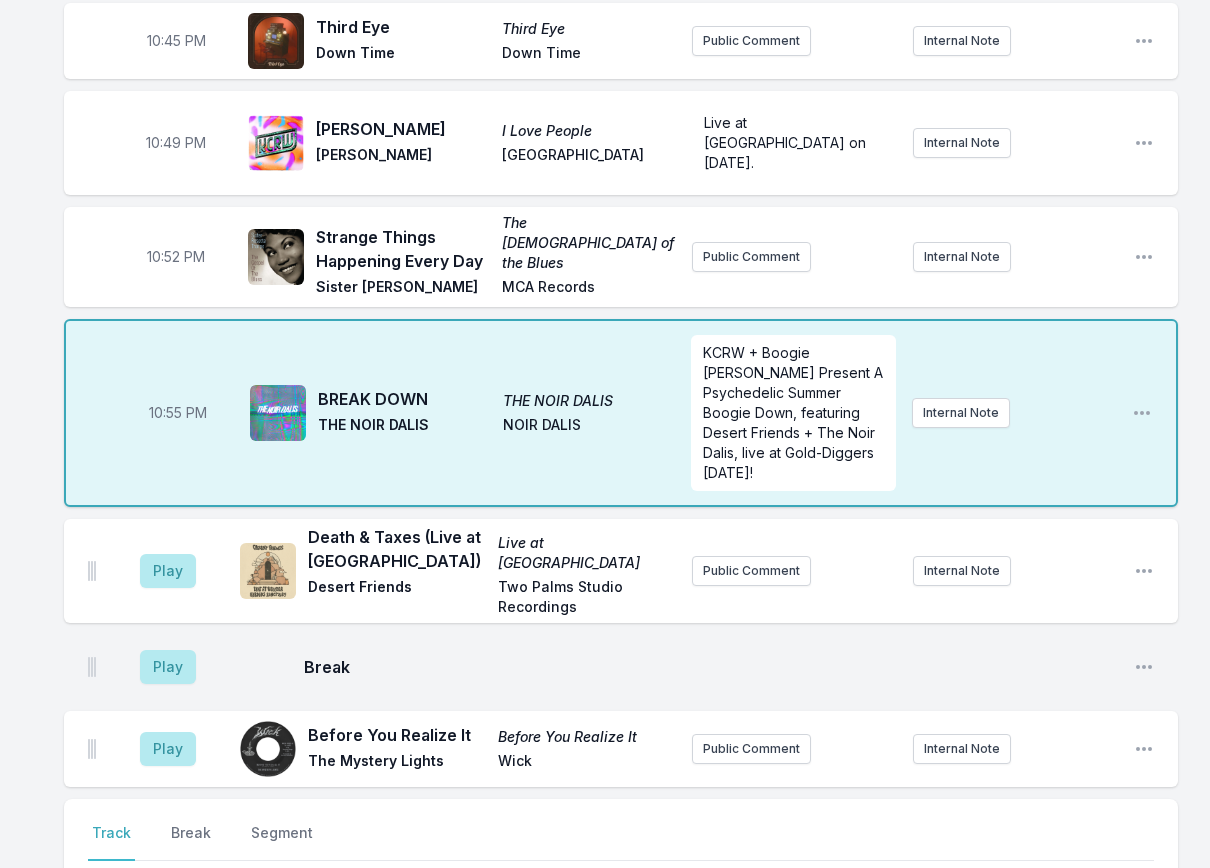 scroll, scrollTop: 1446, scrollLeft: 0, axis: vertical 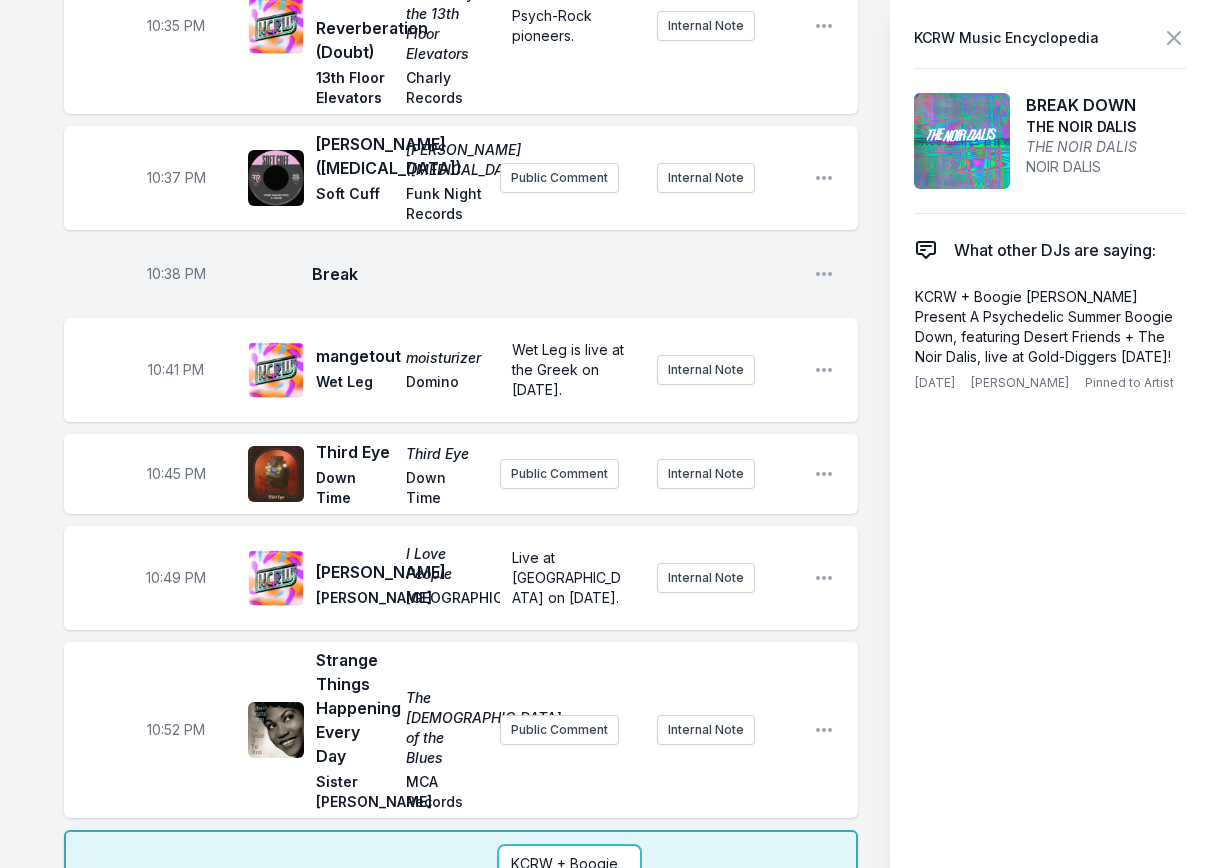 click on "KCRW + Boogie [PERSON_NAME] Present A Psychedelic Summer Boogie Down, featuring Desert Friends + The Noir Dalis, live at Gold-Diggers [DATE]! Pin to Track Pin to Artist" at bounding box center (569, 918) 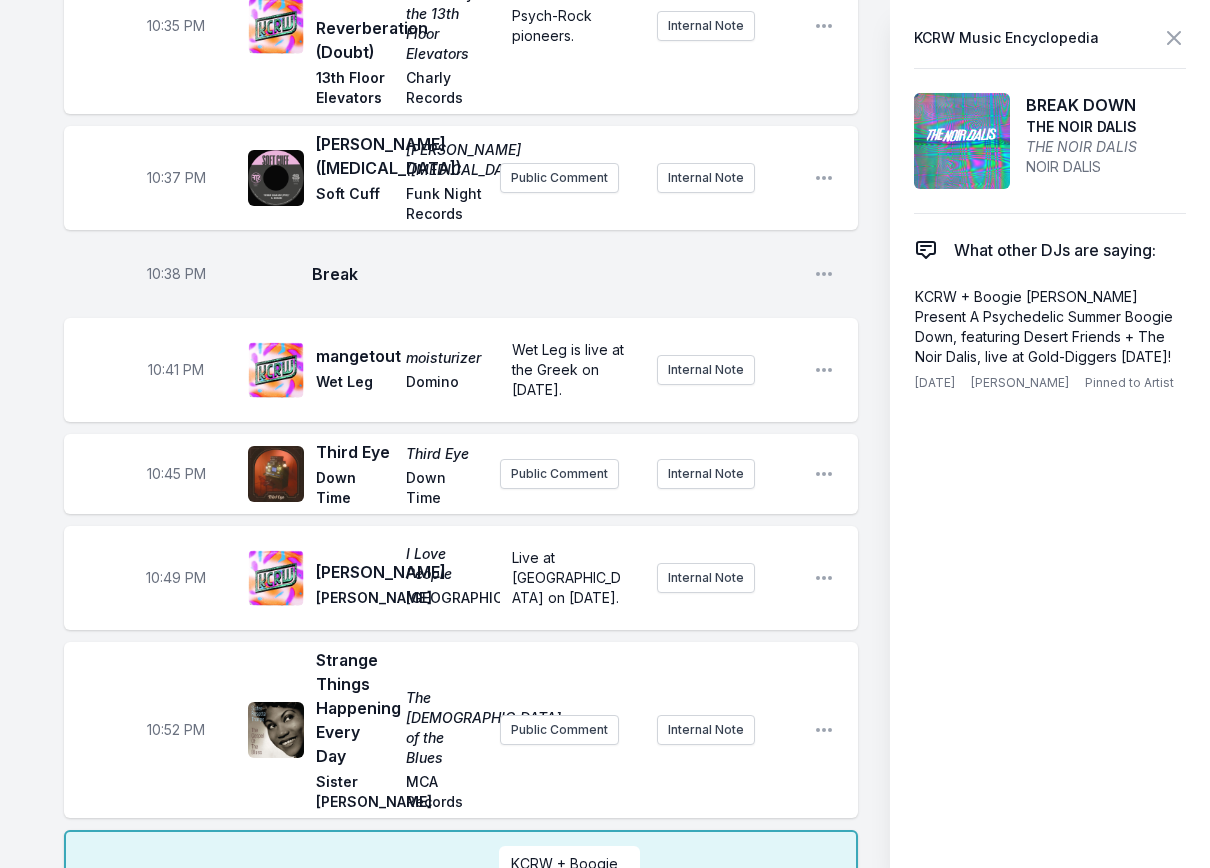 click on "10:00 PM Let It Happen (Soulwax remix) Currents: B‐Sides & Remixes [PERSON_NAME] Modular Public Comment Internal Note Open playlist item options 10:09 PM We Dance The Skies Land Of Music [PERSON_NAME] Ubiquity Public Comment Internal Note Open playlist item options 10:13 PM Black Coffee Eat It Humble Pie A&M Records Public Comment Internal Note Open playlist item options 10:16 PM Tiger Trot A Tiger’s Tale [PERSON_NAME] Colemine Records Public Comment Internal Note Open playlist item options 10:18 PM Break Open playlist item options 10:21 PM I'd Be Lost I'd Be Lost Thee Marloes Big Crown Records Public Comment Internal Note Open playlist item options 10:23 PM Never Lost Tuff Times Never Last KOKOROKO Brownswood Recordings Public Comment Internal Note Open playlist item options 10:27 PM Say Goodbye  (Feat. [PERSON_NAME]) Say Goodbye El [PERSON_NAME] Affair Big Crown Public Comment Internal Note Open playlist item options 10:31 PM Taxes Taxes Geese Partisan / Play It Again [PERSON_NAME] Internal Note 10:35 PM 10:37 PM TB" at bounding box center (461, -122) 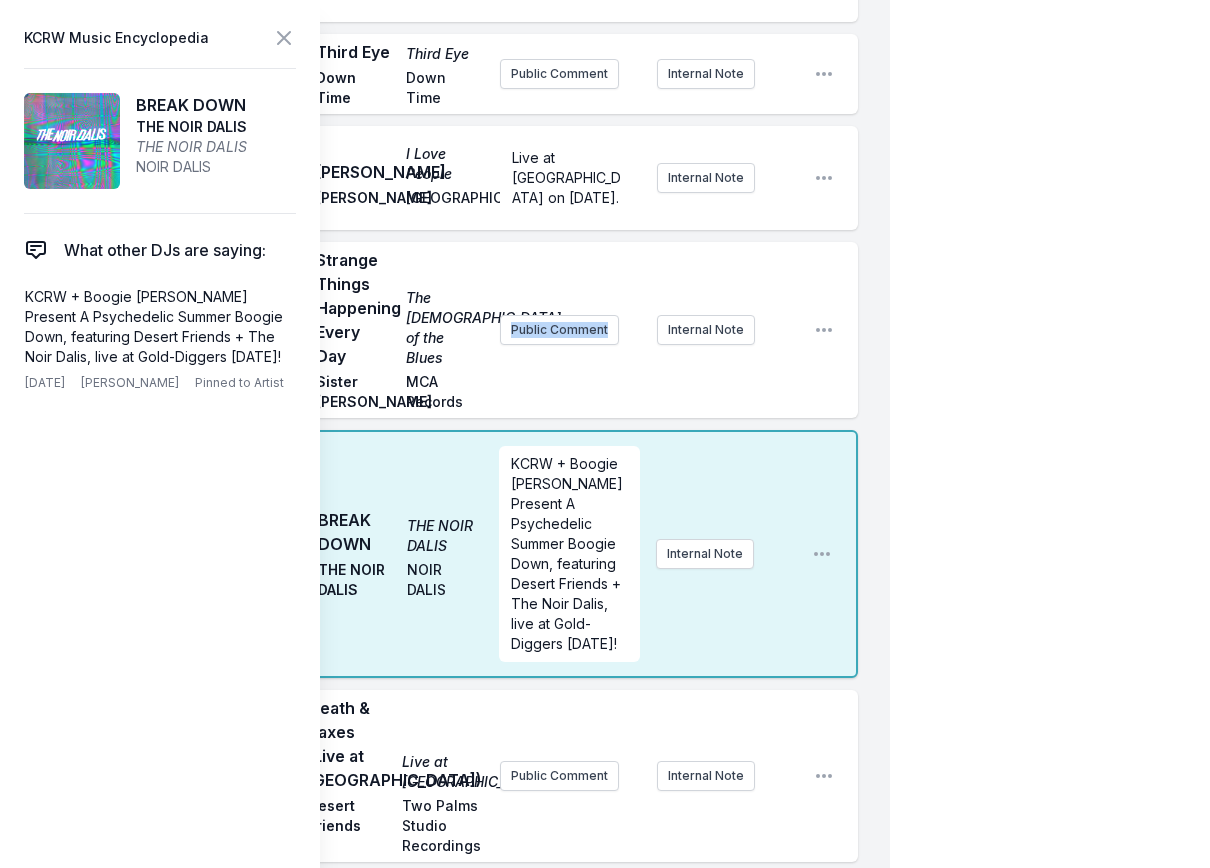 scroll, scrollTop: 2146, scrollLeft: 0, axis: vertical 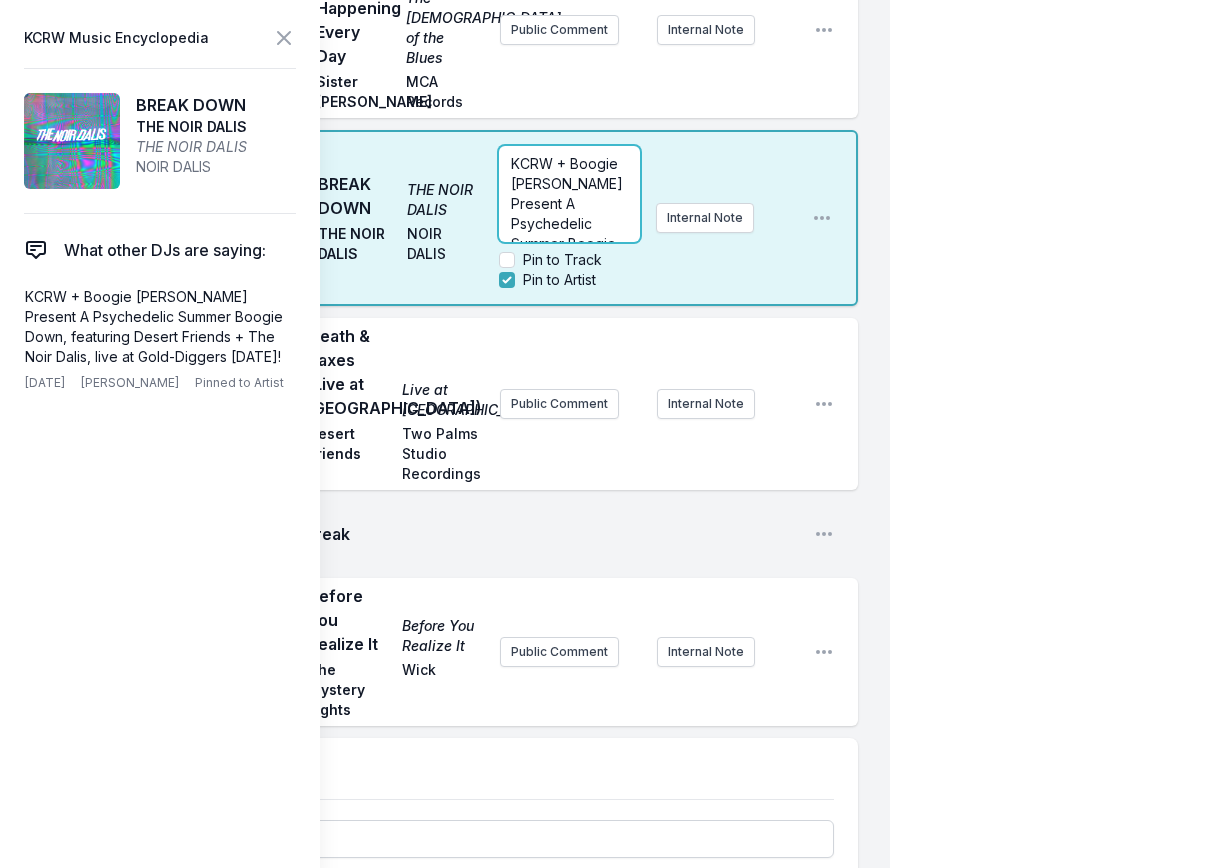click on "10:00 PM Let It Happen (Soulwax remix) Currents: B‐Sides & Remixes [PERSON_NAME] Modular Public Comment Internal Note Open playlist item options 10:09 PM We Dance The Skies Land Of Music [PERSON_NAME] Ubiquity Public Comment Internal Note Open playlist item options 10:13 PM Black Coffee Eat It Humble Pie A&M Records Public Comment Internal Note Open playlist item options 10:16 PM Tiger Trot A Tiger’s Tale [PERSON_NAME] Colemine Records Public Comment Internal Note Open playlist item options 10:18 PM Break Open playlist item options 10:21 PM I'd Be Lost I'd Be Lost Thee Marloes Big Crown Records Public Comment Internal Note Open playlist item options 10:23 PM Never Lost Tuff Times Never Last KOKOROKO Brownswood Recordings Public Comment Internal Note Open playlist item options 10:27 PM Say Goodbye  (Feat. [PERSON_NAME]) Say Goodbye El [PERSON_NAME] Affair Big Crown Public Comment Internal Note Open playlist item options 10:31 PM Taxes Taxes Geese Partisan / Play It Again [PERSON_NAME] Internal Note 10:35 PM 10:37 PM TB" at bounding box center (445, -349) 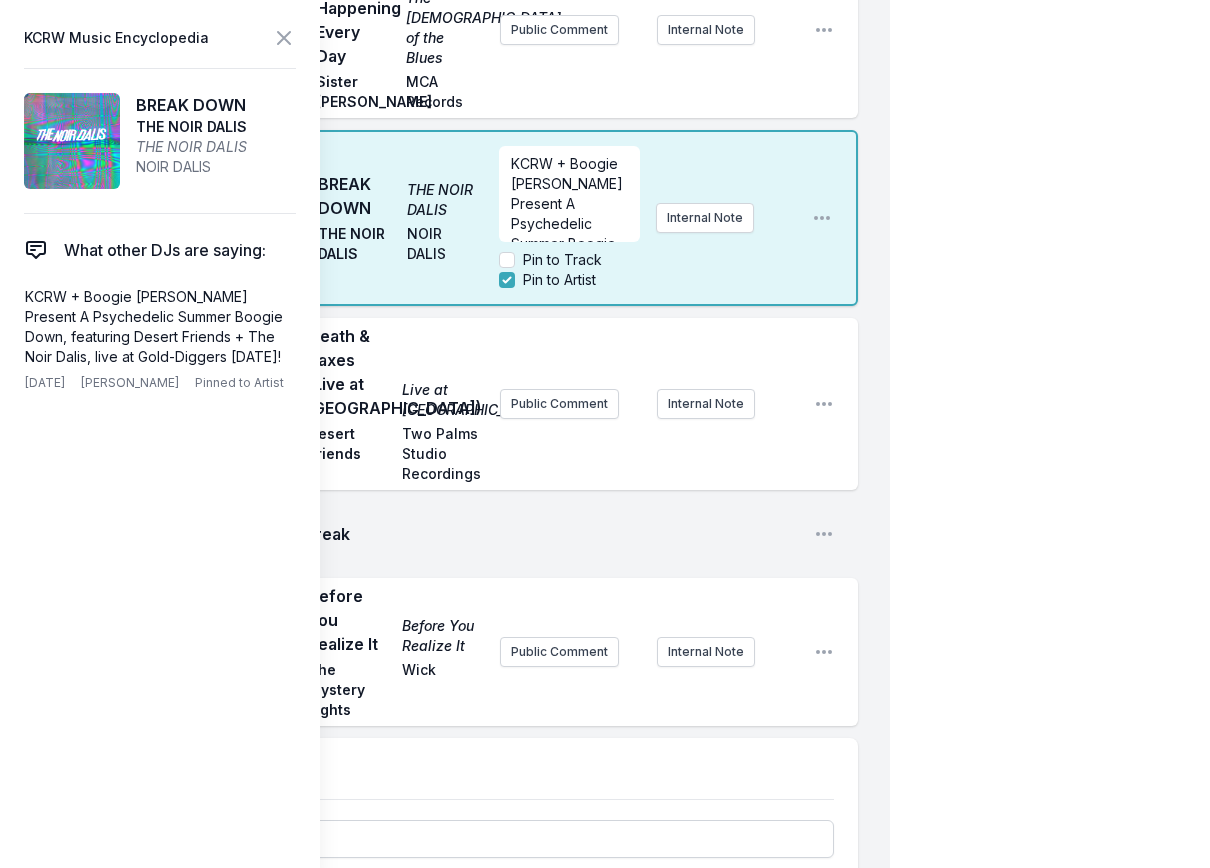 click on "10:00 PM Let It Happen (Soulwax remix) Currents: B‐Sides & Remixes [PERSON_NAME] Modular Public Comment Internal Note Open playlist item options 10:09 PM We Dance The Skies Land Of Music [PERSON_NAME] Ubiquity Public Comment Internal Note Open playlist item options 10:13 PM Black Coffee Eat It Humble Pie A&M Records Public Comment Internal Note Open playlist item options 10:16 PM Tiger Trot A Tiger’s Tale [PERSON_NAME] Colemine Records Public Comment Internal Note Open playlist item options 10:18 PM Break Open playlist item options 10:21 PM I'd Be Lost I'd Be Lost Thee Marloes Big Crown Records Public Comment Internal Note Open playlist item options 10:23 PM Never Lost Tuff Times Never Last KOKOROKO Brownswood Recordings Public Comment Internal Note Open playlist item options 10:27 PM Say Goodbye  (Feat. [PERSON_NAME]) Say Goodbye El [PERSON_NAME] Affair Big Crown Public Comment Internal Note Open playlist item options 10:31 PM Taxes Taxes Geese Partisan / Play It Again [PERSON_NAME] Internal Note 10:35 PM 10:37 PM TB" at bounding box center [445, -349] 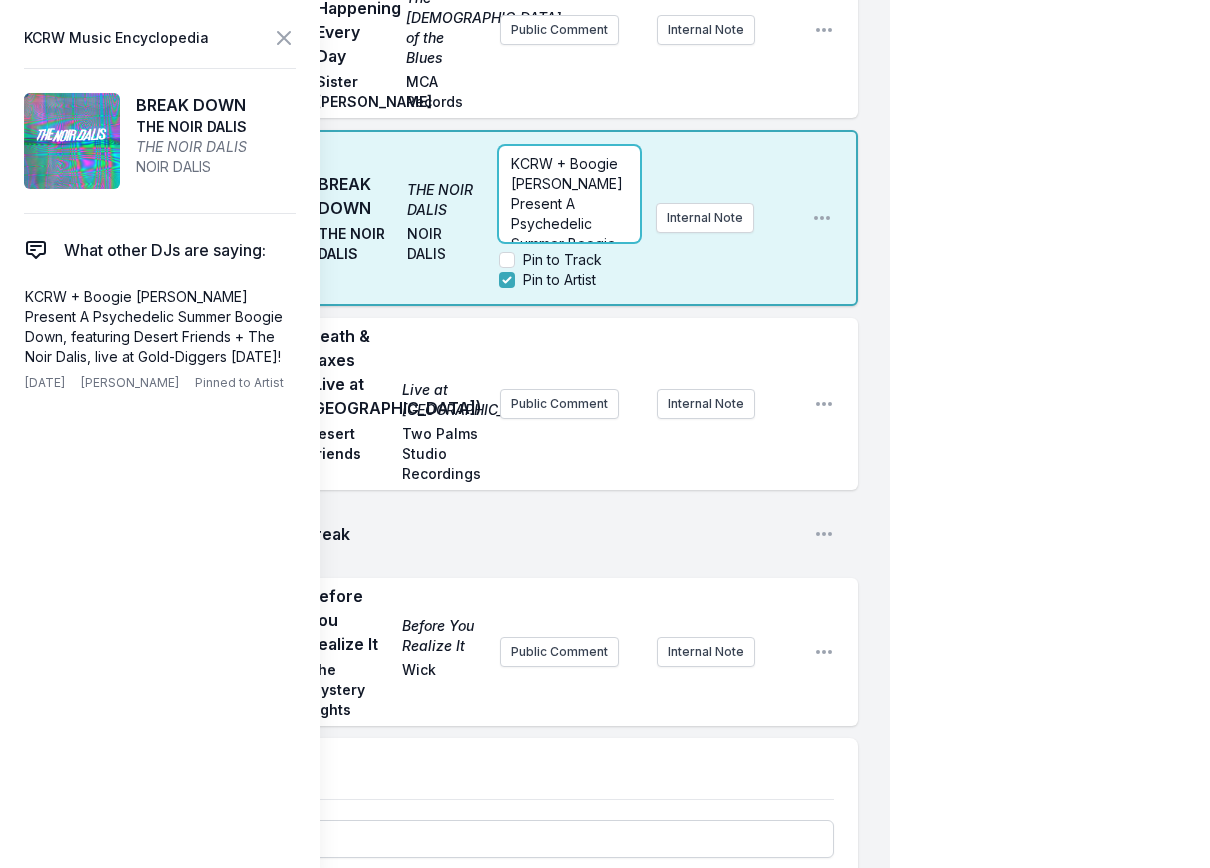 click on "10:00 PM Let It Happen (Soulwax remix) Currents: B‐Sides & Remixes [PERSON_NAME] Modular Public Comment Internal Note Open playlist item options 10:09 PM We Dance The Skies Land Of Music [PERSON_NAME] Ubiquity Public Comment Internal Note Open playlist item options 10:13 PM Black Coffee Eat It Humble Pie A&M Records Public Comment Internal Note Open playlist item options 10:16 PM Tiger Trot A Tiger’s Tale [PERSON_NAME] Colemine Records Public Comment Internal Note Open playlist item options 10:18 PM Break Open playlist item options 10:21 PM I'd Be Lost I'd Be Lost Thee Marloes Big Crown Records Public Comment Internal Note Open playlist item options 10:23 PM Never Lost Tuff Times Never Last KOKOROKO Brownswood Recordings Public Comment Internal Note Open playlist item options 10:27 PM Say Goodbye  (Feat. [PERSON_NAME]) Say Goodbye El [PERSON_NAME] Affair Big Crown Public Comment Internal Note Open playlist item options 10:31 PM Taxes Taxes Geese Partisan / Play It Again [PERSON_NAME] Internal Note 10:35 PM 10:37 PM TB" at bounding box center [445, -349] 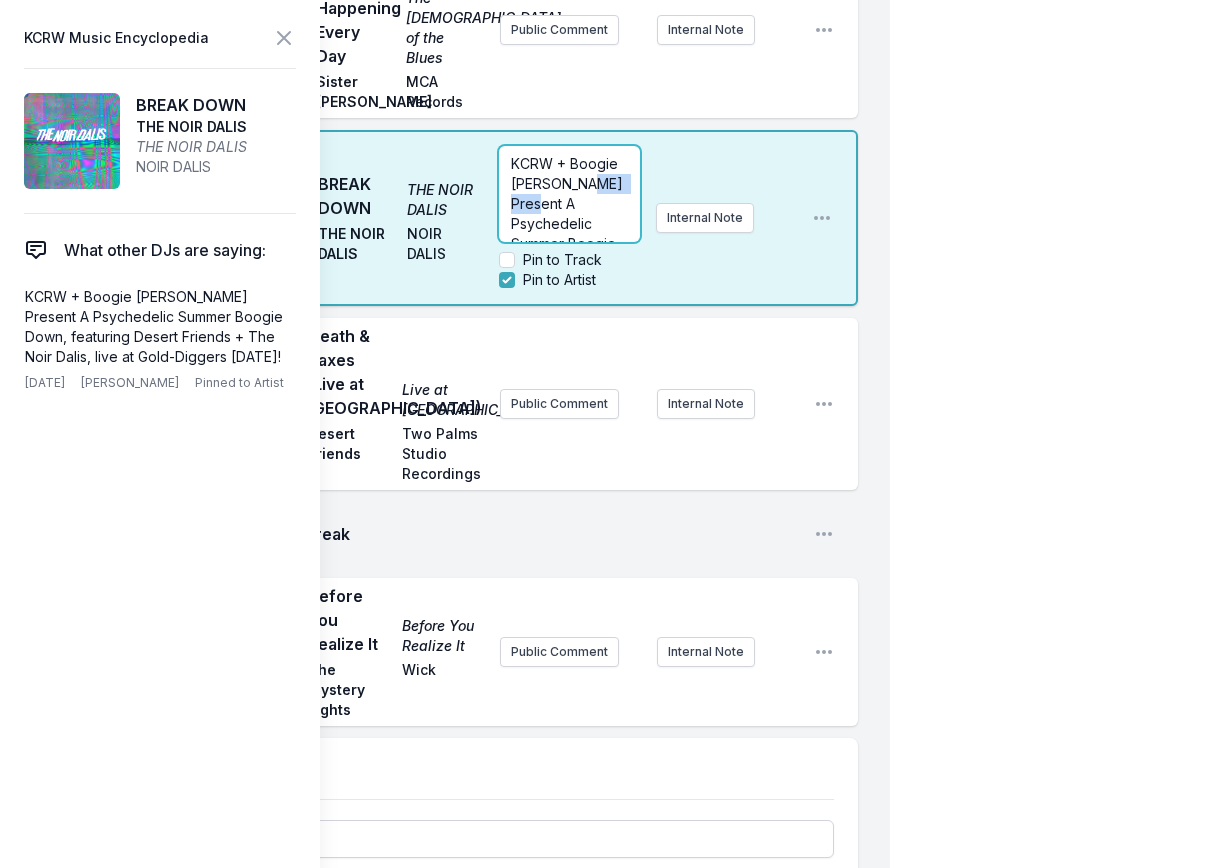 click on "KCRW + Boogie [PERSON_NAME] Present A Psychedelic Summer Boogie Down, featuring Desert Friends + The Noir Dalis, live at Gold-Diggers [DATE]!" at bounding box center (569, 253) 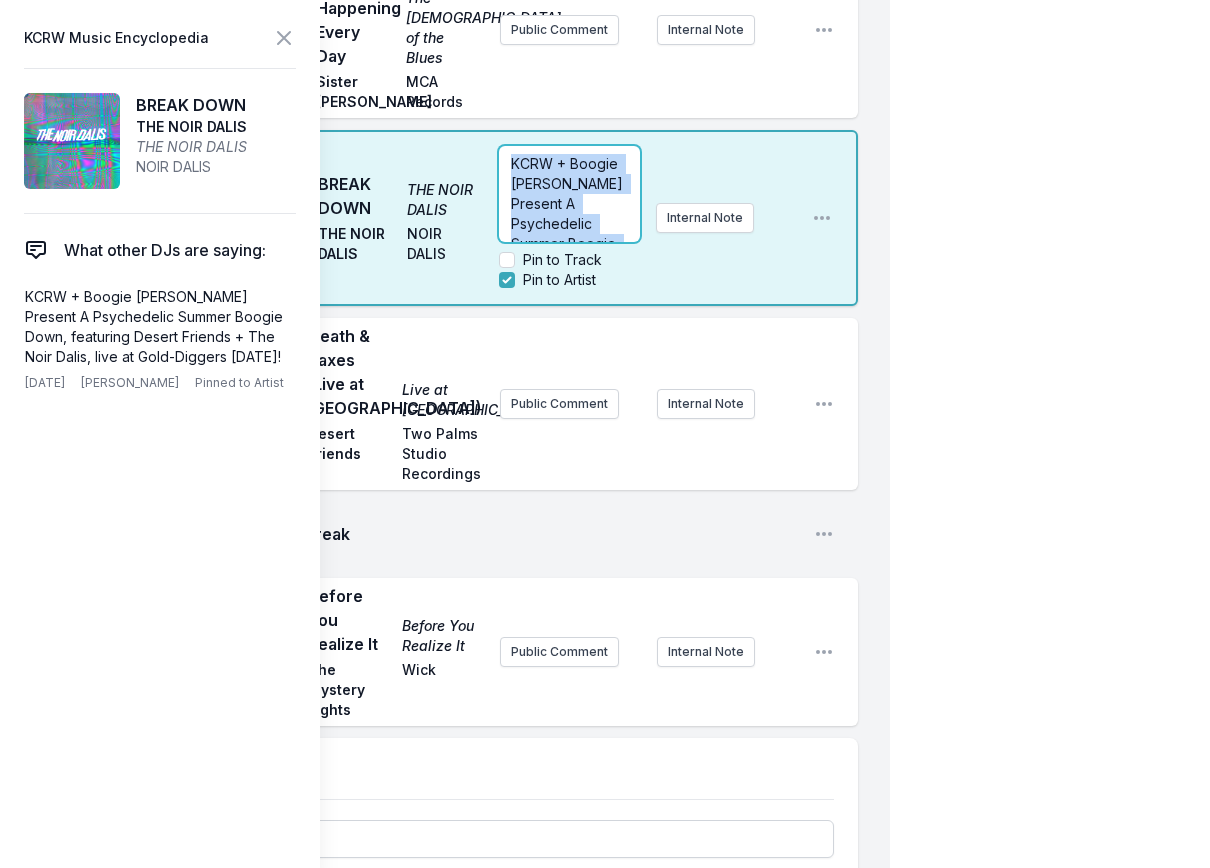 click on "KCRW + Boogie [PERSON_NAME] Present A Psychedelic Summer Boogie Down, featuring Desert Friends + The Noir Dalis, live at Gold-Diggers [DATE]!" at bounding box center [569, 253] 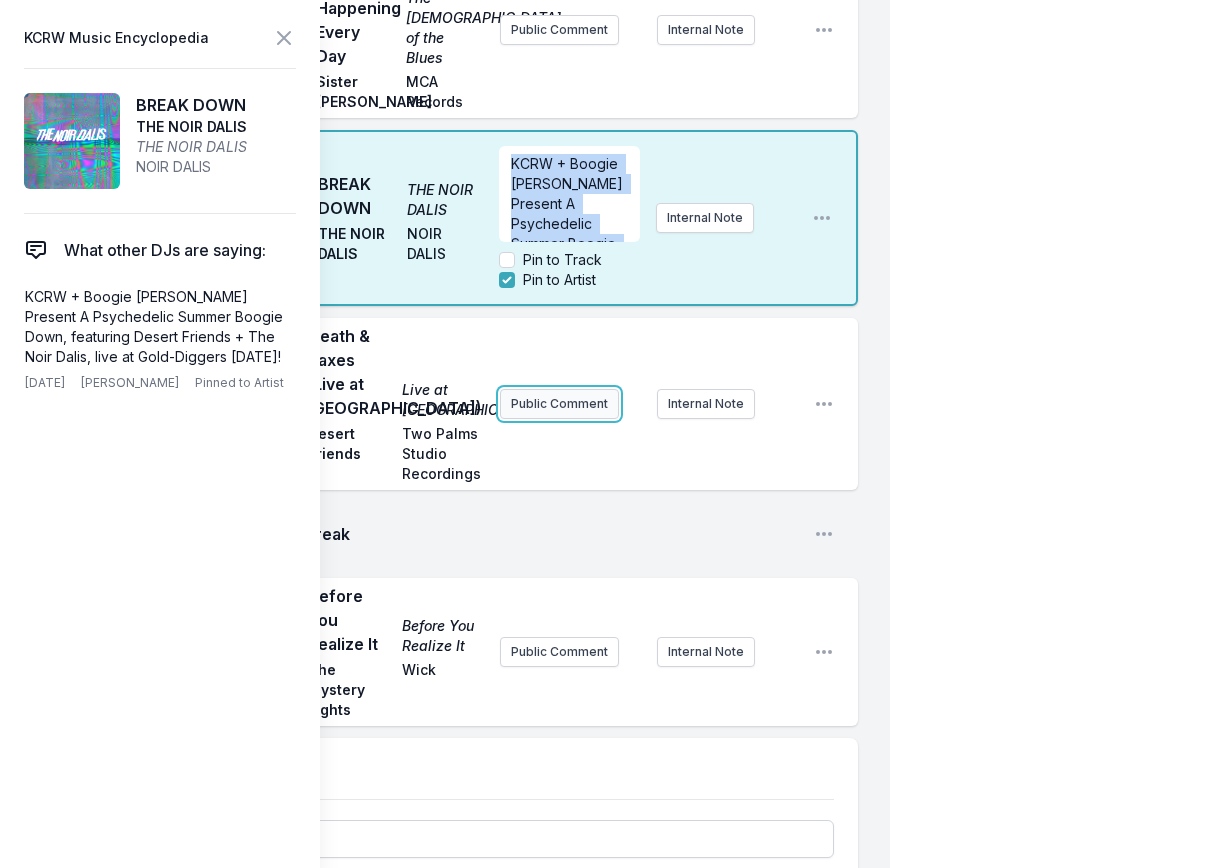 click on "Play Death & Taxes (Live at [GEOGRAPHIC_DATA]) Live at [GEOGRAPHIC_DATA] Desert Friends Two Palms Studio Recordings Public Comment Internal Note Open playlist item options" at bounding box center [461, 404] 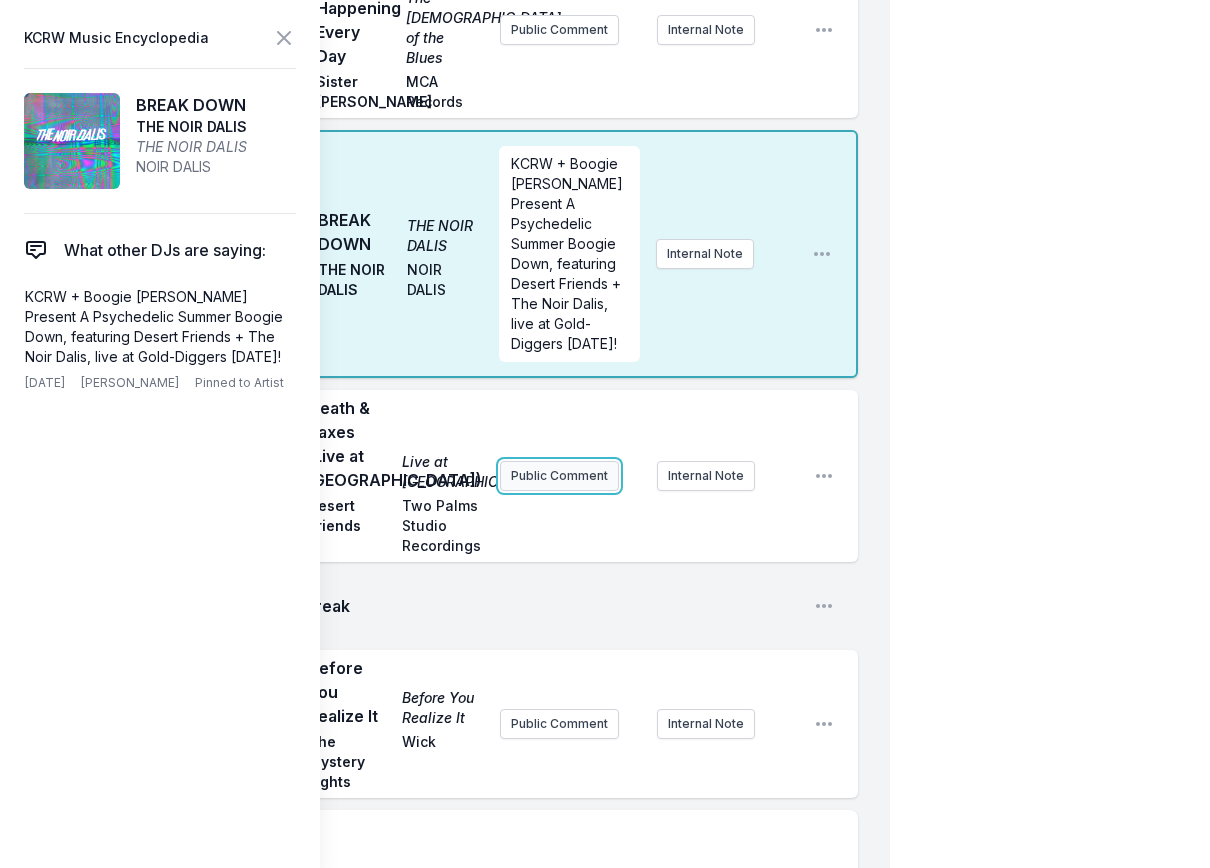 click on "Public Comment" at bounding box center (559, 476) 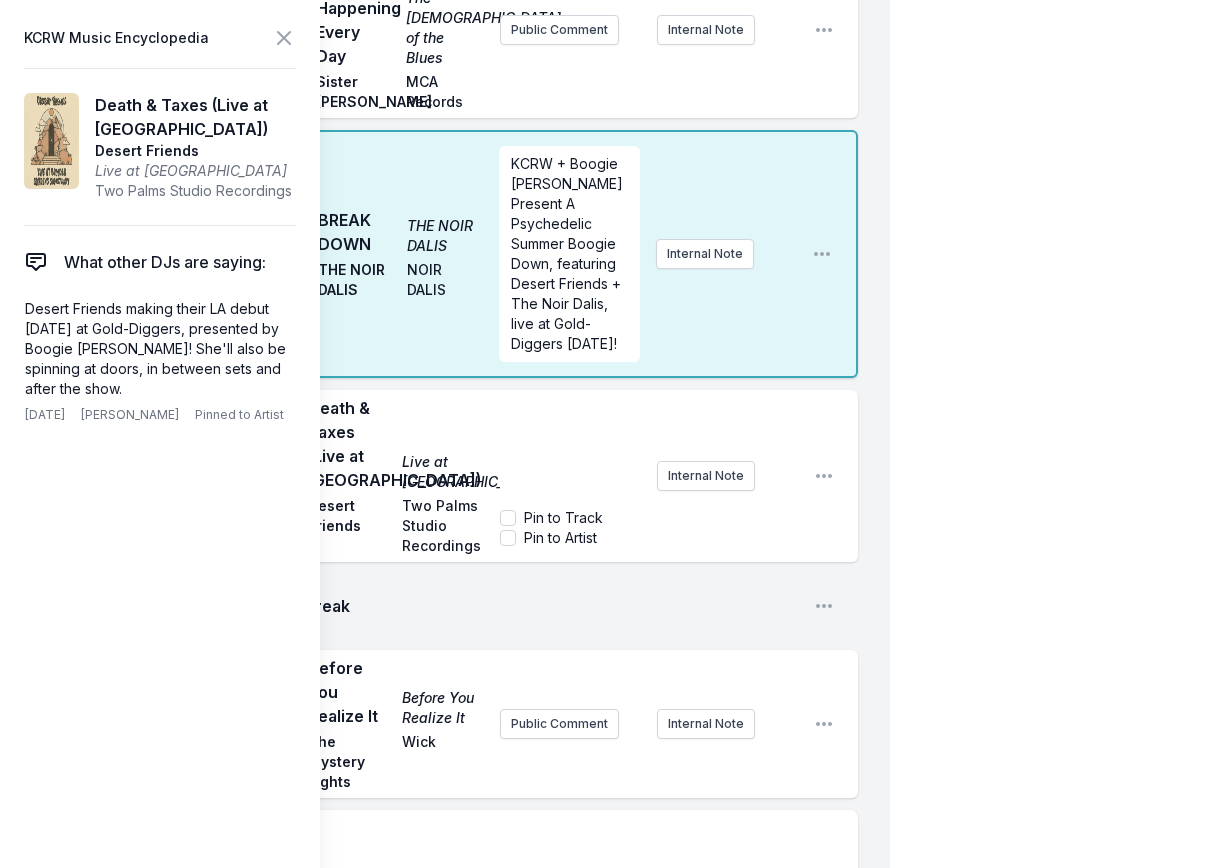 scroll, scrollTop: 180, scrollLeft: 0, axis: vertical 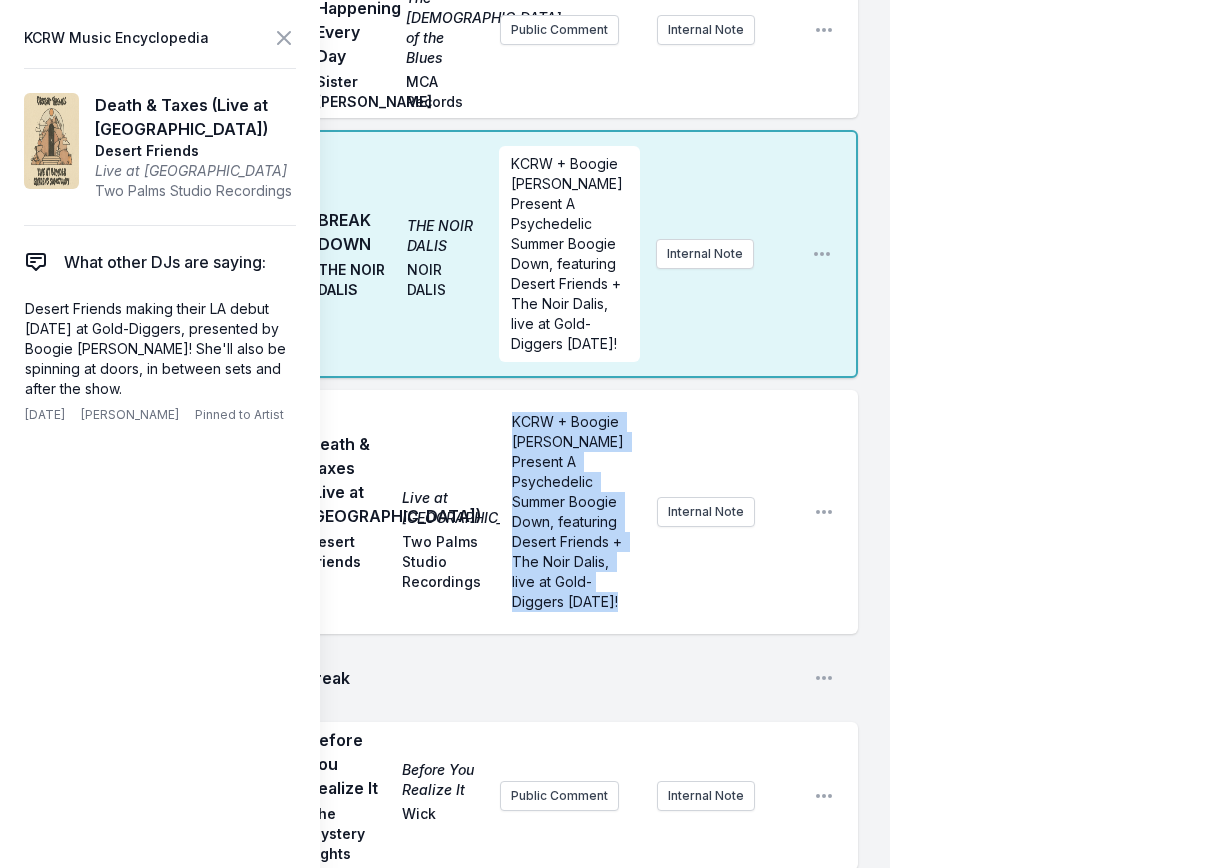 click on "KCRW + Boogie [PERSON_NAME] Present A Psychedelic Summer Boogie Down, featuring Desert Friends + The Noir Dalis, live at Gold-Diggers [DATE]! Internal Note" at bounding box center (649, 512) 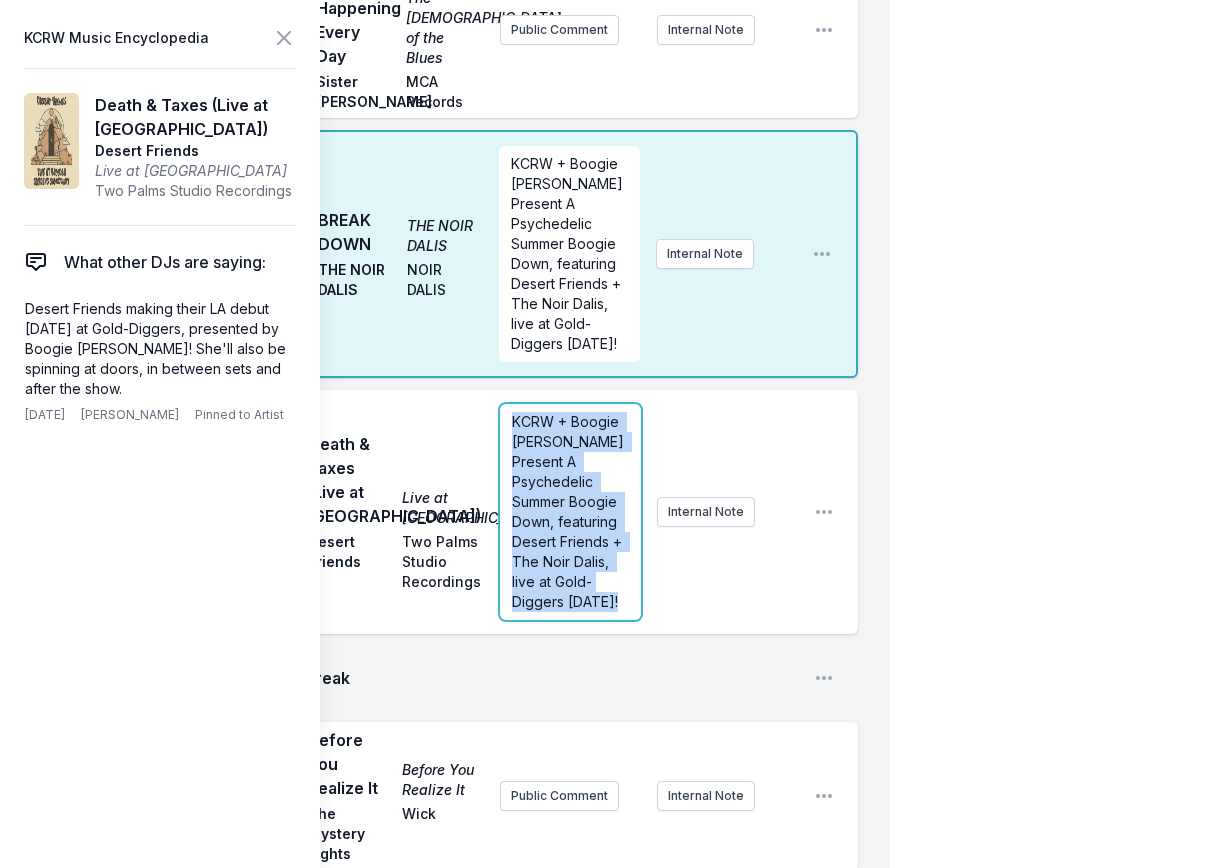 click on "Play Death & Taxes (Live at [GEOGRAPHIC_DATA]) Live at [GEOGRAPHIC_DATA] Desert Friends Two Palms Studio Recordings KCRW + Boogie [PERSON_NAME] Present A Psychedelic Summer Boogie Down, featuring Desert Friends + The Noir Dalis, live at Gold-Diggers [DATE]! Internal Note Open playlist item options" at bounding box center [461, 512] 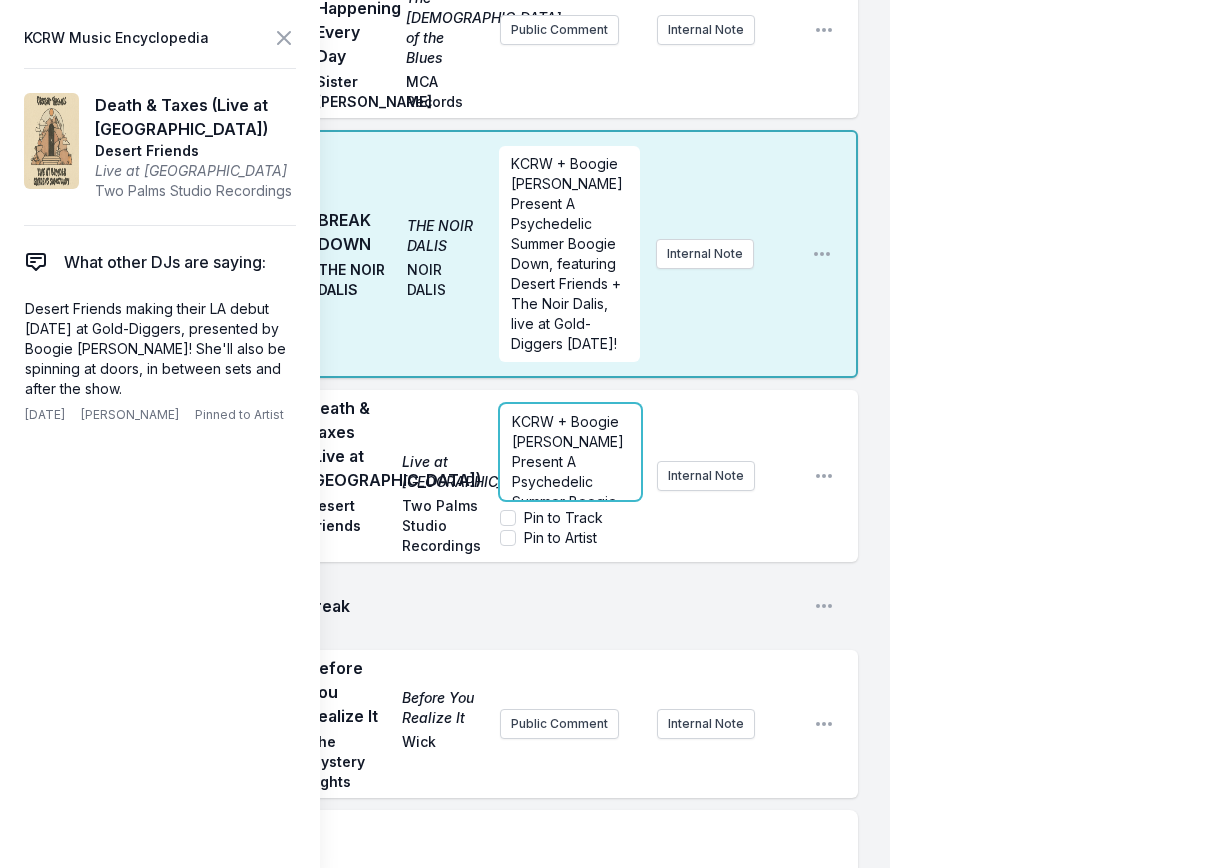 click on "KCRW + Boogie [PERSON_NAME] Present A Psychedelic Summer Boogie Down, featuring Desert Friends + The Noir Dalis, live at Gold-Diggers [DATE]!" at bounding box center (570, 512) 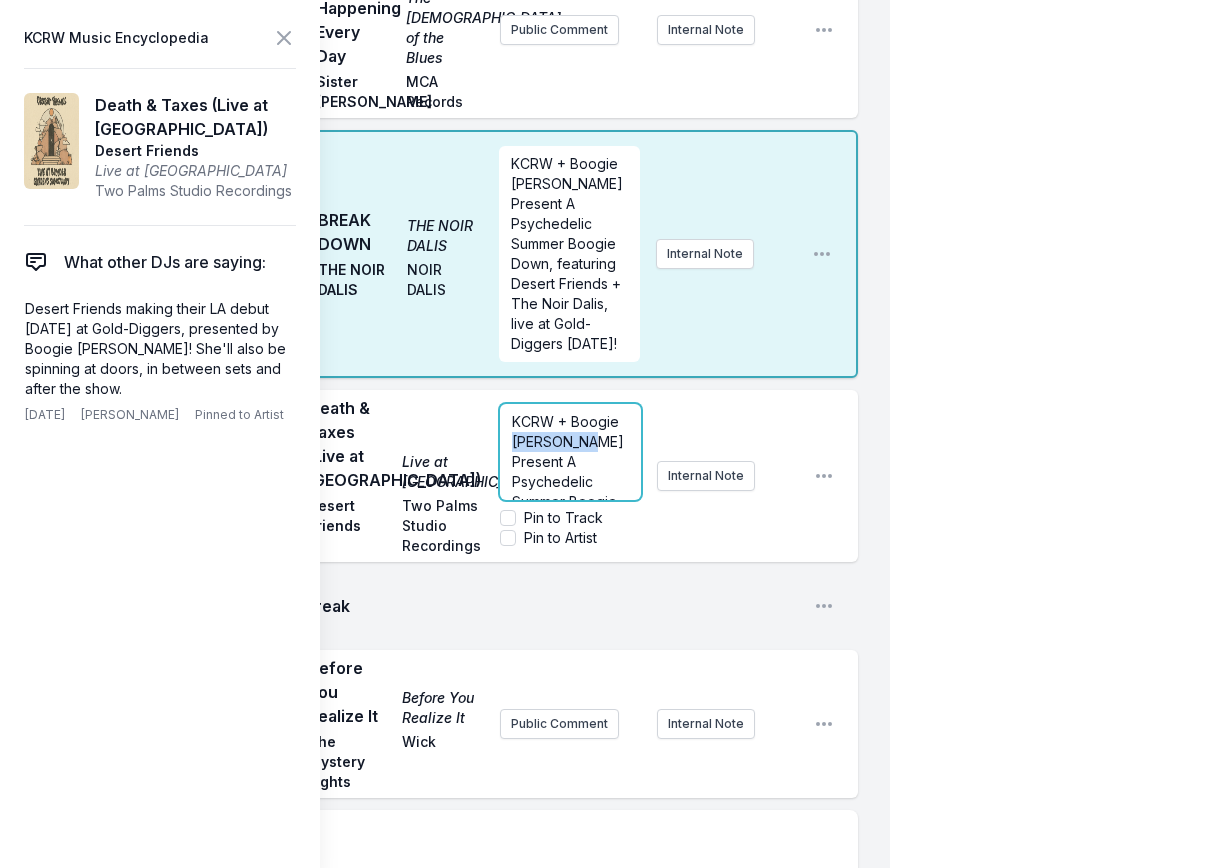 click on "KCRW + Boogie [PERSON_NAME] Present A Psychedelic Summer Boogie Down, featuring Desert Friends + The Noir Dalis, live at Gold-Diggers [DATE]!" at bounding box center [570, 512] 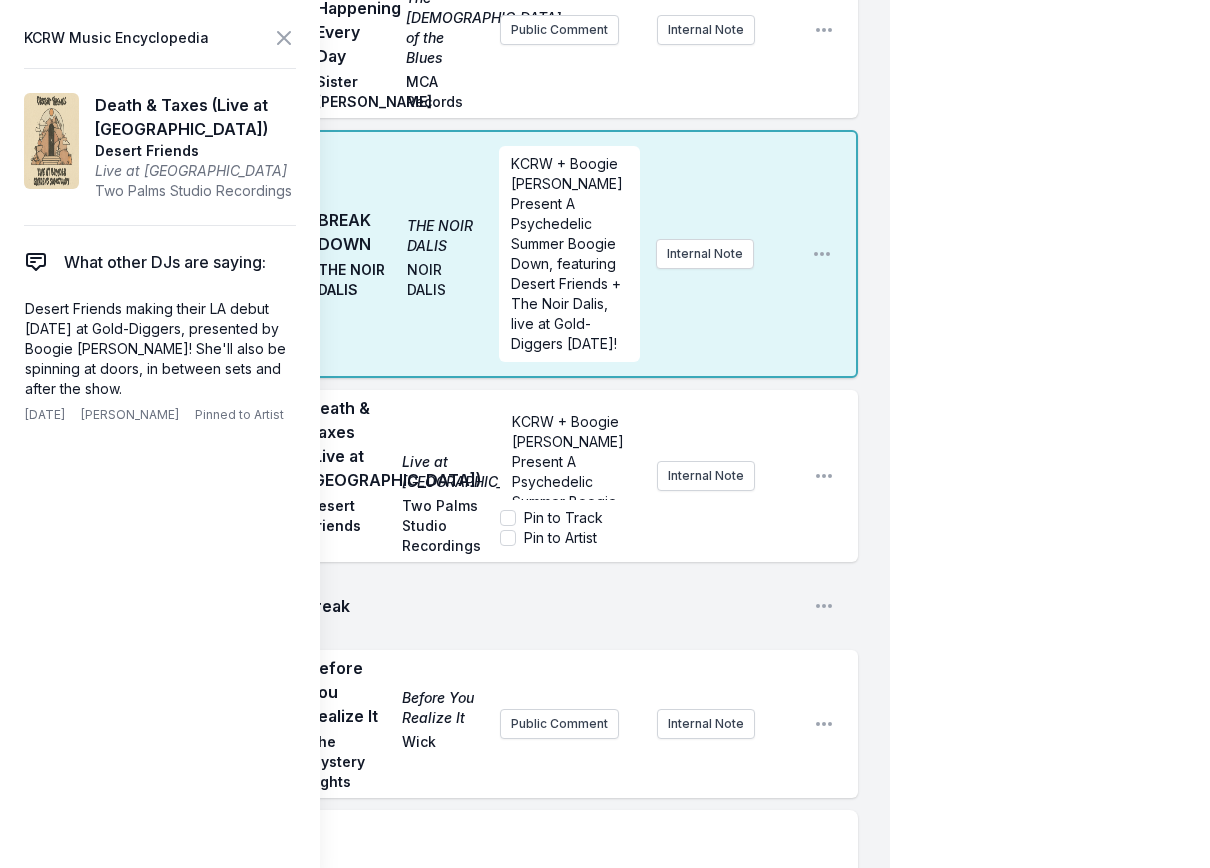 click on "Pin to Artist" at bounding box center [560, 538] 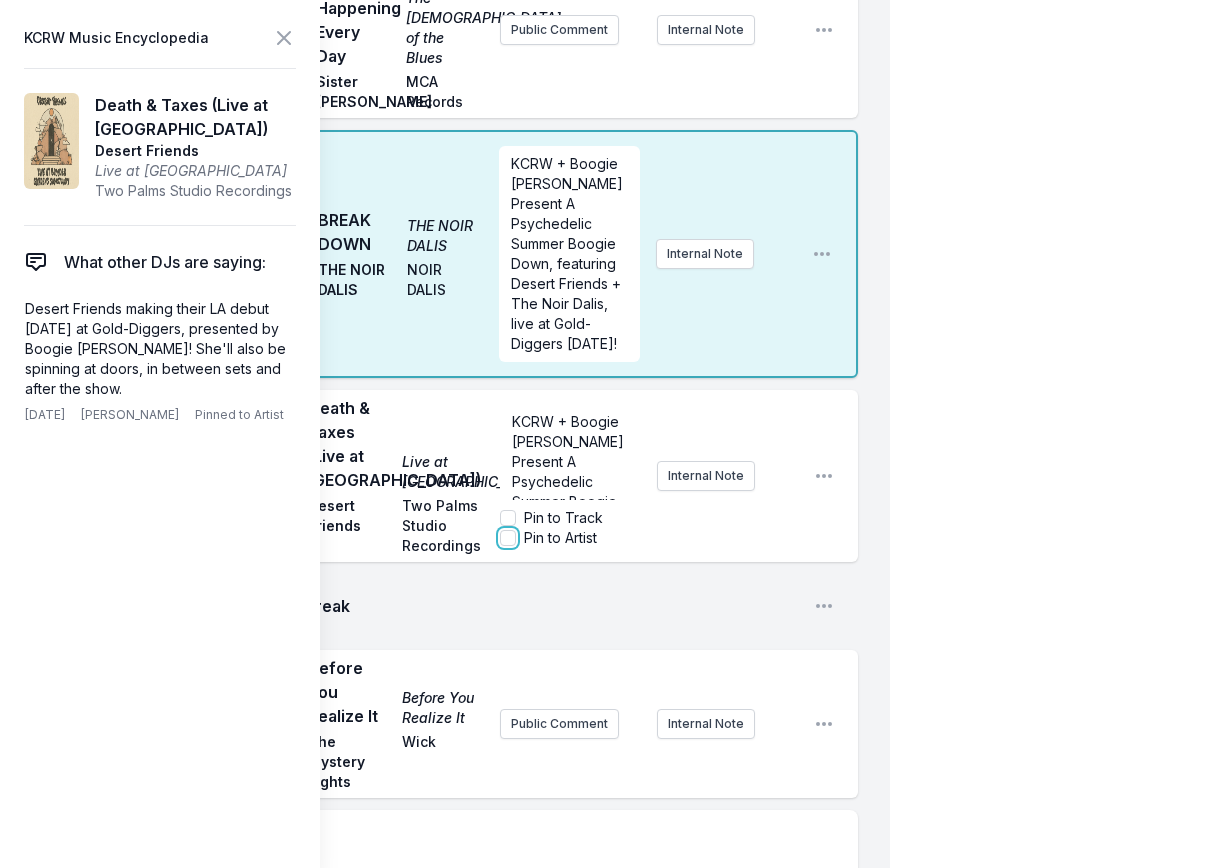 click on "Pin to Artist" at bounding box center [508, 538] 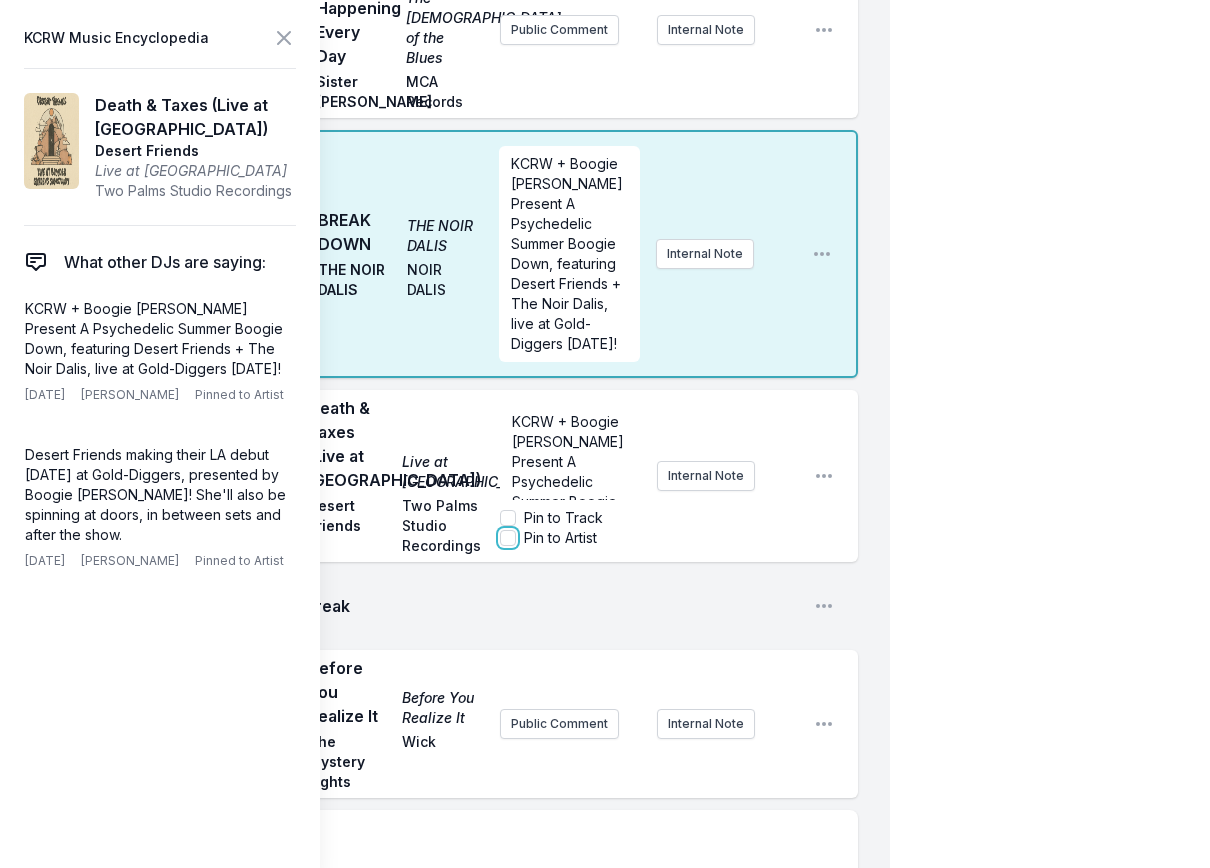 checkbox on "true" 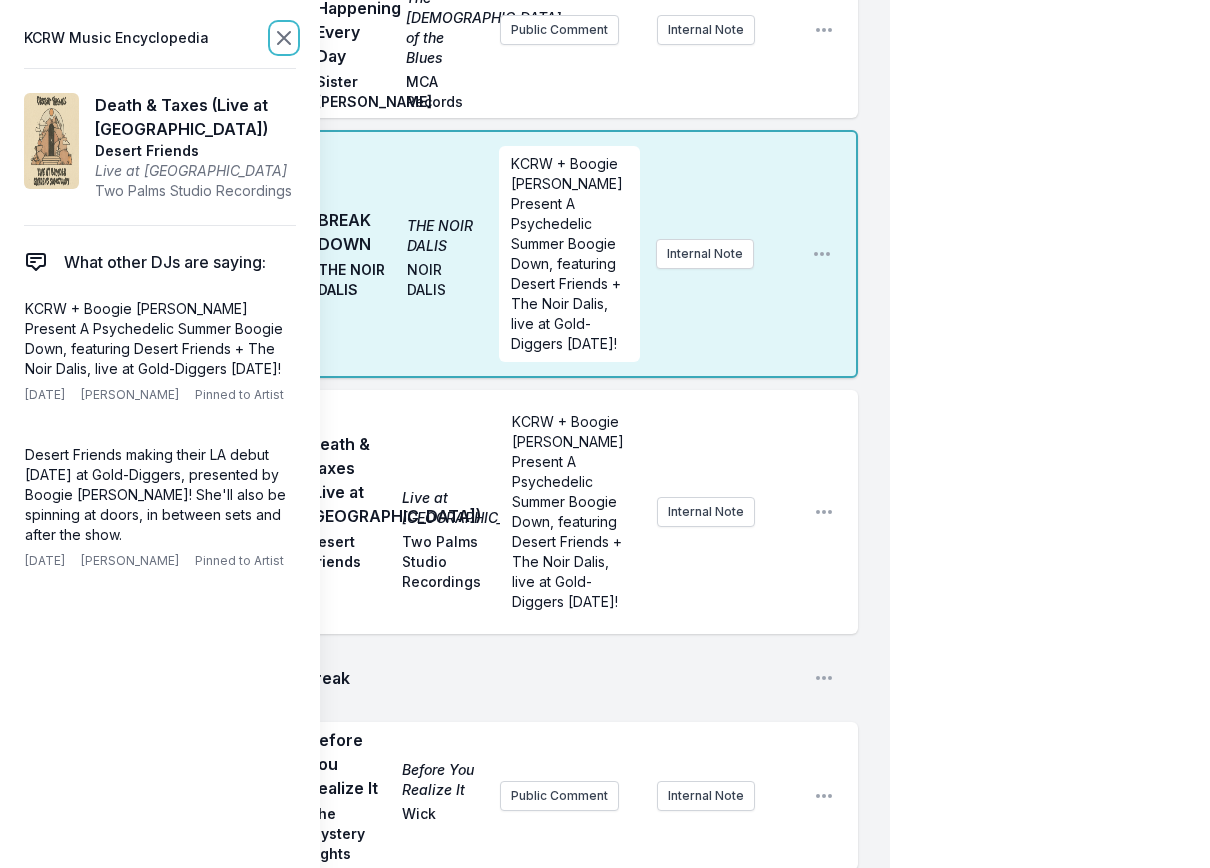 click 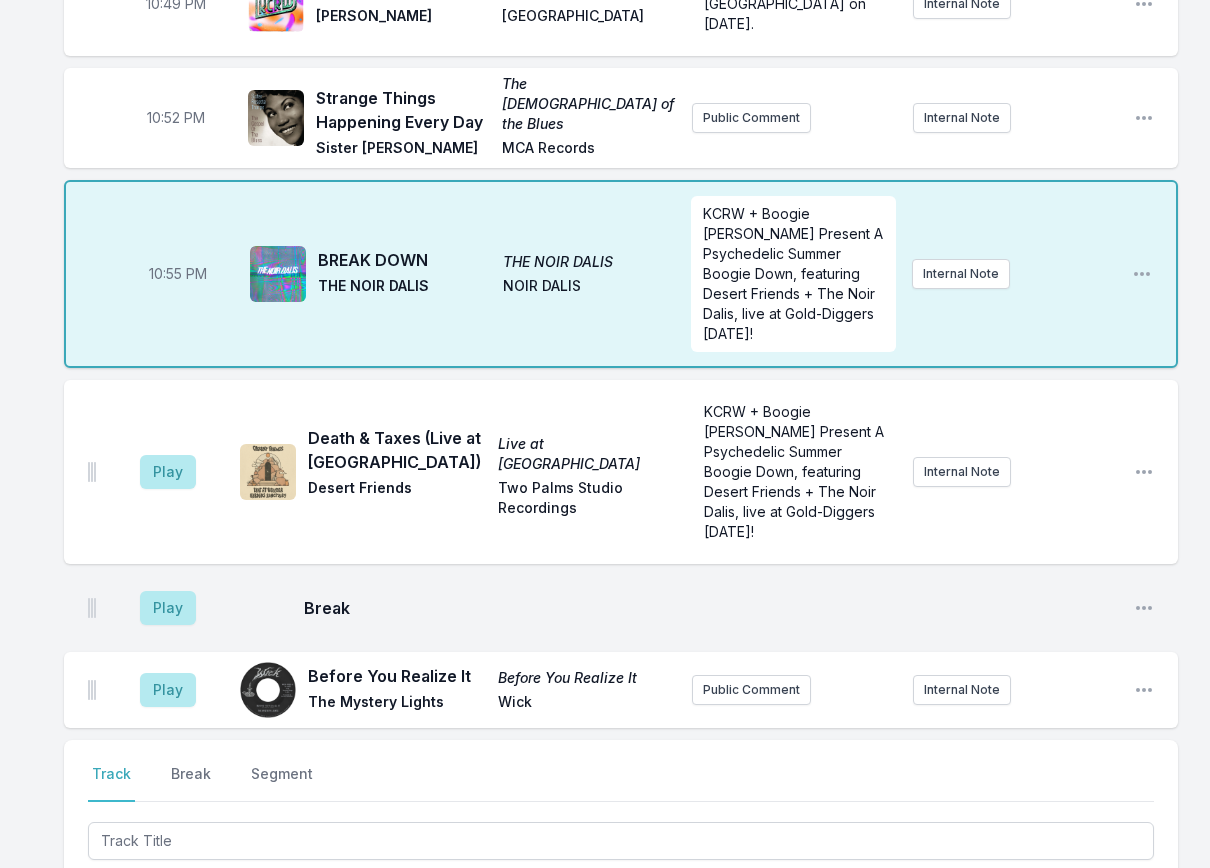 scroll, scrollTop: 1602, scrollLeft: 0, axis: vertical 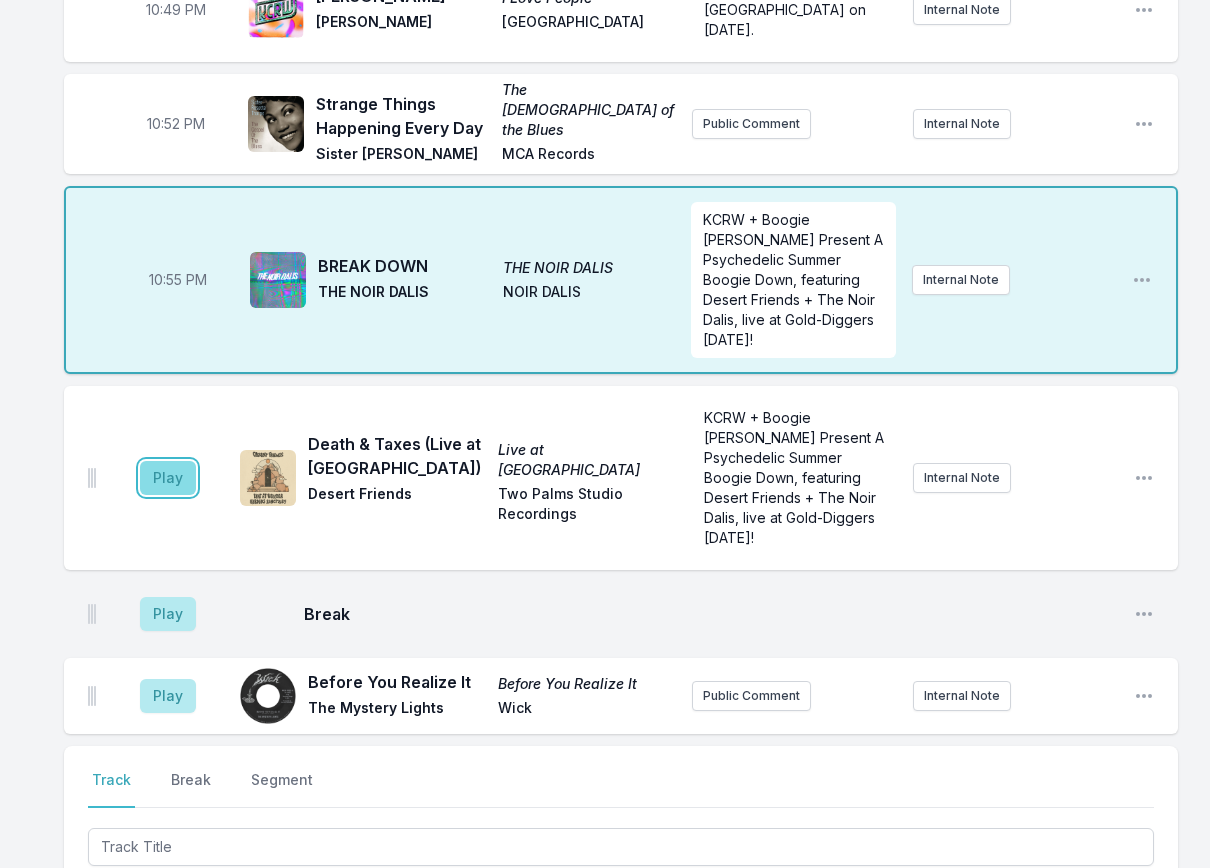 click on "Play" at bounding box center [168, 478] 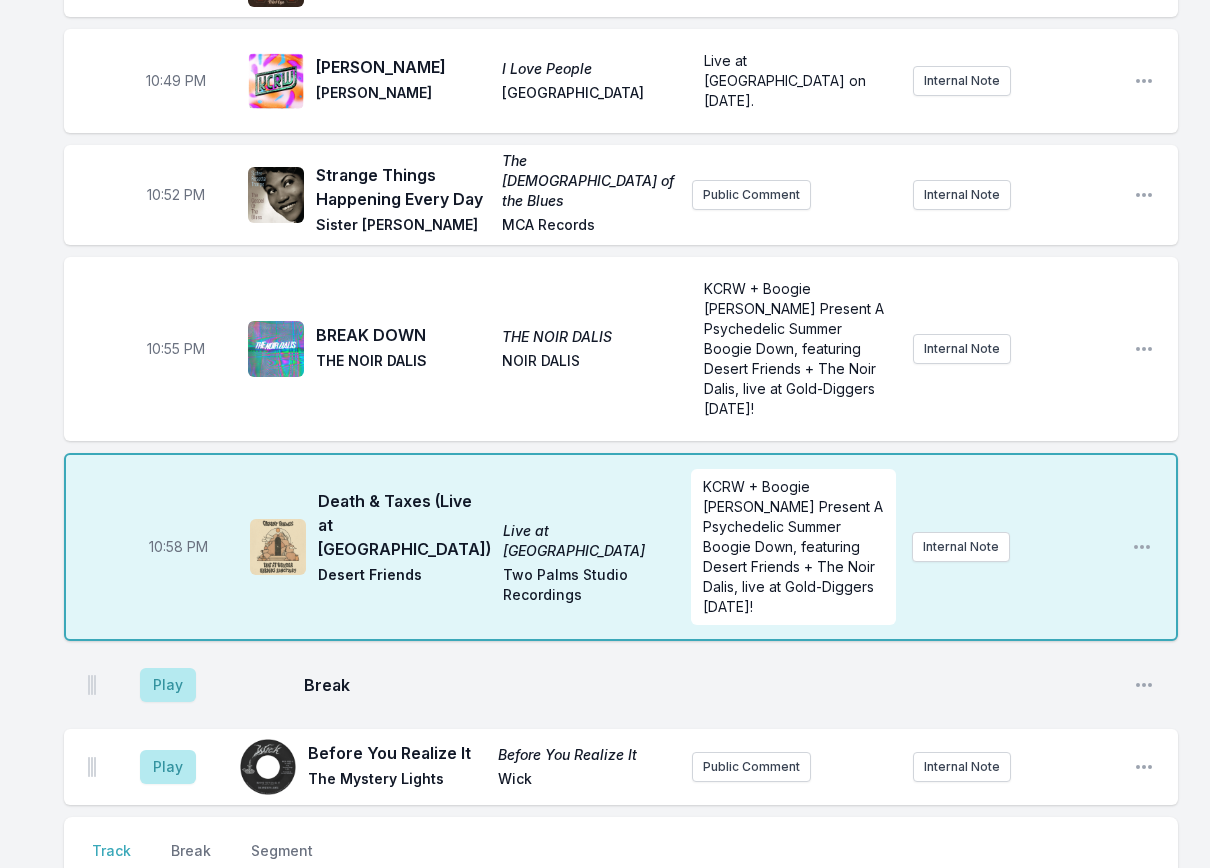 scroll, scrollTop: 1602, scrollLeft: 0, axis: vertical 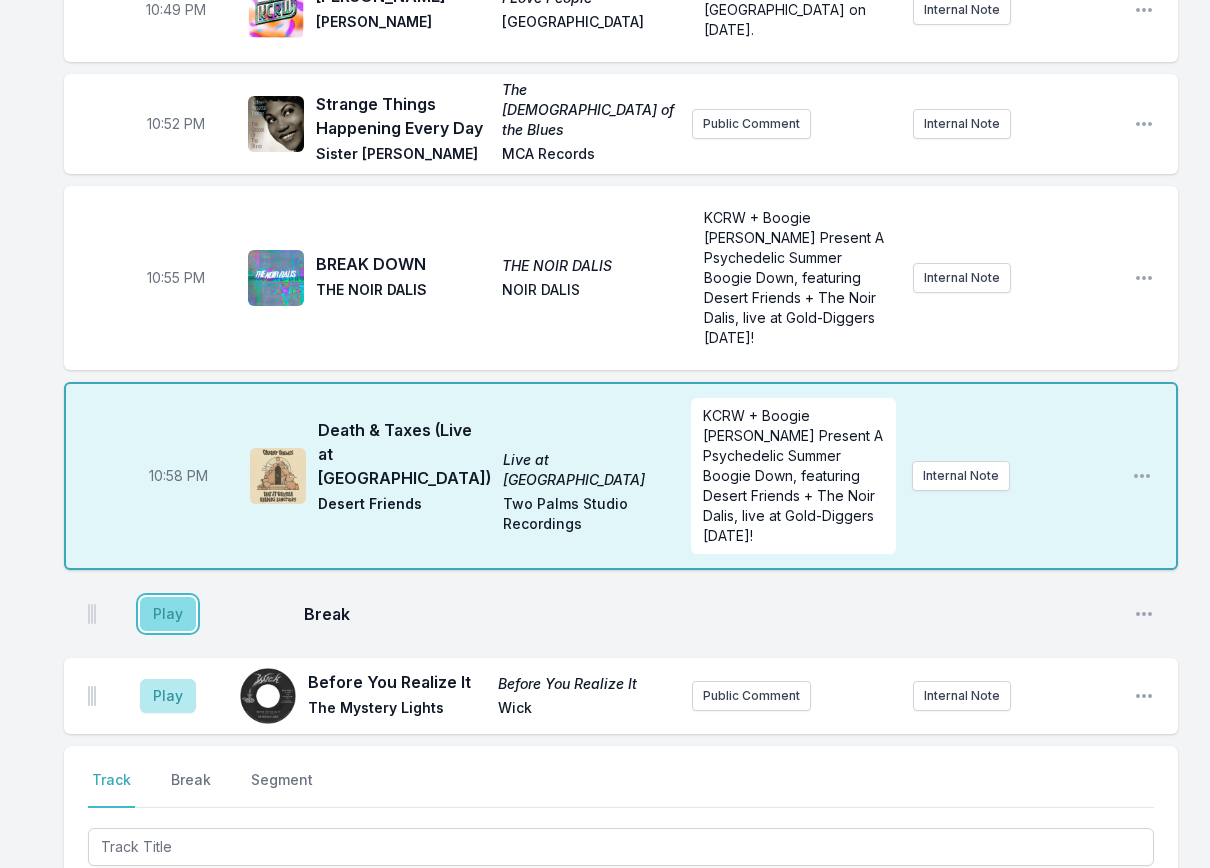 click on "Play" at bounding box center [168, 614] 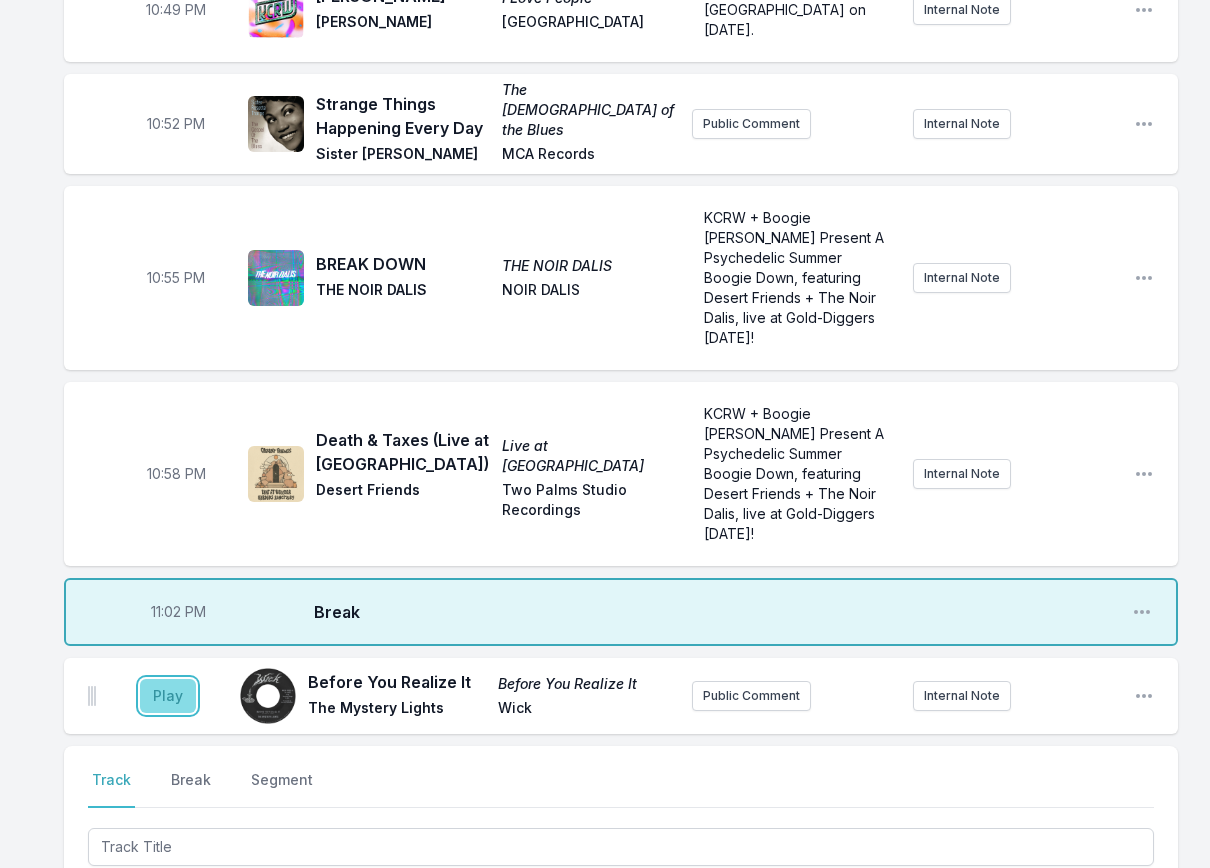 click on "Play" at bounding box center (168, 696) 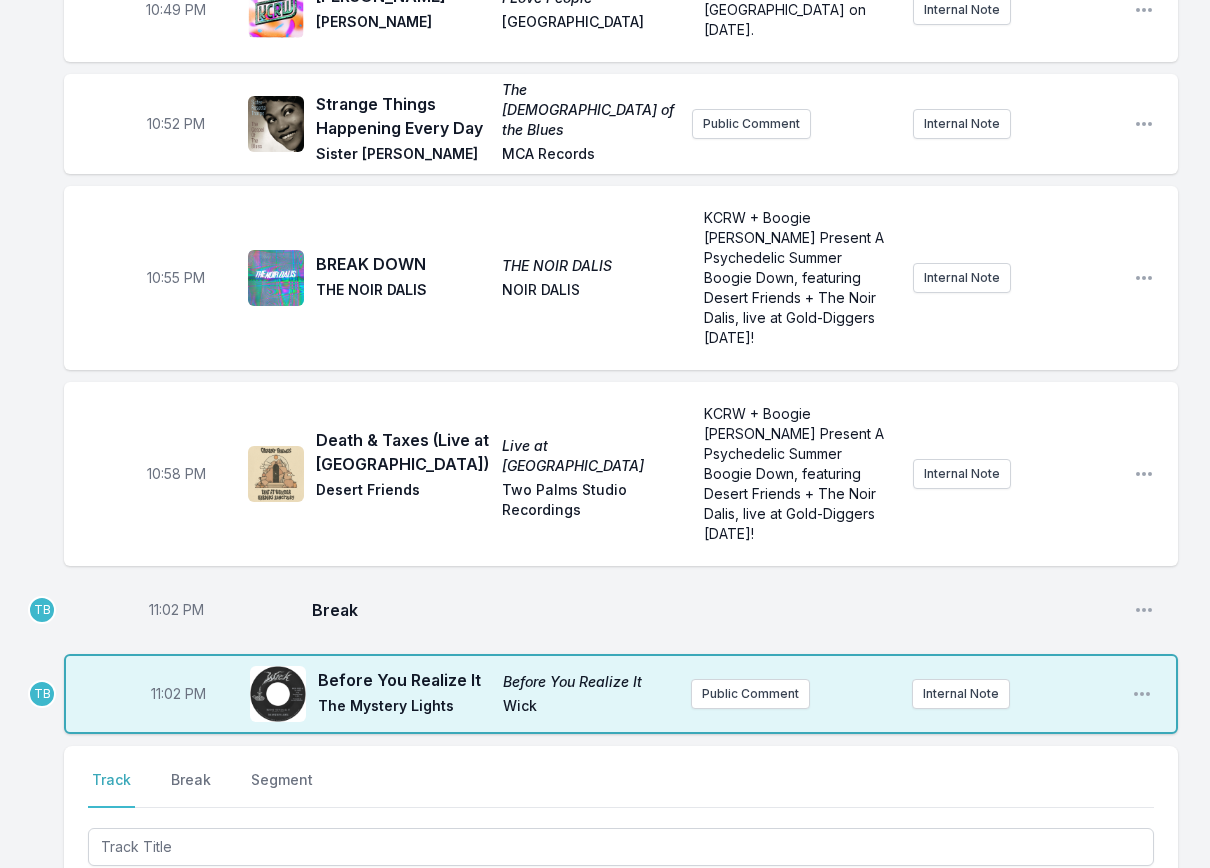 click on "11:02 PM" at bounding box center (176, 610) 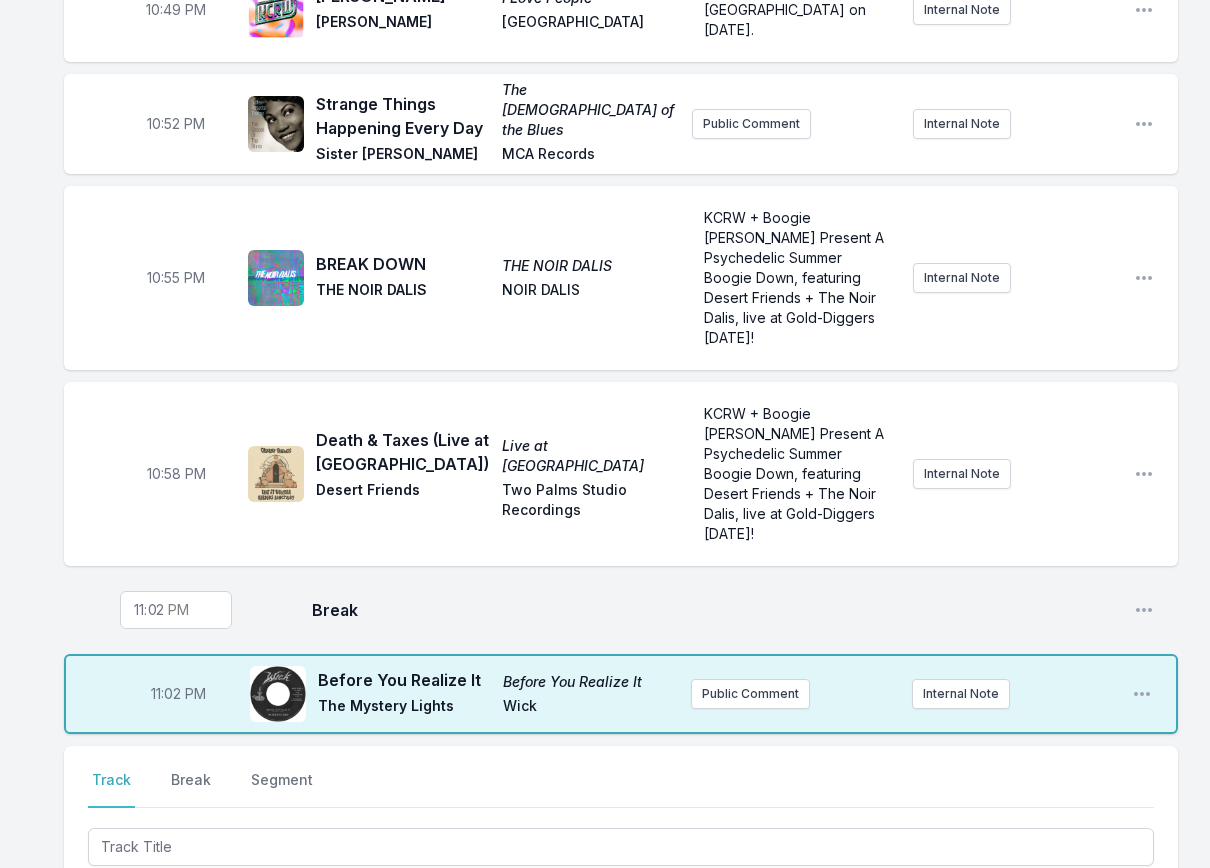 click on "23:02" at bounding box center [176, 610] 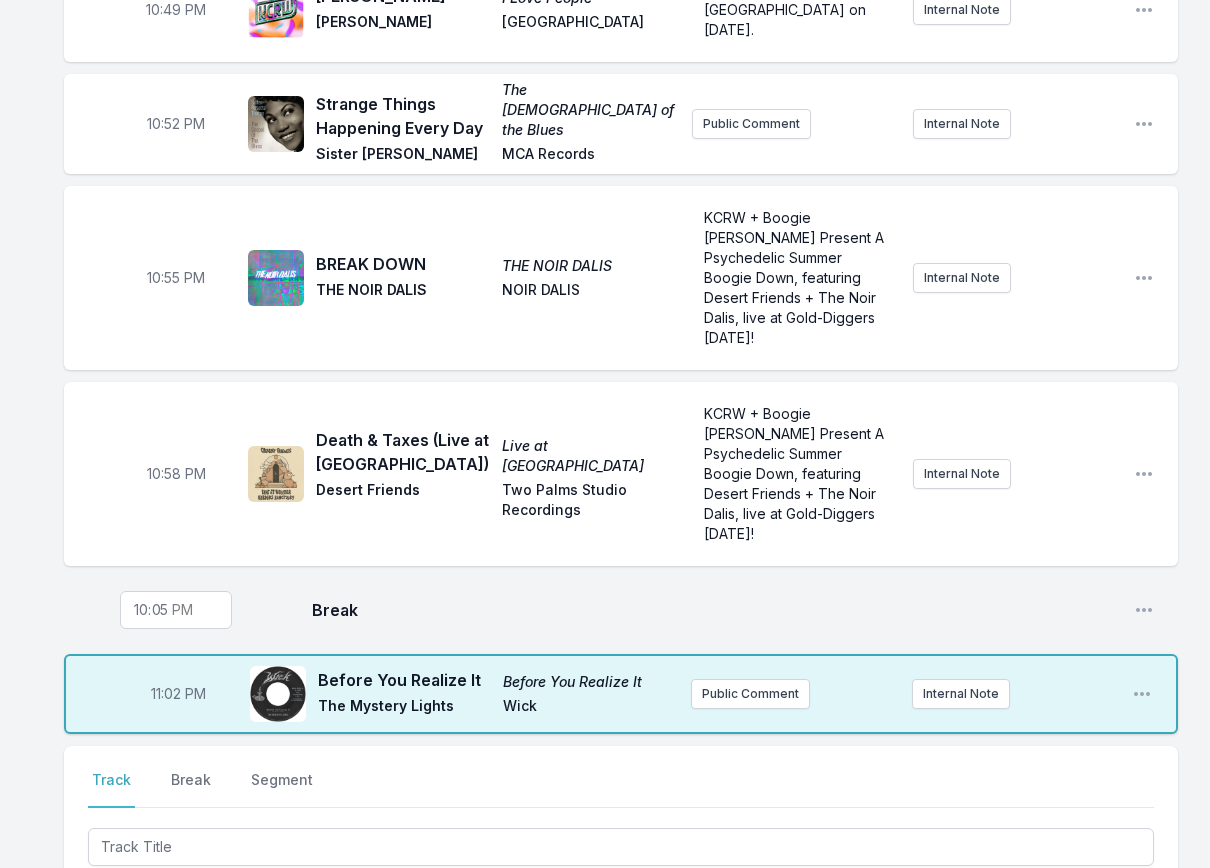 type on "22:59" 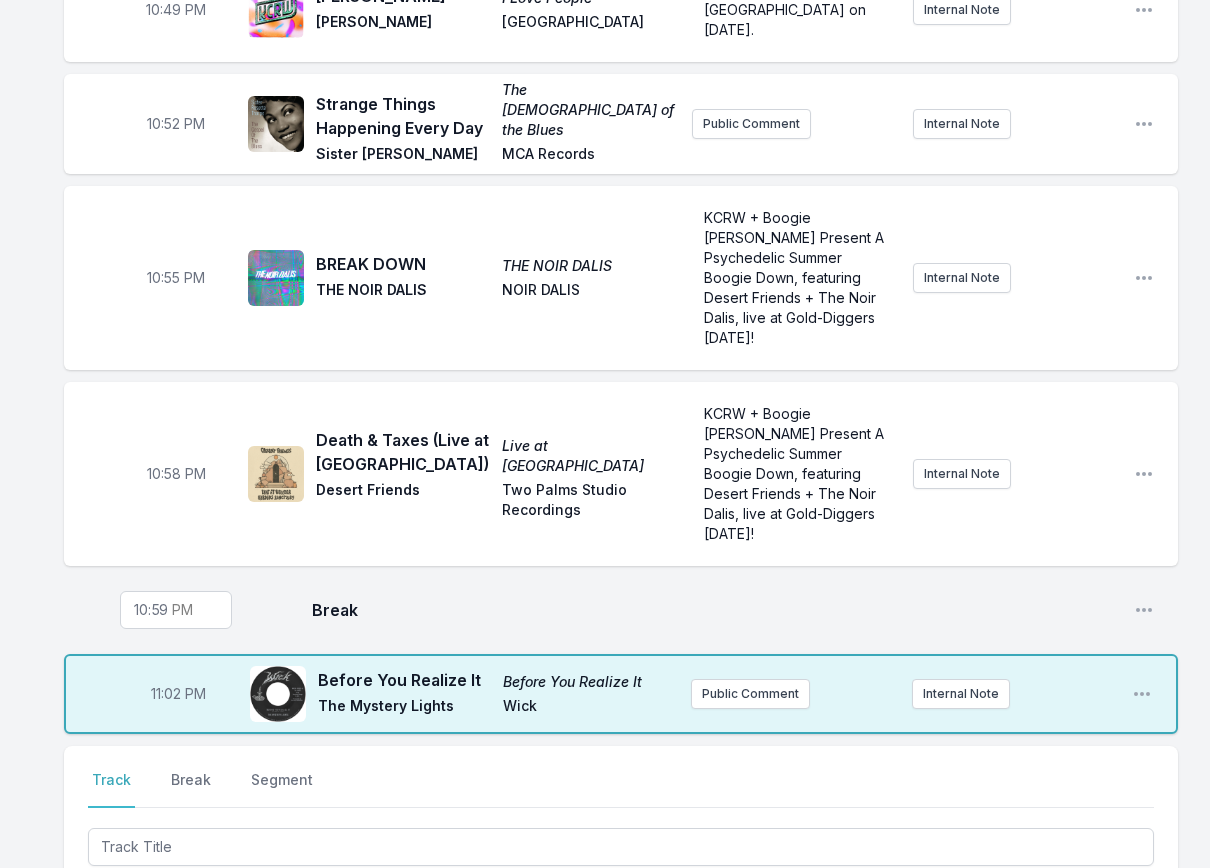 click on "22:59 Break Open playlist item options" at bounding box center [621, 610] 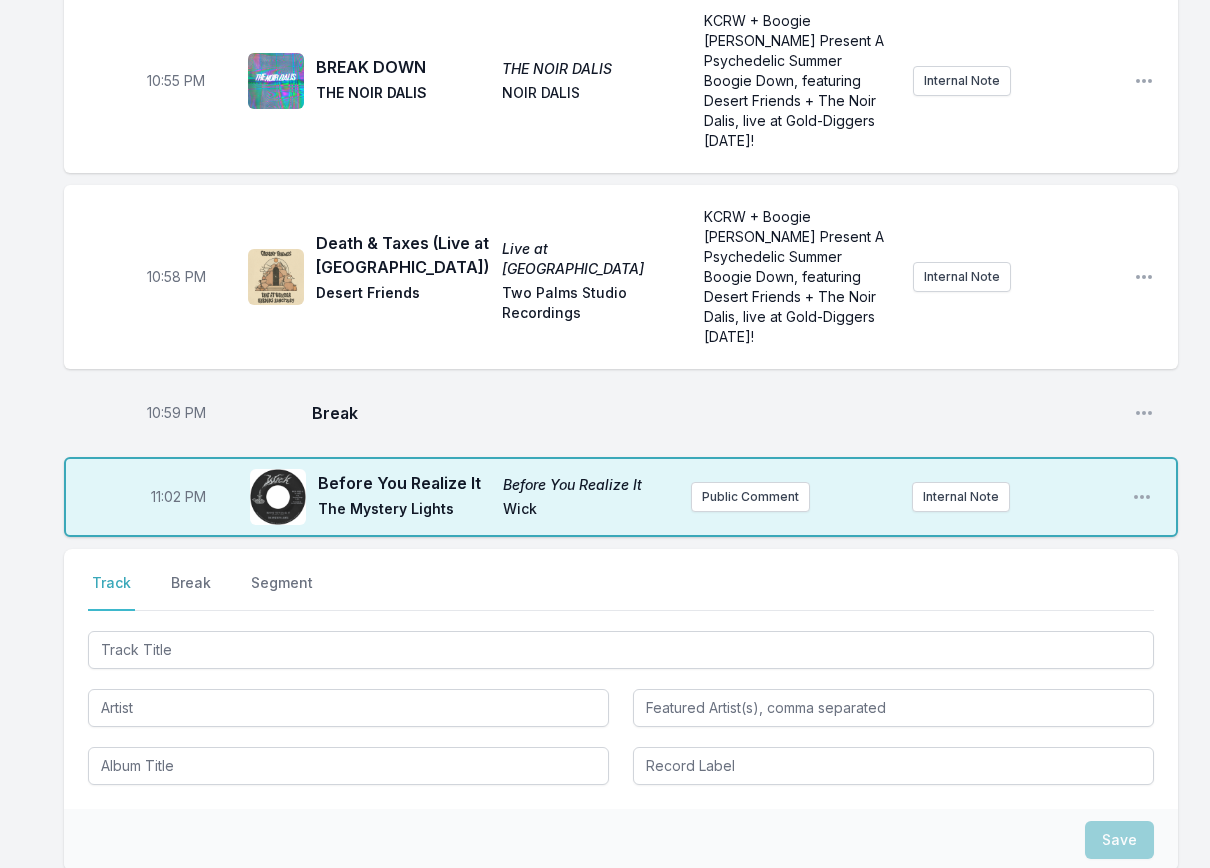scroll, scrollTop: 1802, scrollLeft: 0, axis: vertical 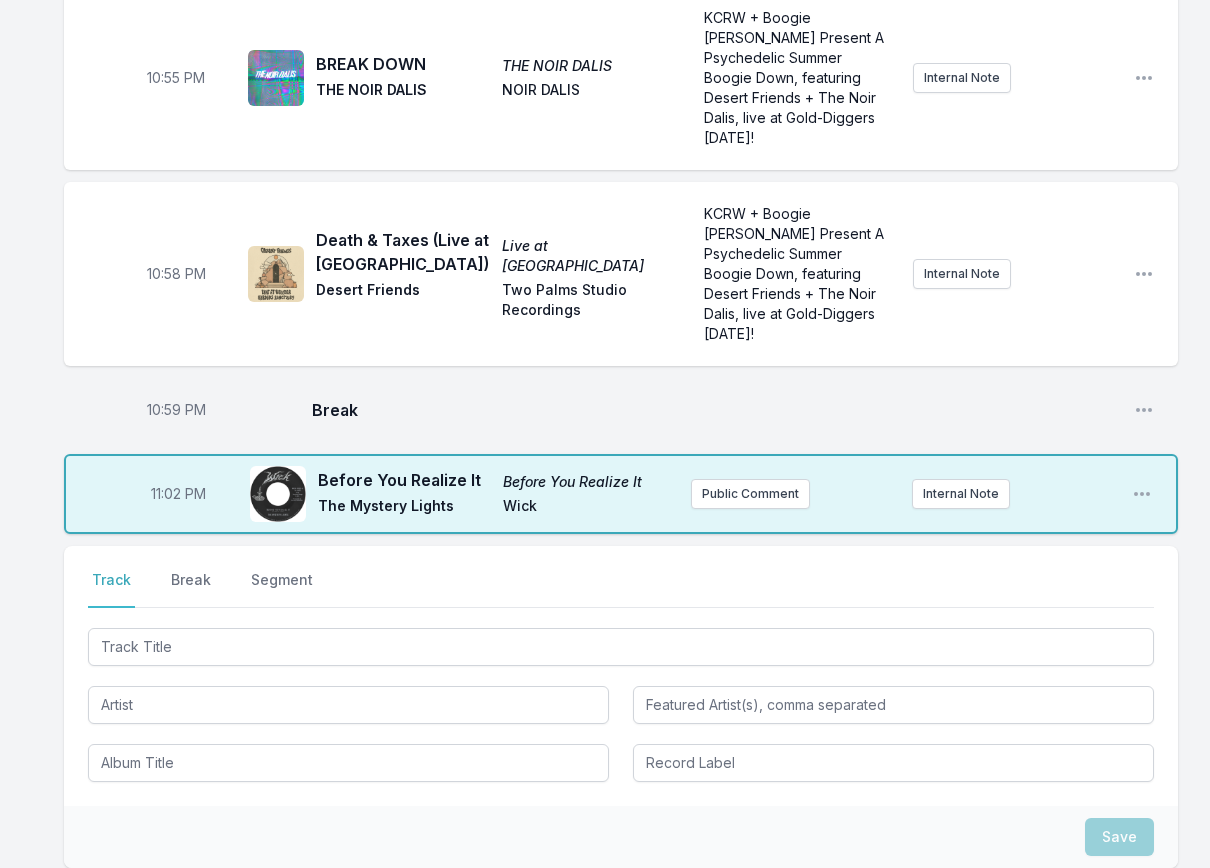 click at bounding box center [621, 703] 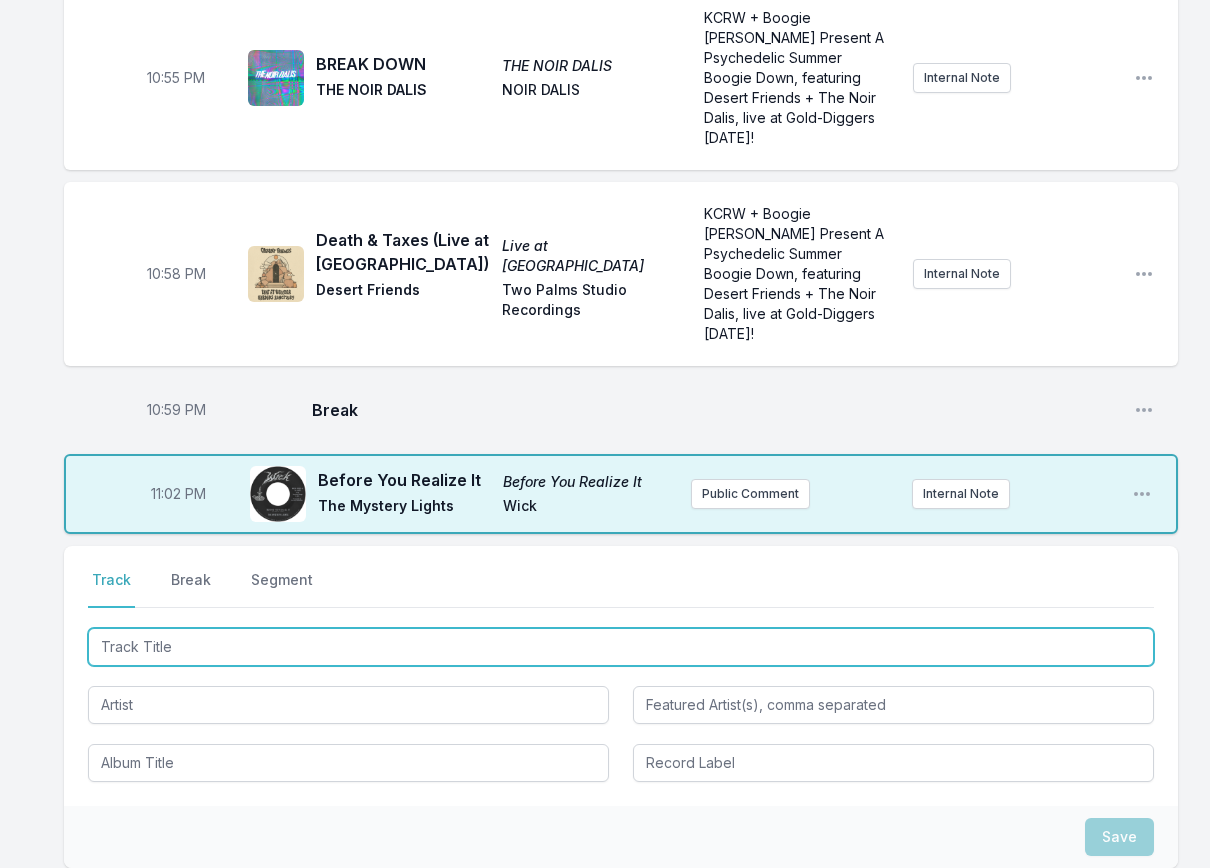 click at bounding box center (621, 647) 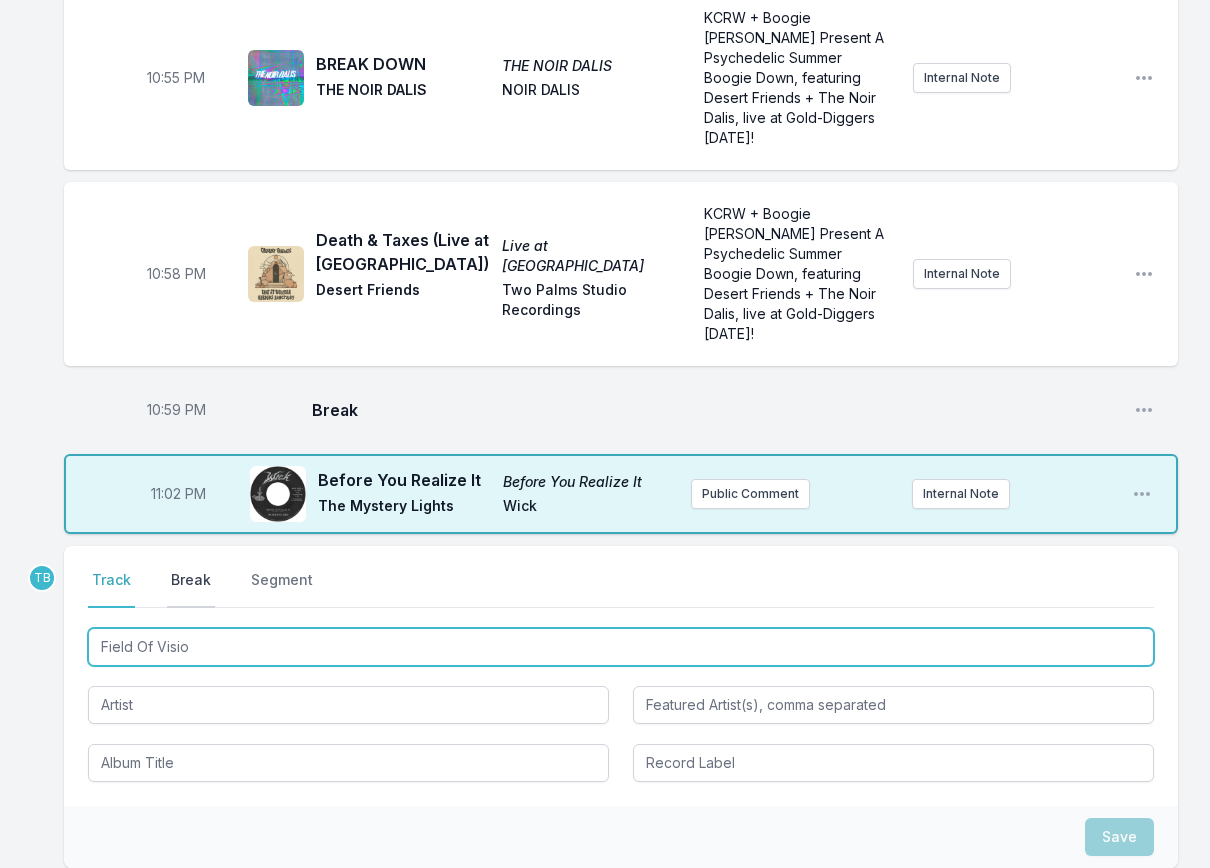 type on "Field Of Vision" 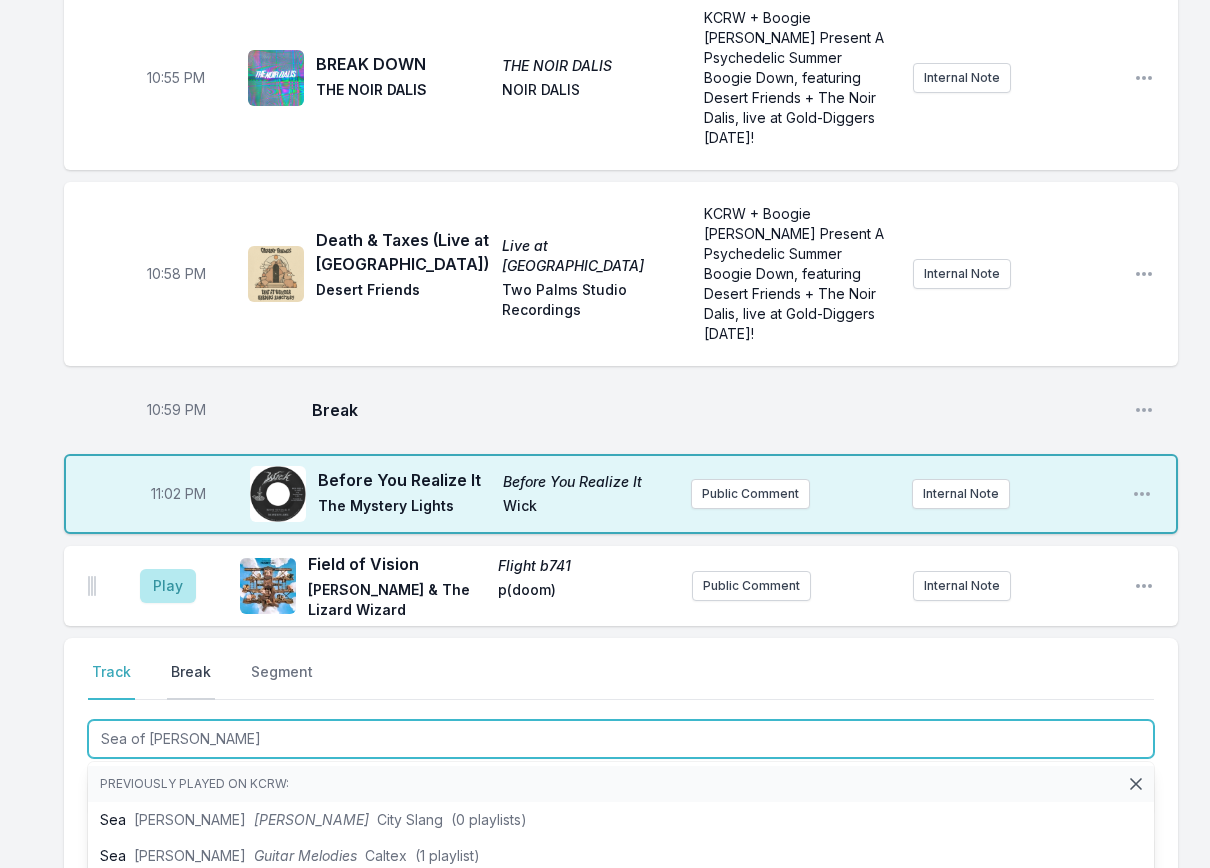 type on "Sea of Doubt" 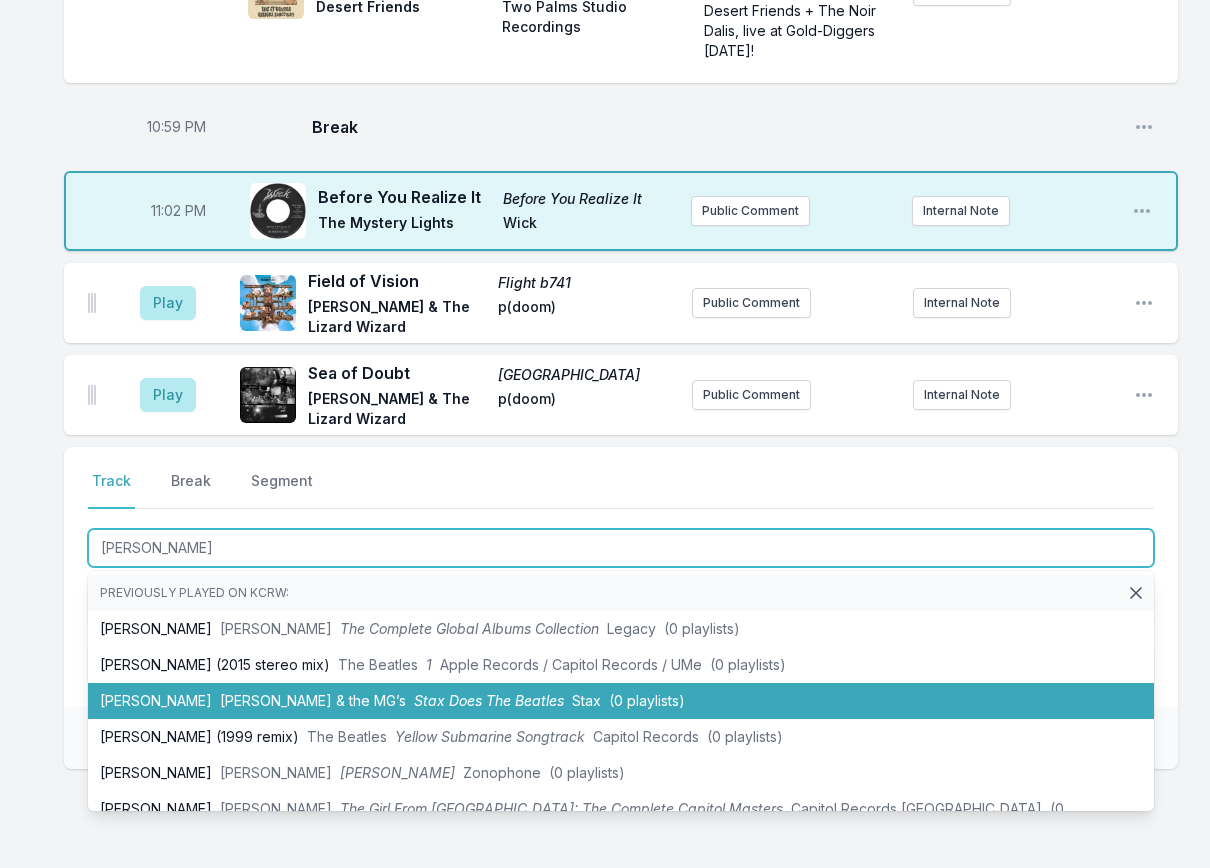 scroll, scrollTop: 2086, scrollLeft: 0, axis: vertical 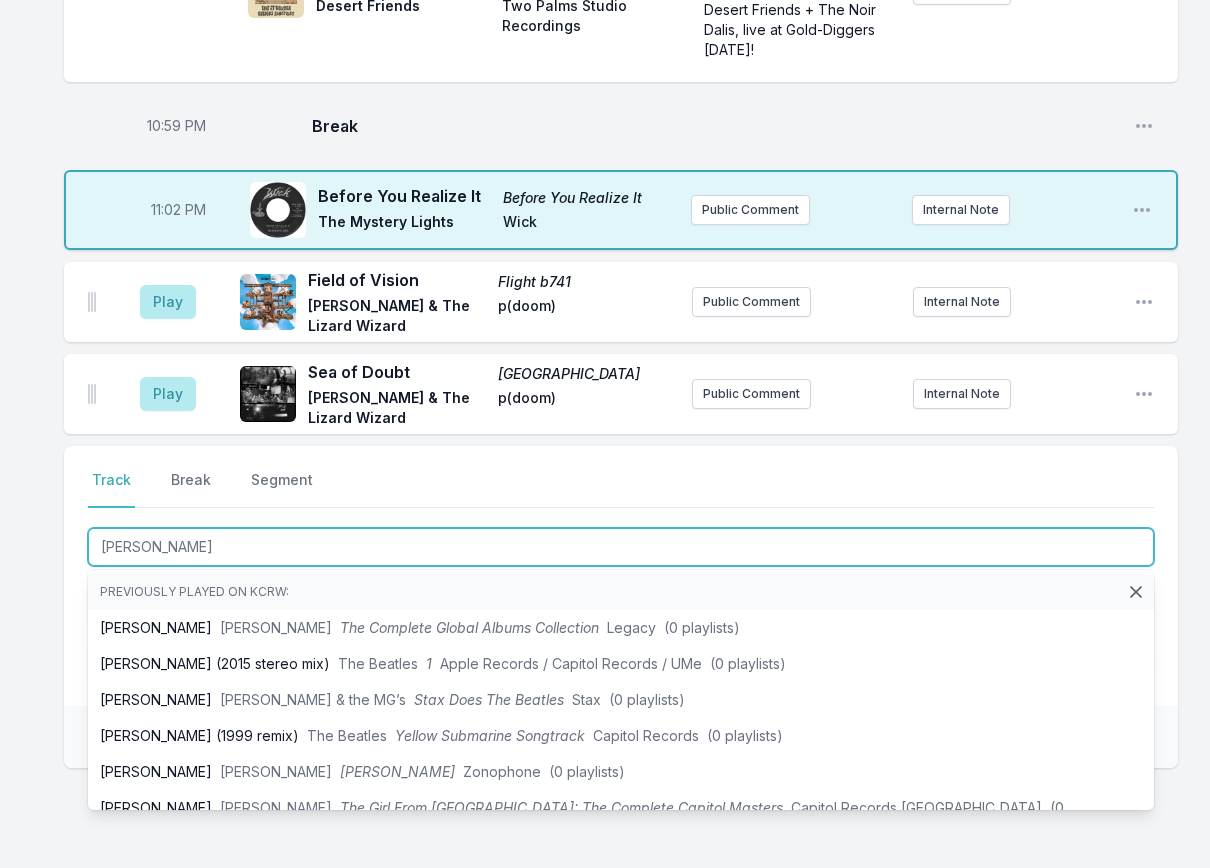type on "[PERSON_NAME]" 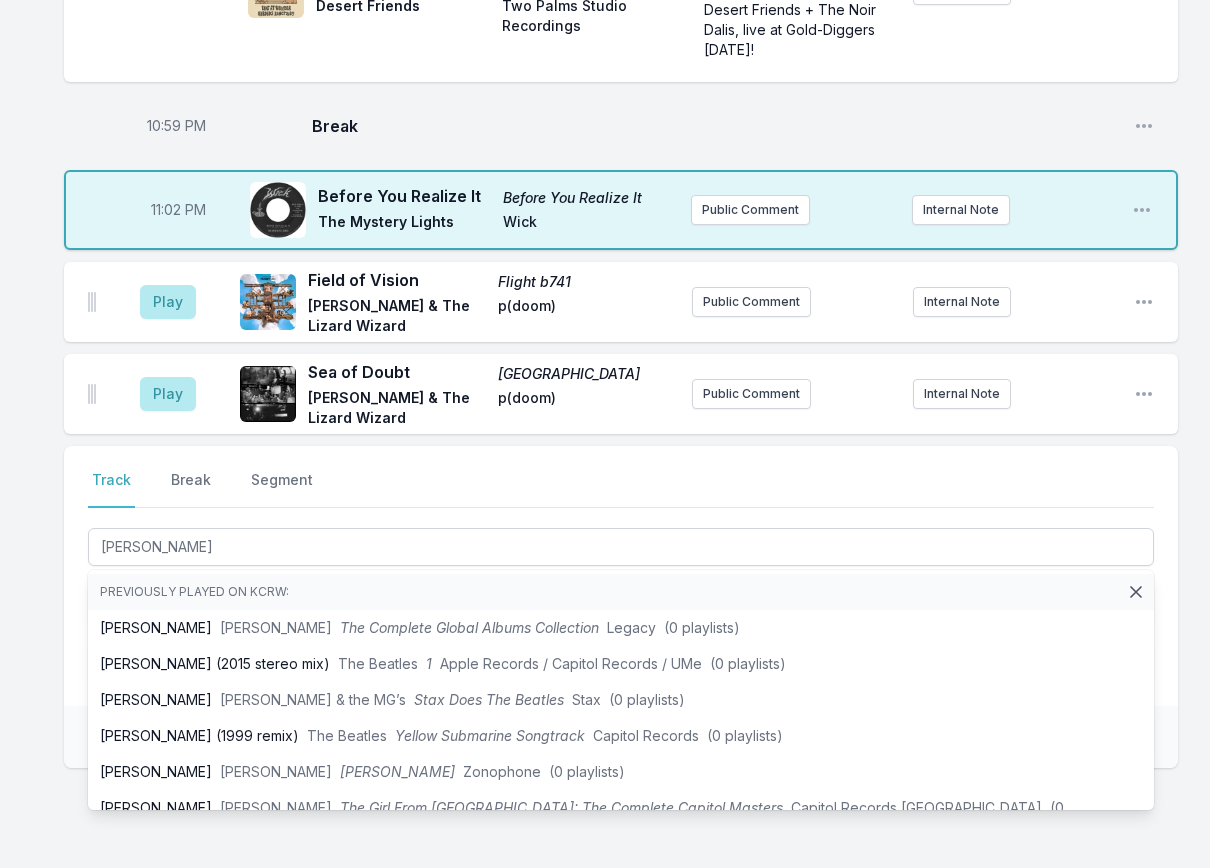 click on "Select a tab Track Break Segment Track Break Segment [PERSON_NAME] Previously played on KCRW: [PERSON_NAME] [PERSON_NAME] The Complete Global Albums Collection Legacy (0 playlists) [PERSON_NAME] (2015 stereo mix) The Beatles 1 Apple Records / Capitol Records / UMe (0 playlists) [PERSON_NAME] [PERSON_NAME] & the MG’s Stax Does The Beatles Stax (0 playlists) [PERSON_NAME] (1999 remix) The Beatles Yellow Submarine Songtrack Capitol Records (0 playlists) [PERSON_NAME] Lord Sitar Lord Sitar Zonophone (0 playlists) [PERSON_NAME] [PERSON_NAME] The Girl From Chickasaw County: The Complete Capitol Masters Capitol Records Nashville (0 playlists) [PERSON_NAME] (stereo) [PERSON_NAME] Soul Queen Atlantic / Rhino Atlantic (0 playlists) [PERSON_NAME] (stereo) [PERSON_NAME] Queen of Soul: The Atlantic Recordings Atlantic / Rhino (0 playlists) [PERSON_NAME] [PERSON_NAME] Now Studio 1 (1 playlist) [PERSON_NAME] (stereo) [PERSON_NAME] This Girl’s in Love With You Atlantic / Rhino (0 playlists) [PERSON_NAME] Four Tops" at bounding box center [621, 576] 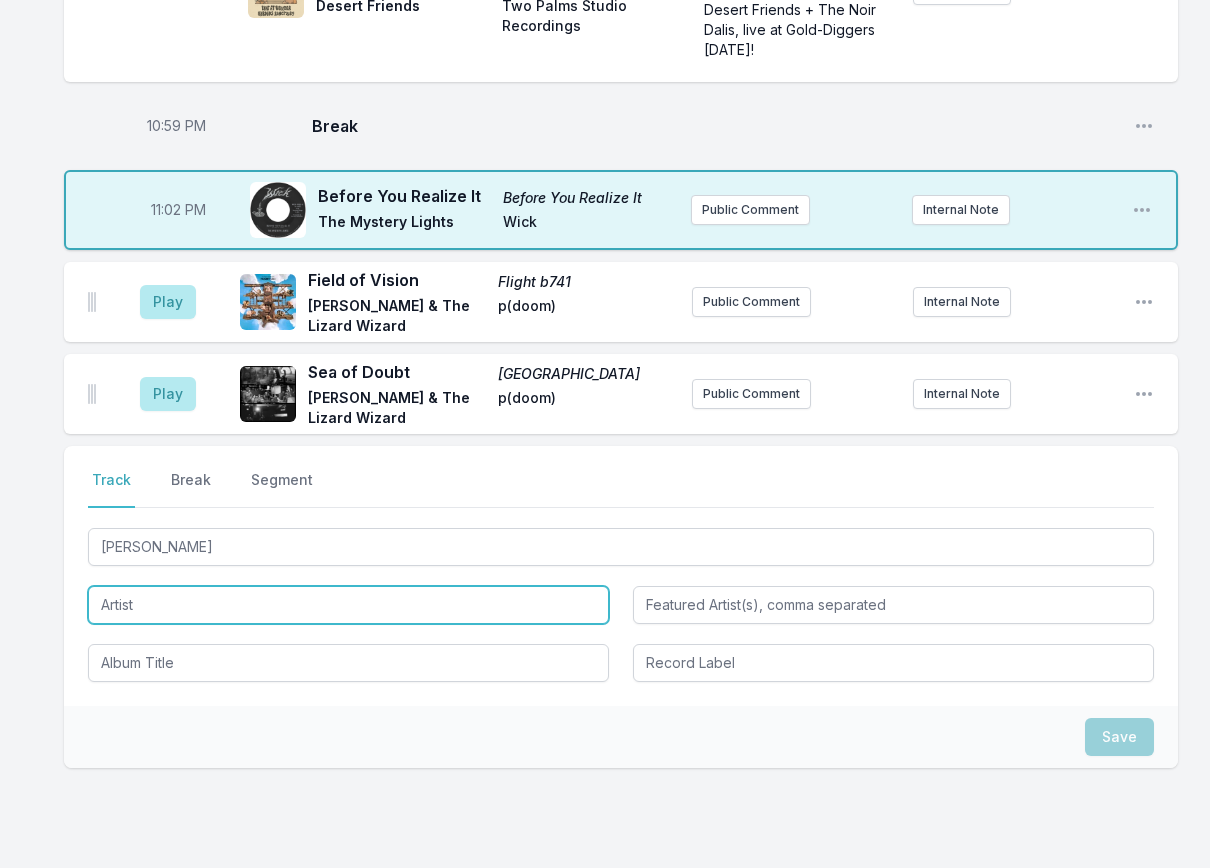 click at bounding box center (348, 605) 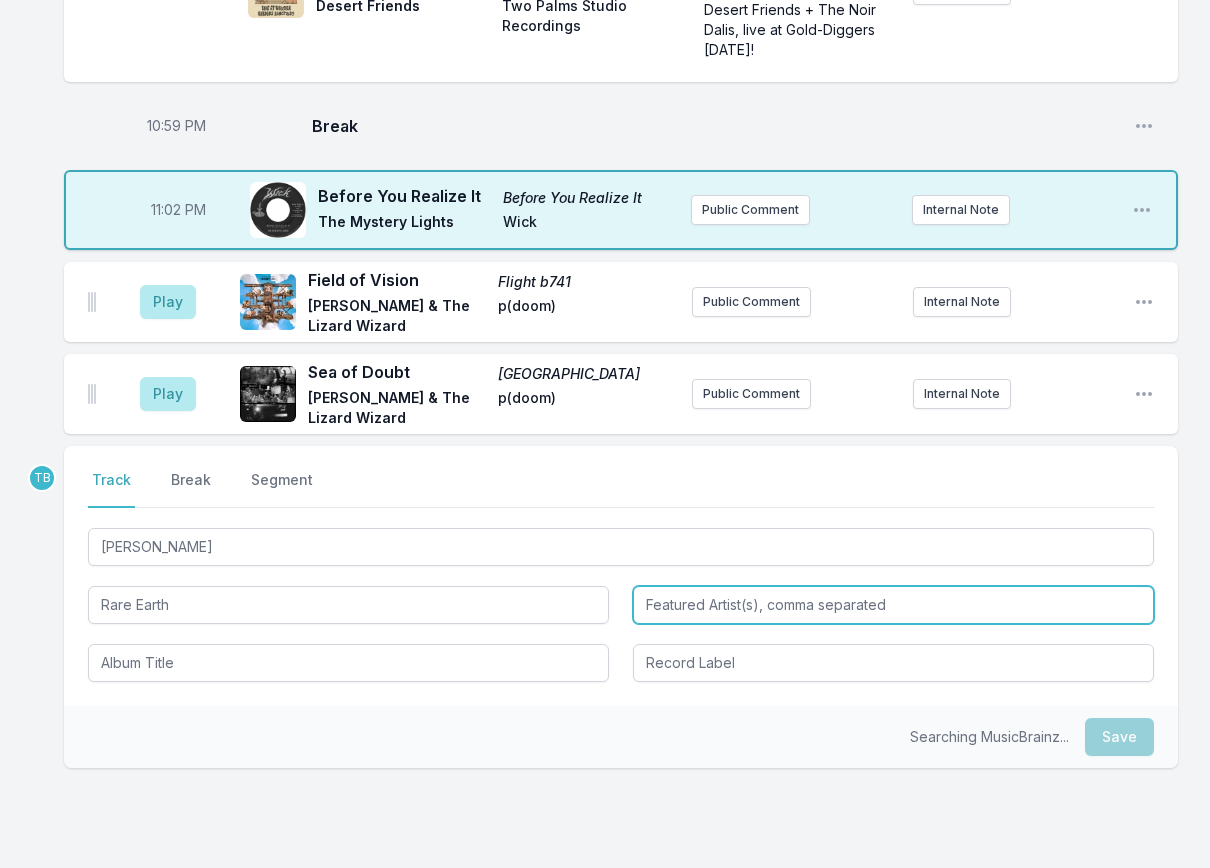 type on "Rare Earth" 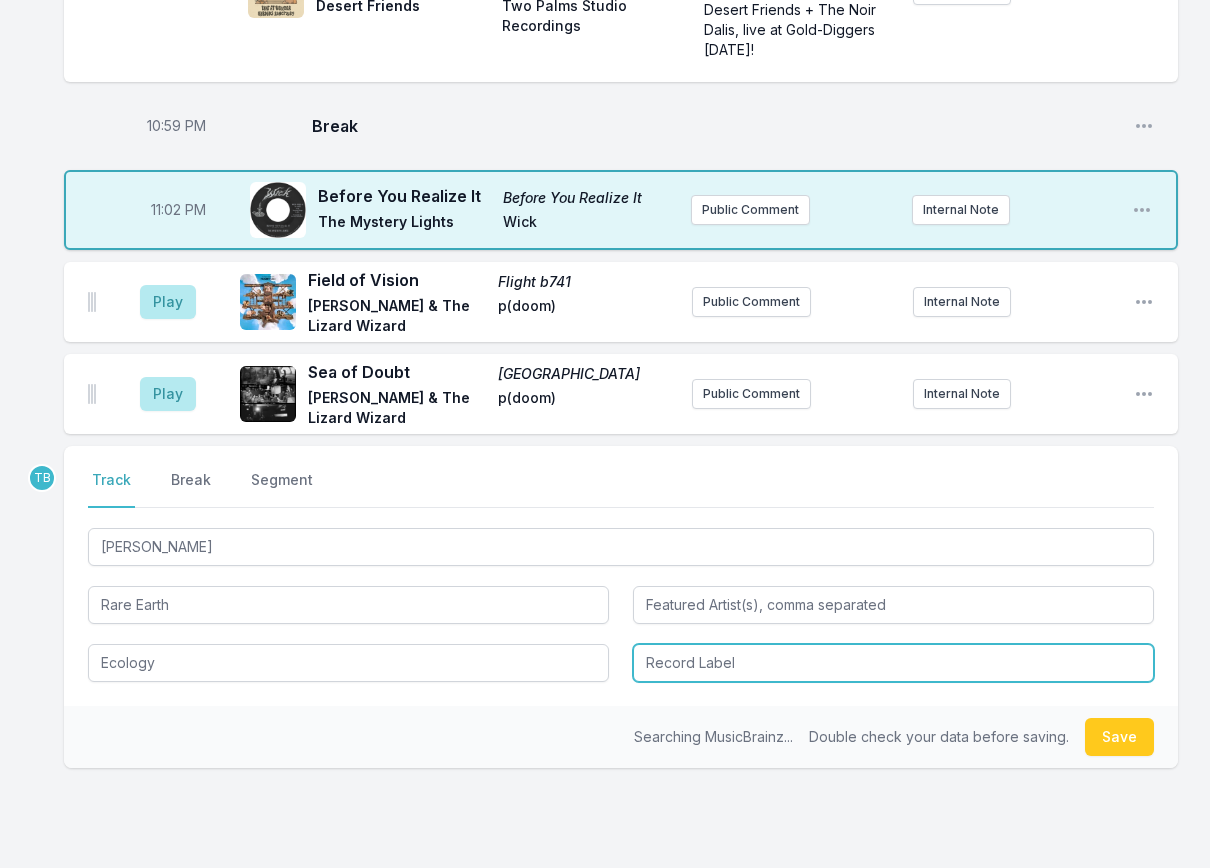 type on "Ecology" 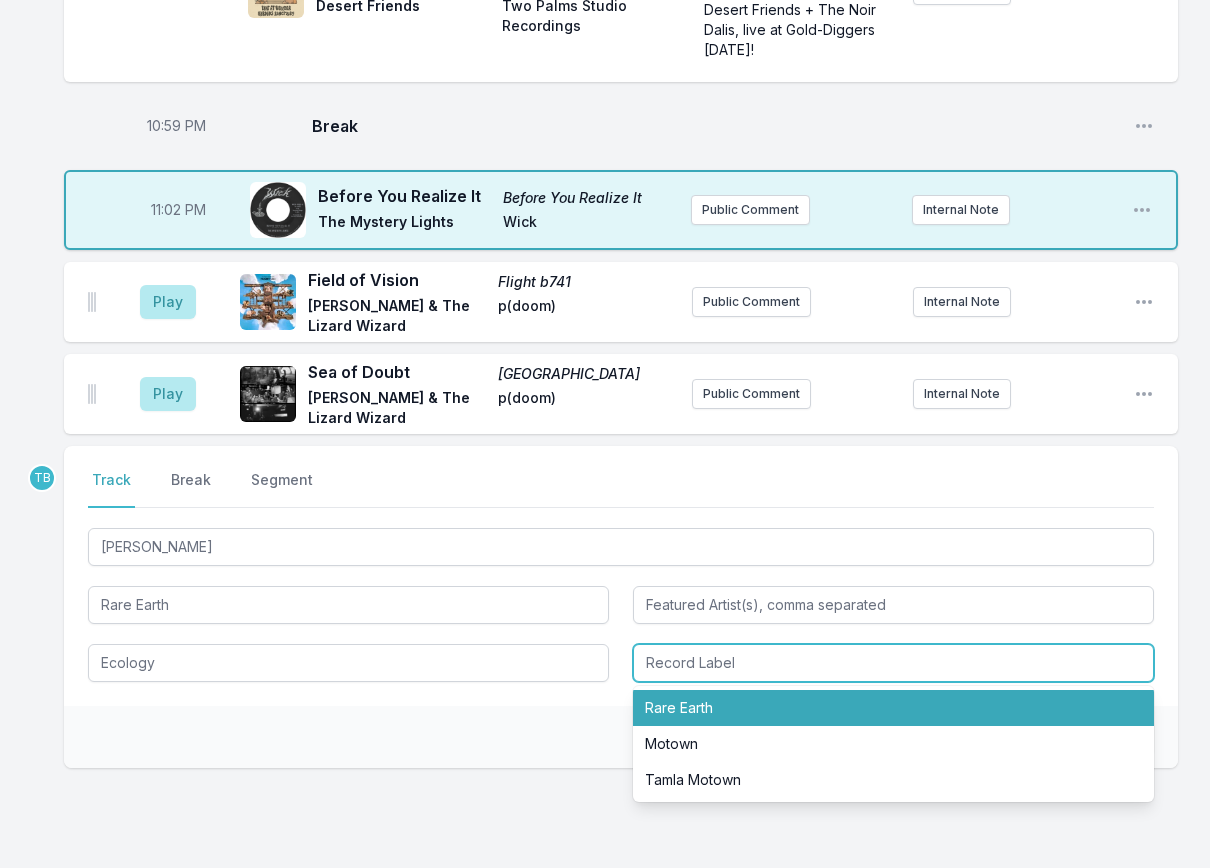 type on "Rare Earth" 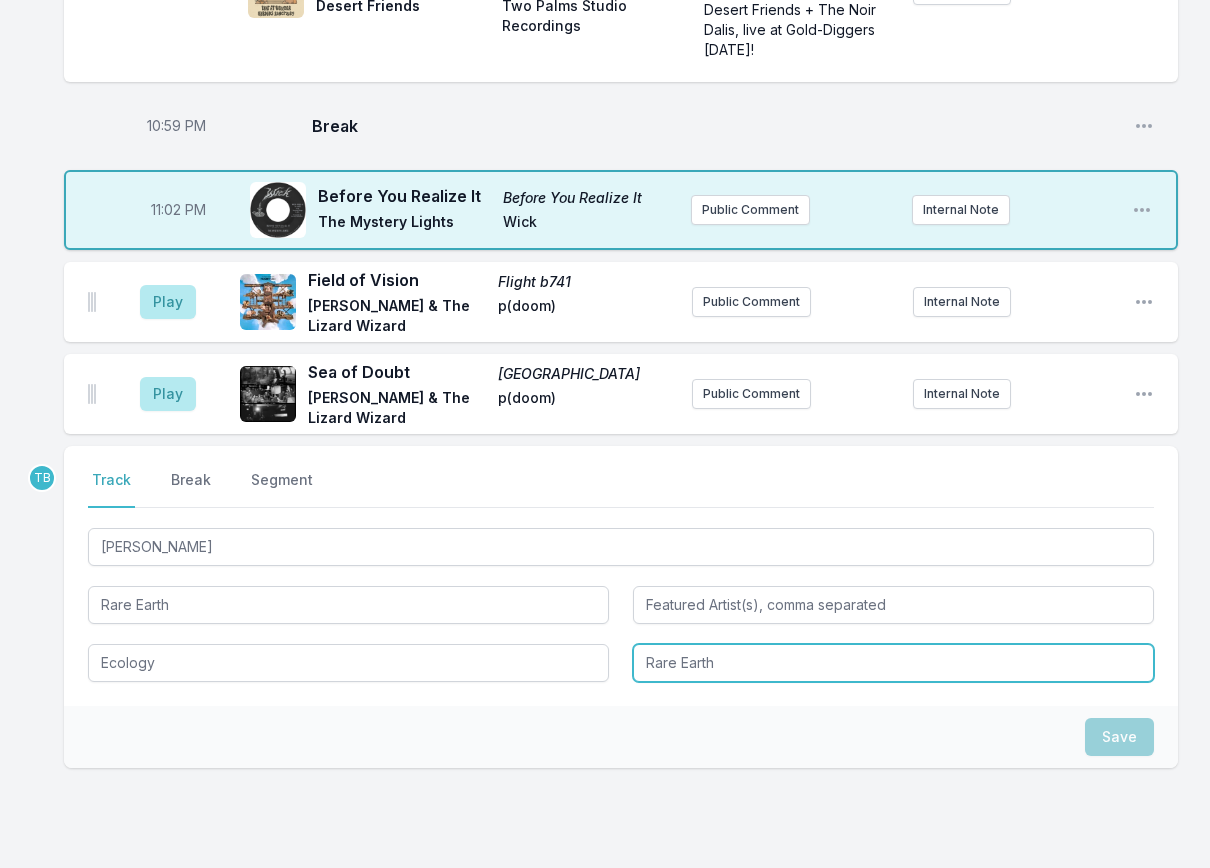 type 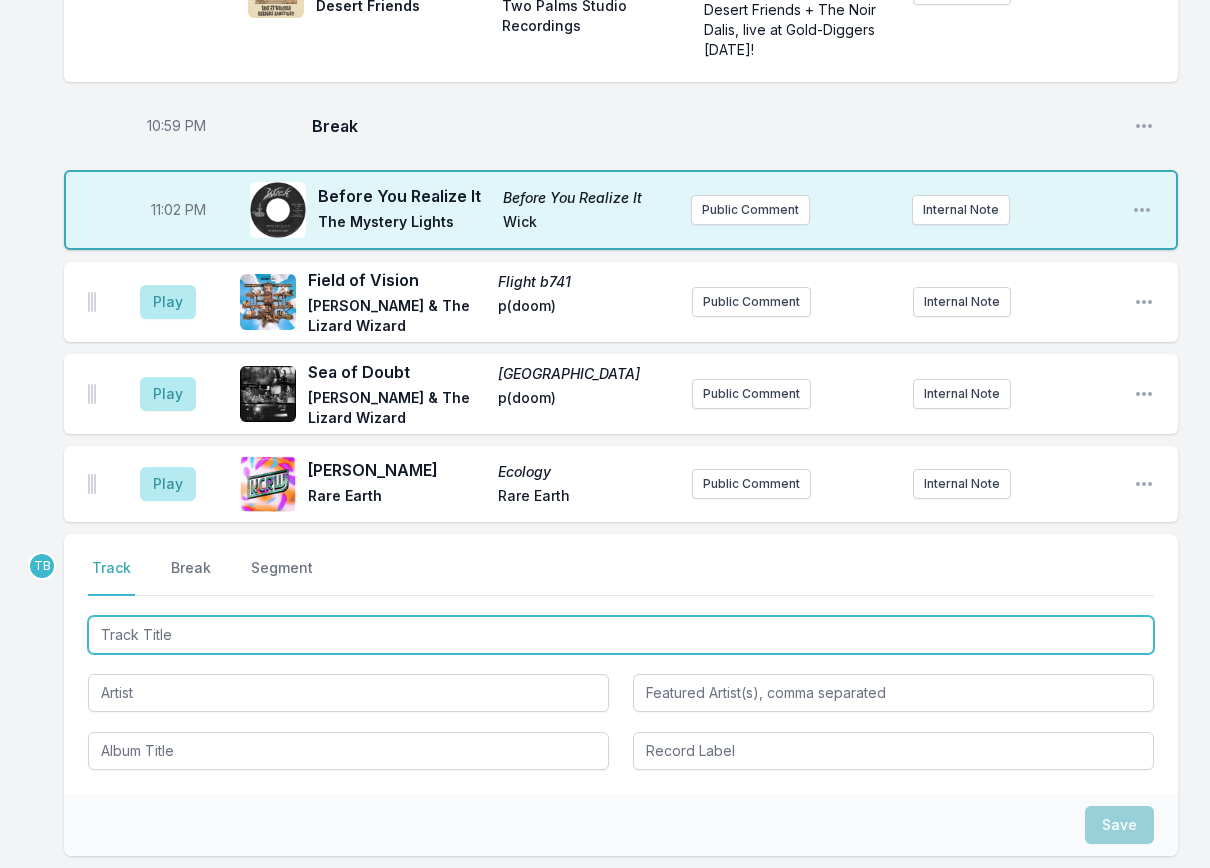 click at bounding box center [621, 635] 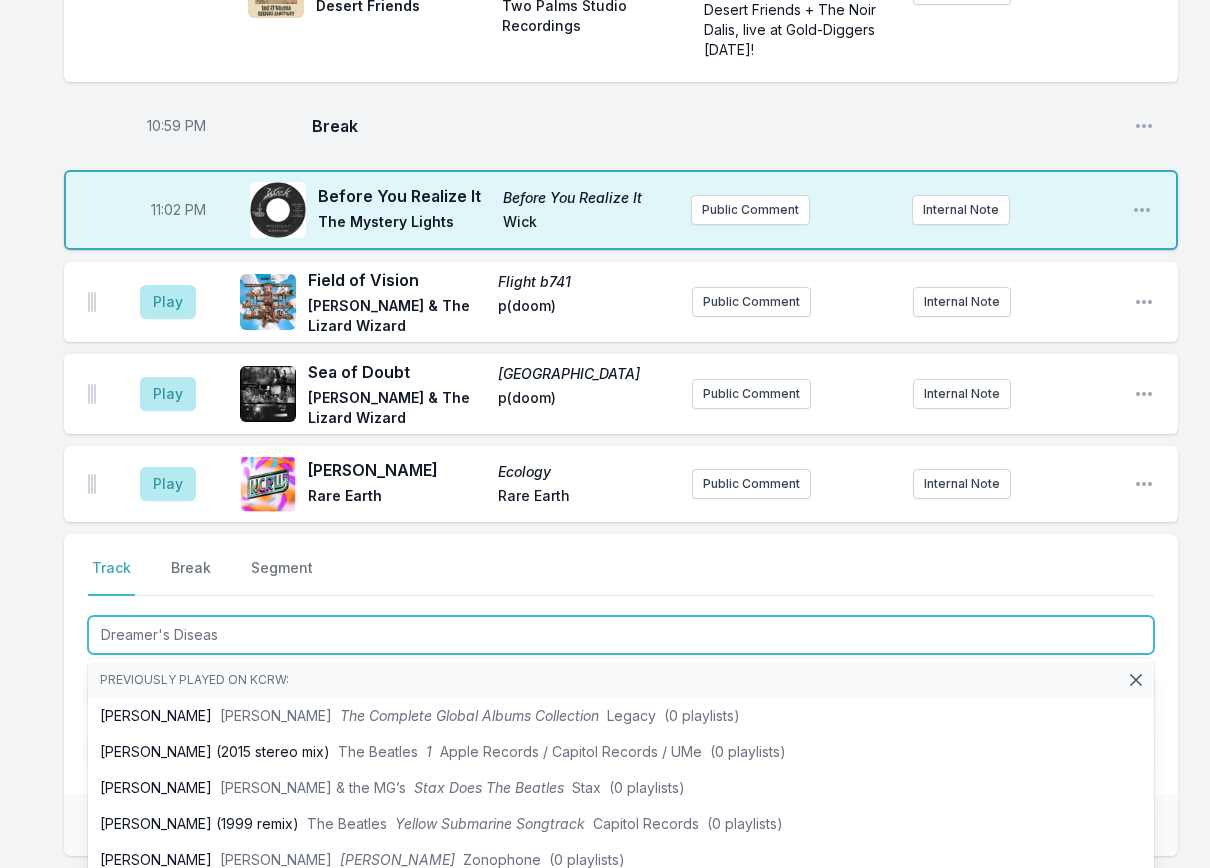 type on "Dreamer's Disease" 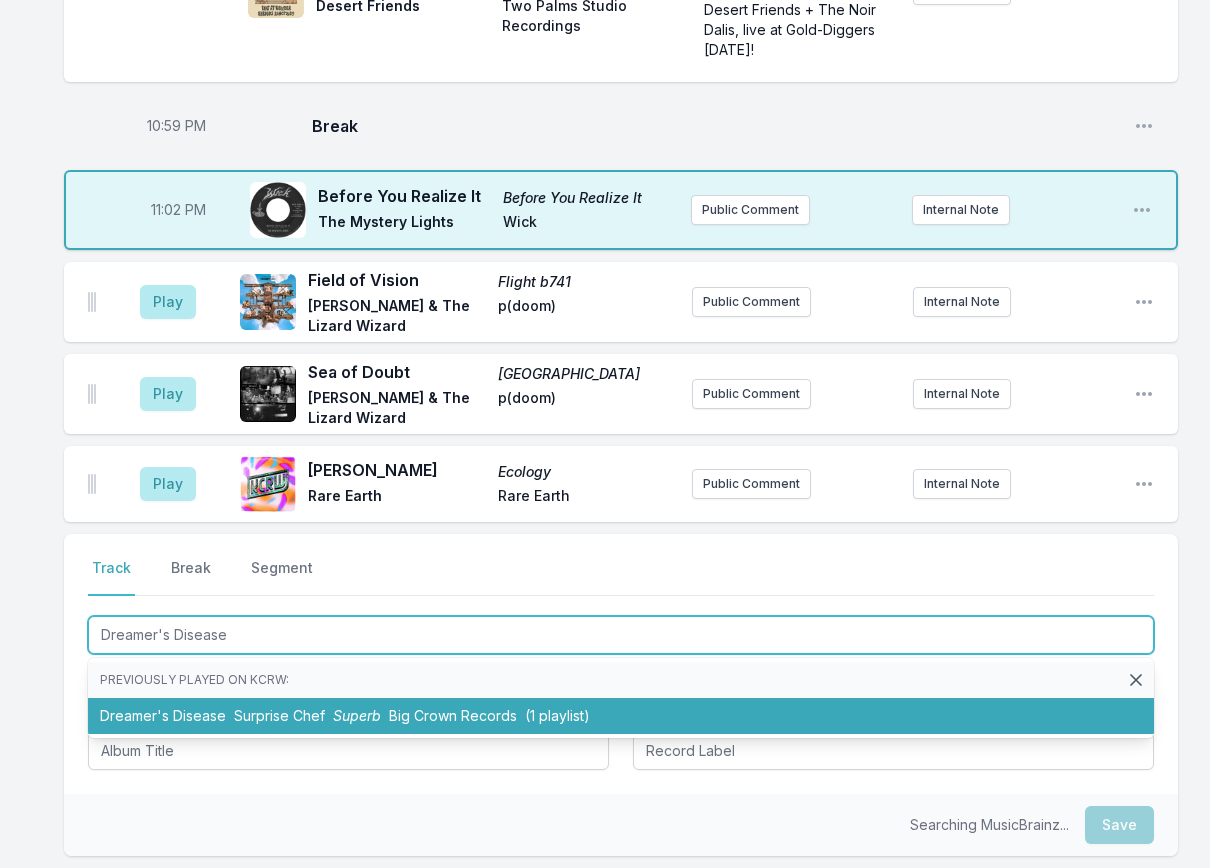 type 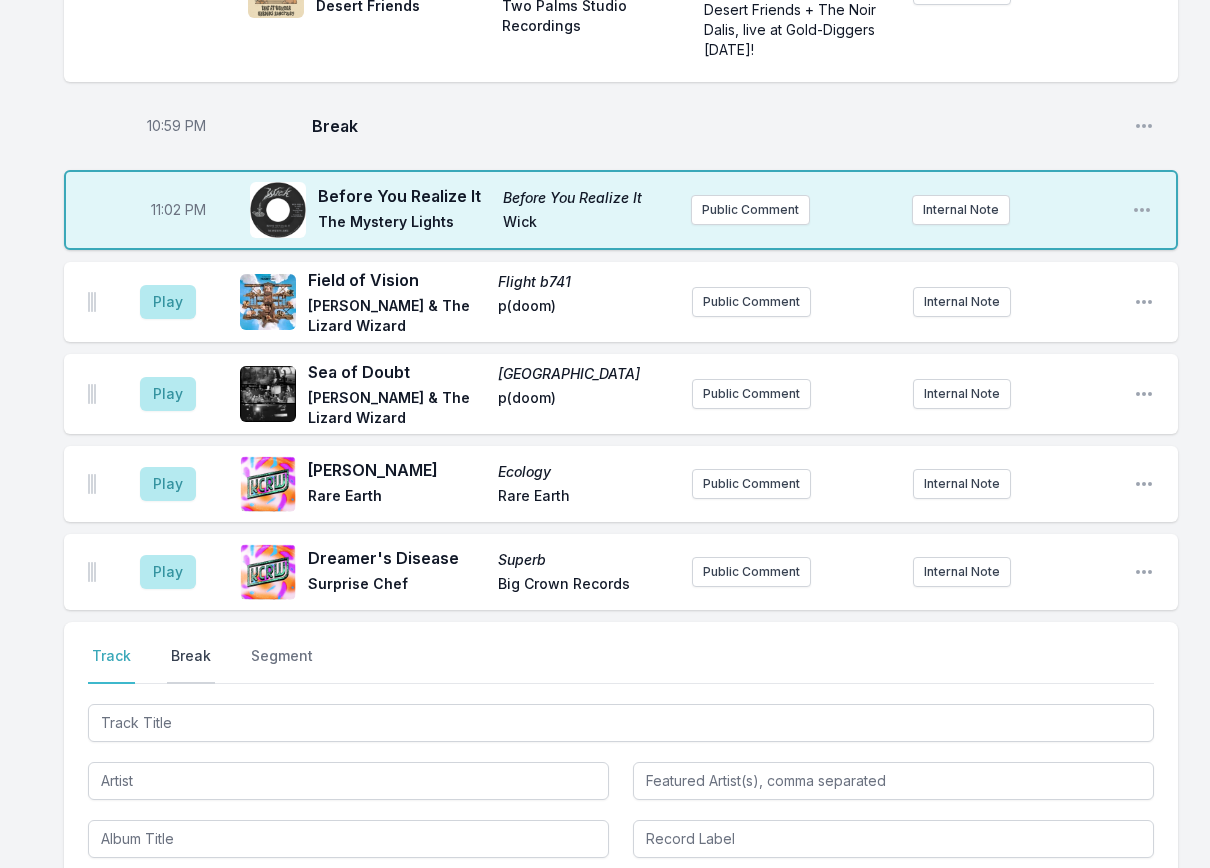 click on "Break" at bounding box center [191, 665] 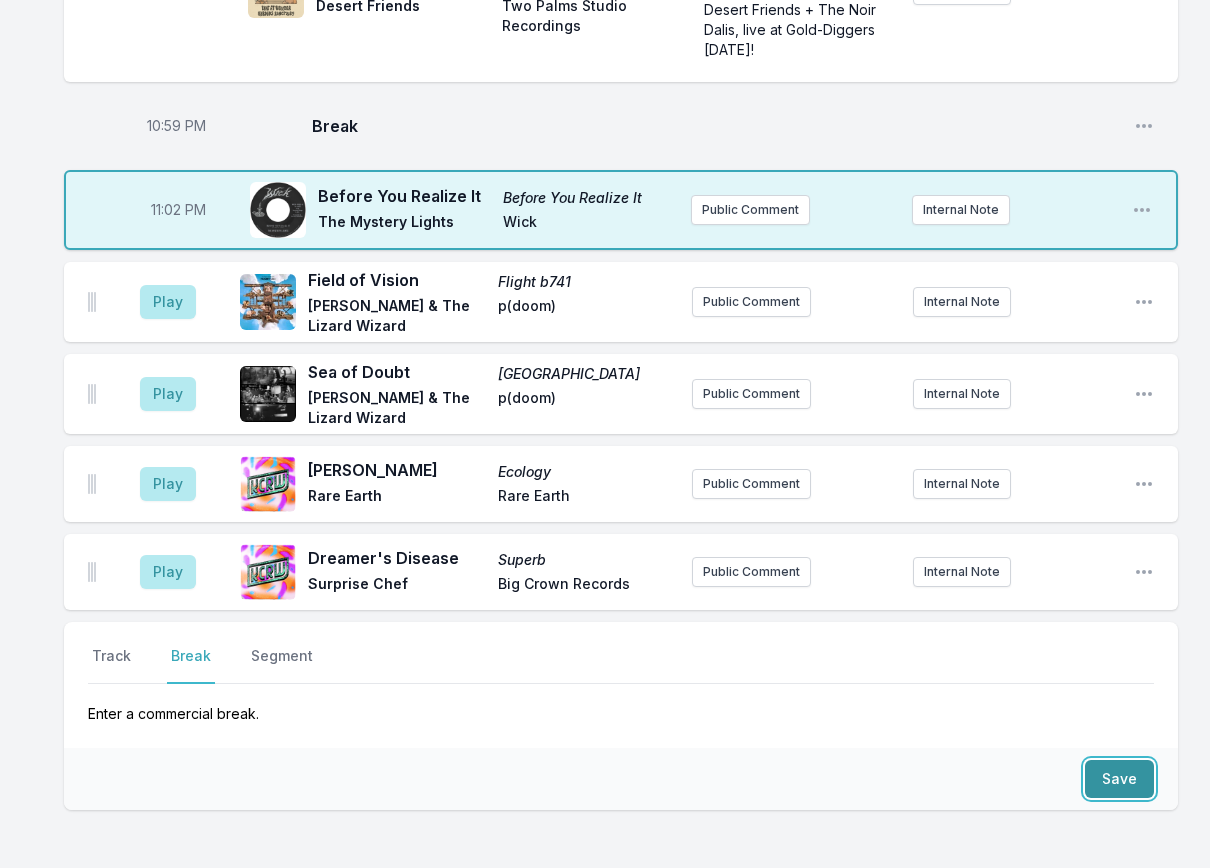 click on "Save" at bounding box center (1119, 779) 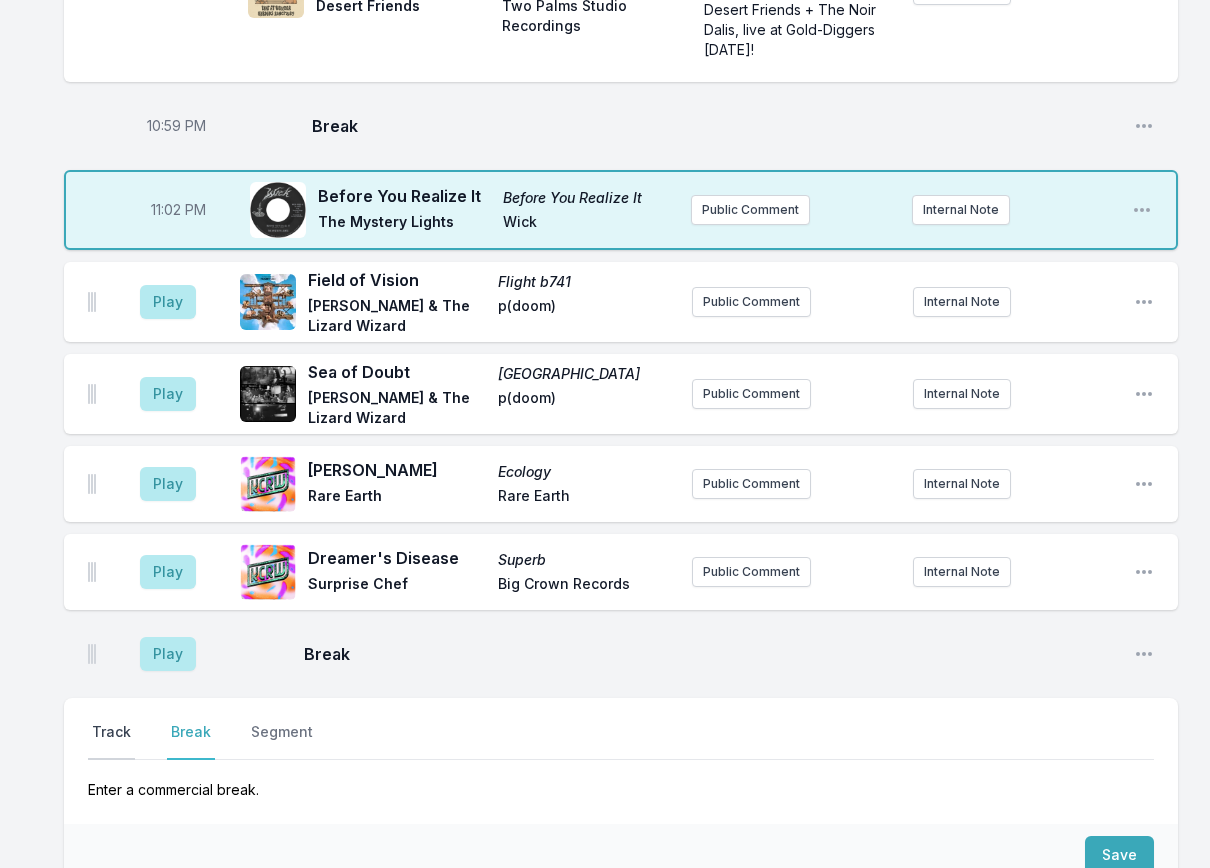 click on "Track" at bounding box center (111, 741) 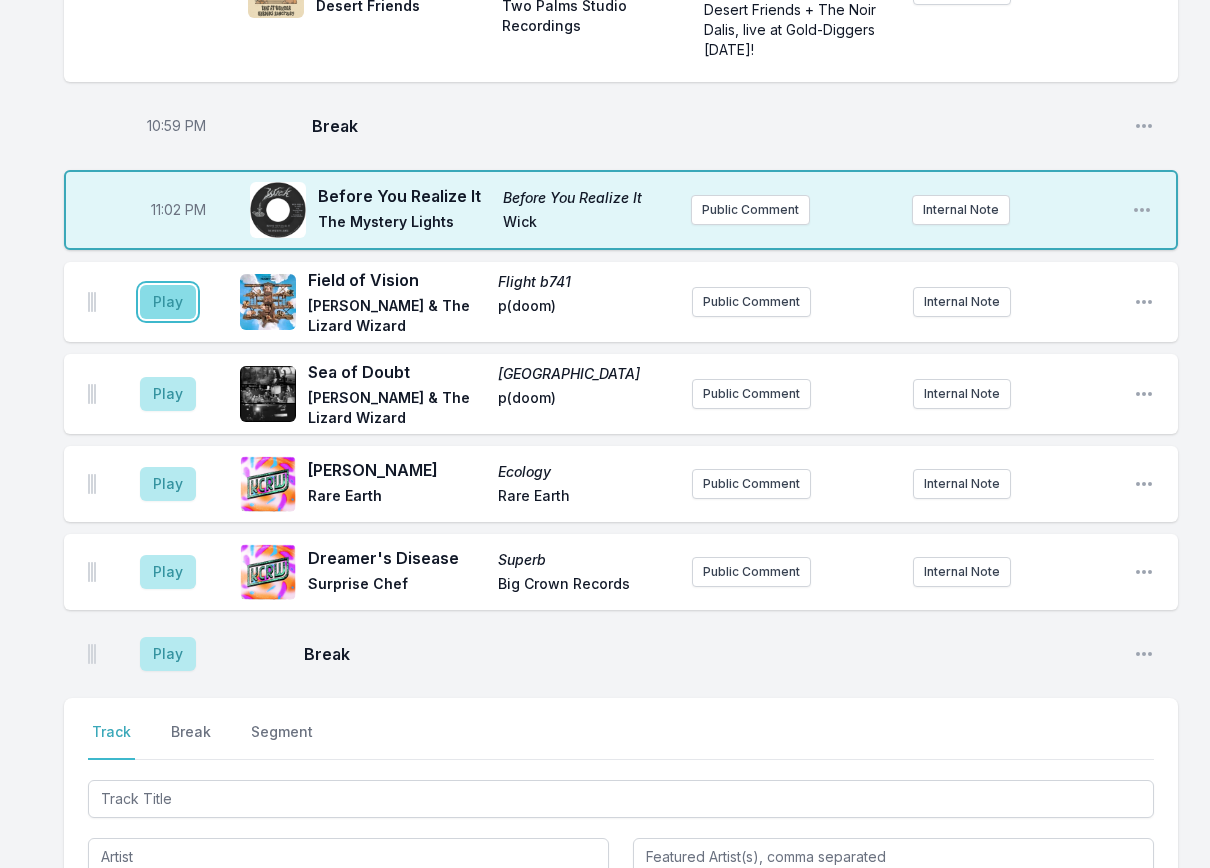 click on "Play" at bounding box center (168, 302) 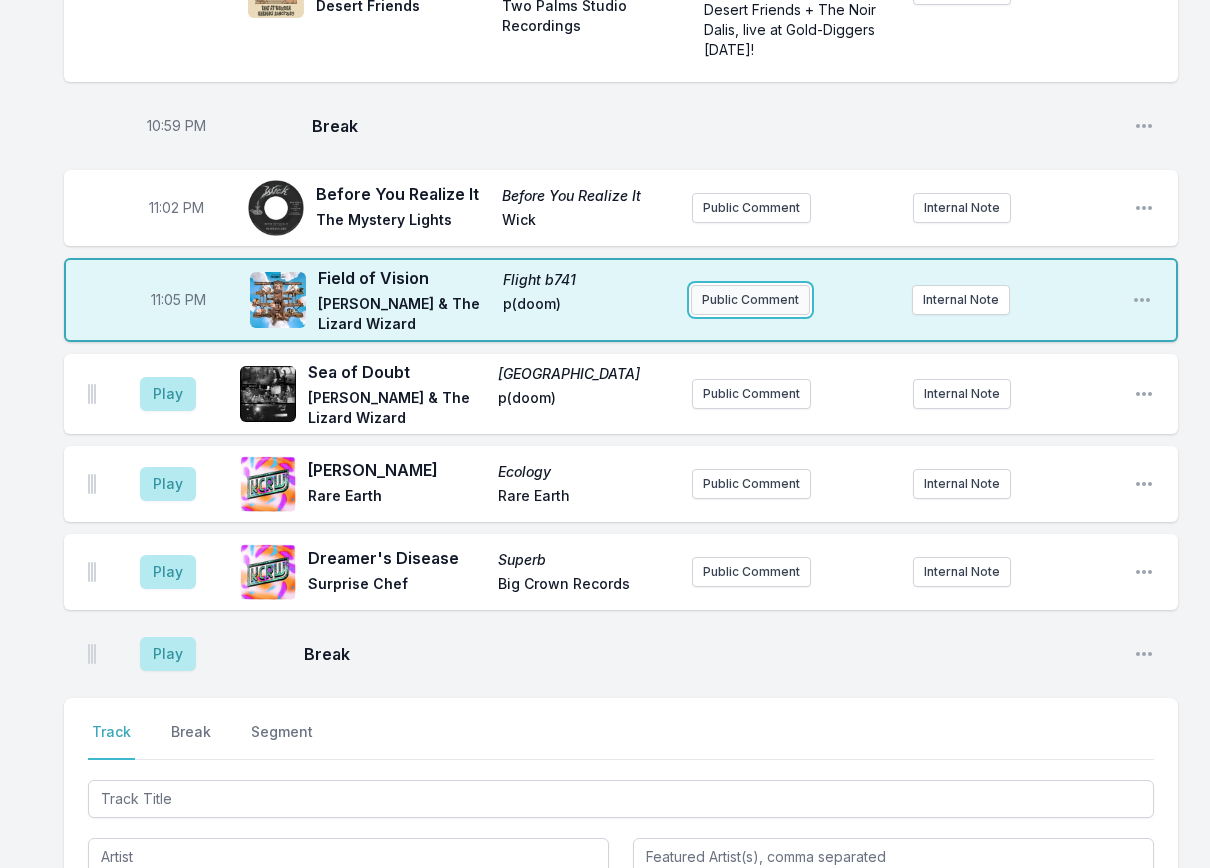 click on "Public Comment" at bounding box center (750, 300) 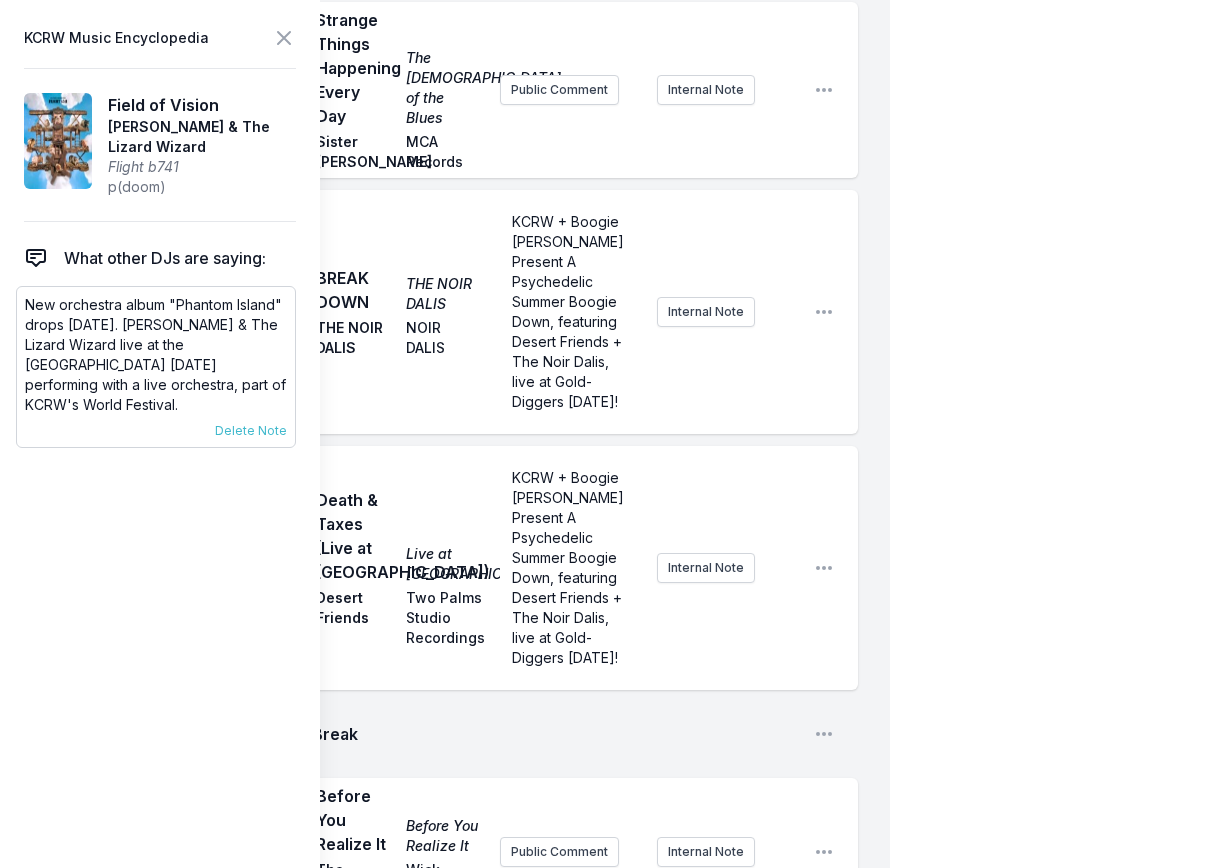 click on "New orchestra album "Phantom Island" drops [DATE]. [PERSON_NAME] & The Lizard Wizard live at the [GEOGRAPHIC_DATA] [DATE] performing with a live orchestra, part of KCRW's World Festival." at bounding box center [156, 355] 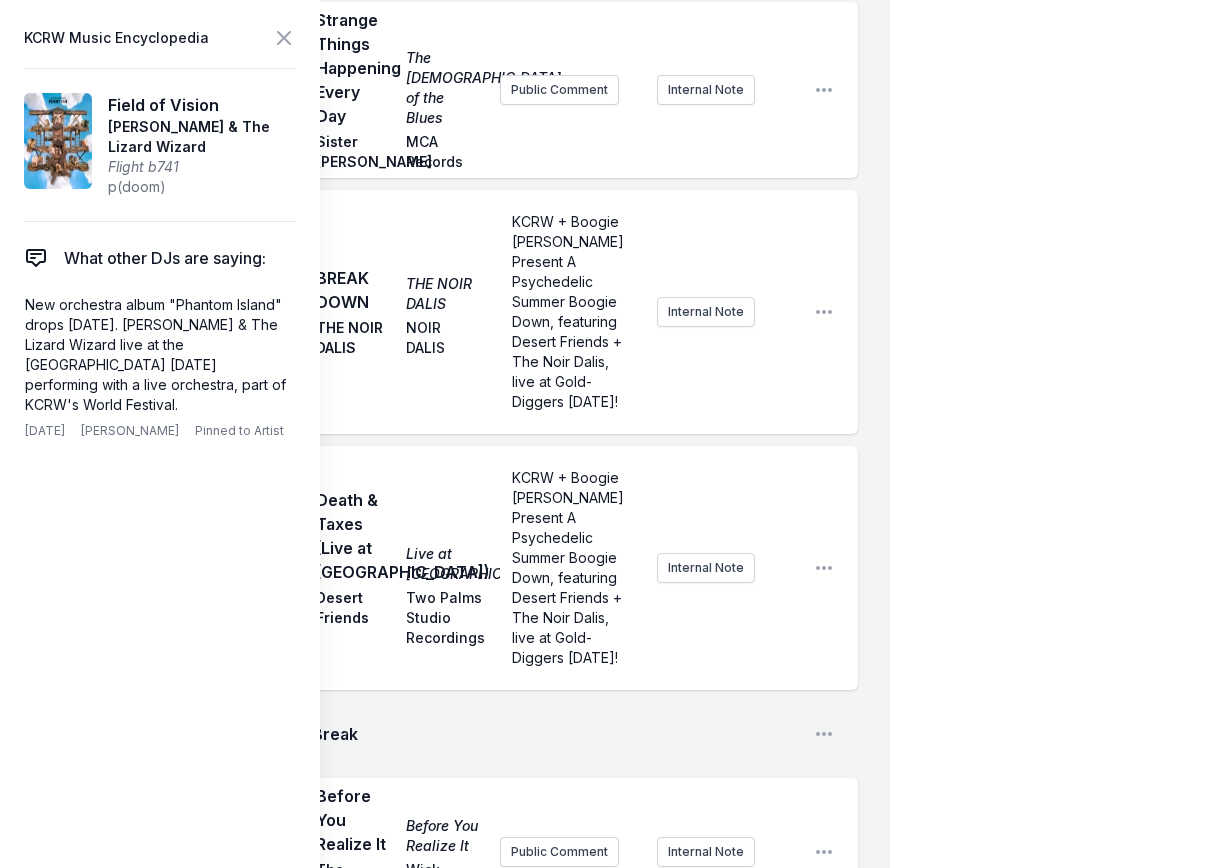 click on "KCRW + Boogie [PERSON_NAME] Present A Psychedelic Summer Boogie Down, featuring Desert Friends + The Noir Dalis, live at Gold-Diggers [DATE]! Internal Note" at bounding box center [649, 312] 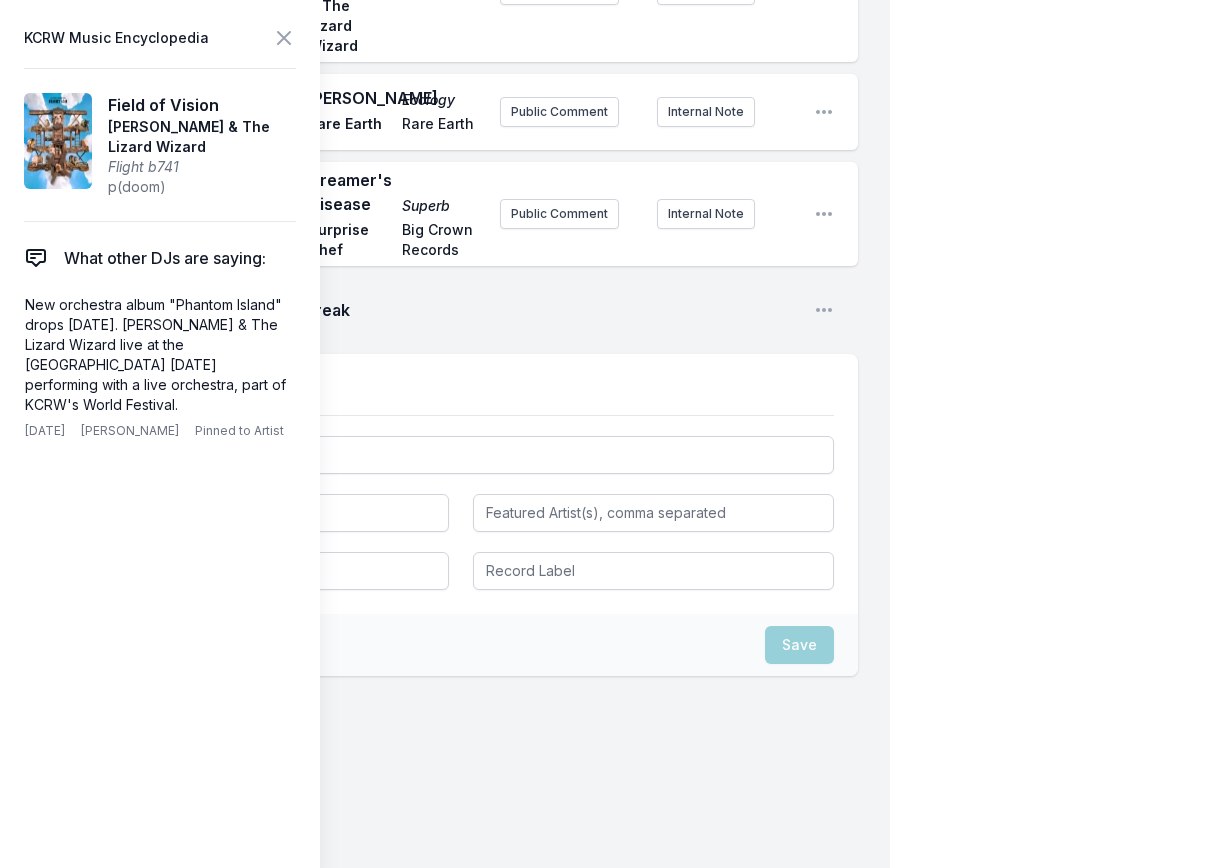 scroll, scrollTop: 2986, scrollLeft: 0, axis: vertical 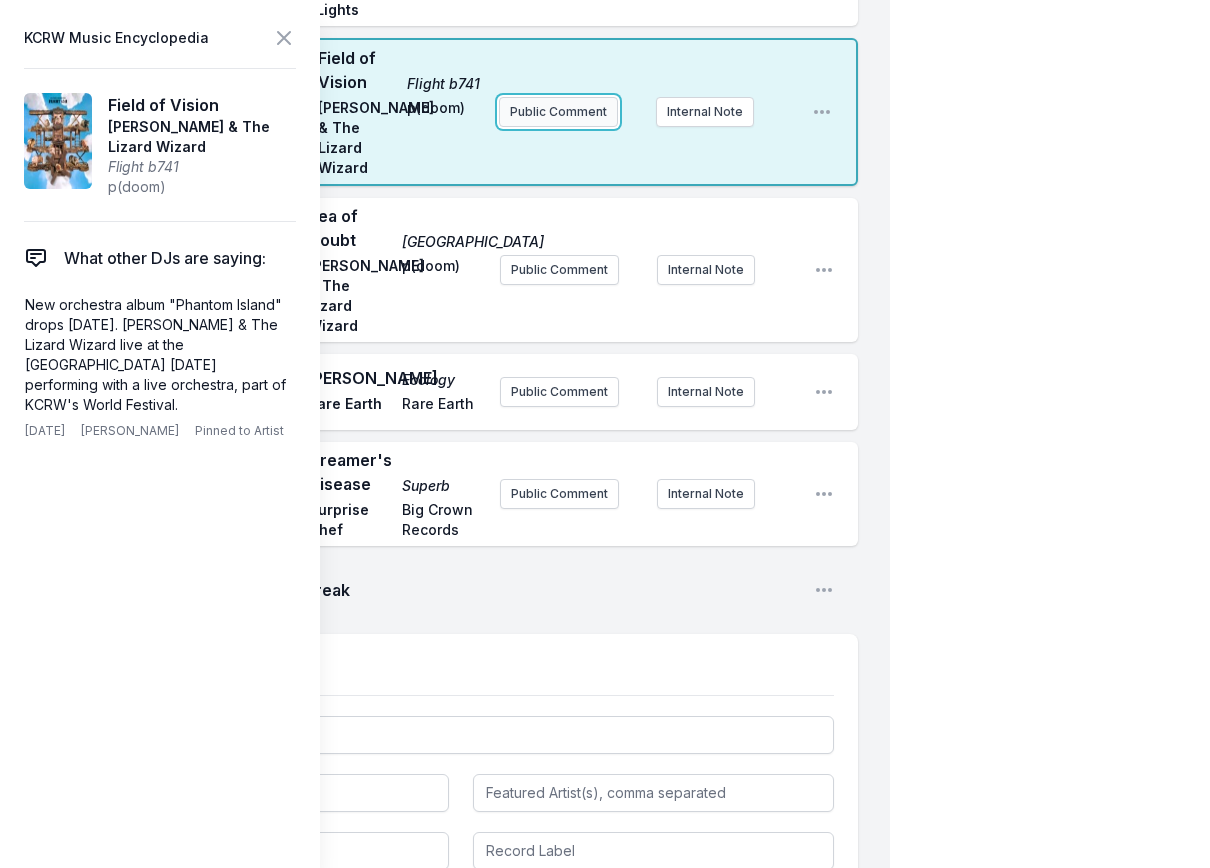 click on "Public Comment" at bounding box center [558, 112] 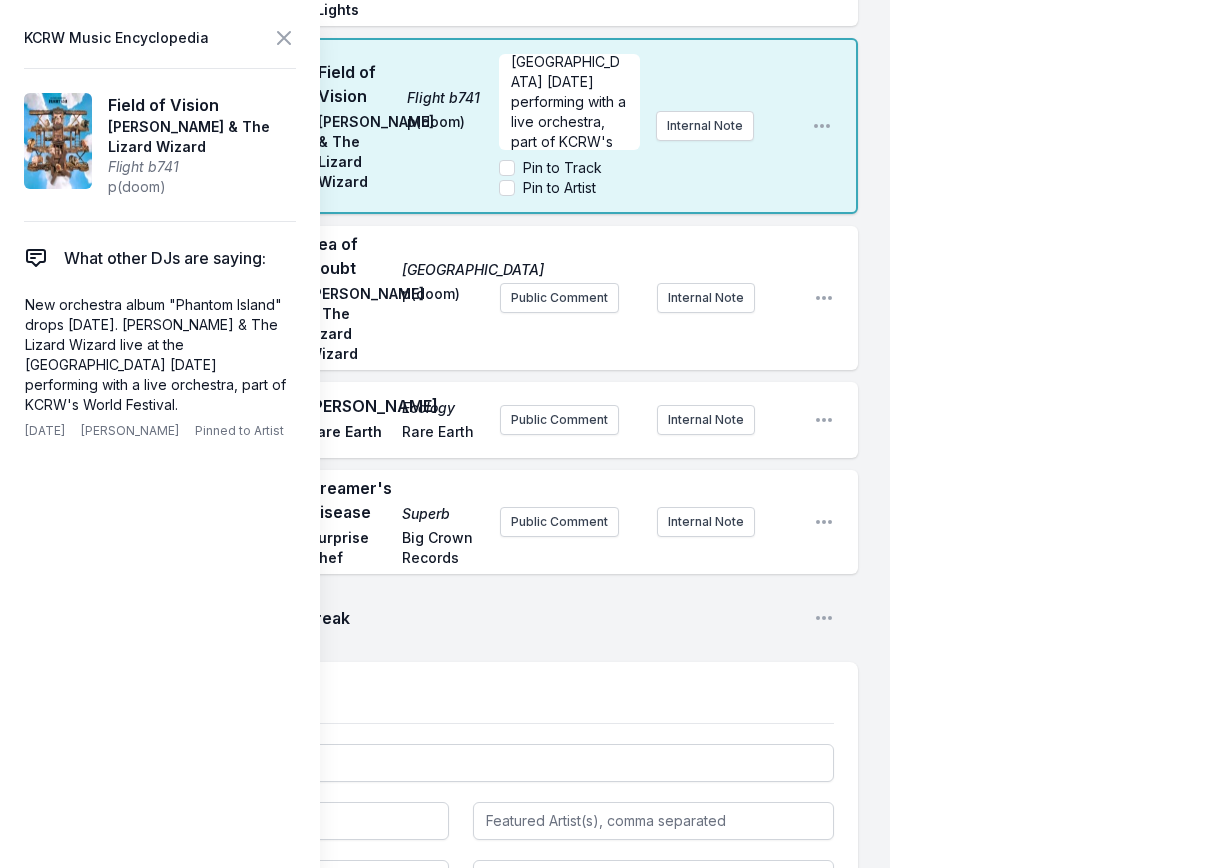 scroll, scrollTop: 0, scrollLeft: 0, axis: both 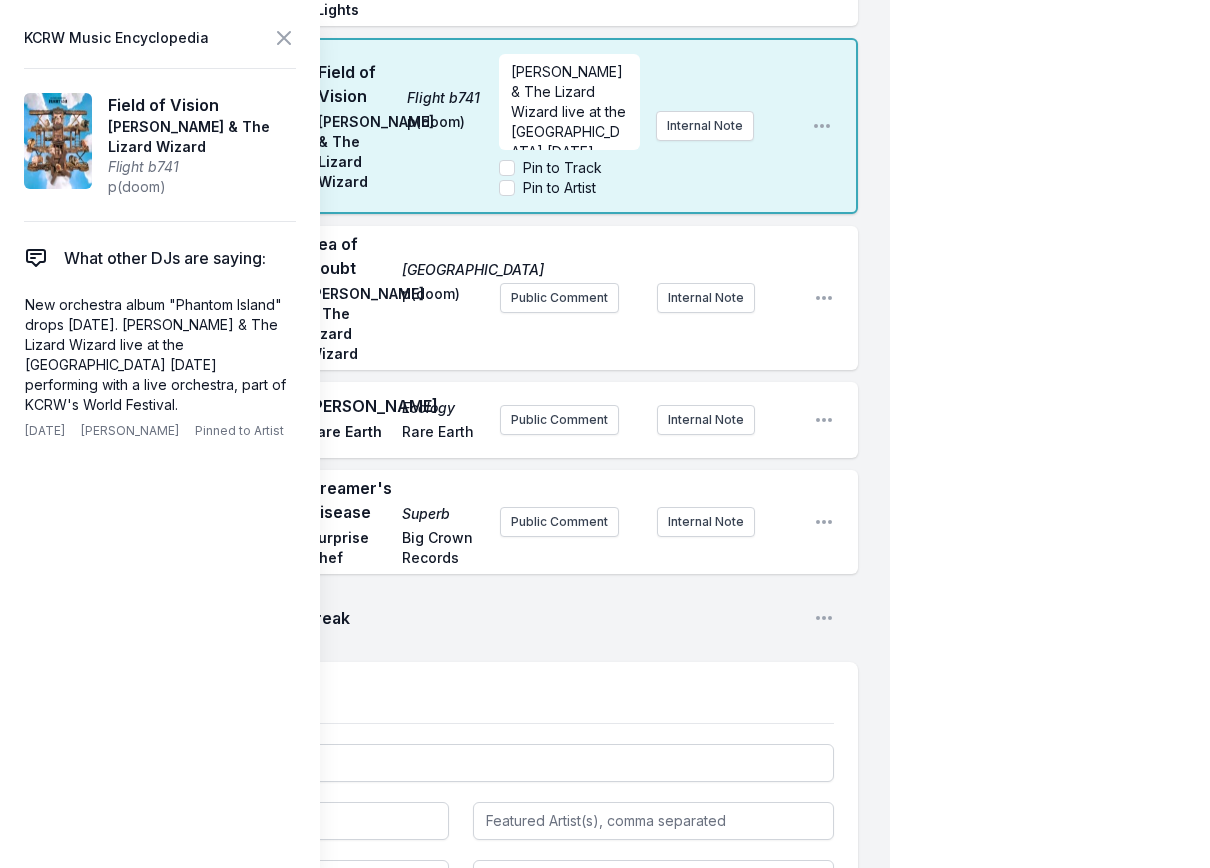 click on "[PERSON_NAME] & The Lizard Wizard live at the [GEOGRAPHIC_DATA] [DATE] performing with a live orchestra, part of KCRW's World Festival." at bounding box center [569, 102] 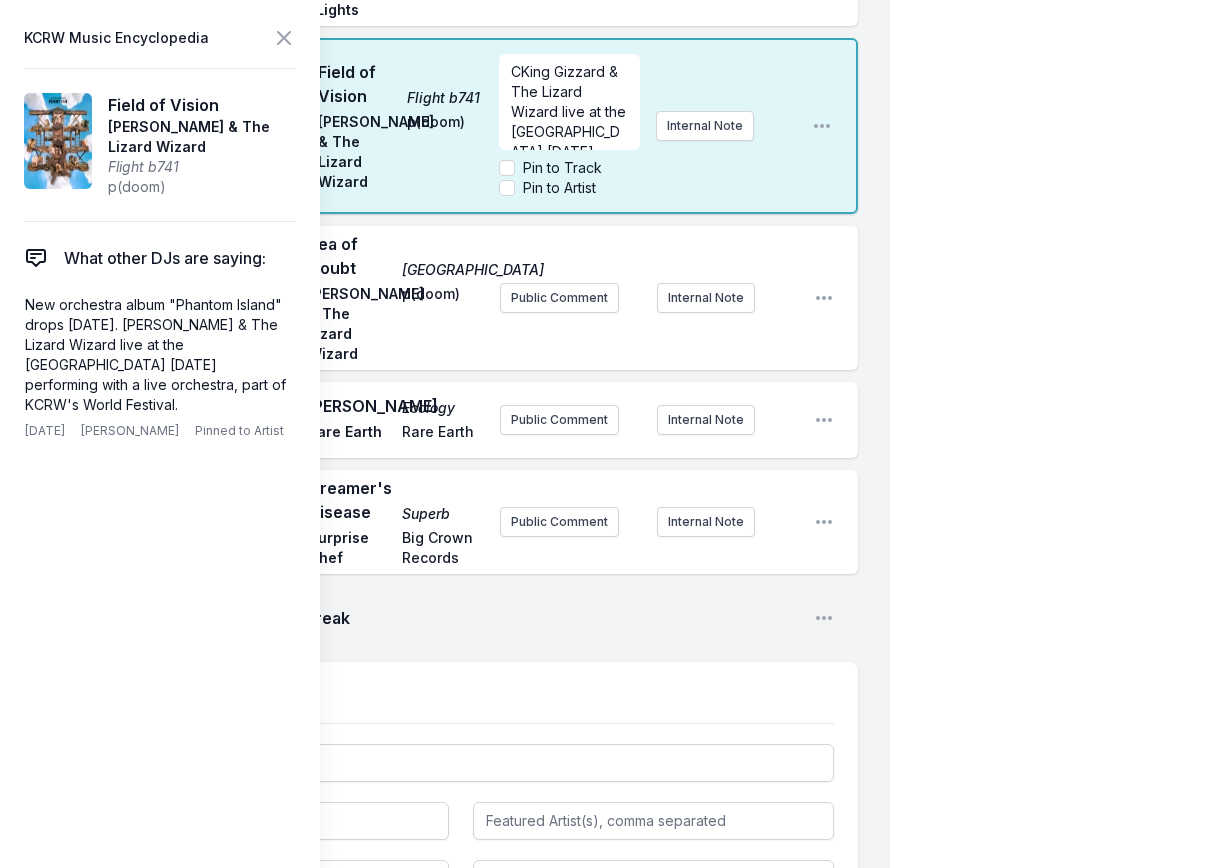 type 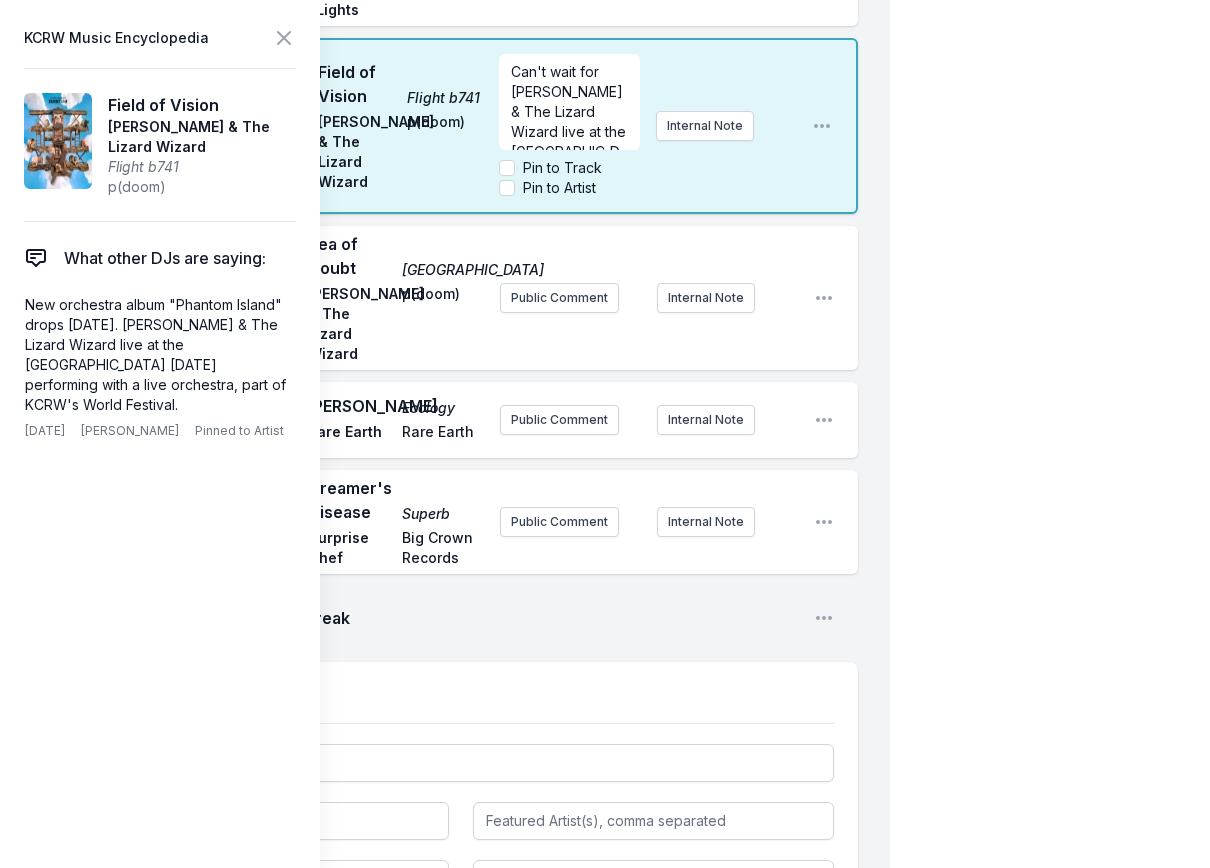 click on "Can't wait for [PERSON_NAME] & The Lizard Wizard live at the [GEOGRAPHIC_DATA] [DATE] performing with a live orchestra, part of KCRW's World Festival." at bounding box center (570, 161) 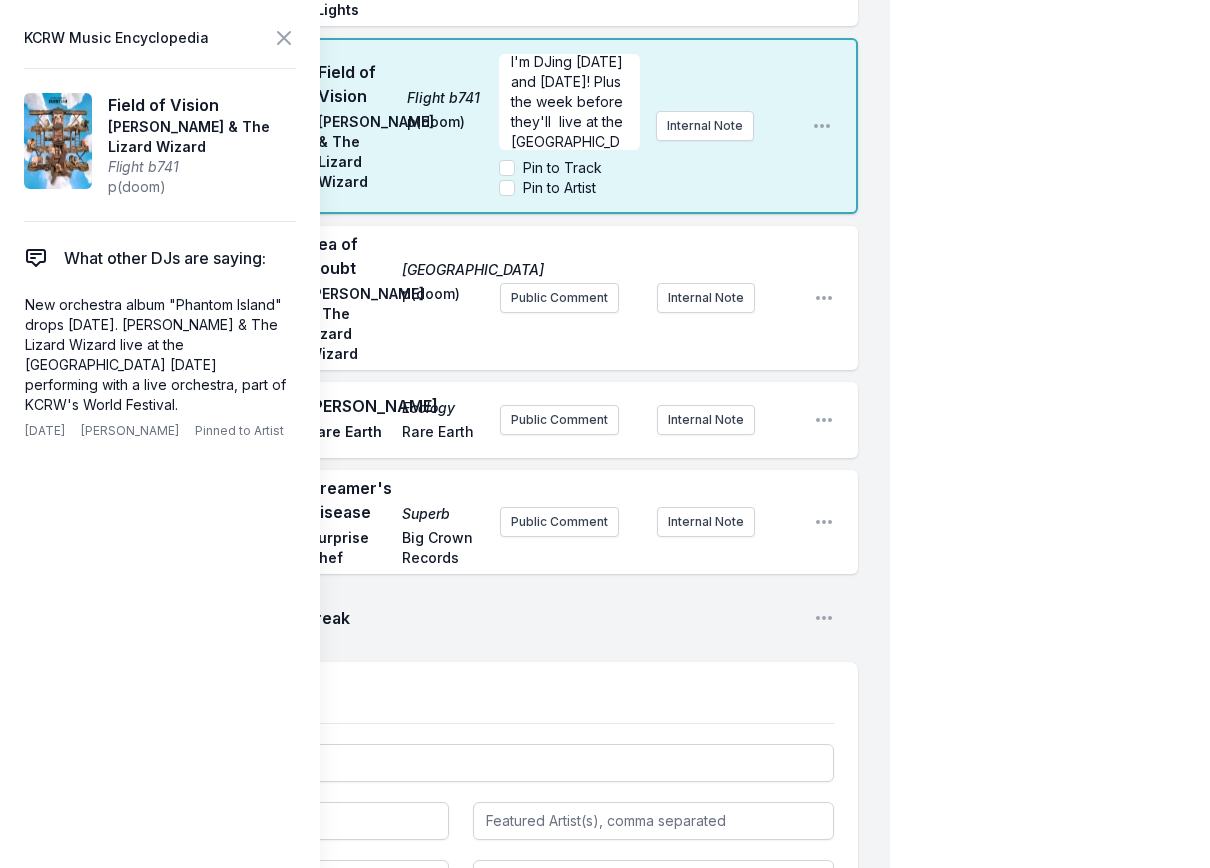 scroll, scrollTop: 150, scrollLeft: 0, axis: vertical 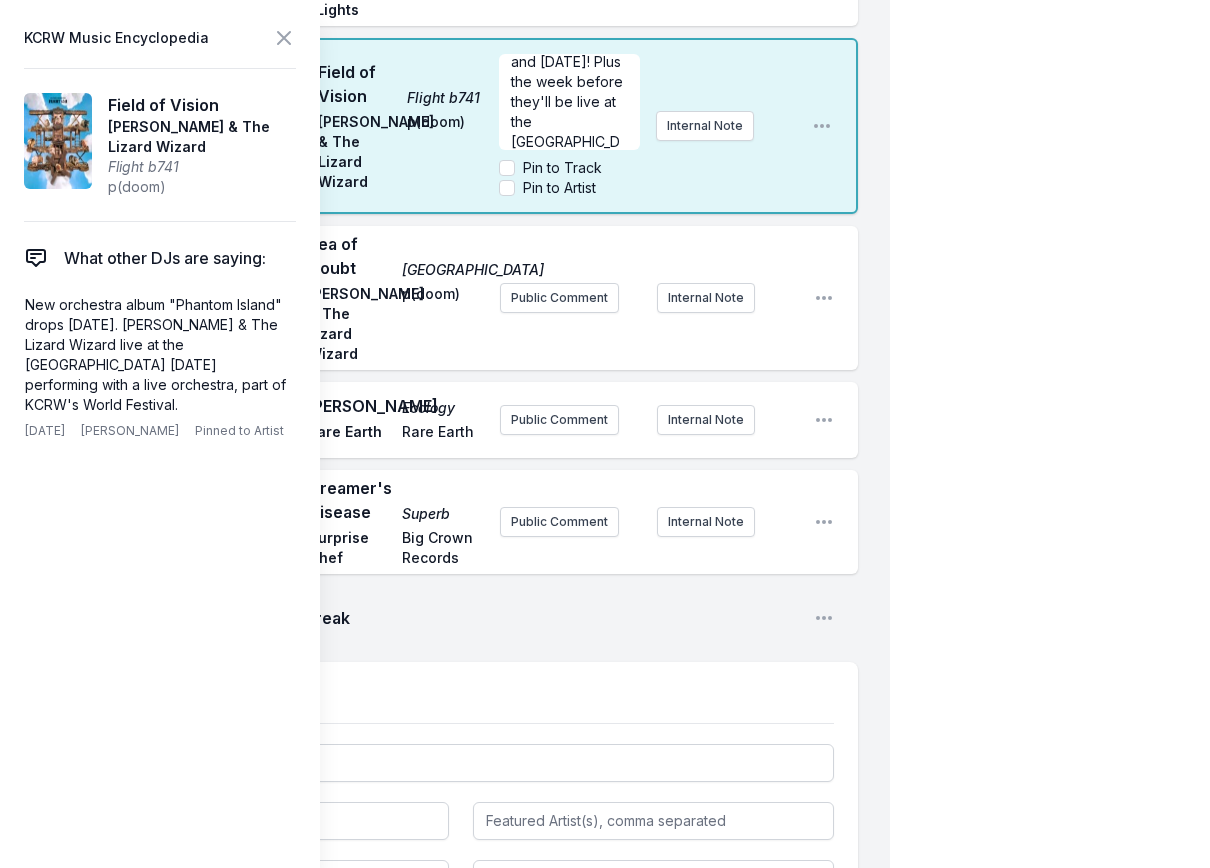 drag, startPoint x: 983, startPoint y: 325, endPoint x: 972, endPoint y: 328, distance: 11.401754 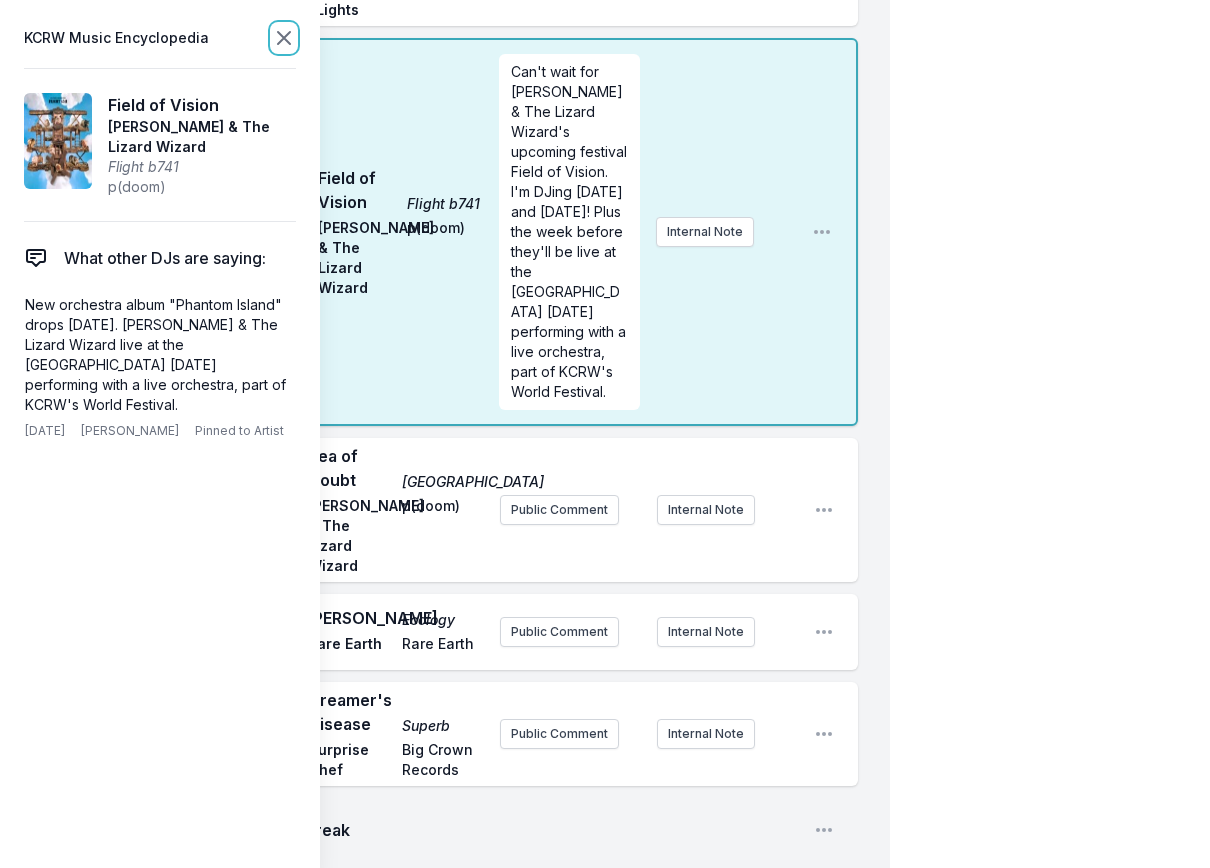 click on "KCRW Music Encyclopedia Field of Vision [PERSON_NAME] & The Lizard Wizard Flight b741 p(doom) What other DJs are saying: New orchestra album "Phantom Island" drops [DATE]. [PERSON_NAME] & The Lizard Wizard live at the [GEOGRAPHIC_DATA] [DATE] performing with a live orchestra, part of KCRW's World Festival. [DATE] [PERSON_NAME] Pinned to Artist Delete Note" at bounding box center [160, 434] 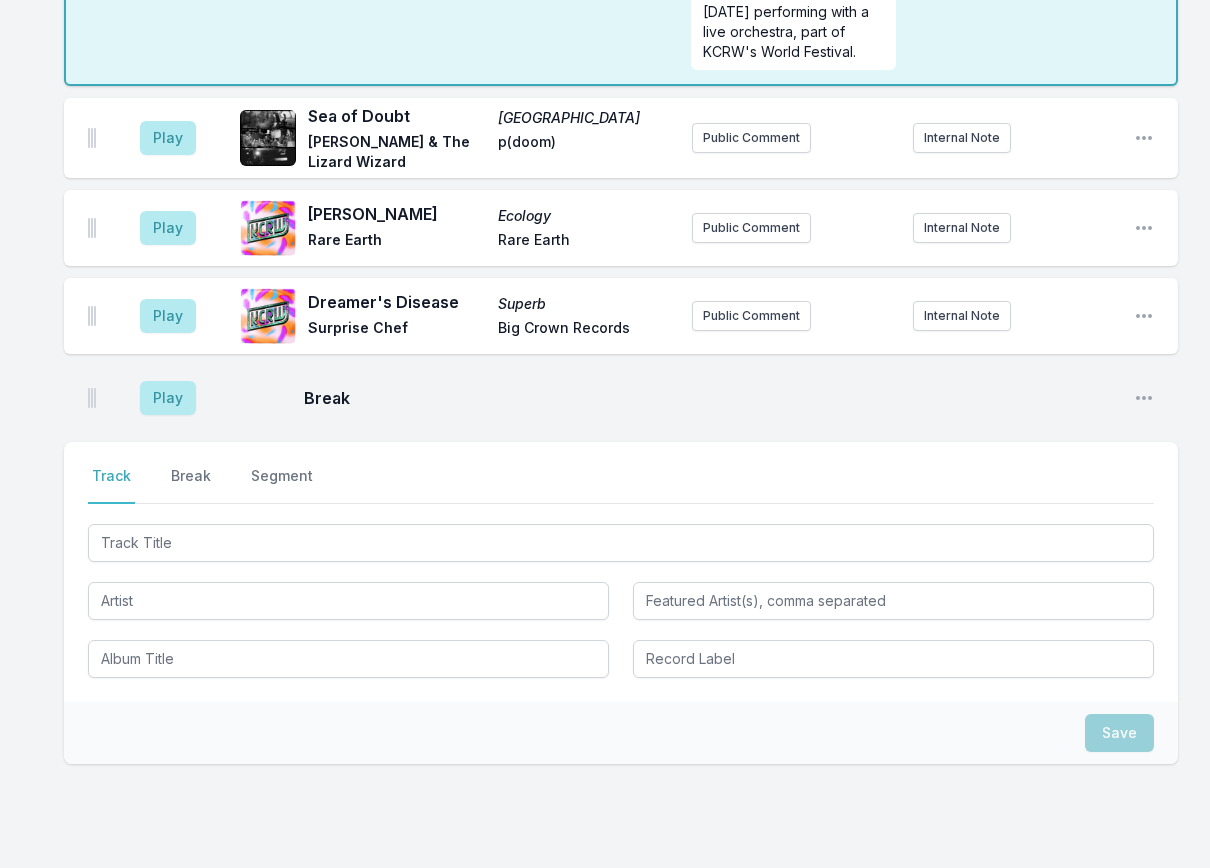 scroll, scrollTop: 2502, scrollLeft: 0, axis: vertical 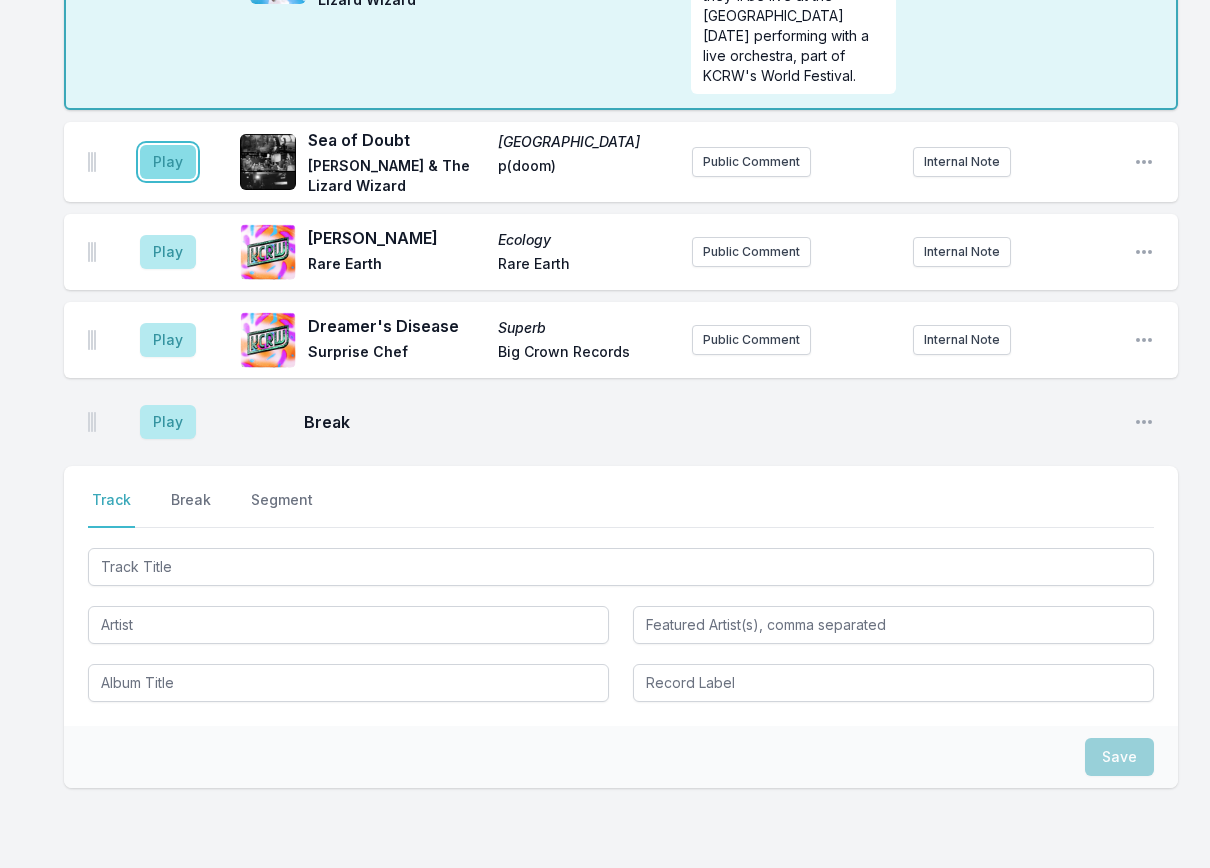 click on "Play" at bounding box center (168, 162) 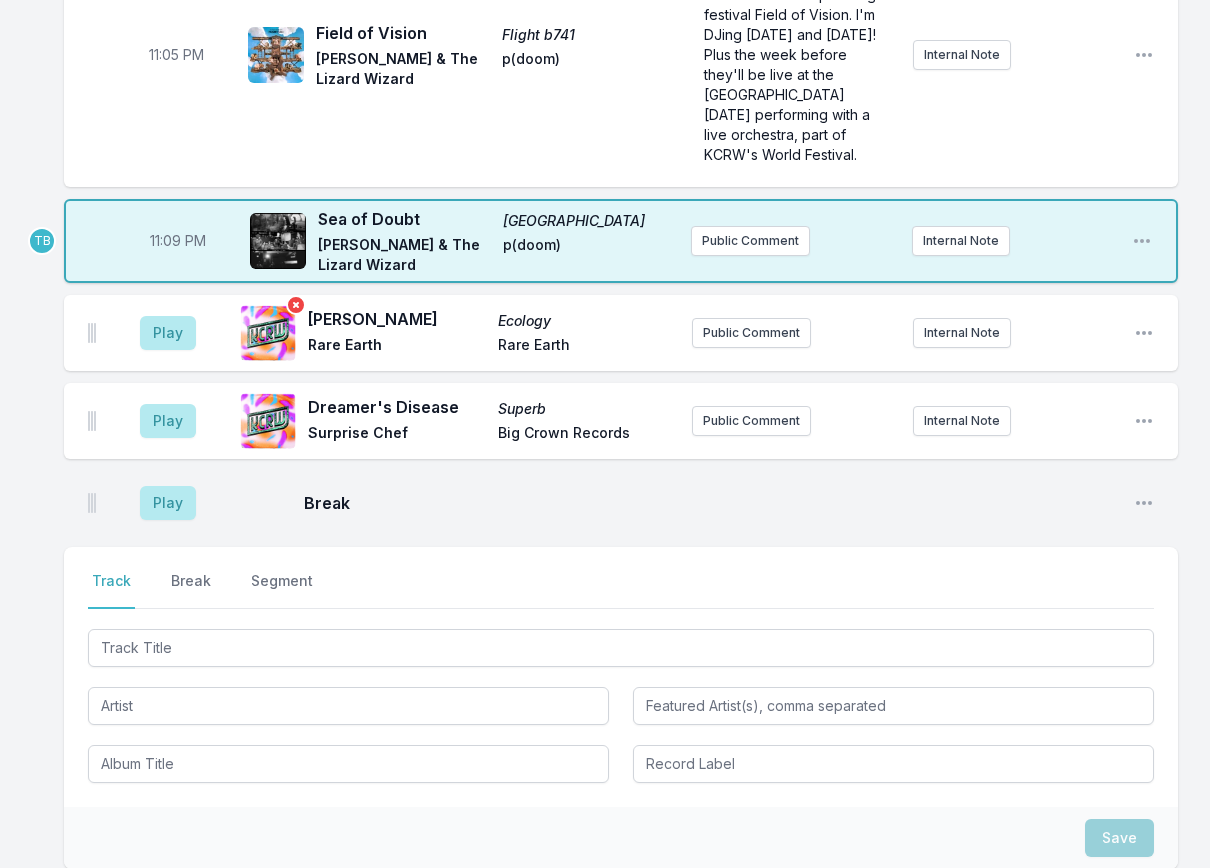 scroll, scrollTop: 2302, scrollLeft: 0, axis: vertical 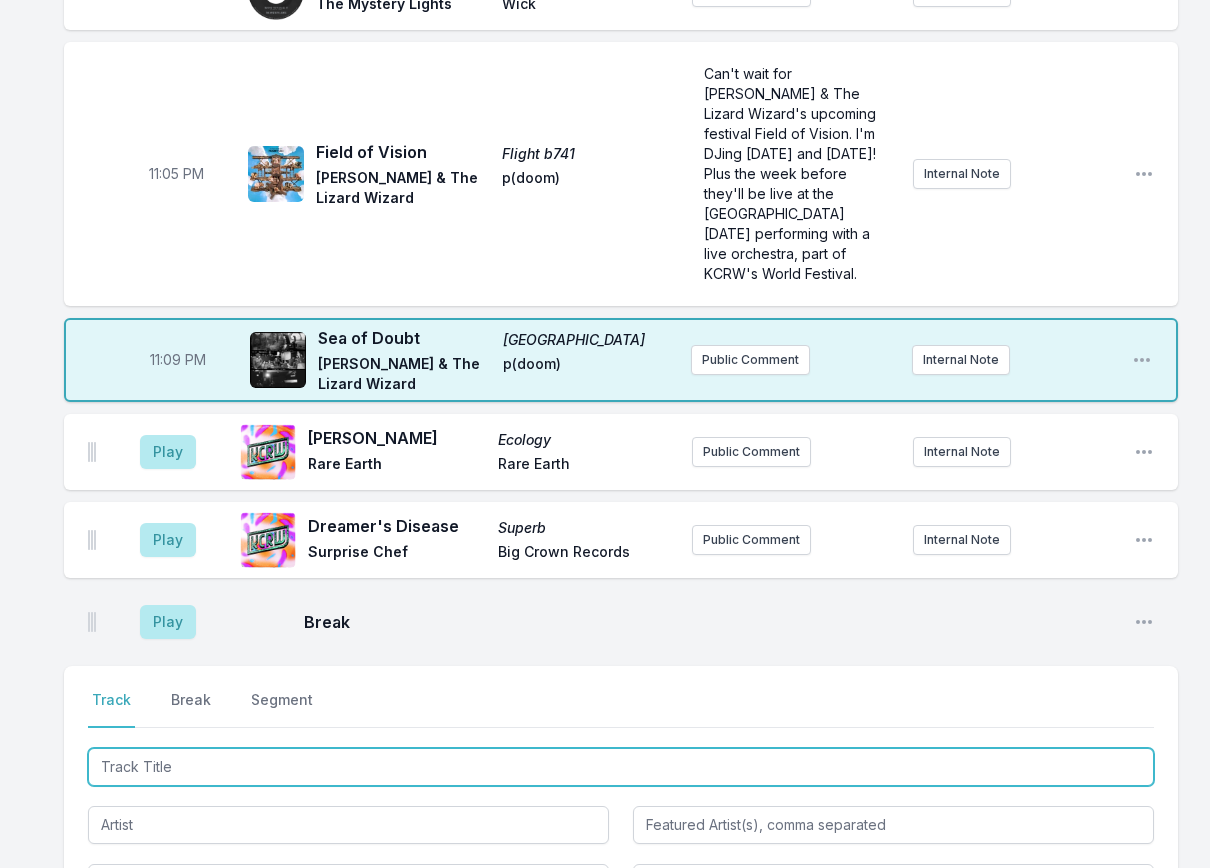 click at bounding box center (621, 767) 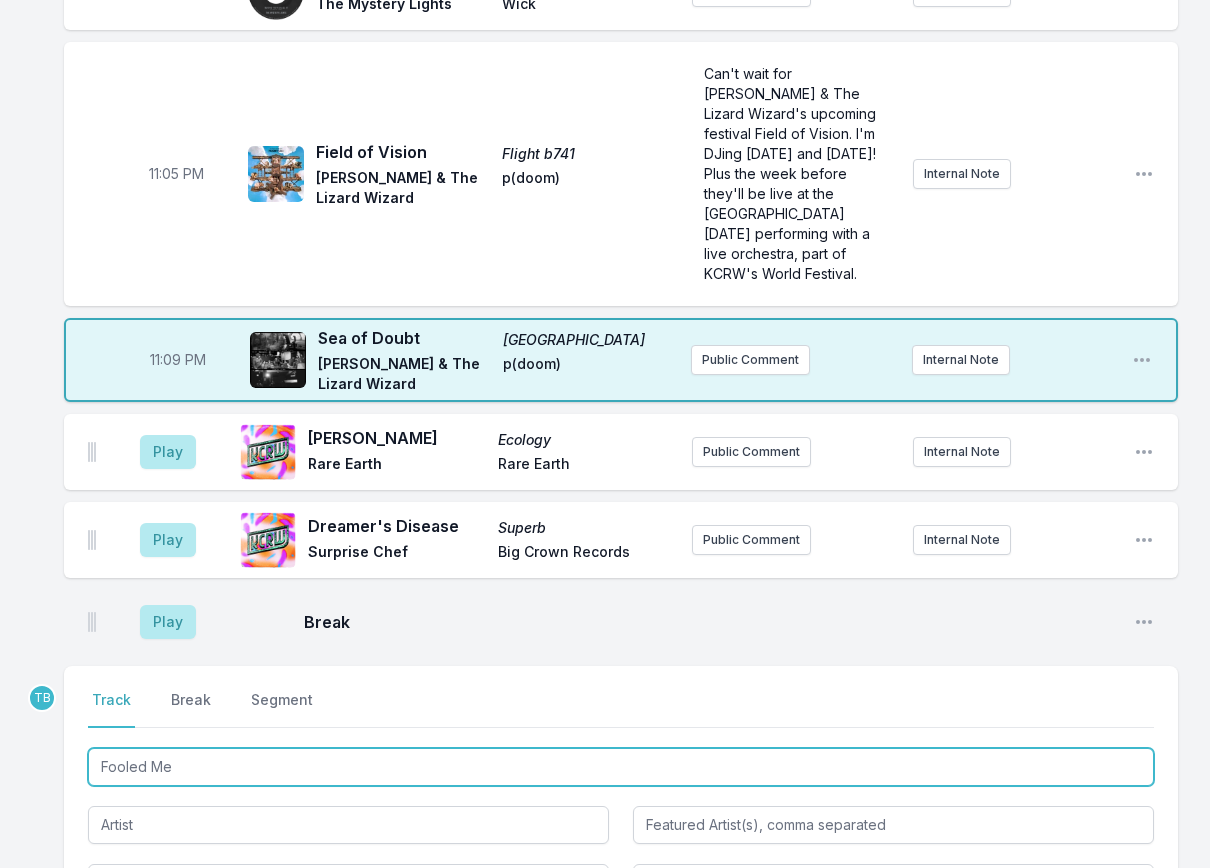 type on "Fooled Me" 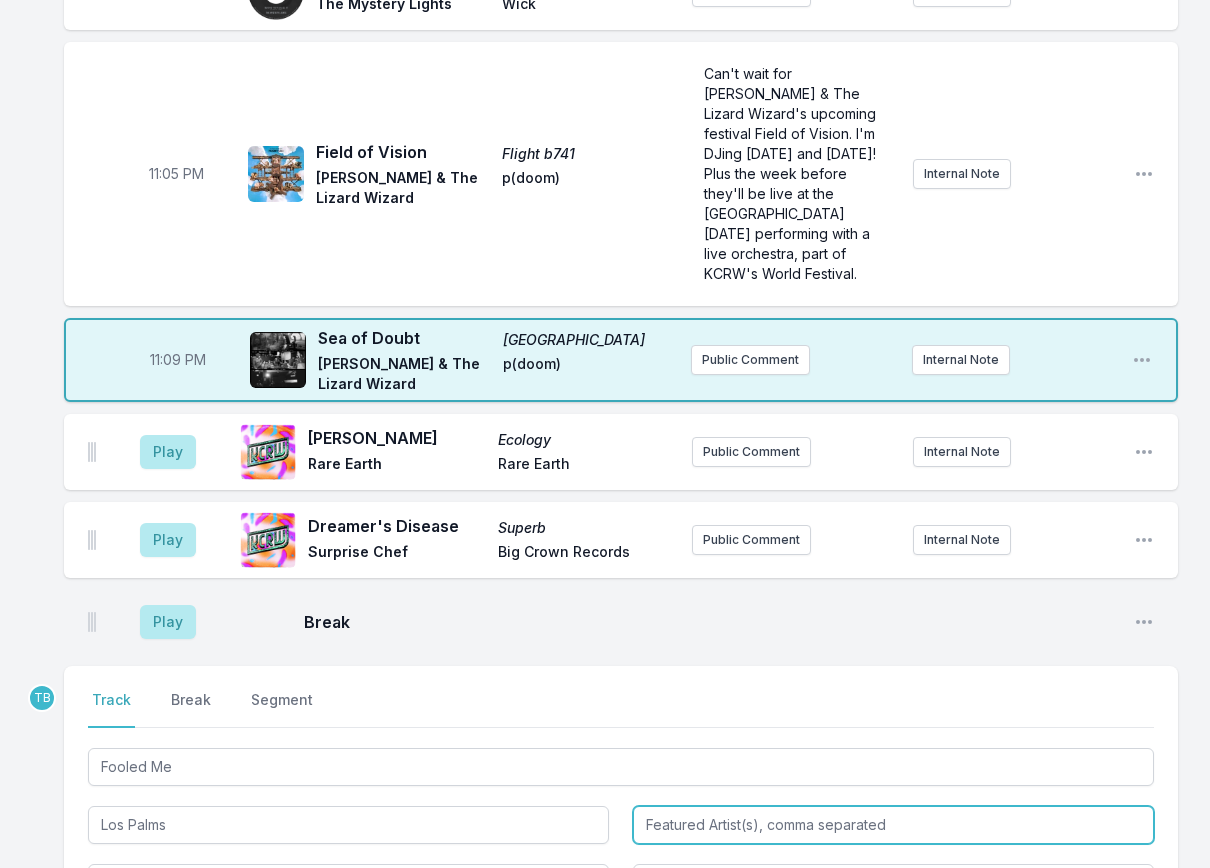 type on "Los Palms" 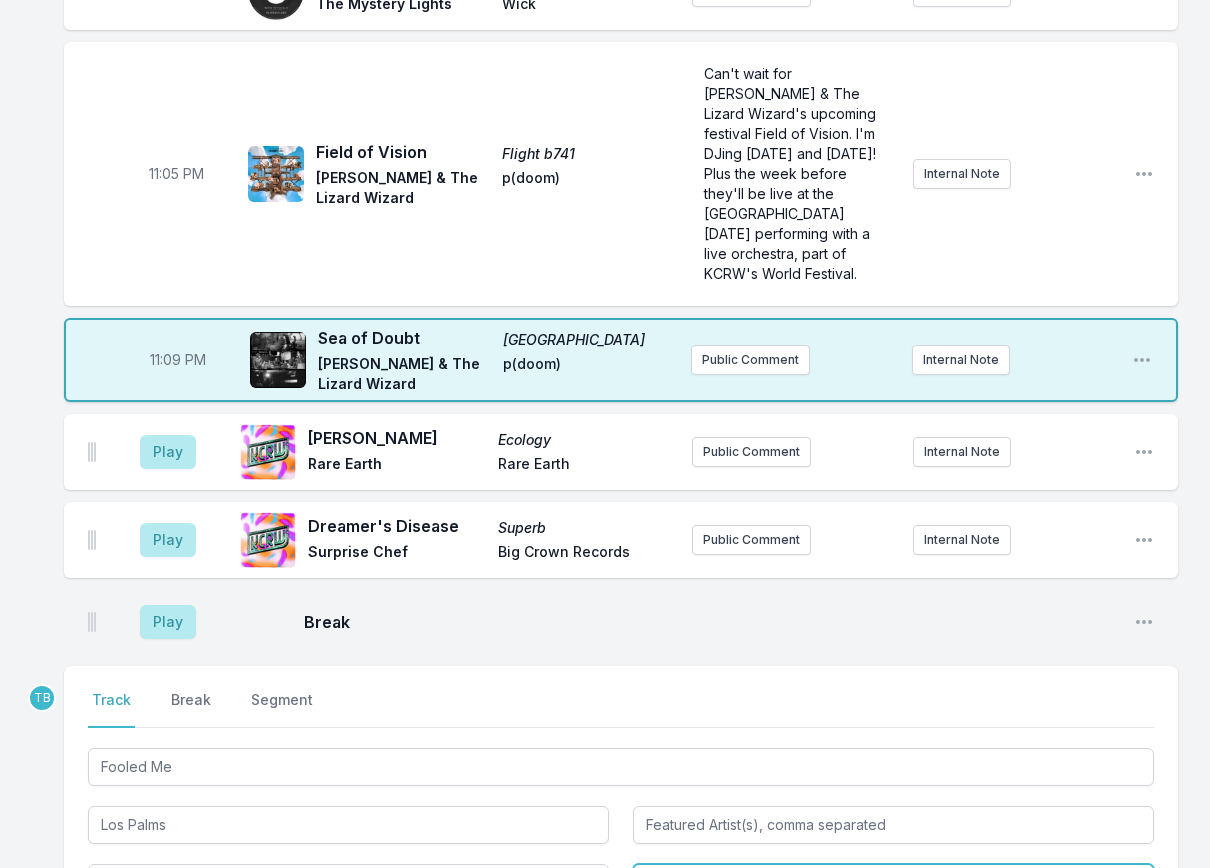 type on "Los Palms" 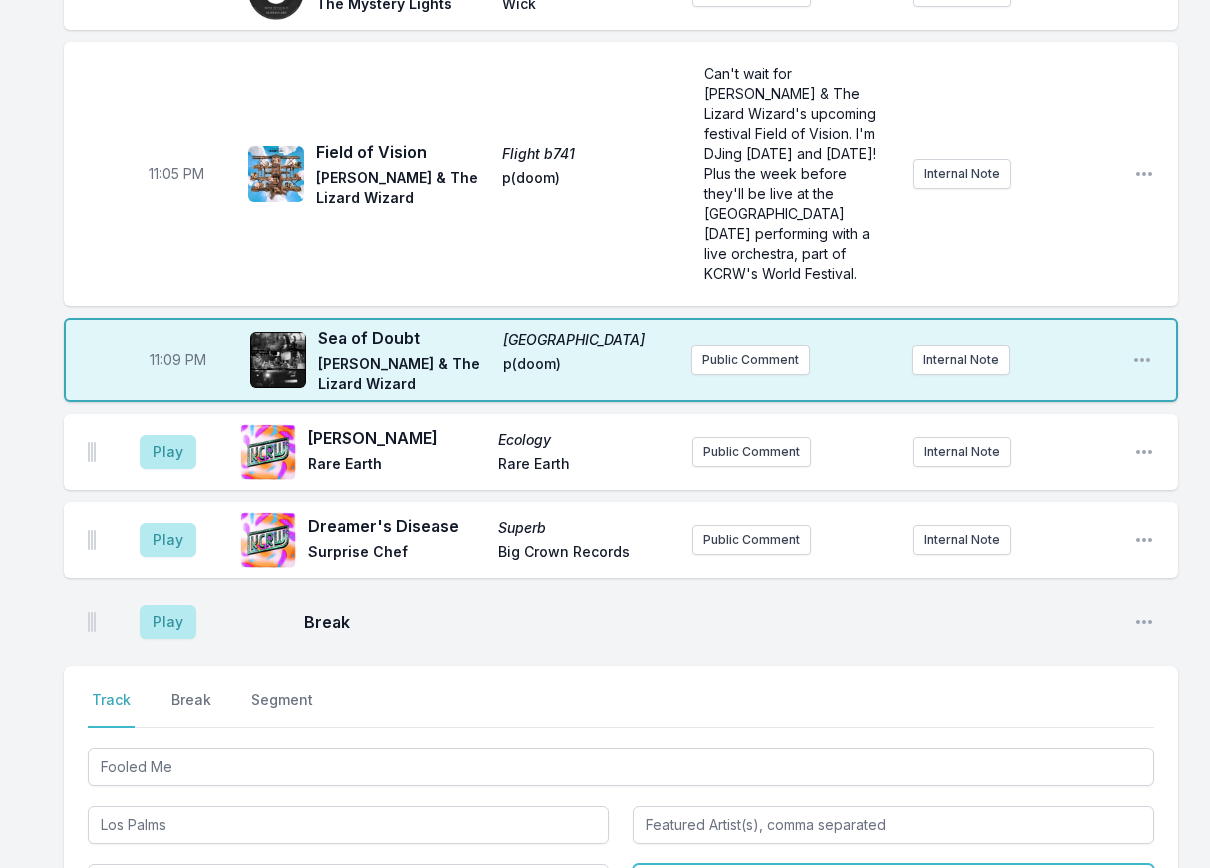 type on "Fuzz Club Records" 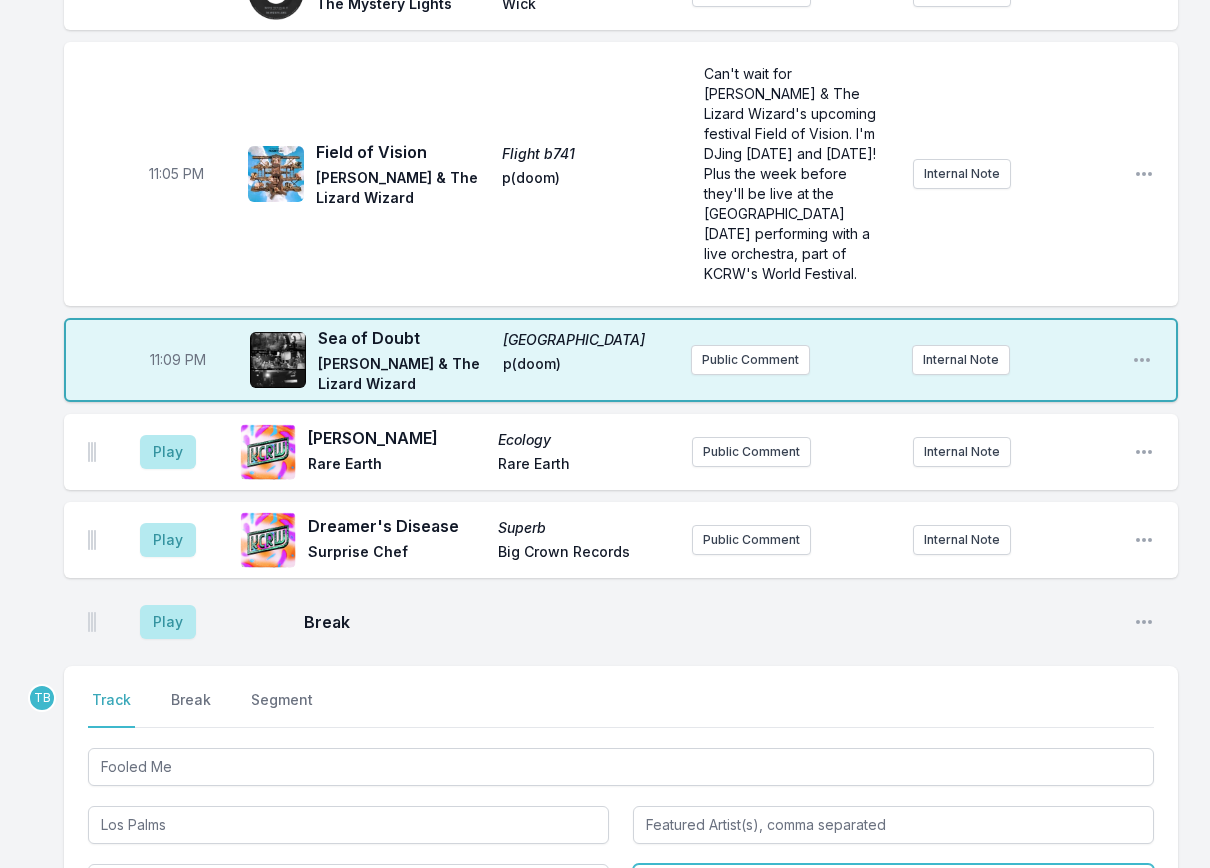 type 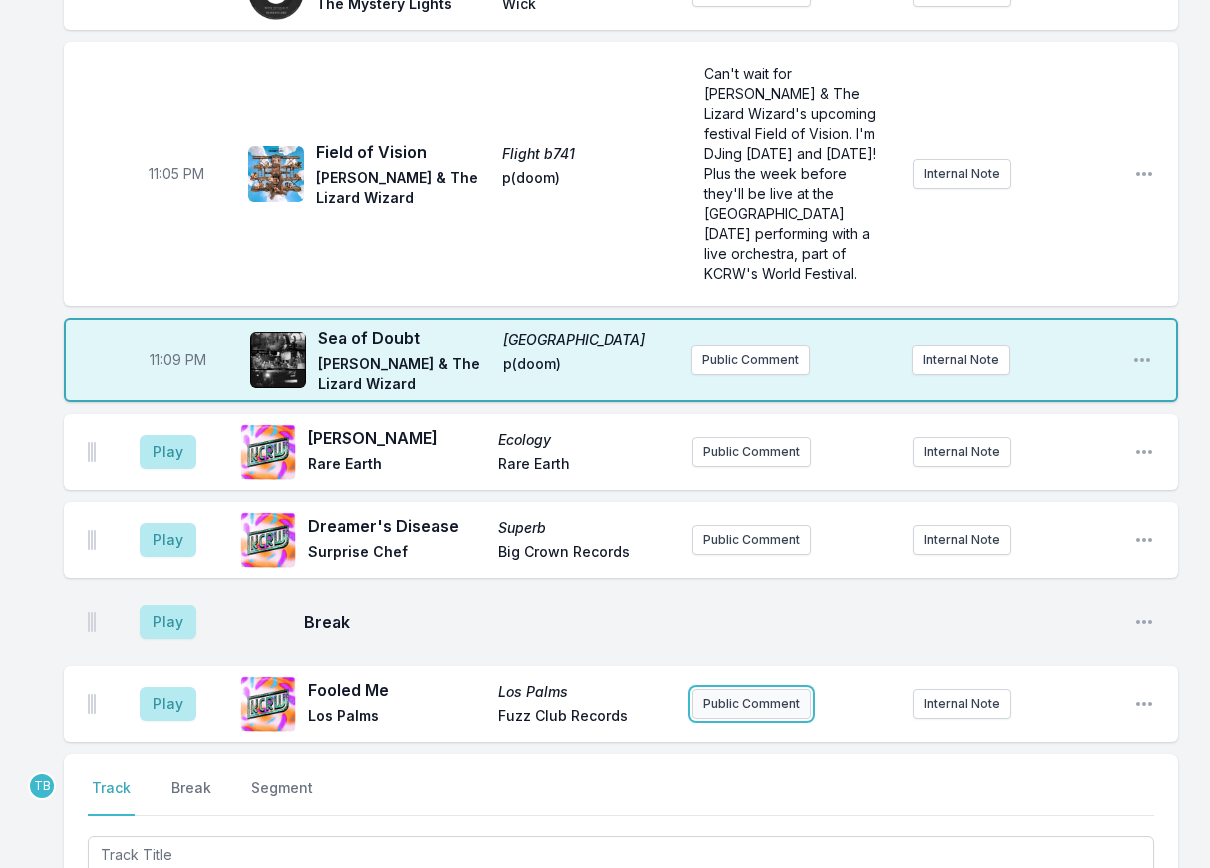 click on "Public Comment" at bounding box center (751, 704) 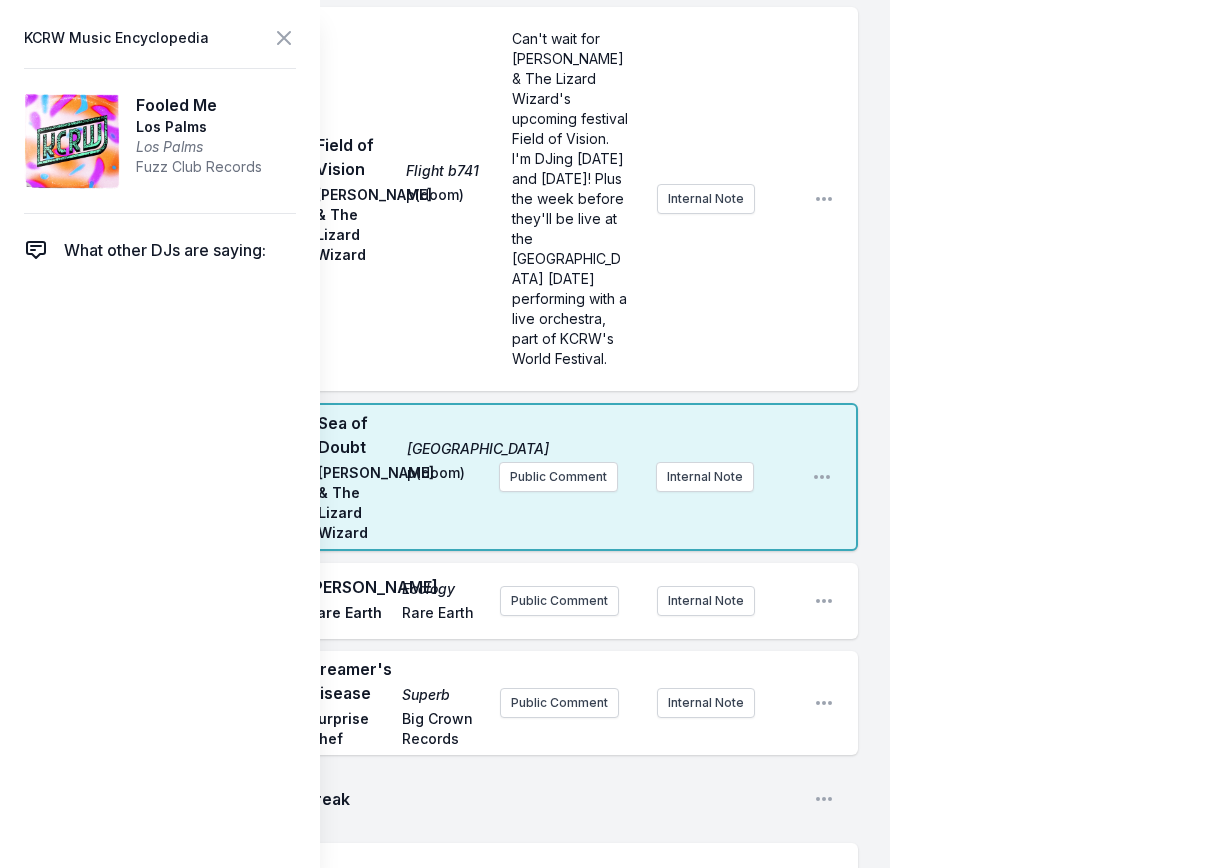 scroll, scrollTop: 3402, scrollLeft: 0, axis: vertical 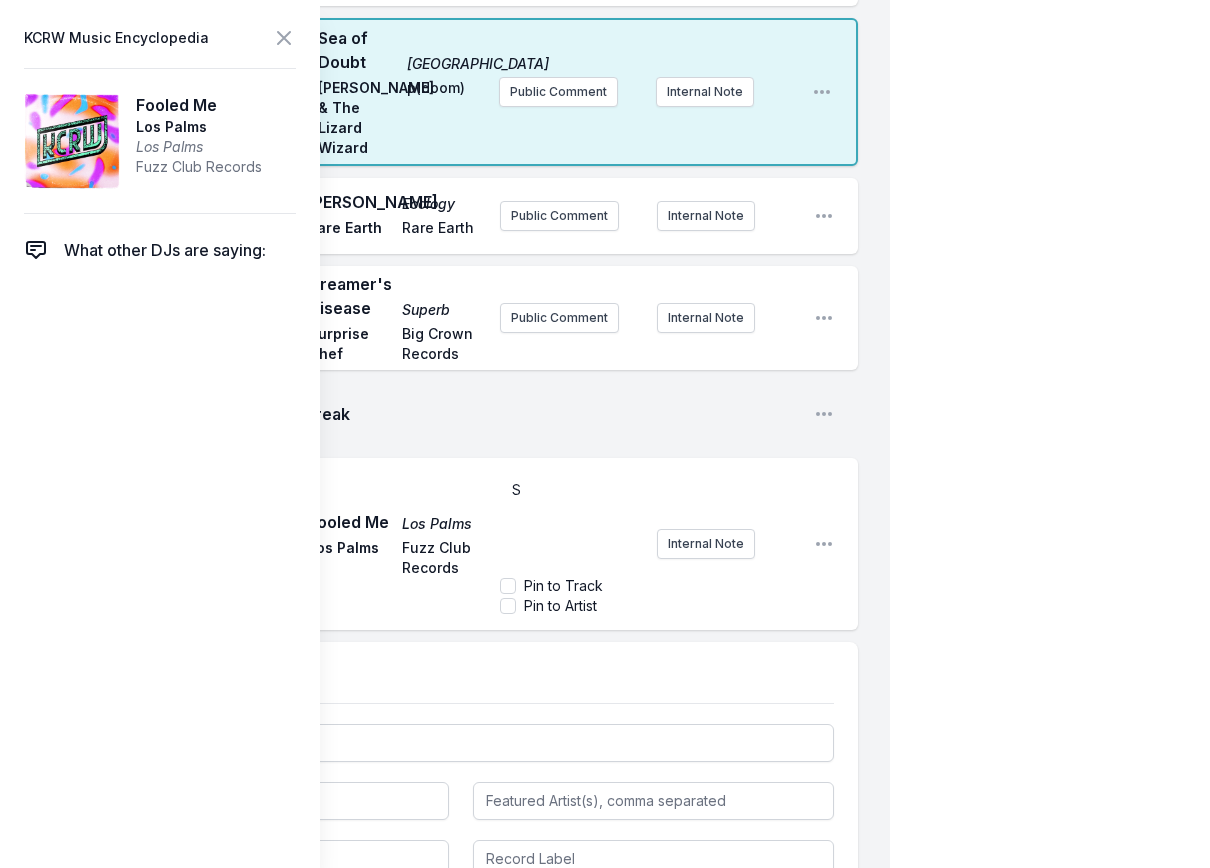 type 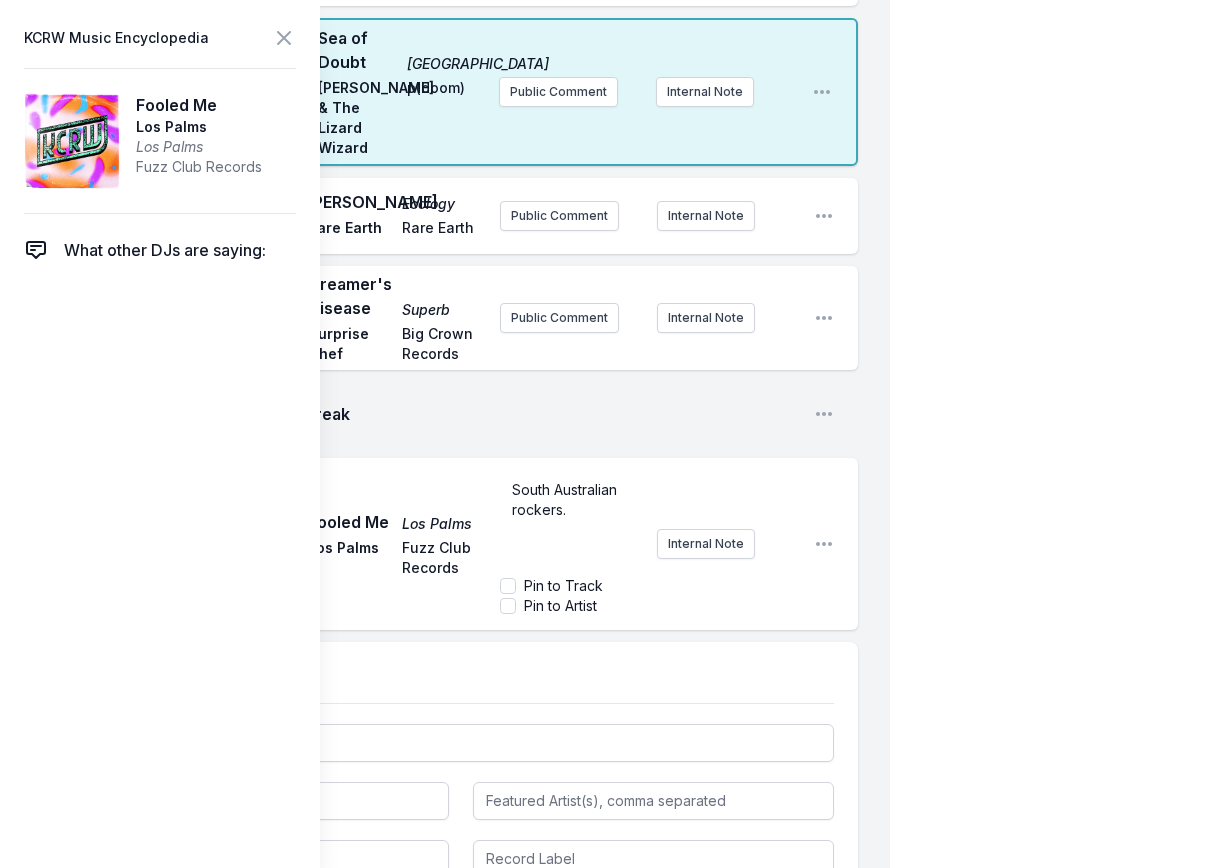 click on "Break" at bounding box center (551, 414) 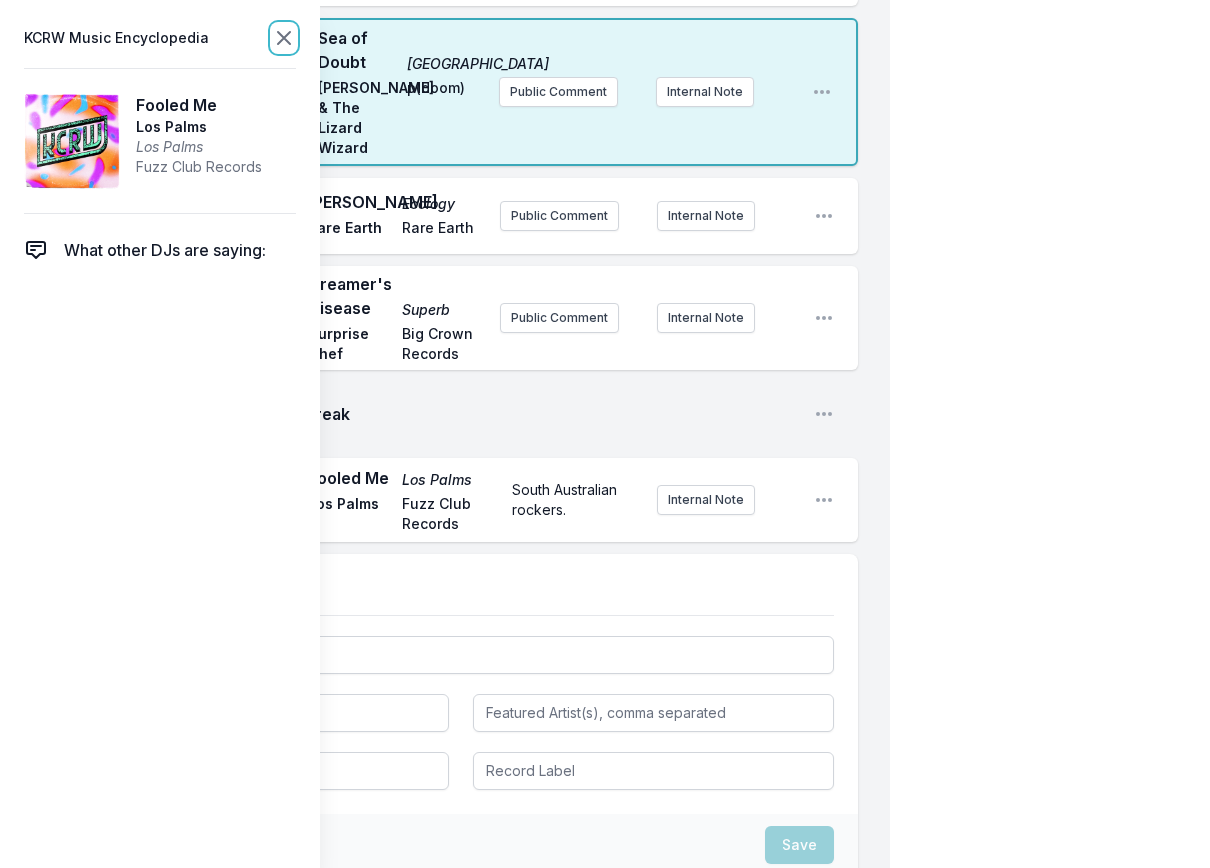 click 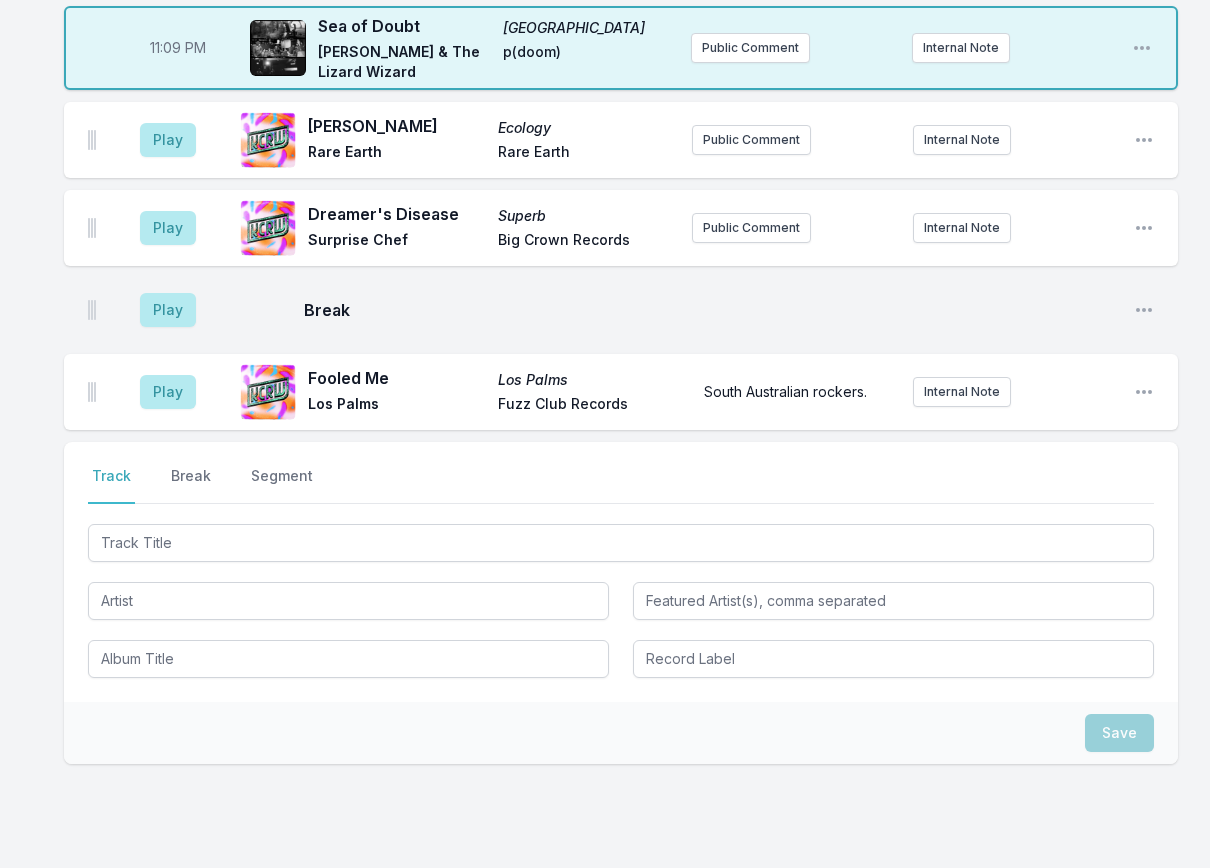 scroll, scrollTop: 2590, scrollLeft: 0, axis: vertical 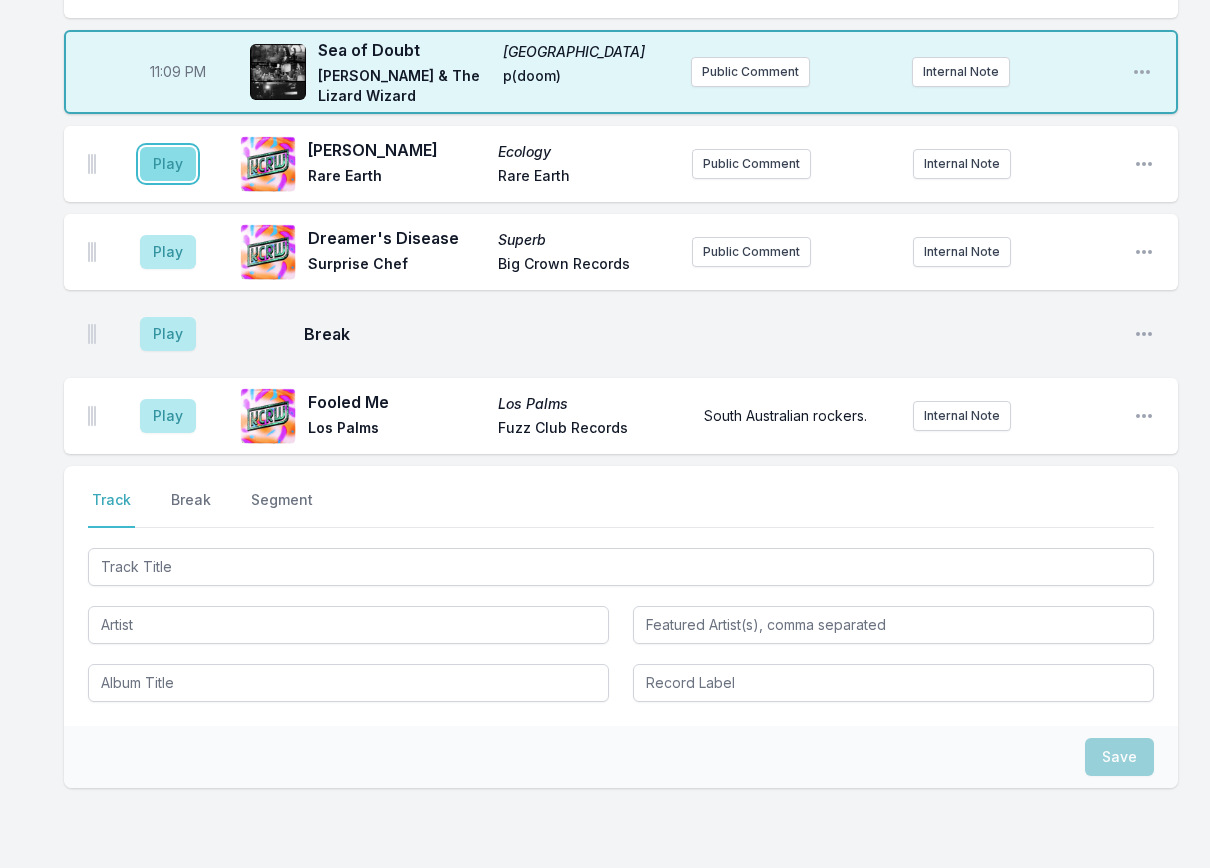 click on "Play" at bounding box center (168, 164) 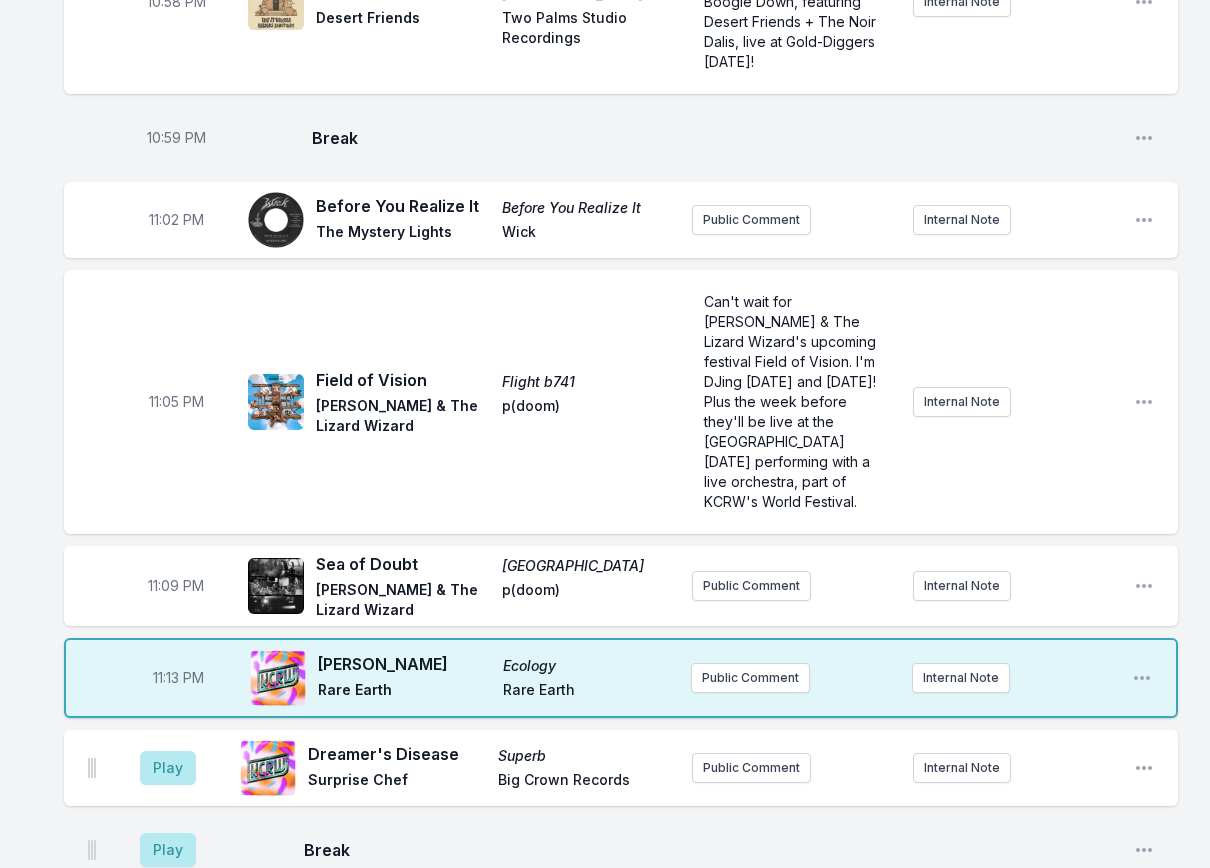 scroll, scrollTop: 2190, scrollLeft: 0, axis: vertical 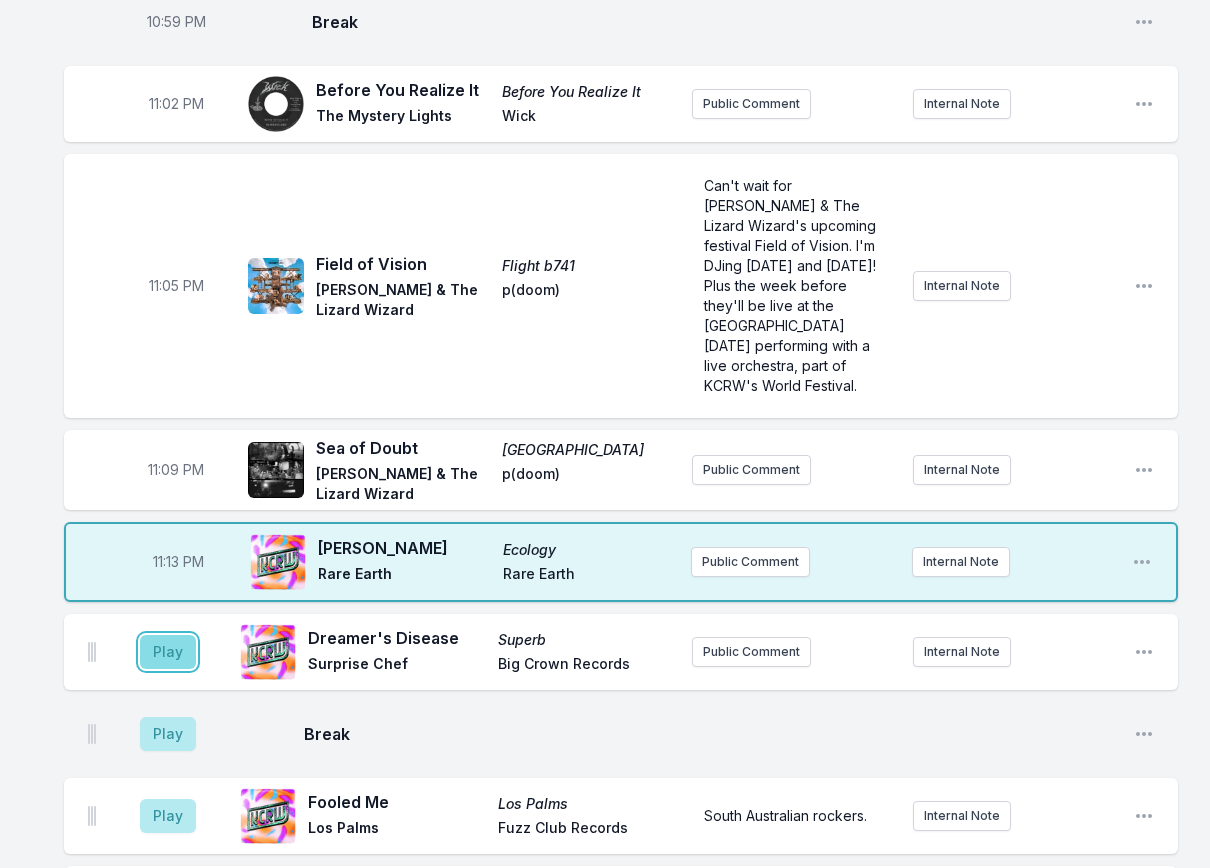click on "Play" at bounding box center (168, 652) 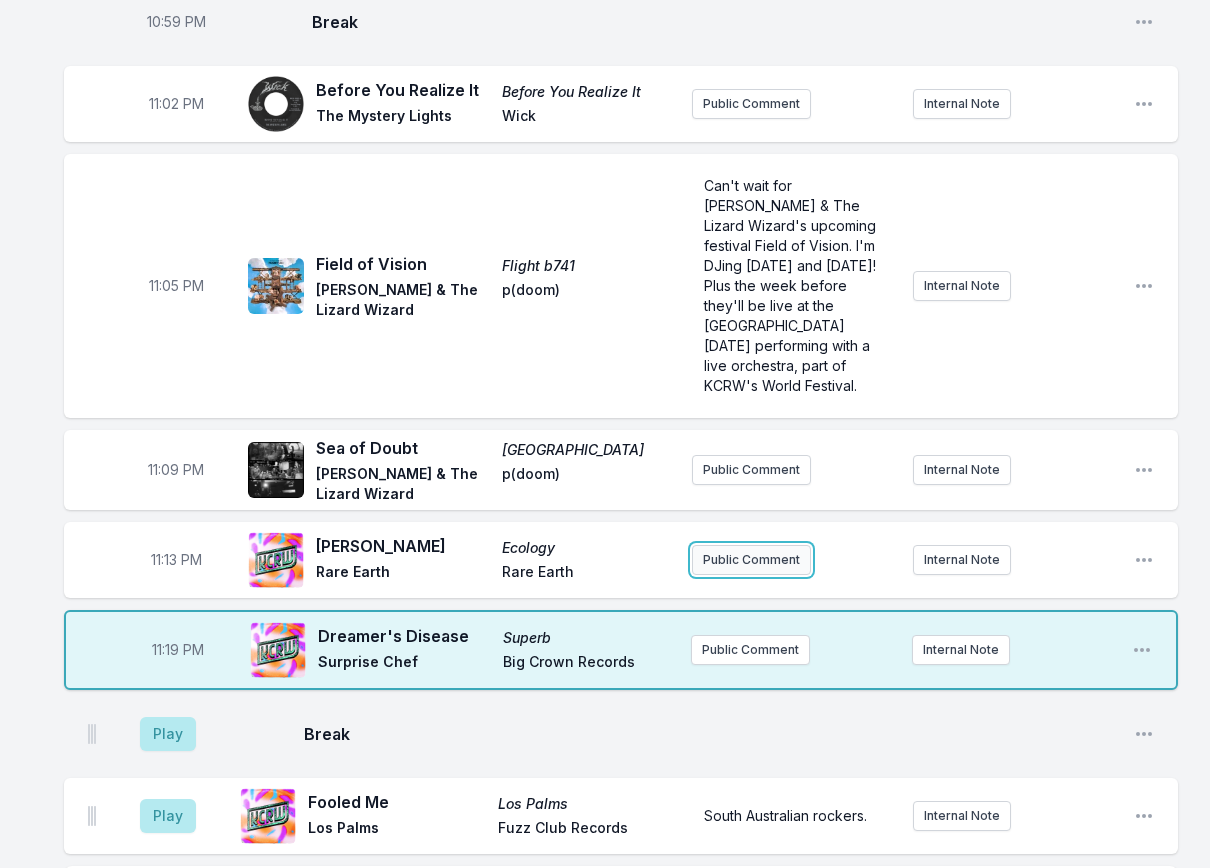 click on "Public Comment" at bounding box center [751, 560] 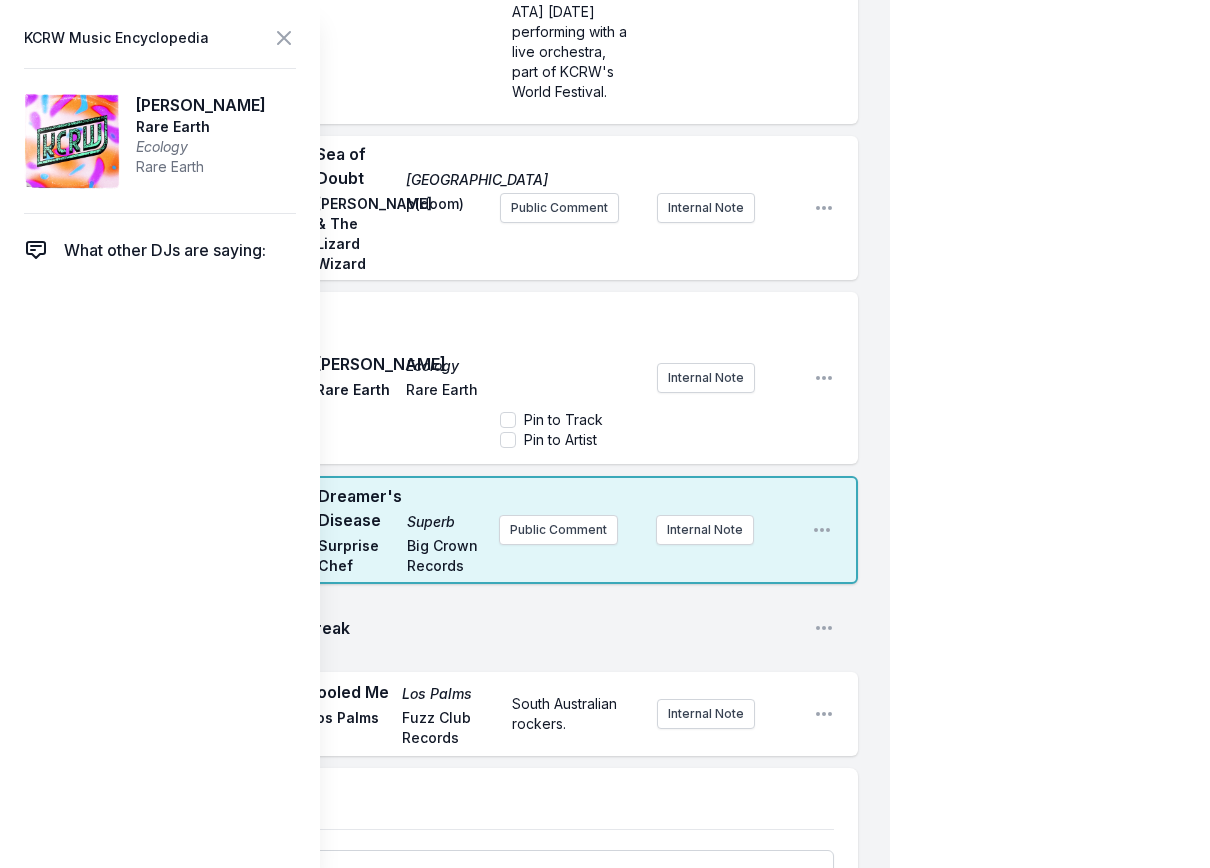 scroll, scrollTop: 3290, scrollLeft: 0, axis: vertical 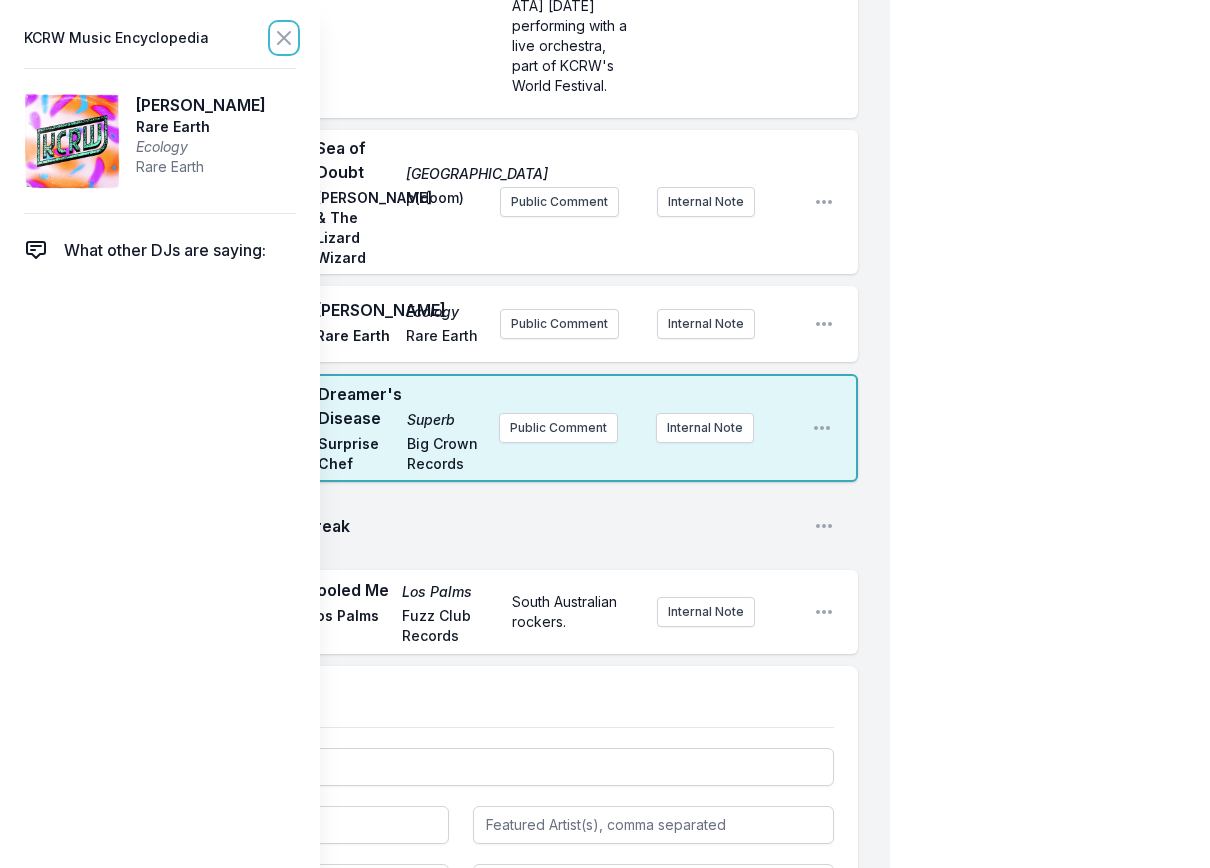 click 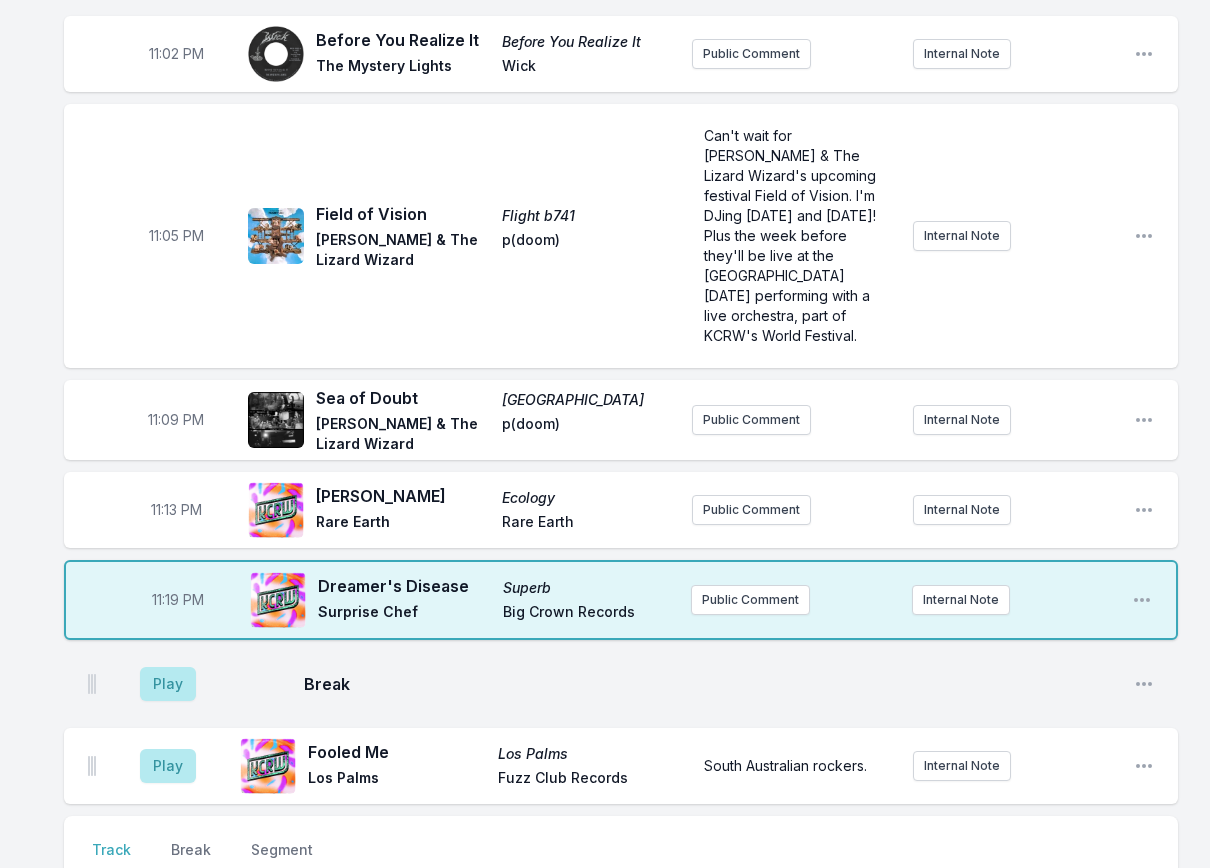 scroll, scrollTop: 2241, scrollLeft: 0, axis: vertical 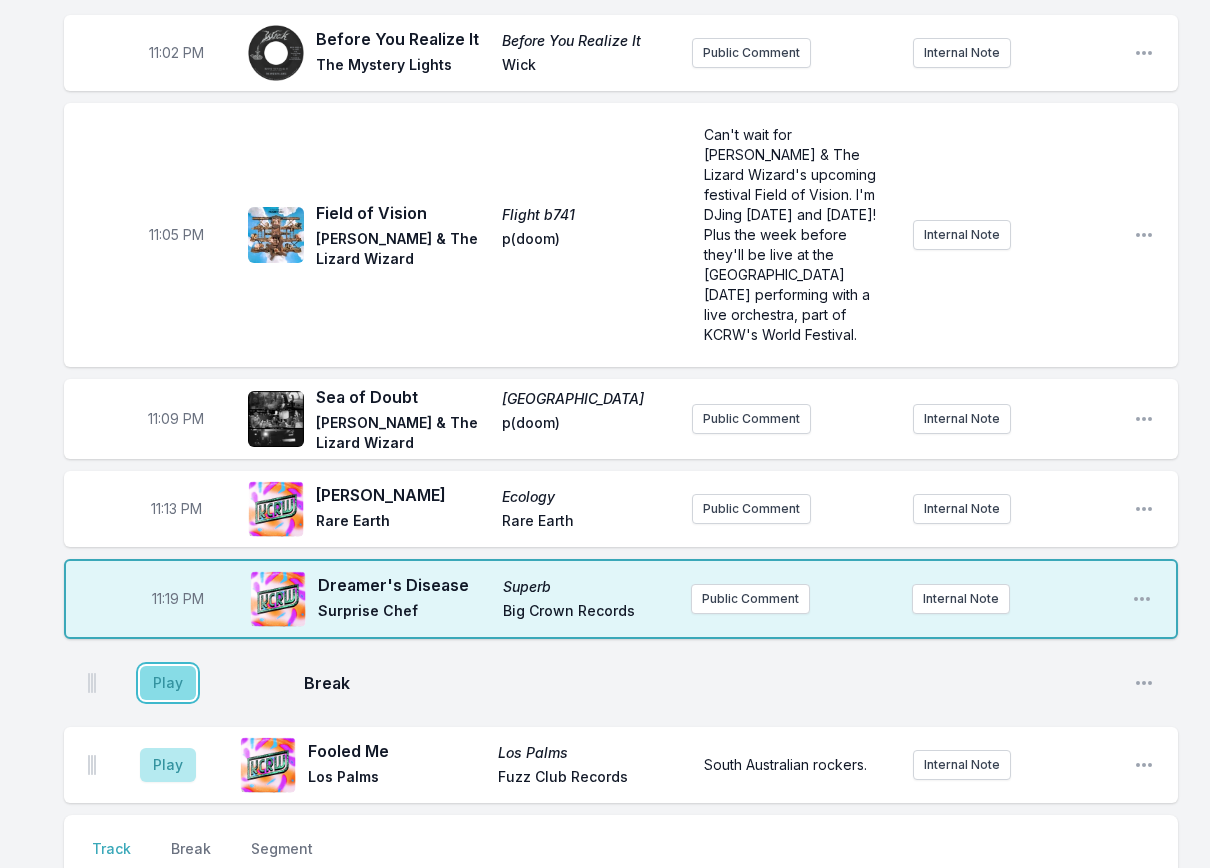 click on "Play" at bounding box center (168, 683) 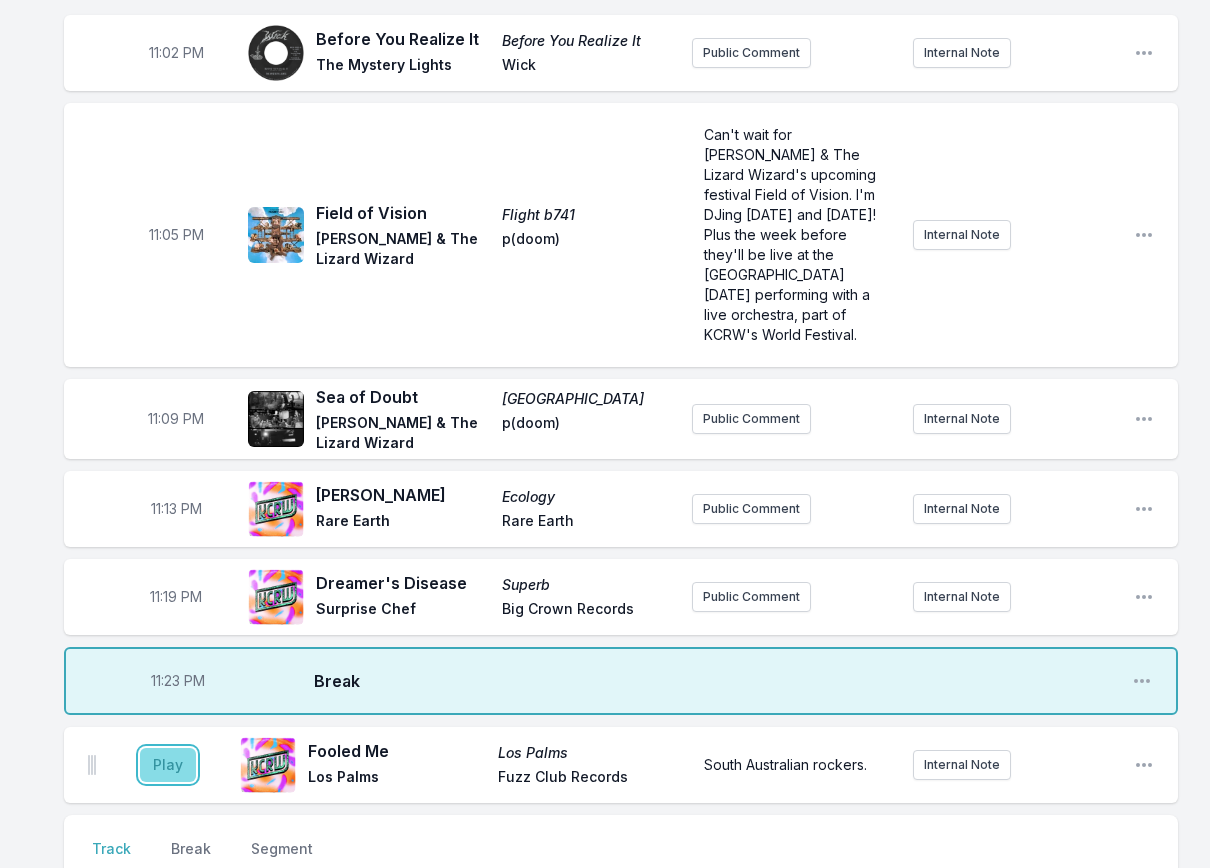 click on "Play" at bounding box center [168, 765] 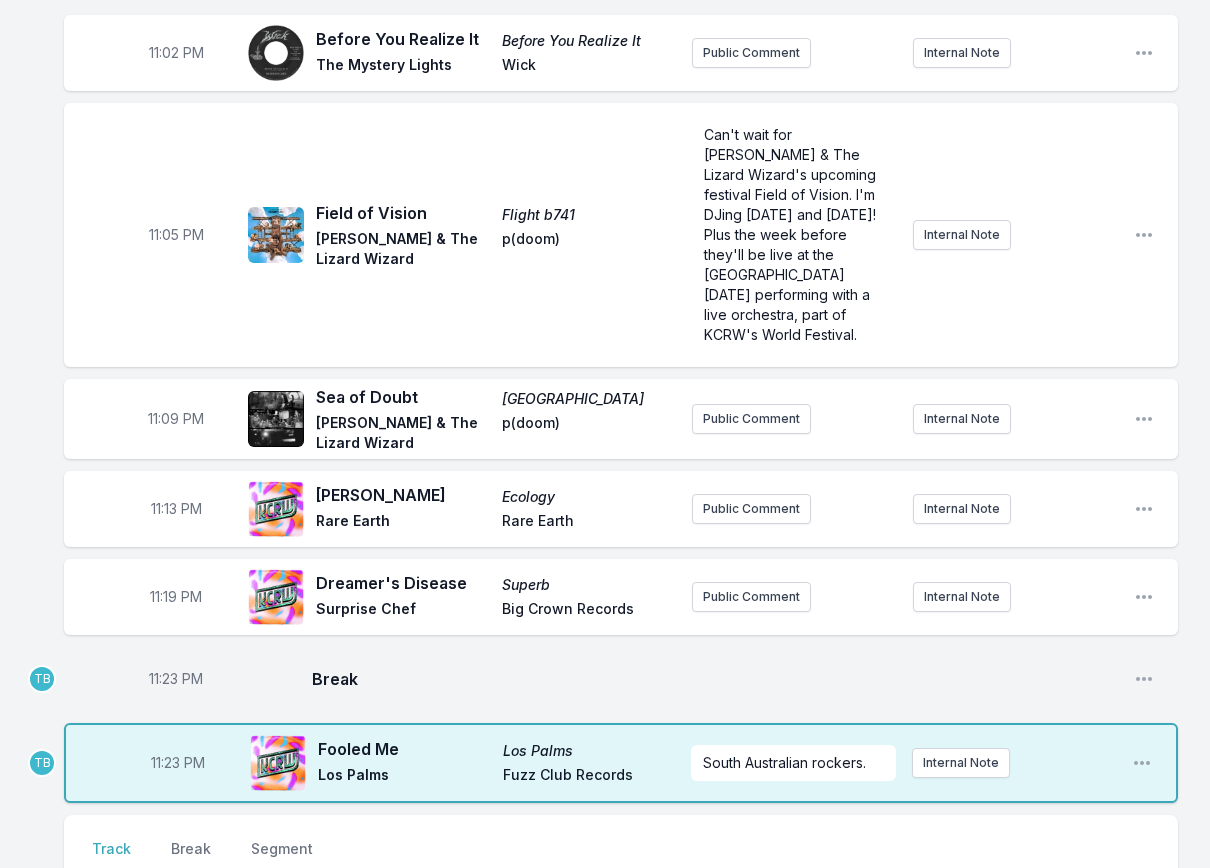 click on "11:23 PM" at bounding box center [176, 679] 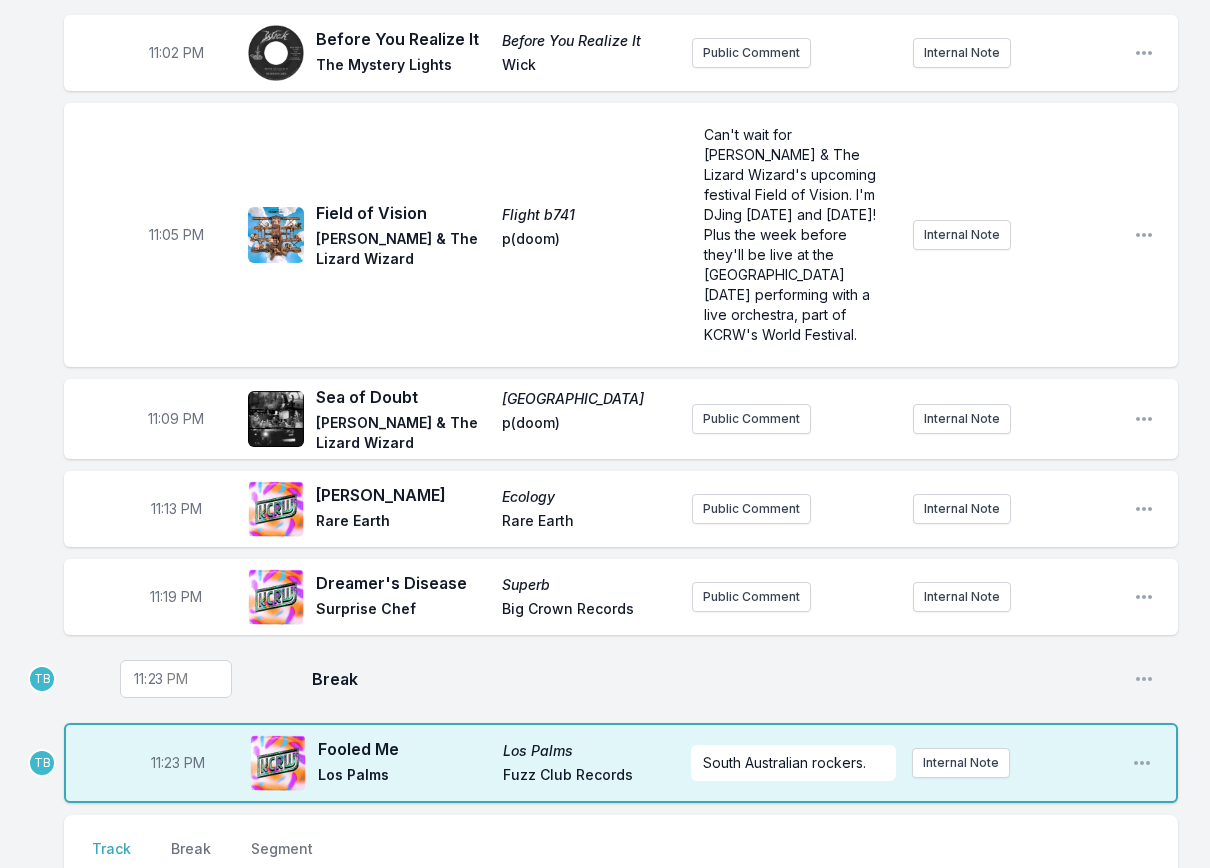 click on "23:23" at bounding box center (176, 679) 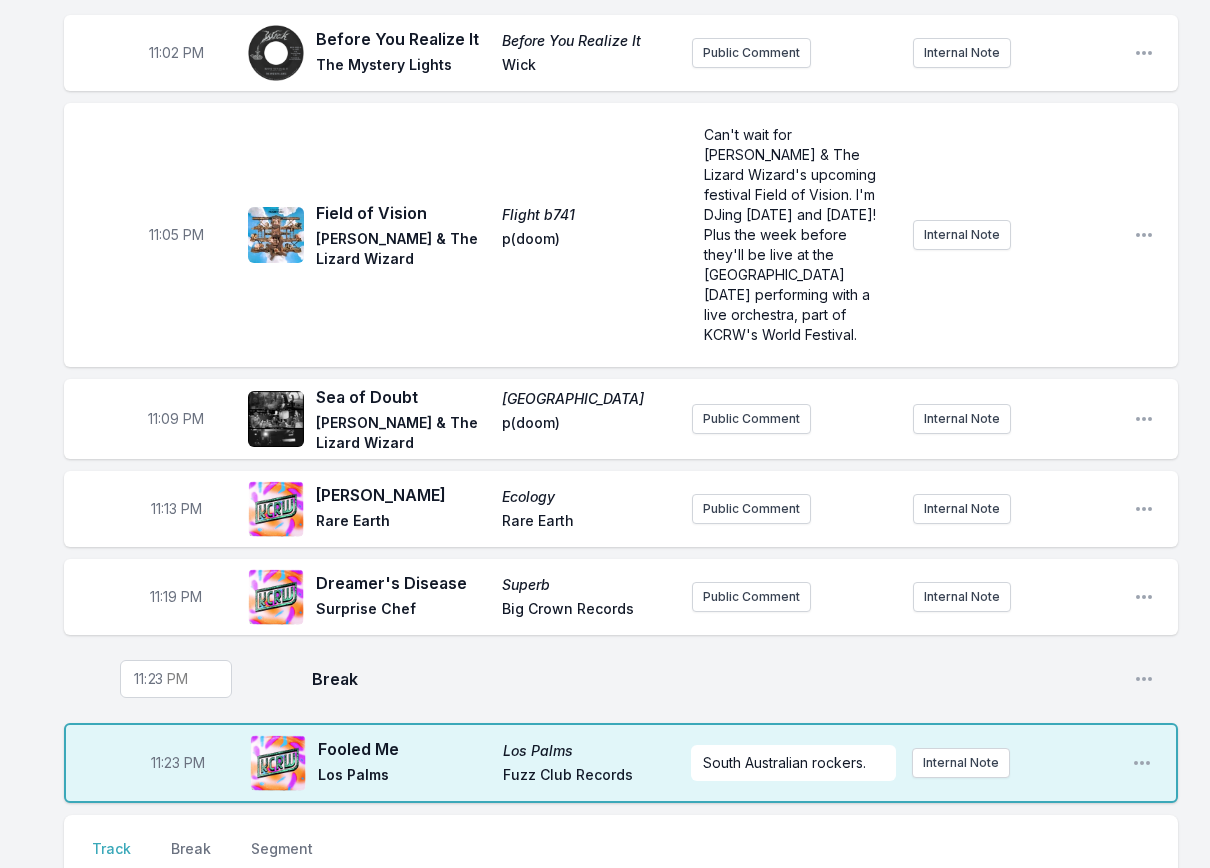click on "23:23" at bounding box center [176, 679] 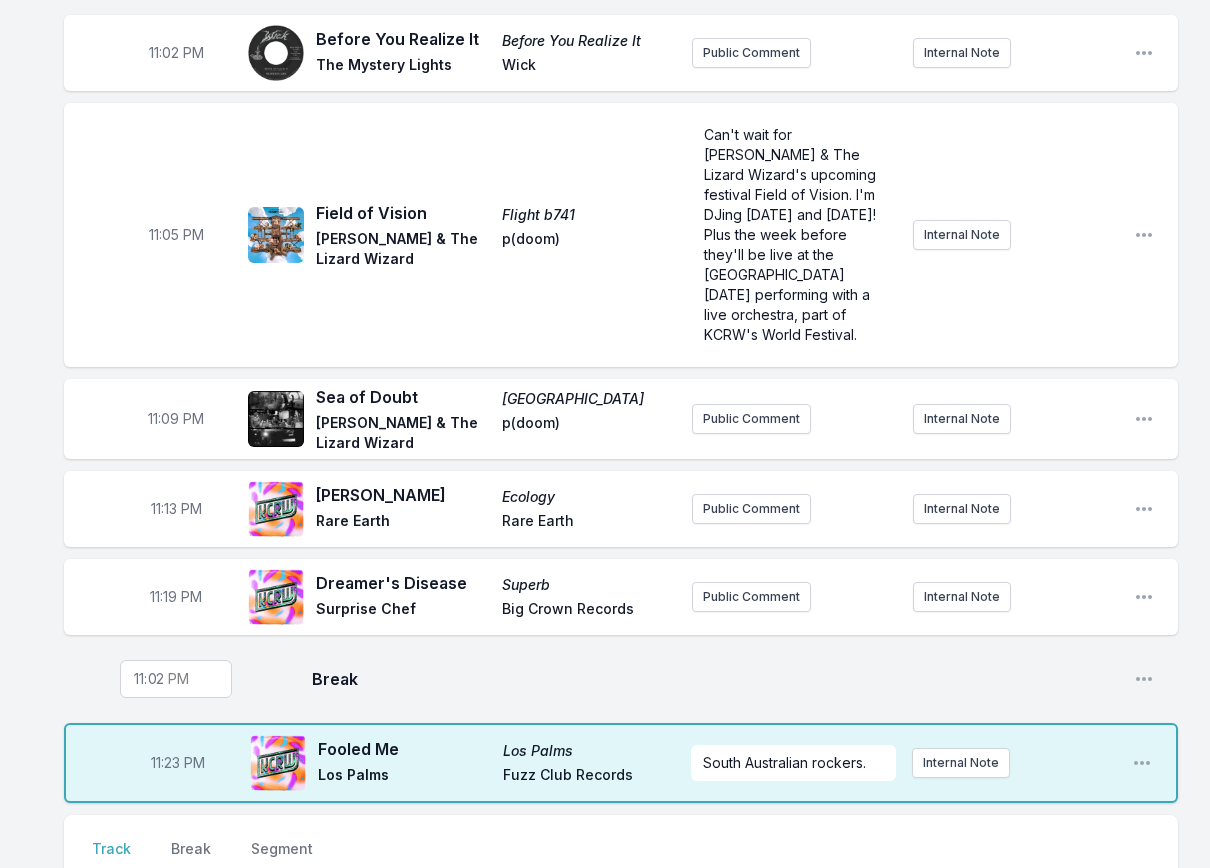 type on "23:20" 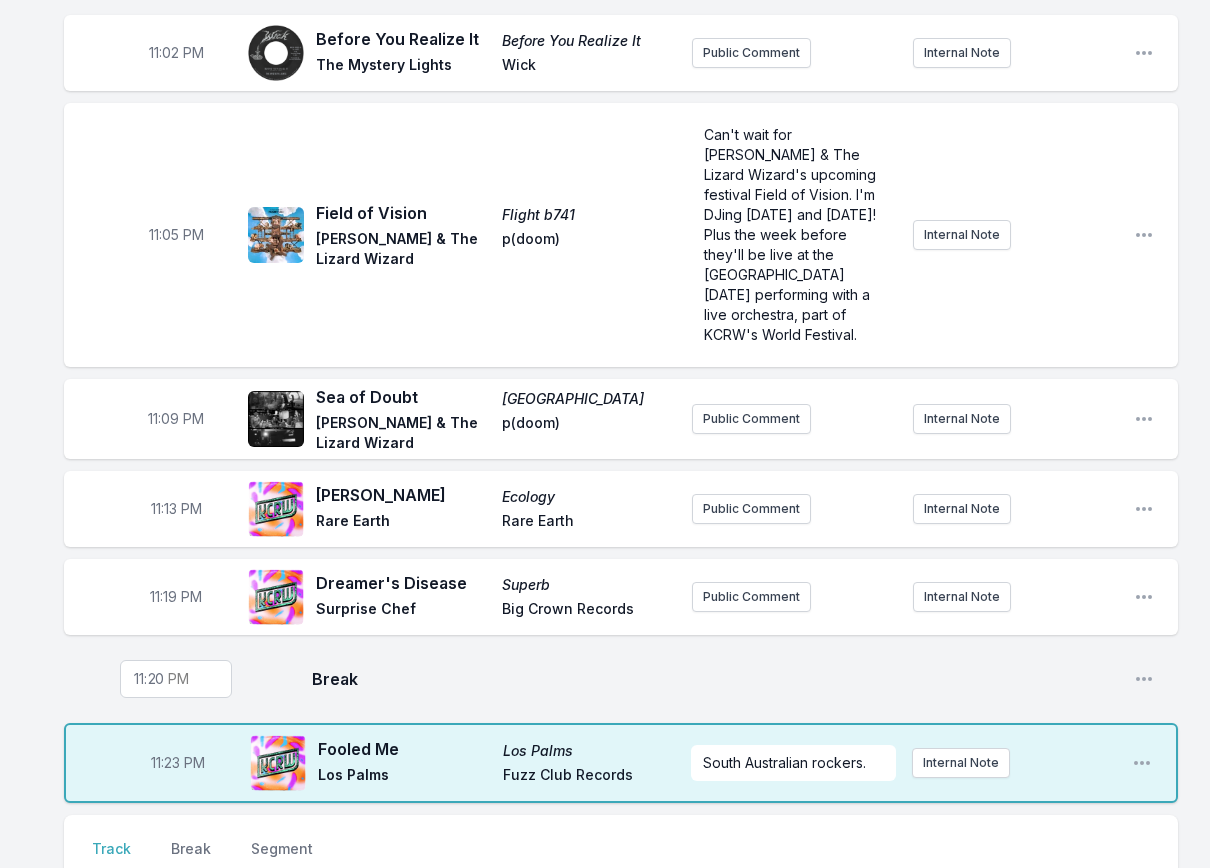 click on "Break" at bounding box center [715, 679] 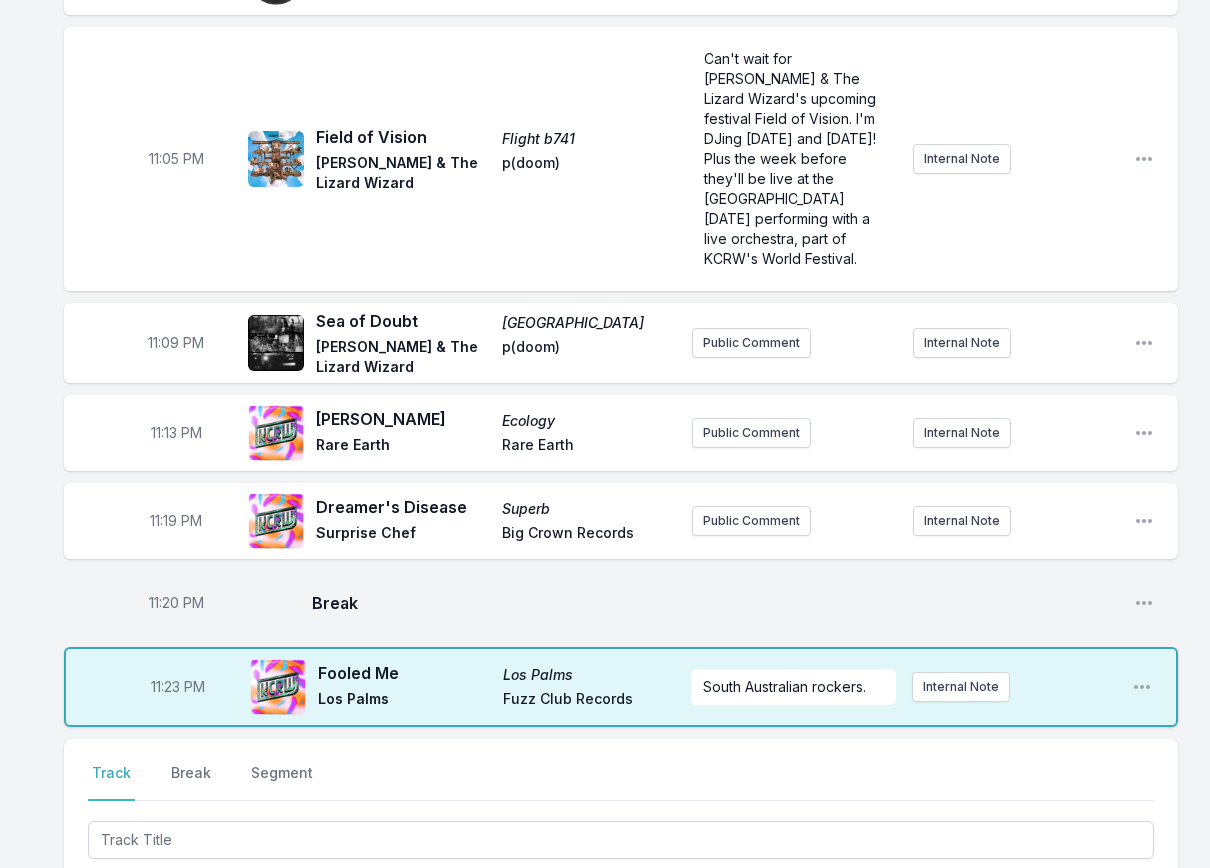 scroll, scrollTop: 2441, scrollLeft: 0, axis: vertical 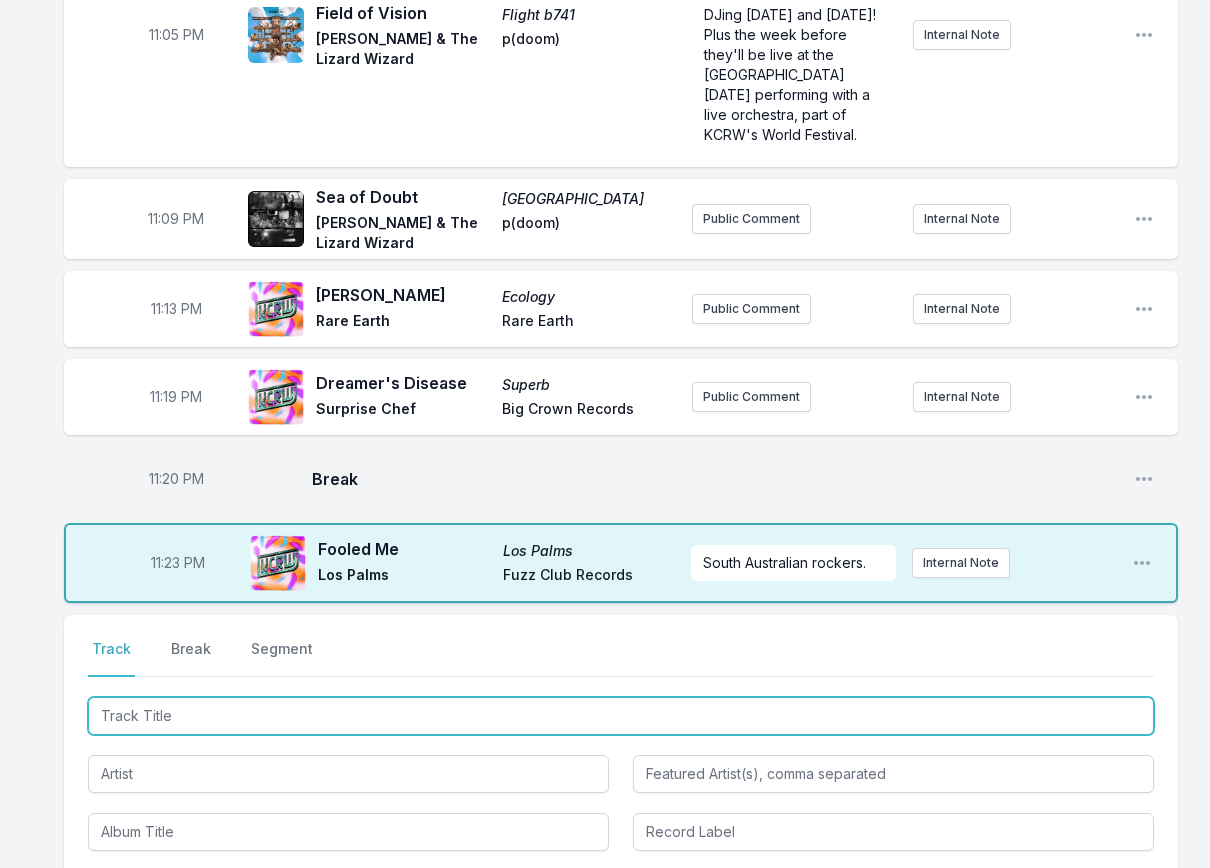 click at bounding box center (621, 716) 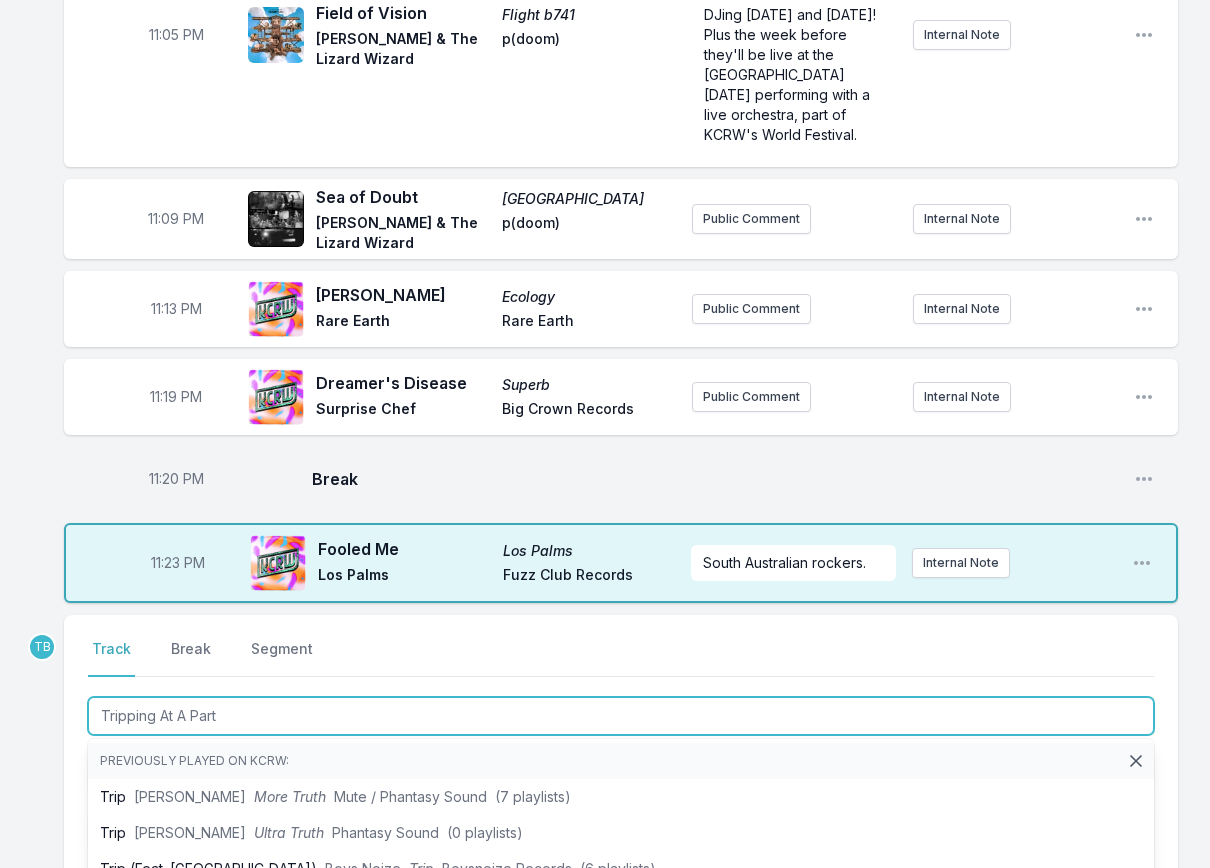 type on "Tripping At A Party" 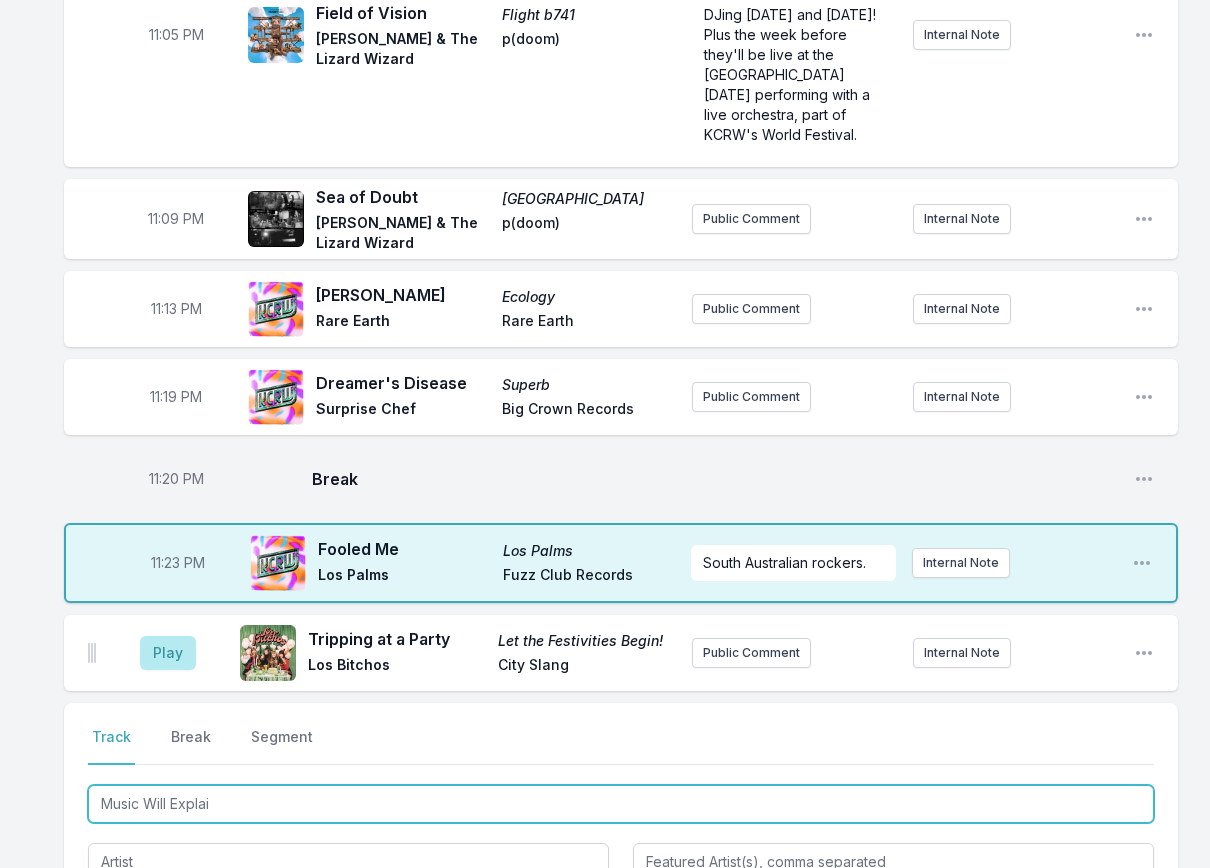 type on "Music Will Explain" 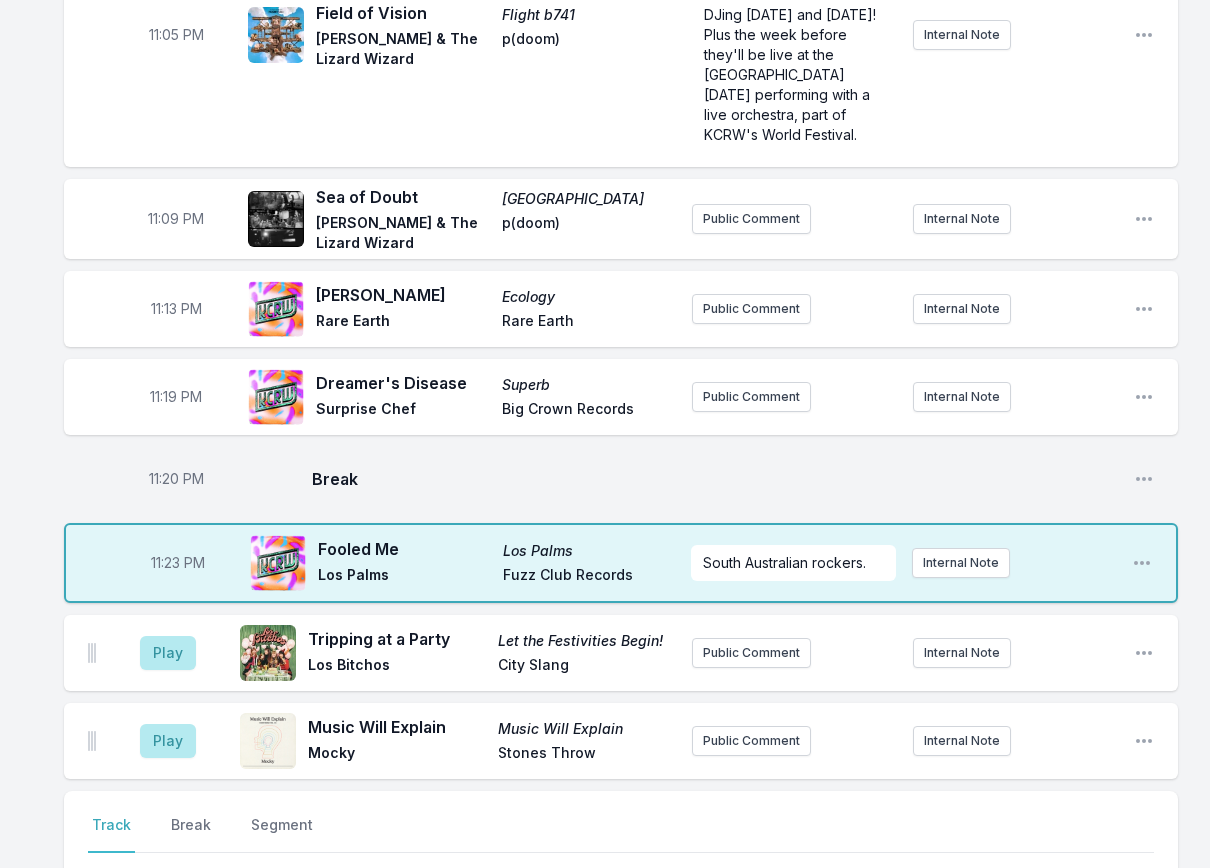 type on "I Want You (She's So Heavy)" 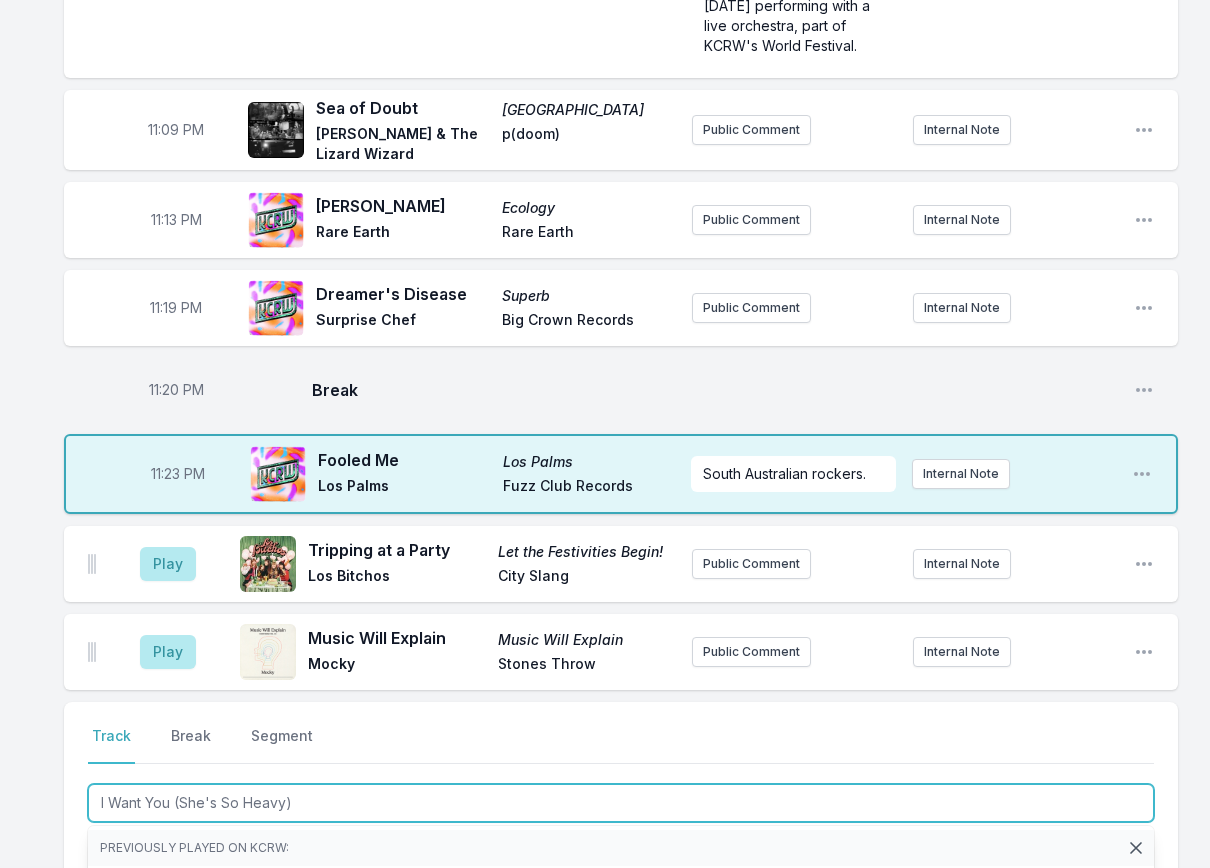 scroll, scrollTop: 2641, scrollLeft: 0, axis: vertical 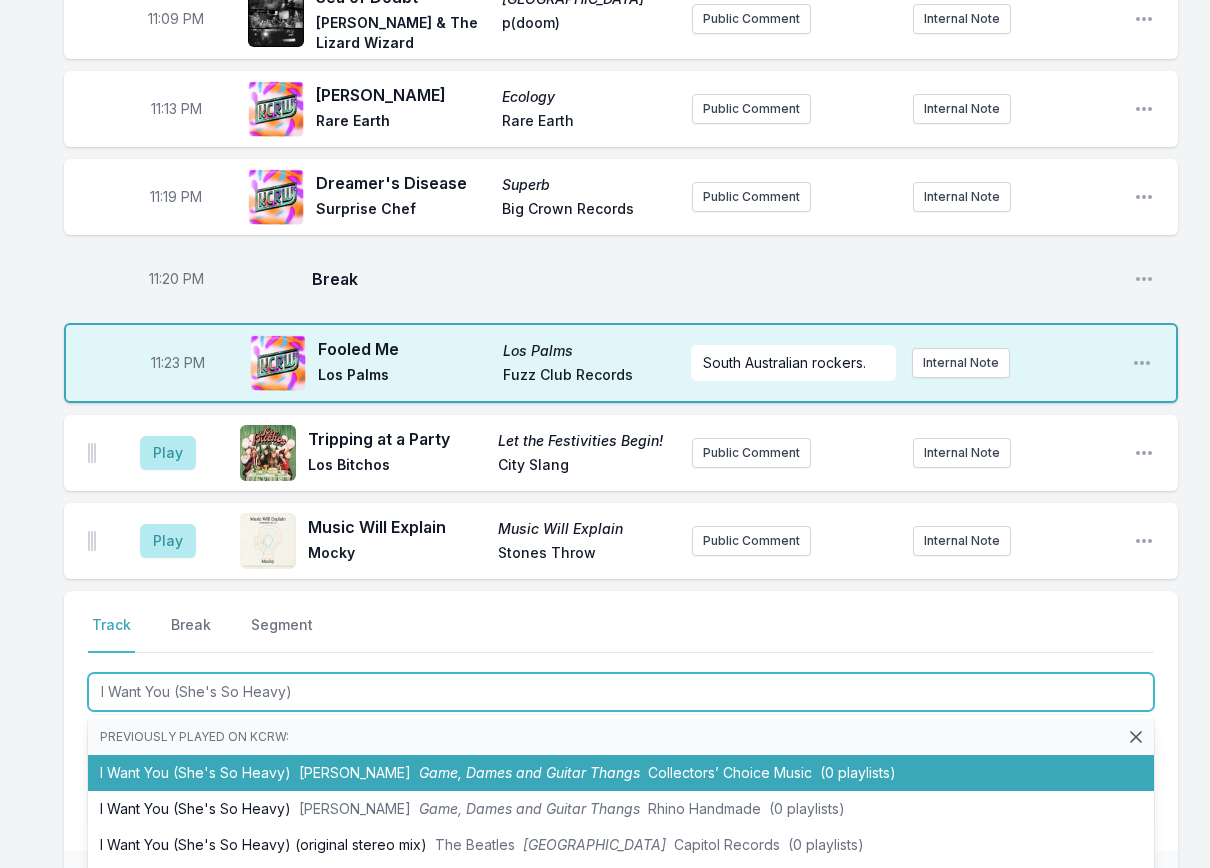 click on "I Want You (She's So Heavy) [PERSON_NAME] Game, Dames and Guitar Thangs Collectors’ Choice Music (0 playlists)" at bounding box center (621, 773) 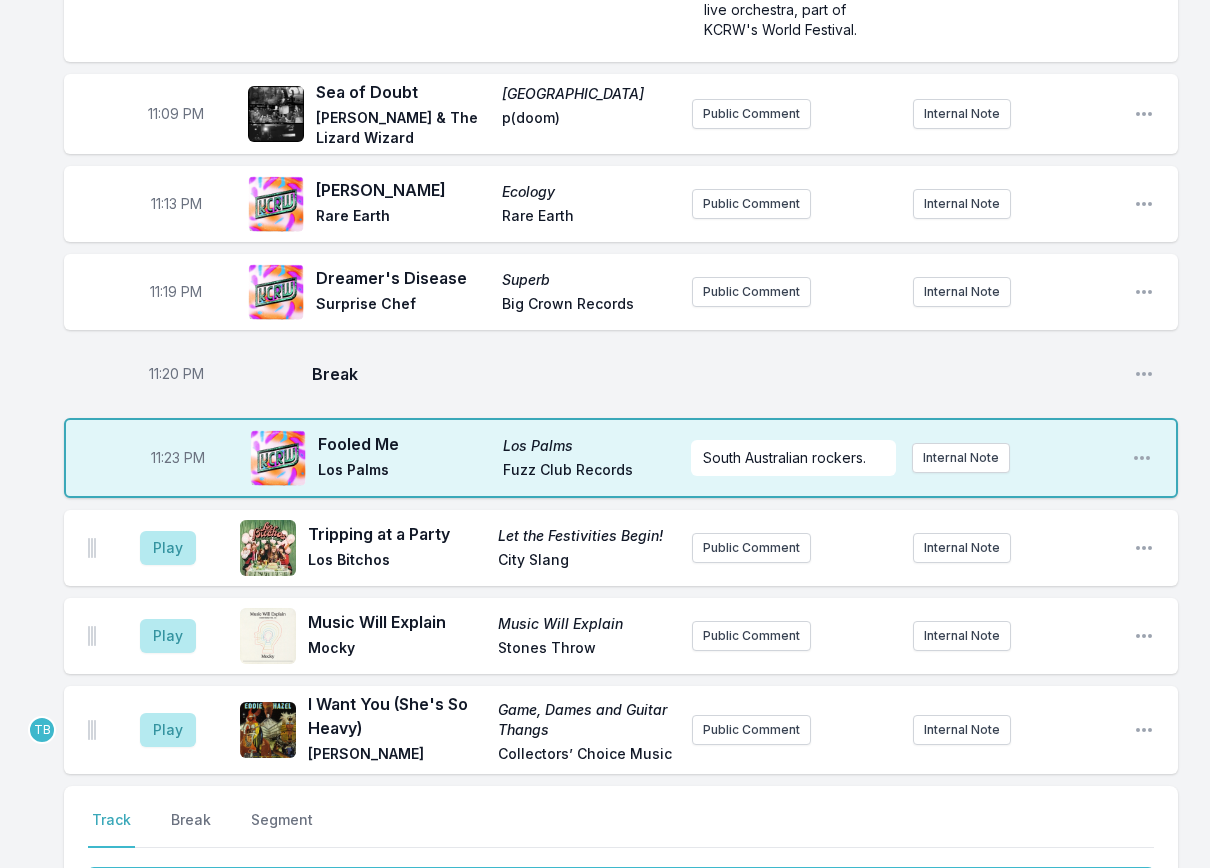scroll, scrollTop: 2441, scrollLeft: 0, axis: vertical 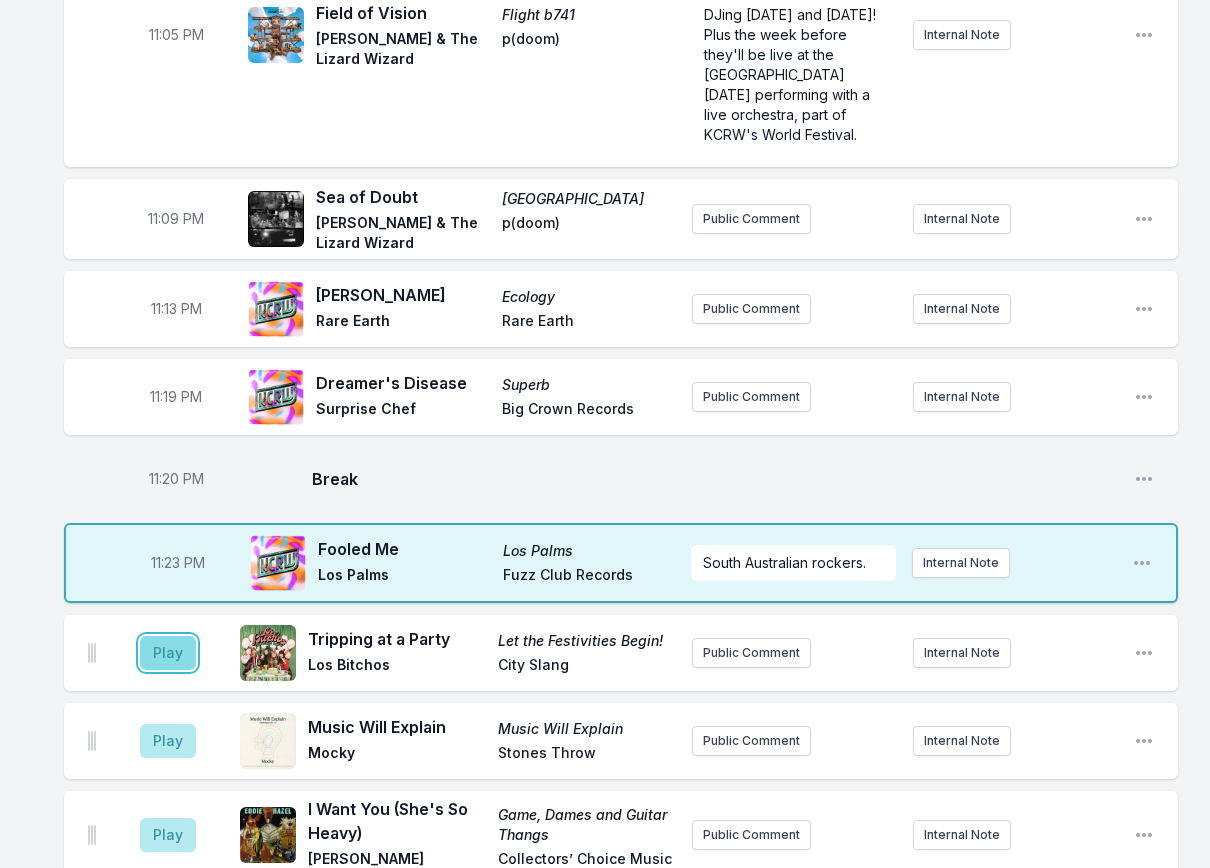 click on "Play" at bounding box center [168, 653] 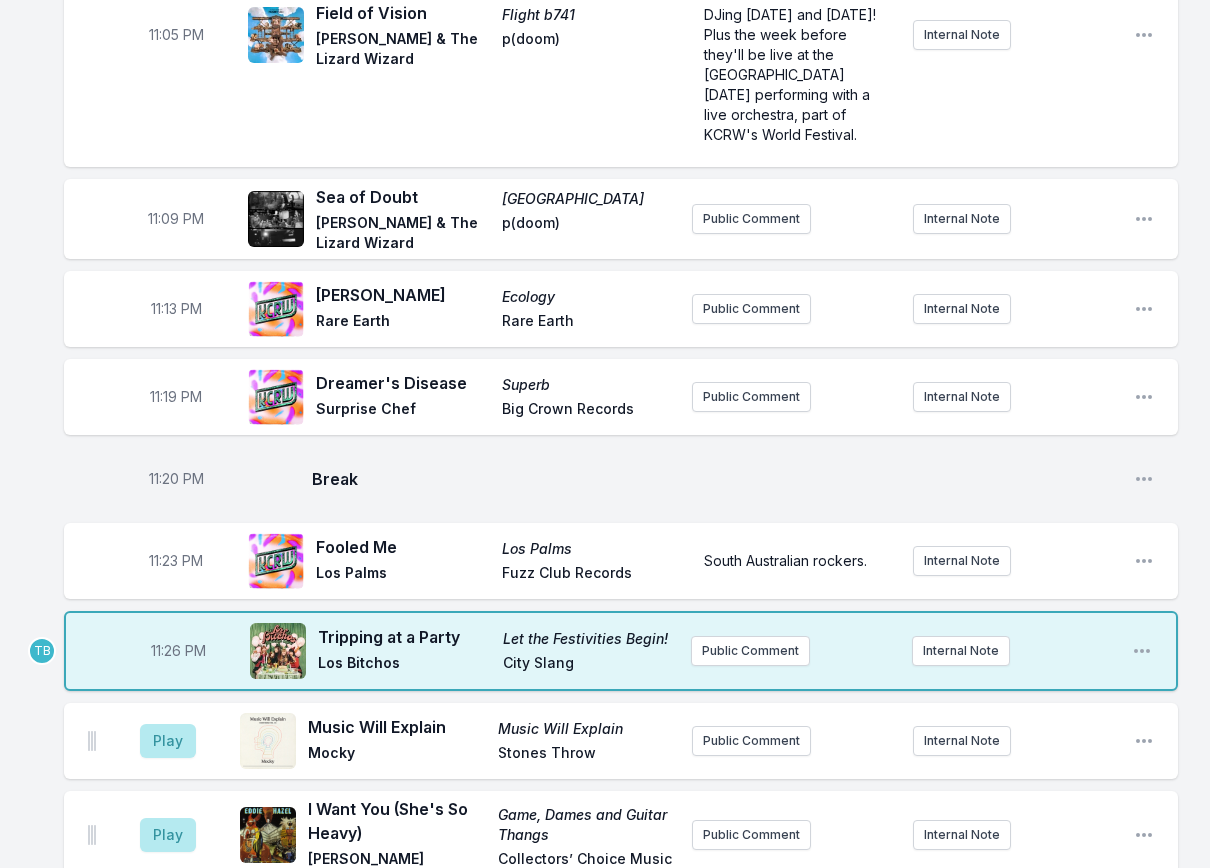 click on "11:26 PM" at bounding box center [178, 651] 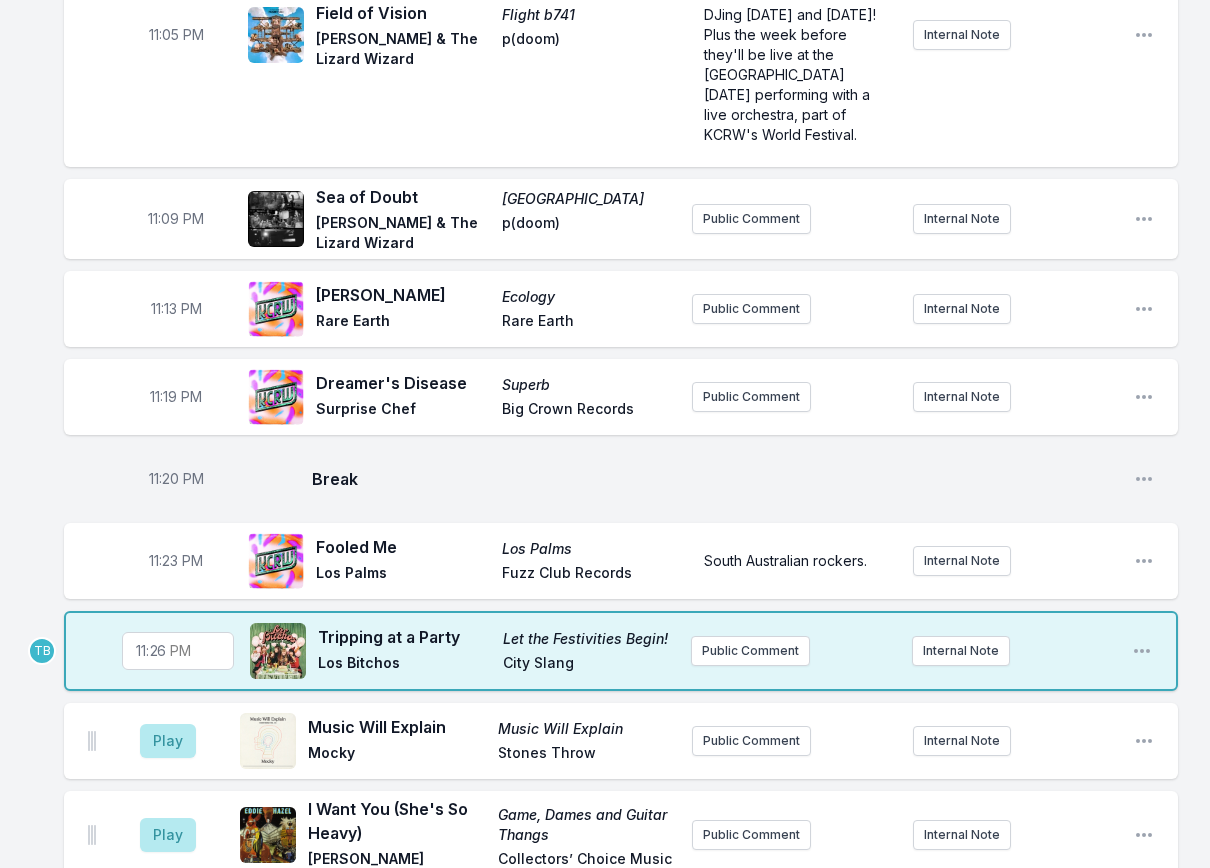 click on "23:26" at bounding box center (178, 651) 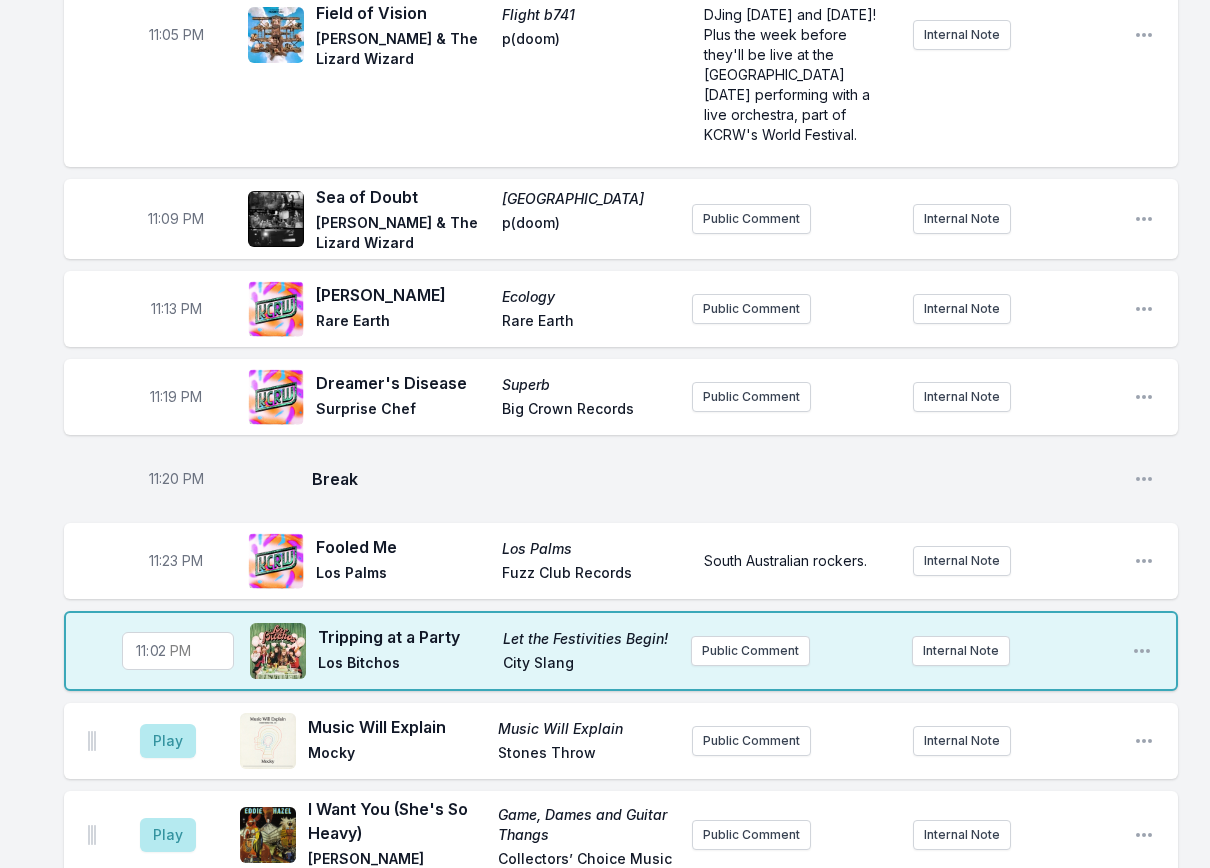 type on "23:25" 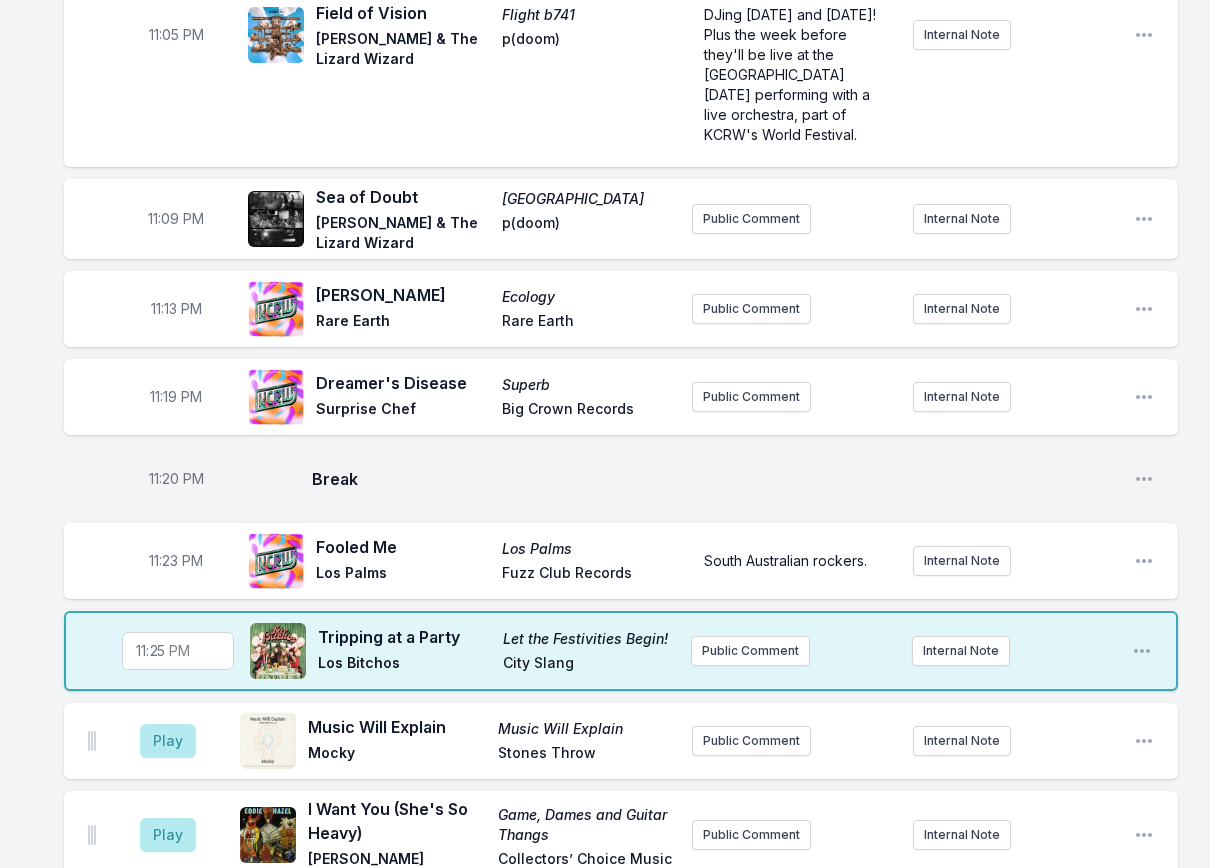 click on "10:00 PM Let It Happen (Soulwax remix) Currents: B‐Sides & Remixes [PERSON_NAME] Modular Public Comment Internal Note Open playlist item options 10:09 PM We Dance The Skies Land Of Music [PERSON_NAME] Ubiquity Public Comment Internal Note Open playlist item options 10:13 PM Black Coffee Eat It Humble Pie A&M Records Public Comment Internal Note Open playlist item options 10:16 PM Tiger Trot A Tiger’s Tale [PERSON_NAME] Colemine Records Public Comment Internal Note Open playlist item options 10:18 PM Break Open playlist item options 10:21 PM I'd Be Lost I'd Be Lost Thee Marloes Big Crown Records Public Comment Internal Note Open playlist item options 10:23 PM Never Lost Tuff Times Never Last KOKOROKO Brownswood Recordings Public Comment Internal Note Open playlist item options 10:27 PM Say Goodbye  (Feat. [PERSON_NAME]) Say Goodbye El [PERSON_NAME] Affair Big Crown Public Comment Internal Note Open playlist item options 10:31 PM Taxes Taxes Geese Partisan / Play It Again [PERSON_NAME] Internal Note 10:35 PM 10:37 PM" at bounding box center [605, -420] 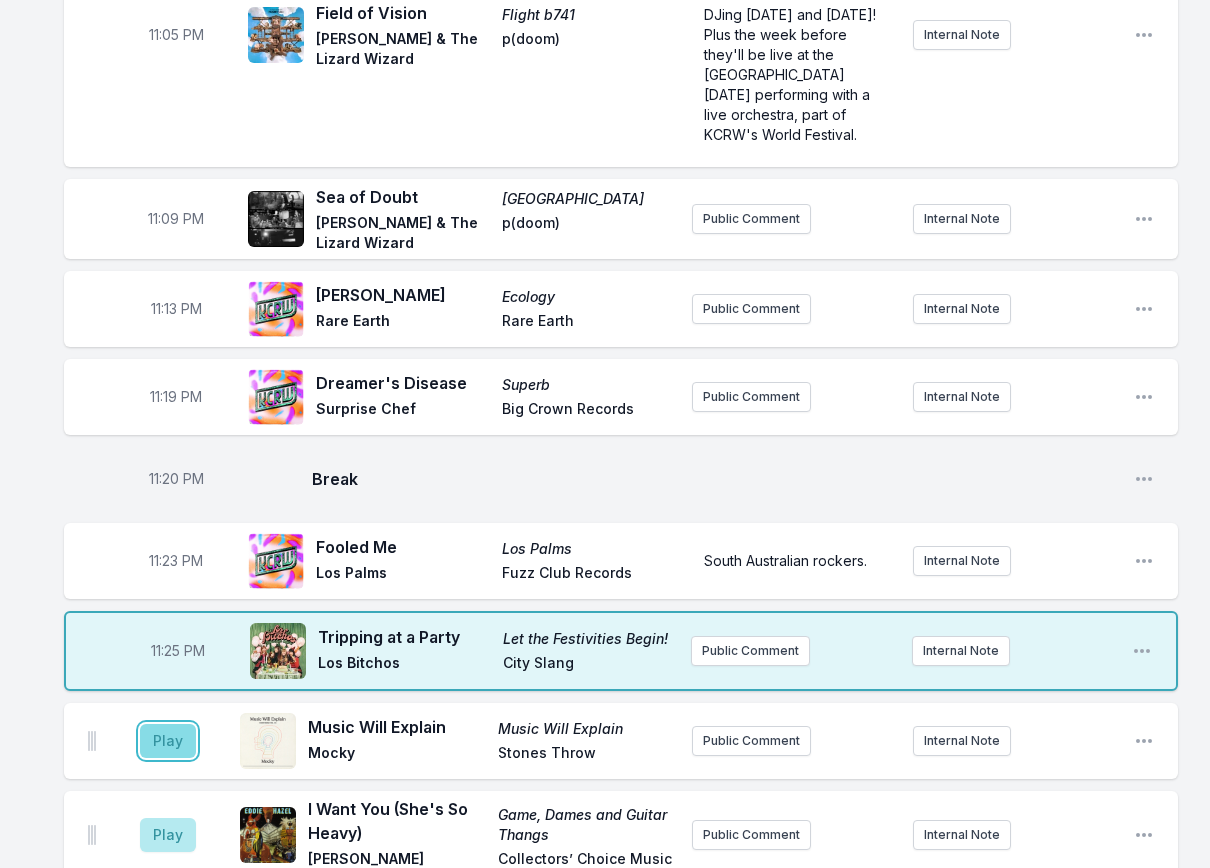 click on "Play" at bounding box center [168, 741] 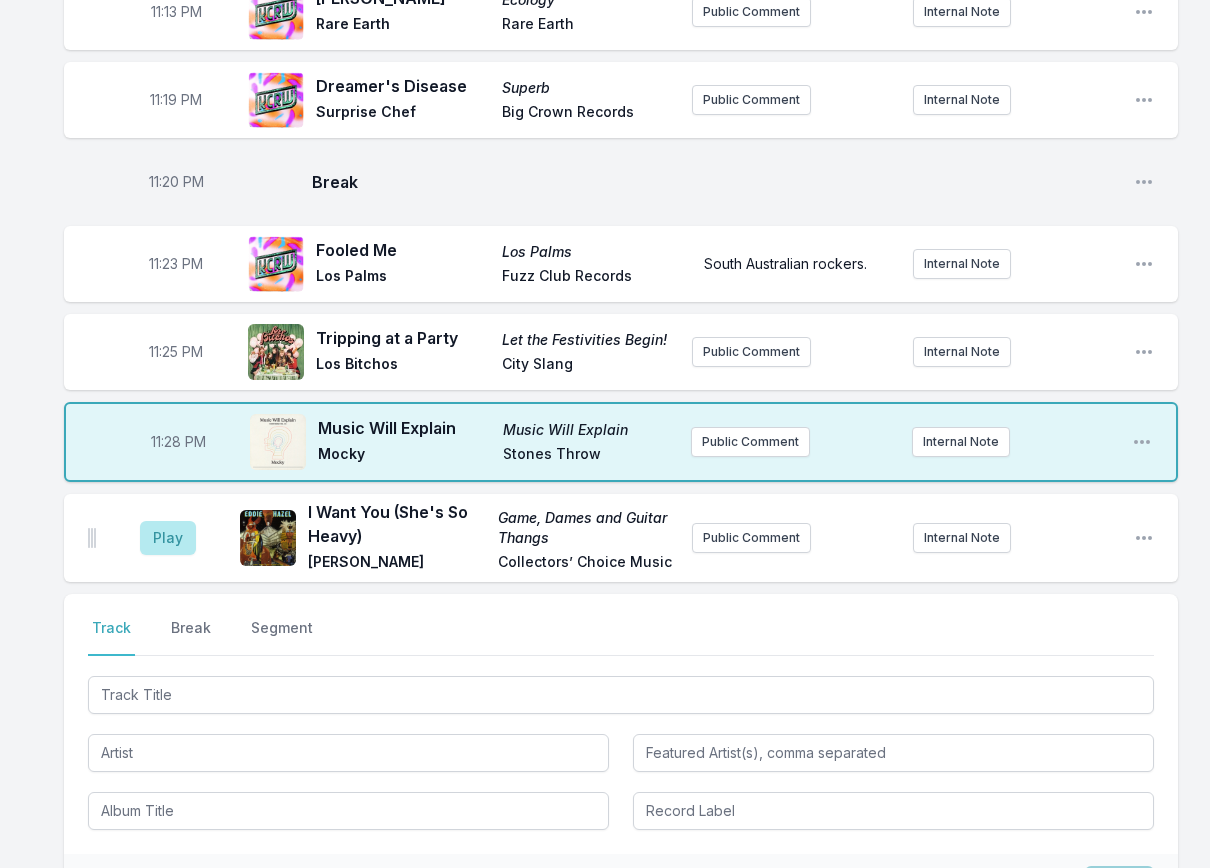 scroll, scrollTop: 2741, scrollLeft: 0, axis: vertical 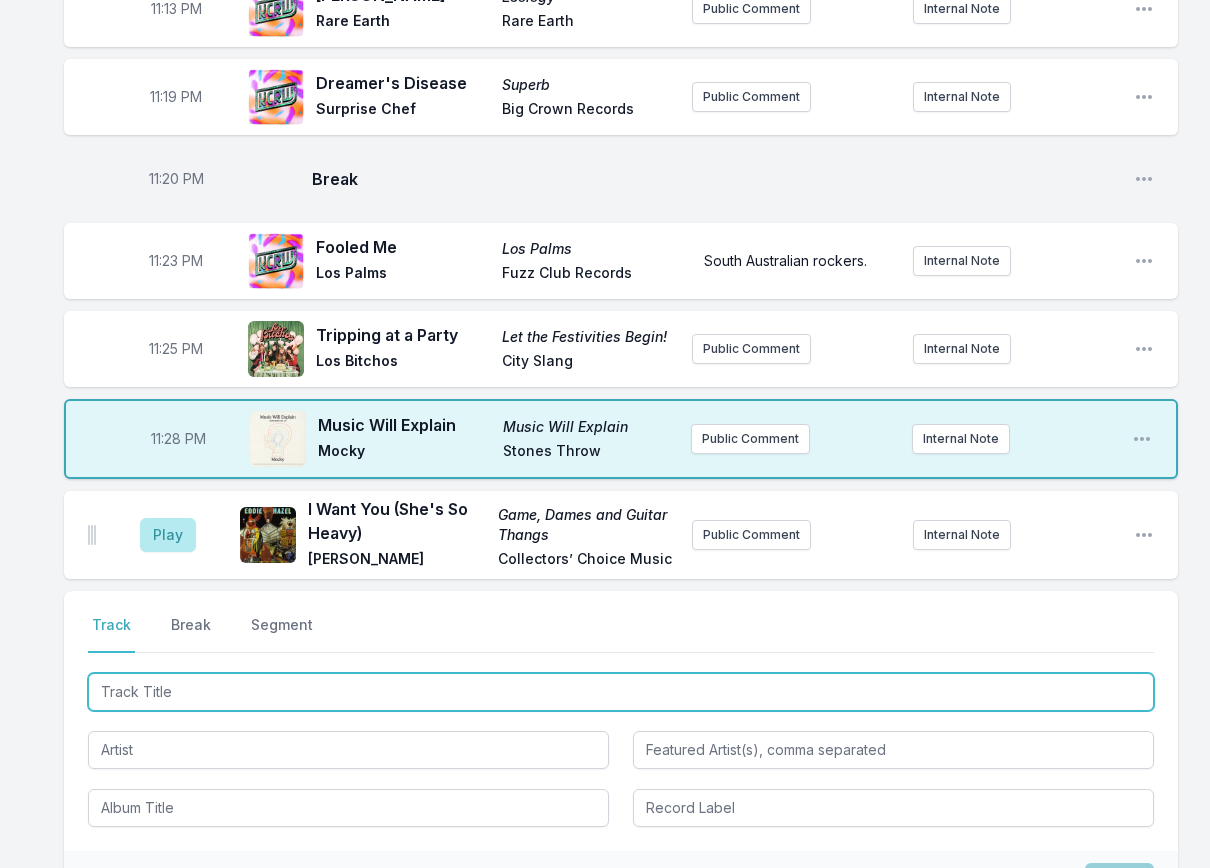 click at bounding box center (621, 692) 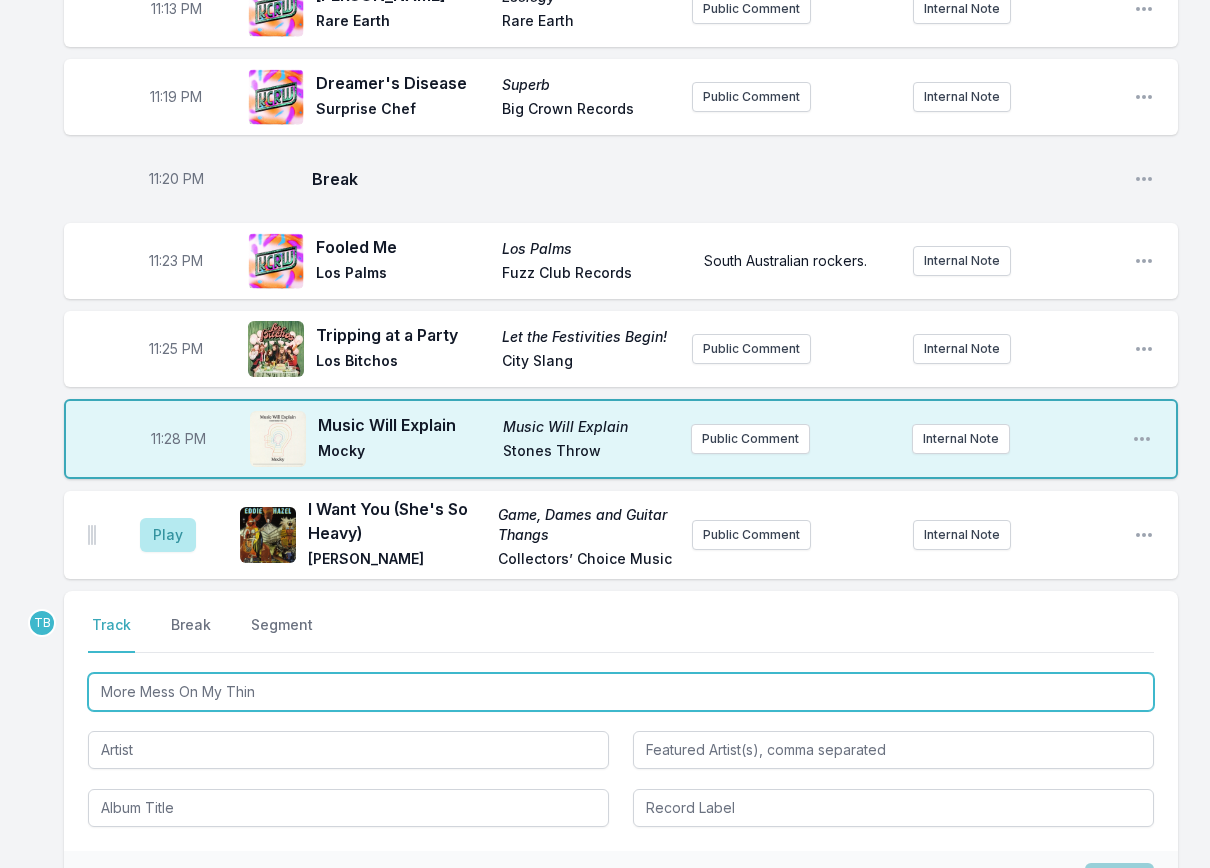 type on "More Mess On My Thing" 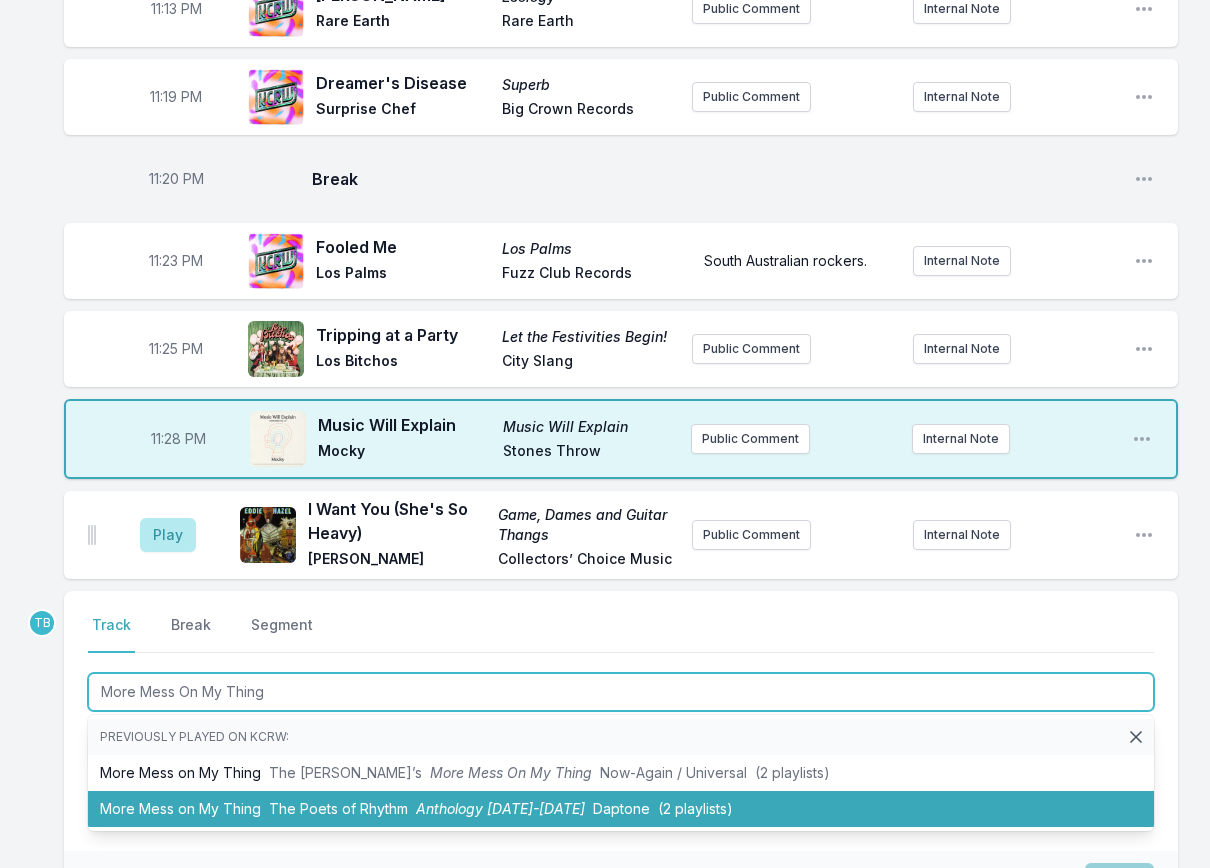 type 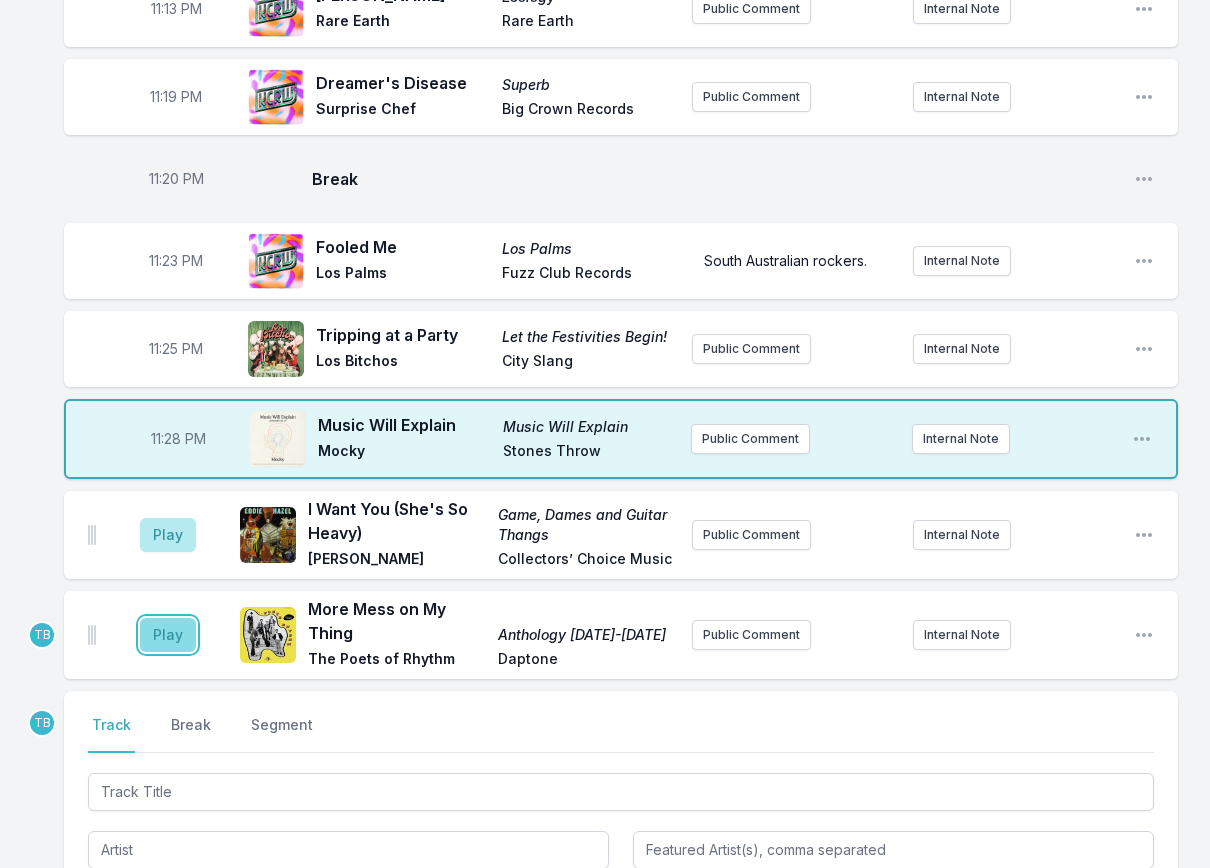 click on "Play" at bounding box center [168, 635] 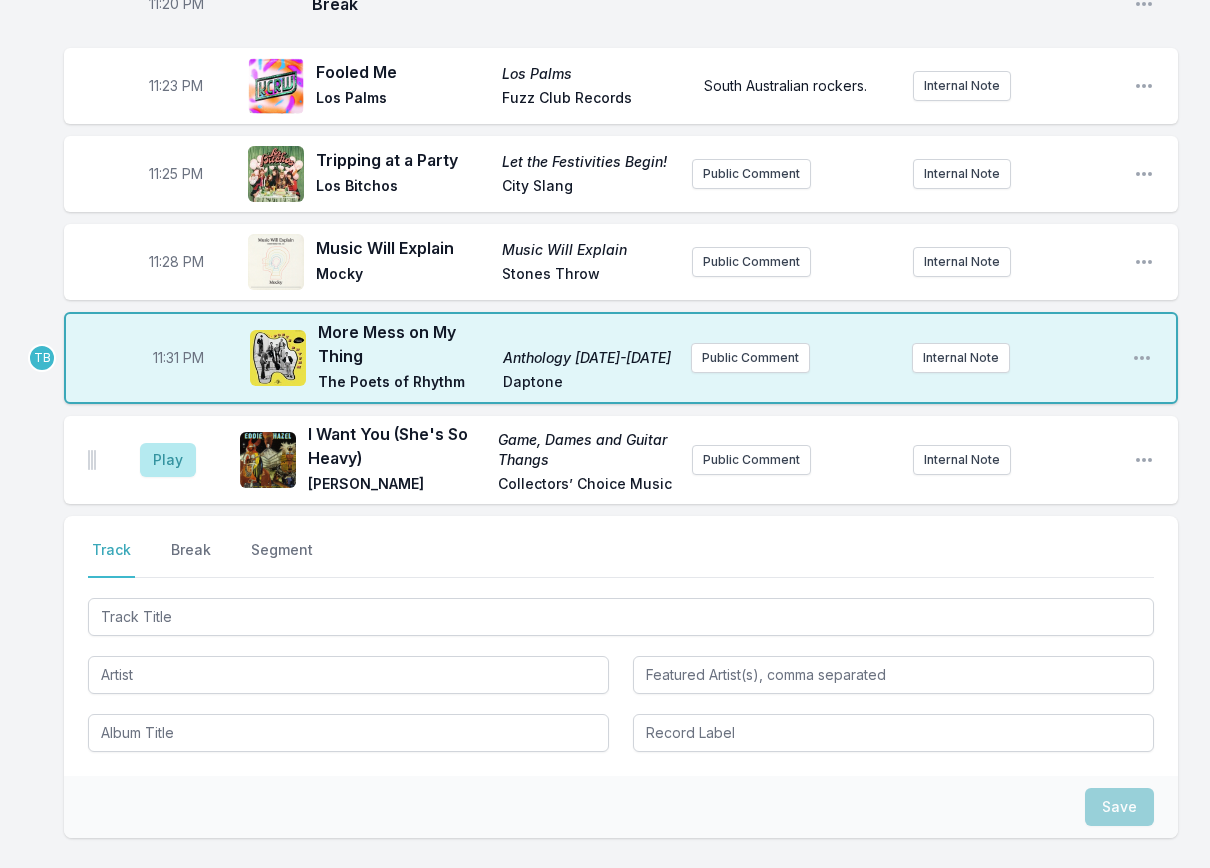 scroll, scrollTop: 2941, scrollLeft: 0, axis: vertical 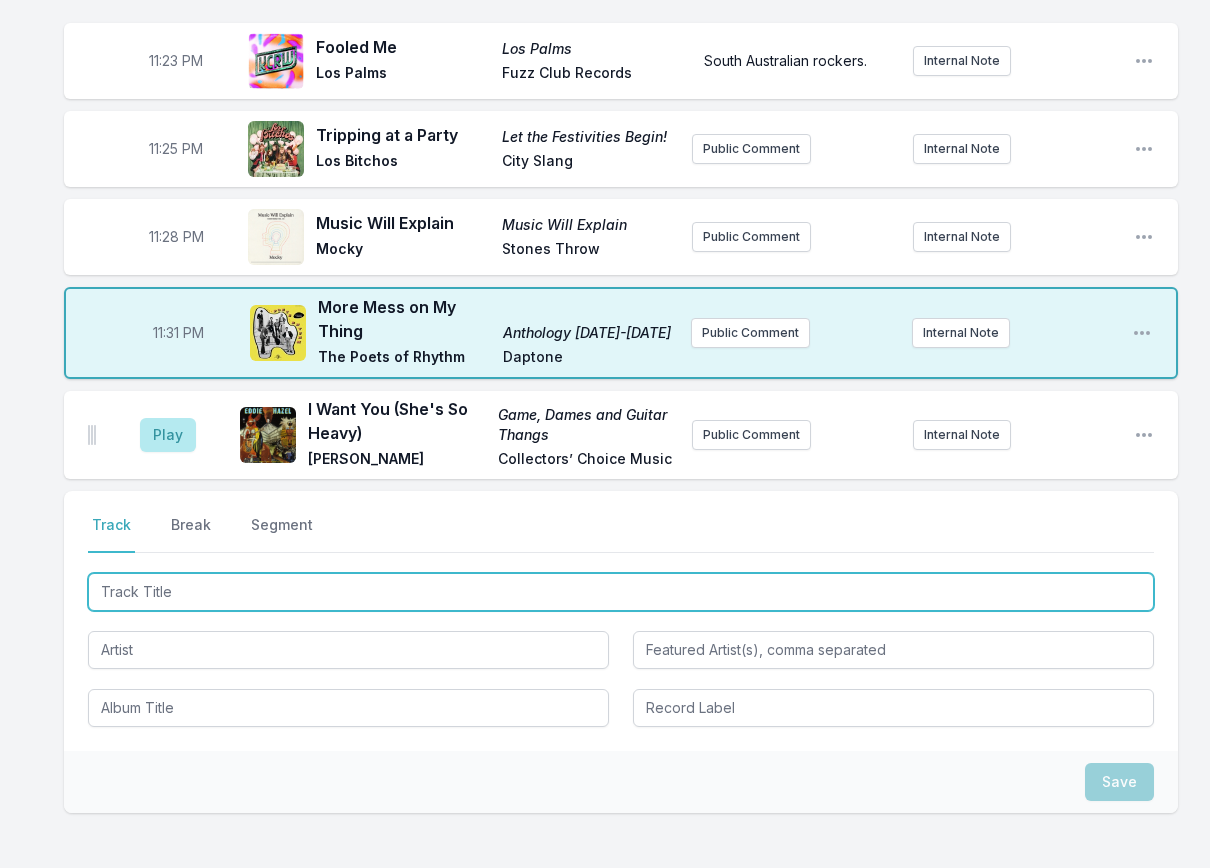 click at bounding box center (621, 592) 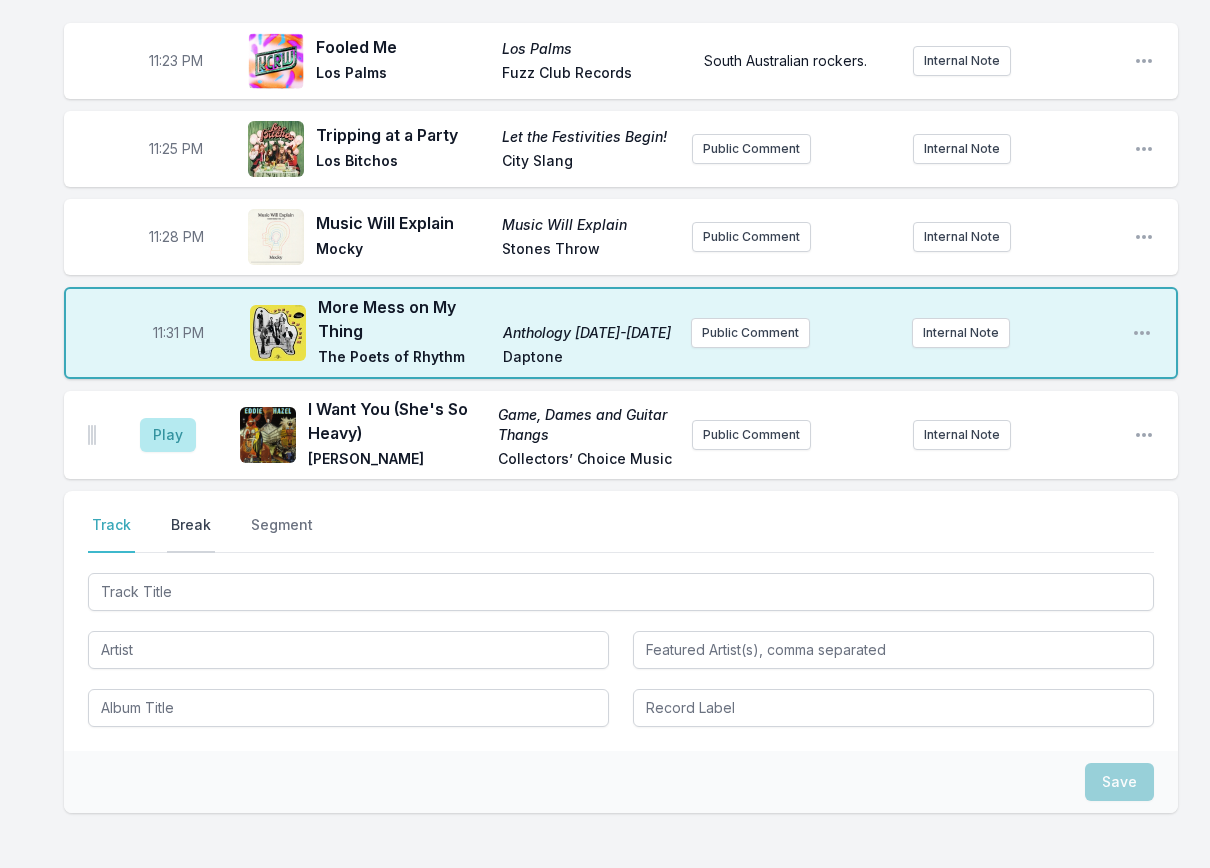 click on "Break" at bounding box center (191, 534) 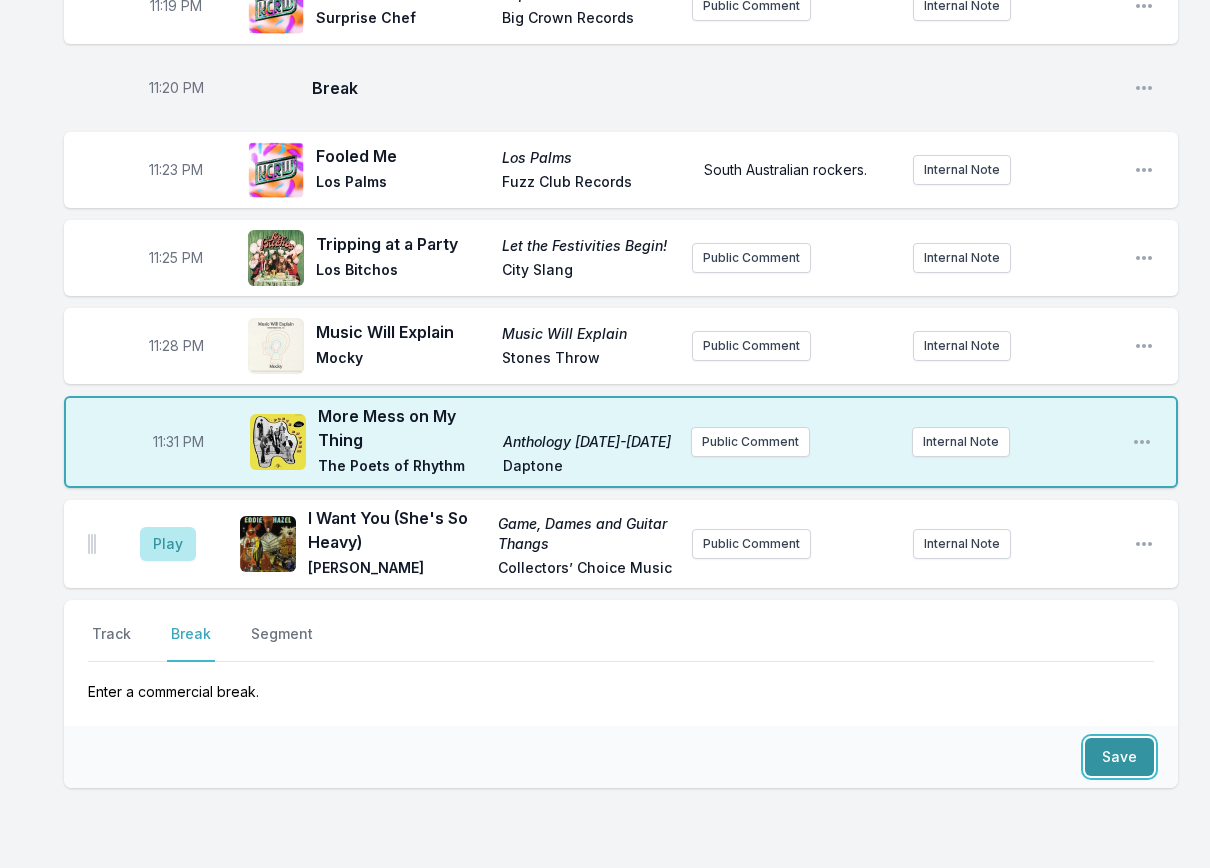 click on "Save" at bounding box center (1119, 757) 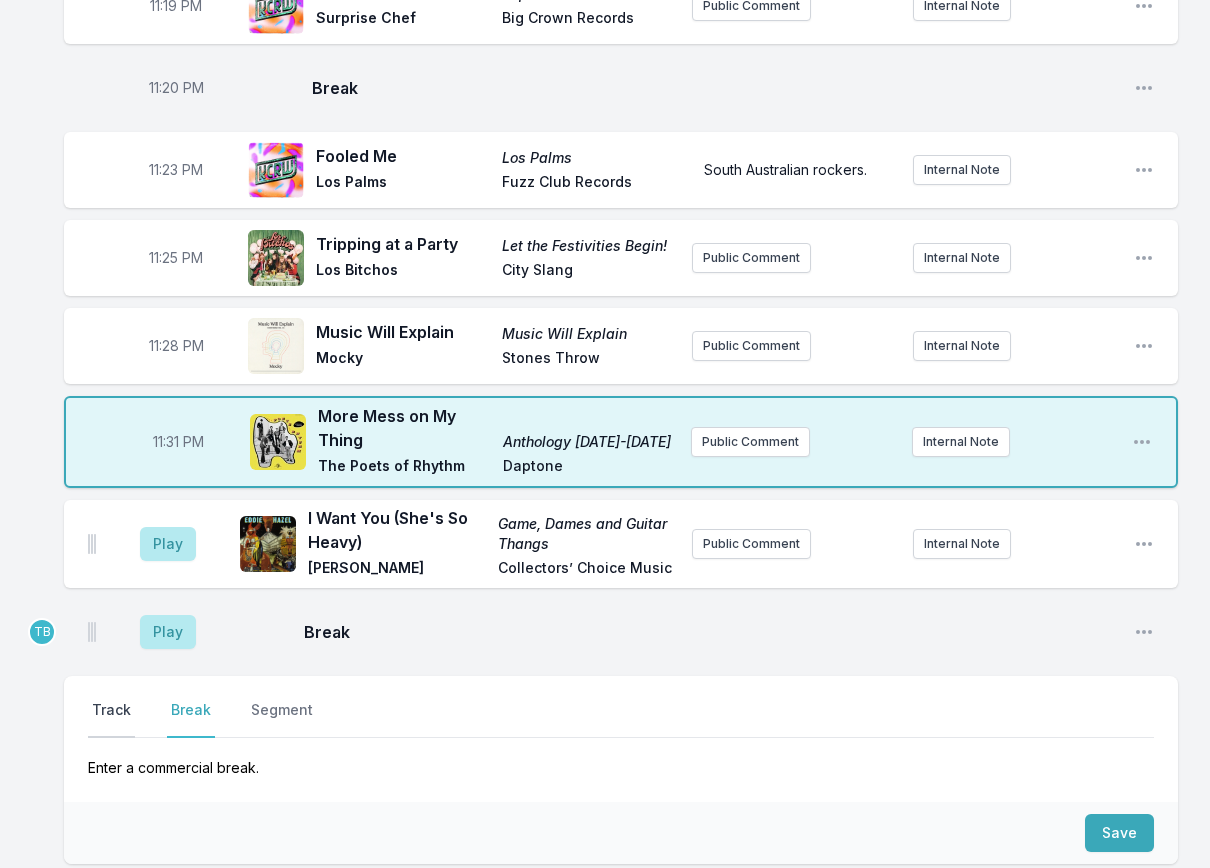 click on "Track" at bounding box center [111, 719] 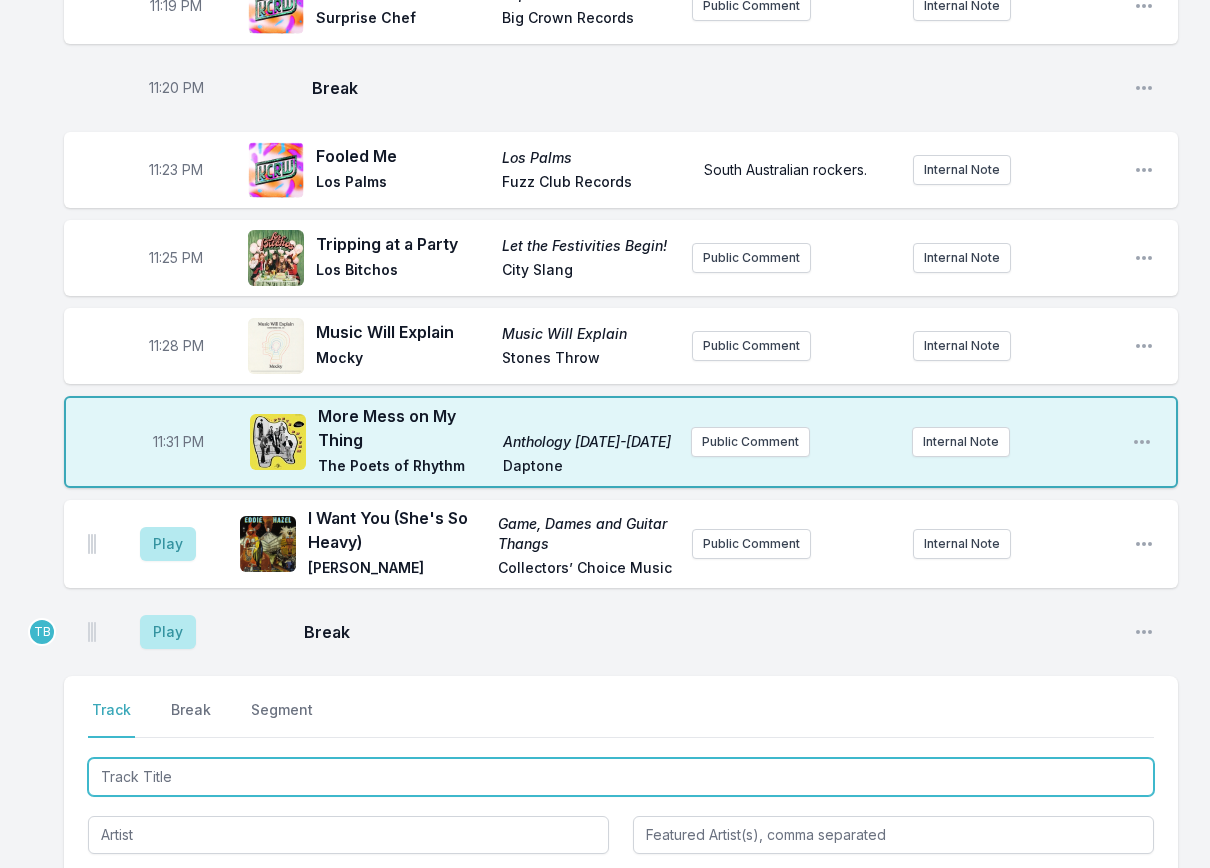 click at bounding box center (621, 777) 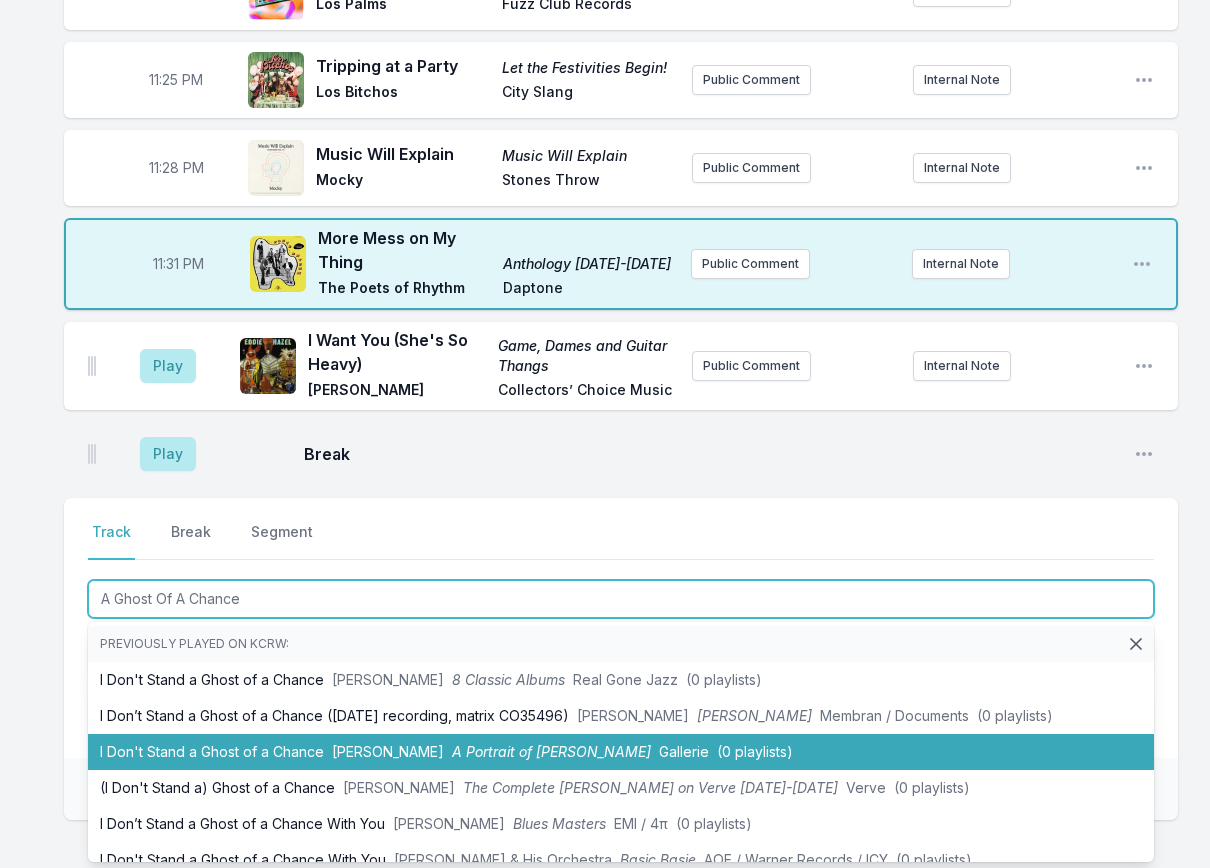 scroll, scrollTop: 3032, scrollLeft: 0, axis: vertical 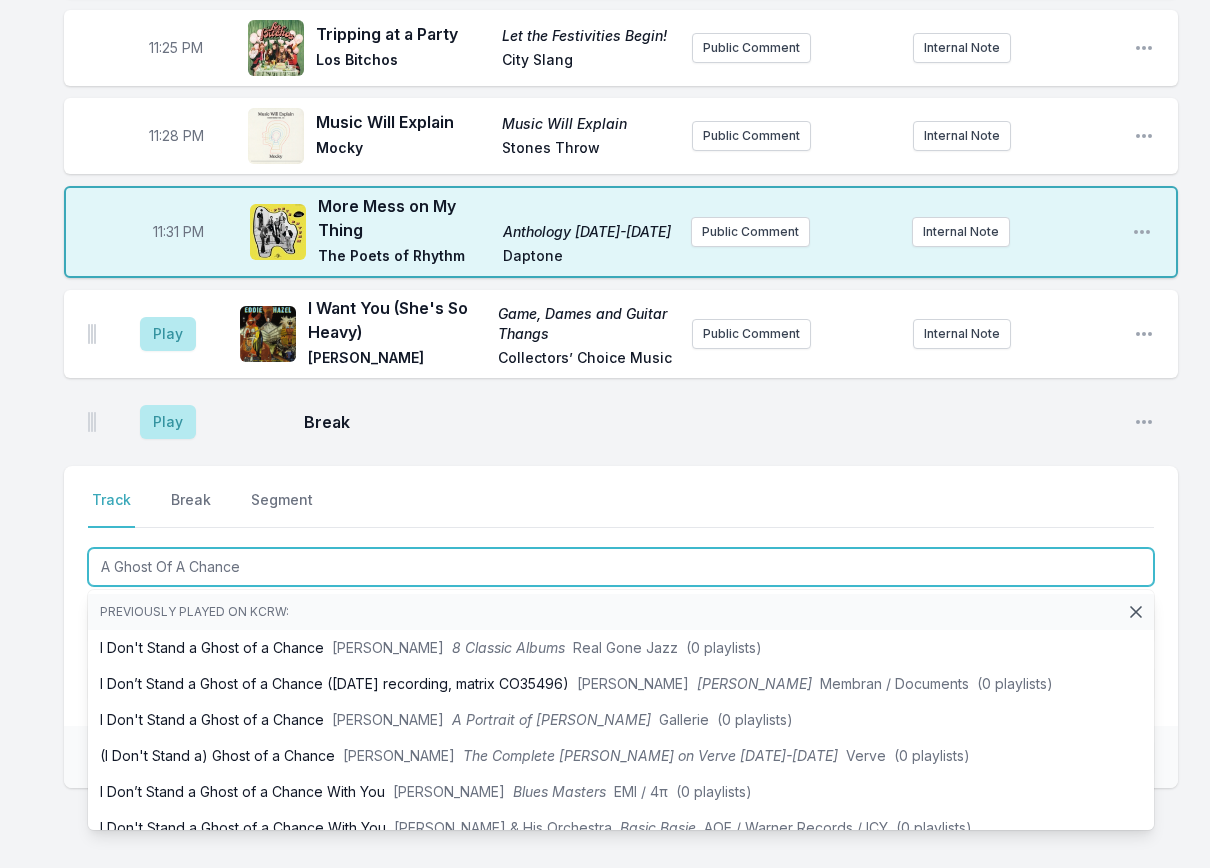 type on "A Ghost Of A Chance" 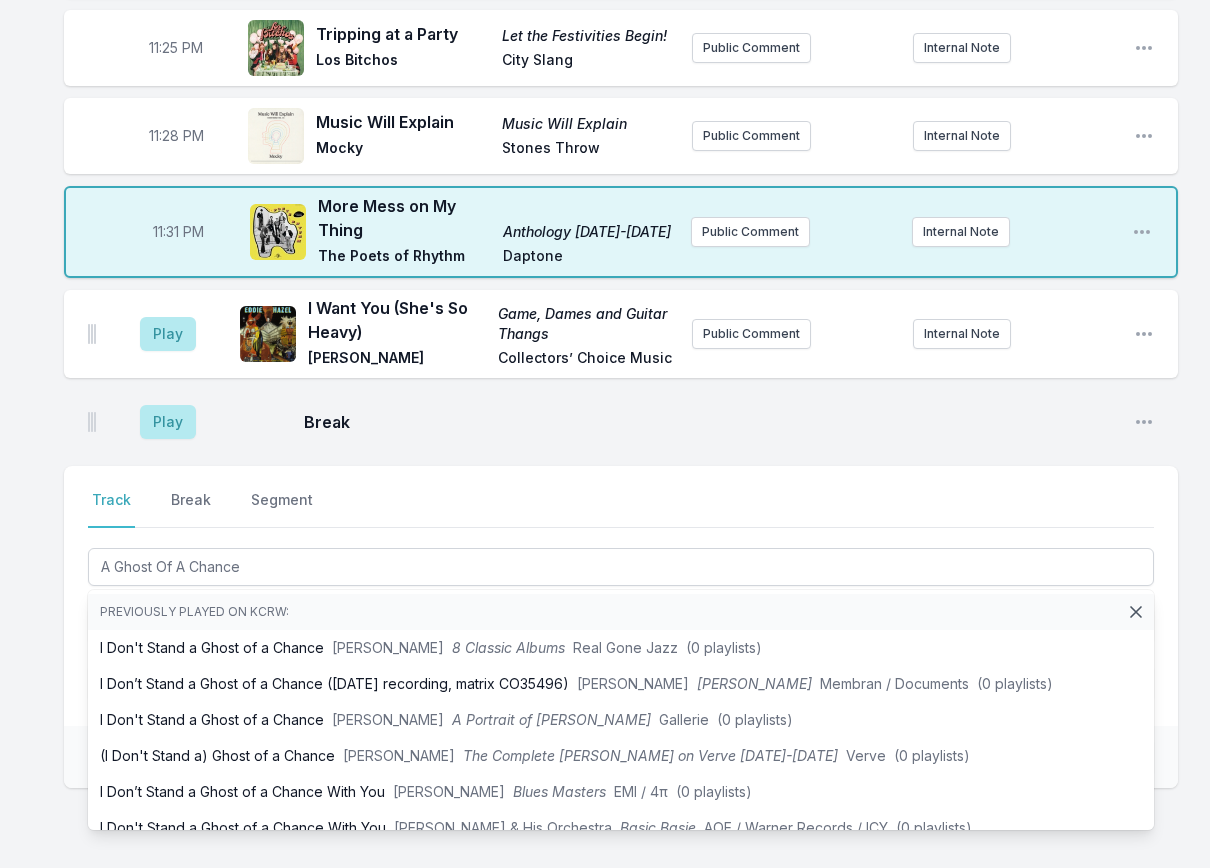 click on "10:00 PM Let It Happen (Soulwax remix) Currents: B‐Sides & Remixes [PERSON_NAME] Modular Public Comment Internal Note Open playlist item options 10:09 PM We Dance The Skies Land Of Music [PERSON_NAME] Ubiquity Public Comment Internal Note Open playlist item options 10:13 PM Black Coffee Eat It Humble Pie A&M Records Public Comment Internal Note Open playlist item options 10:16 PM Tiger Trot A Tiger’s Tale [PERSON_NAME] Colemine Records Public Comment Internal Note Open playlist item options 10:18 PM Break Open playlist item options 10:21 PM I'd Be Lost I'd Be Lost Thee Marloes Big Crown Records Public Comment Internal Note Open playlist item options 10:23 PM Never Lost Tuff Times Never Last KOKOROKO Brownswood Recordings Public Comment Internal Note Open playlist item options 10:27 PM Say Goodbye  (Feat. [PERSON_NAME]) Say Goodbye El [PERSON_NAME] Affair Big Crown Public Comment Internal Note Open playlist item options 10:31 PM Taxes Taxes Geese Partisan / Play It Again [PERSON_NAME] Internal Note 10:35 PM 10:37 PM" at bounding box center [605, -933] 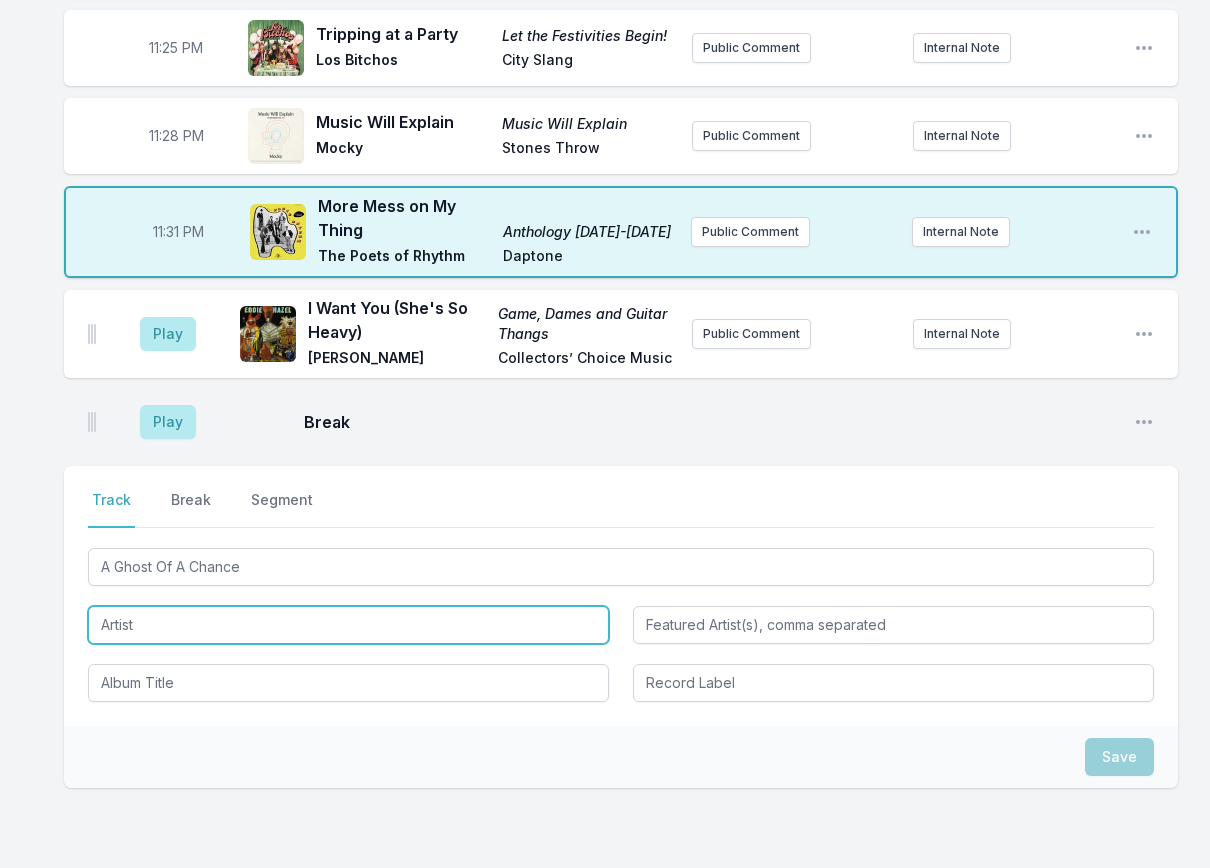 click at bounding box center [348, 625] 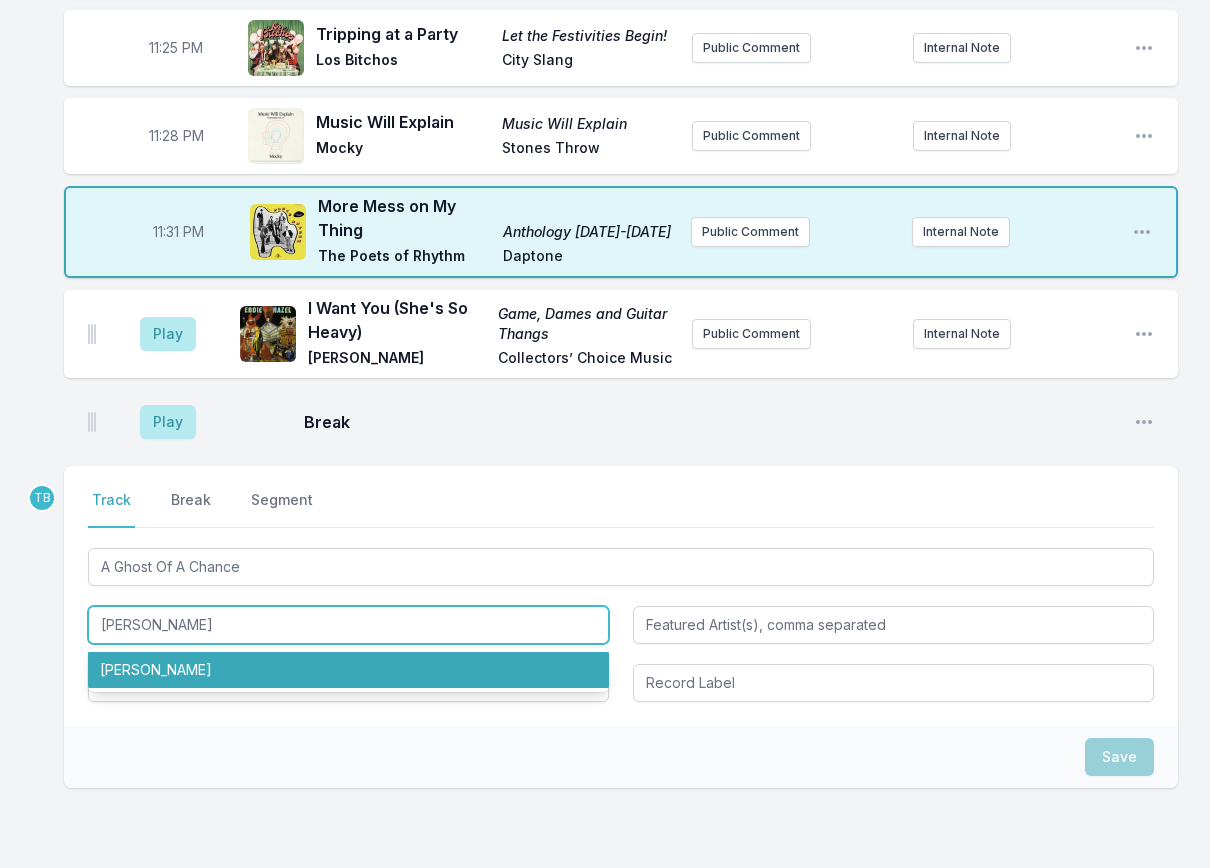 click on "[PERSON_NAME]" at bounding box center (348, 670) 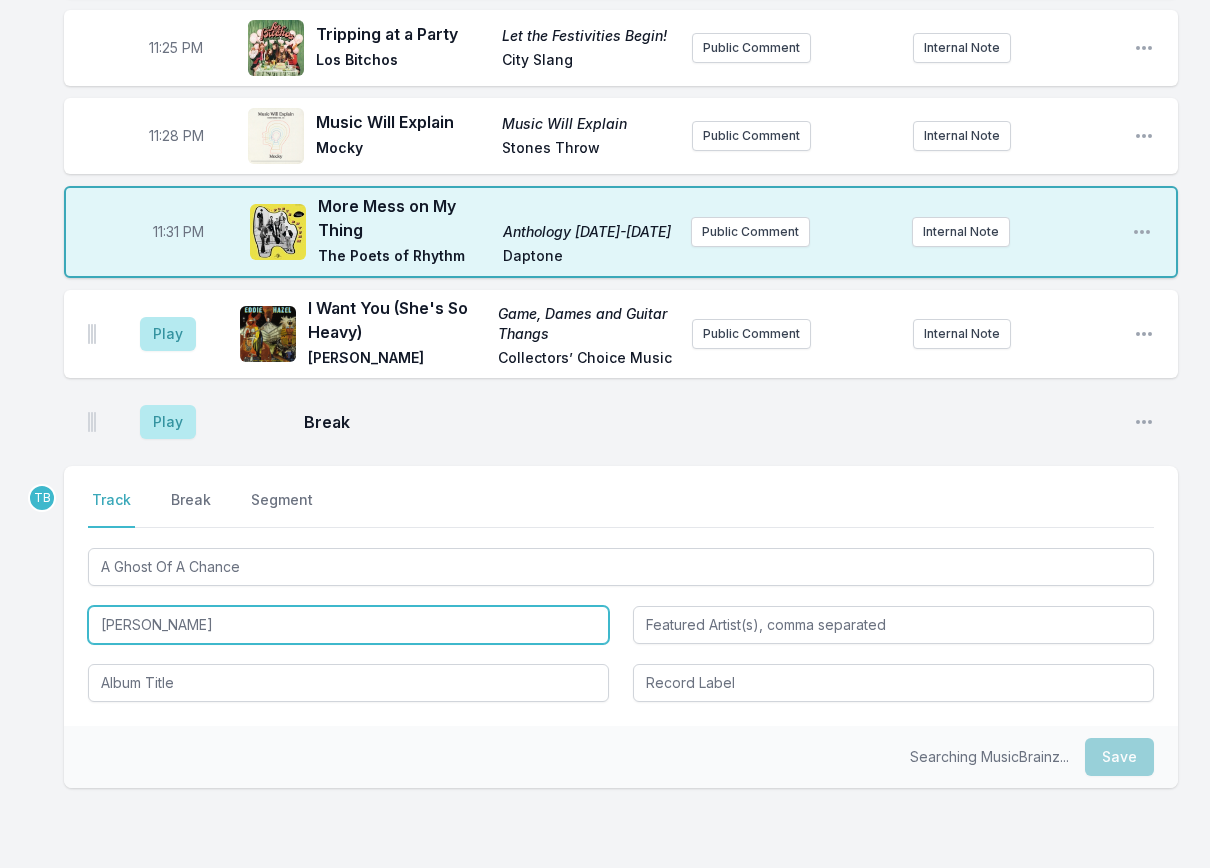 type on "[PERSON_NAME]" 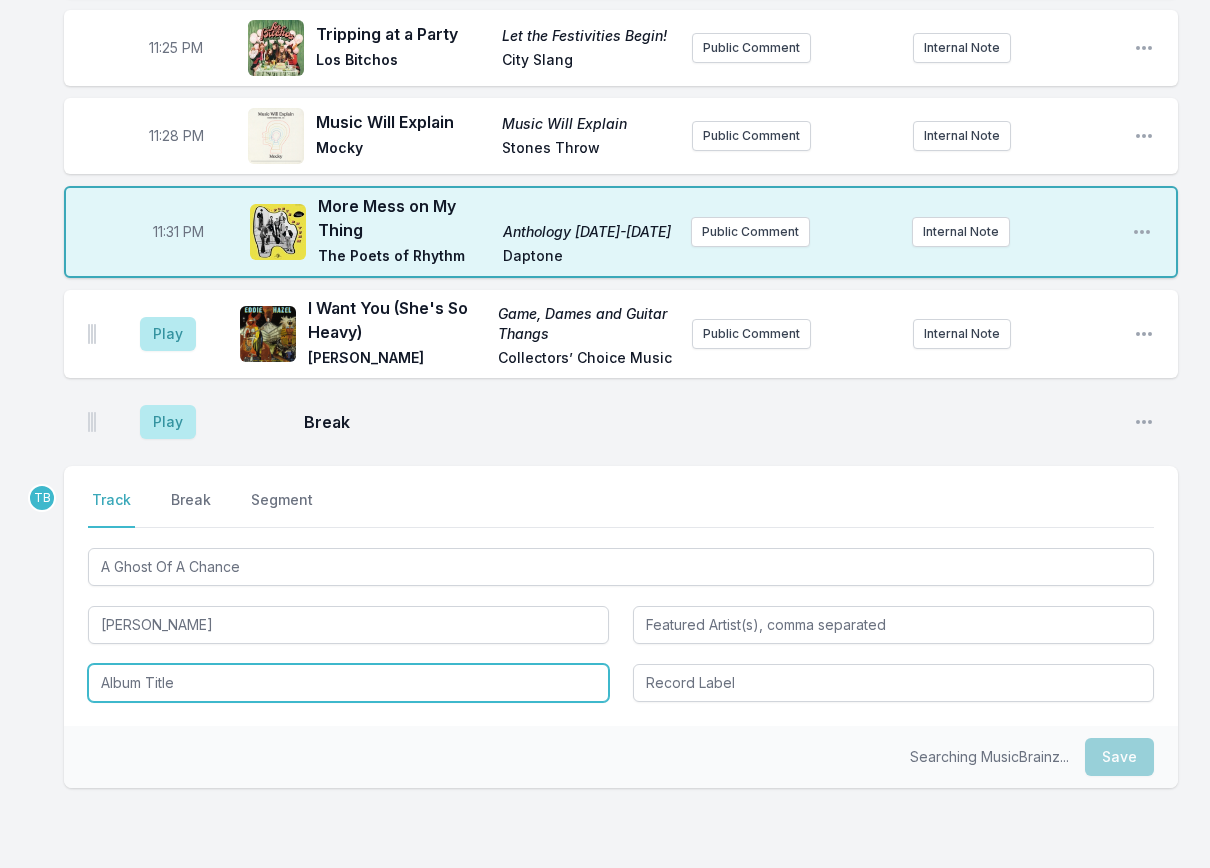 click at bounding box center [348, 683] 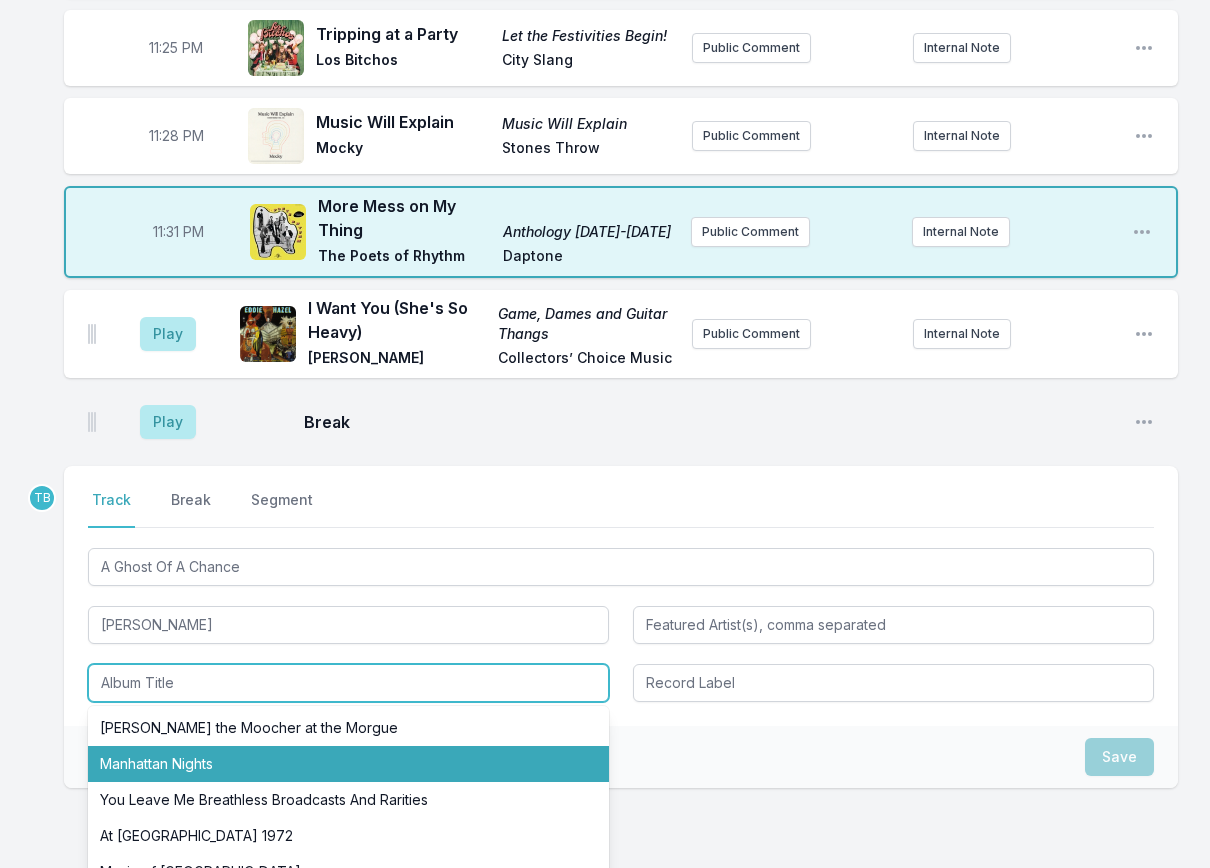 click on "Manhattan Nights" at bounding box center (348, 764) 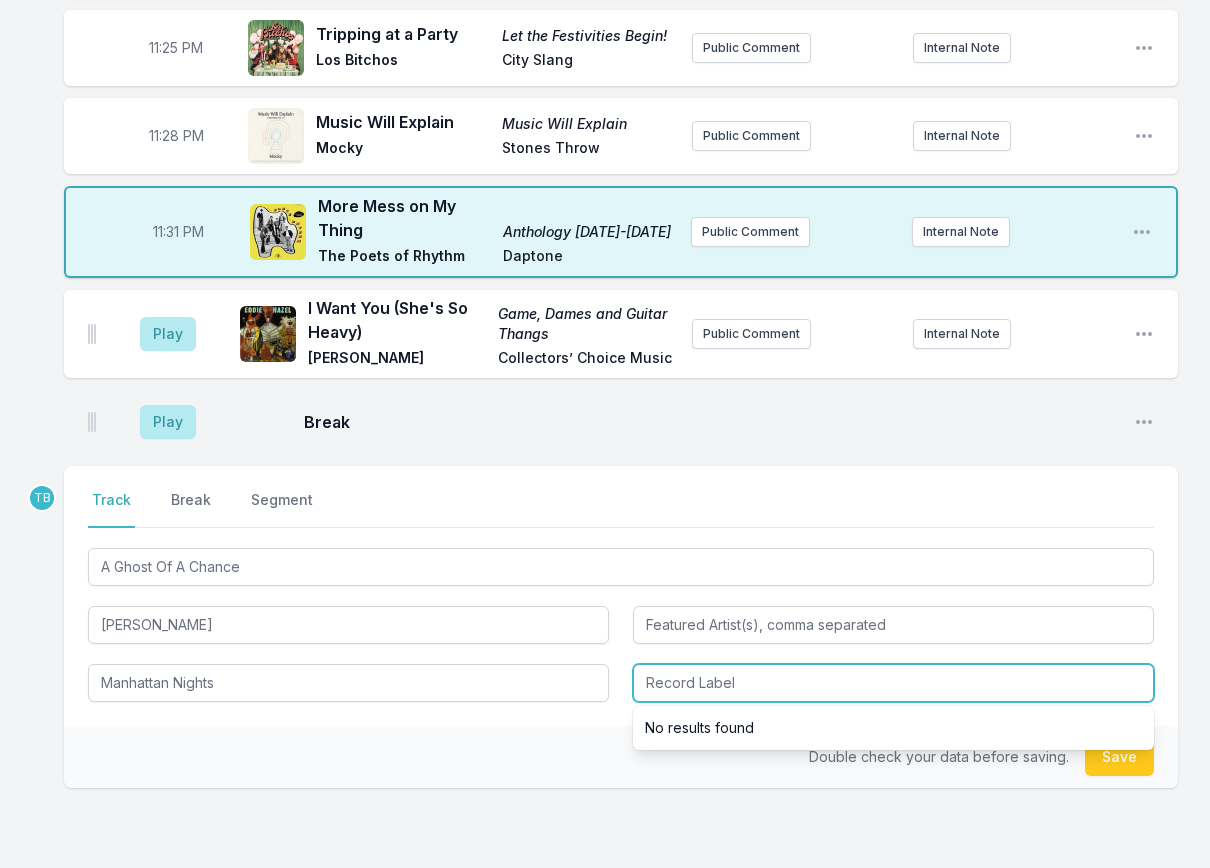 click at bounding box center [893, 683] 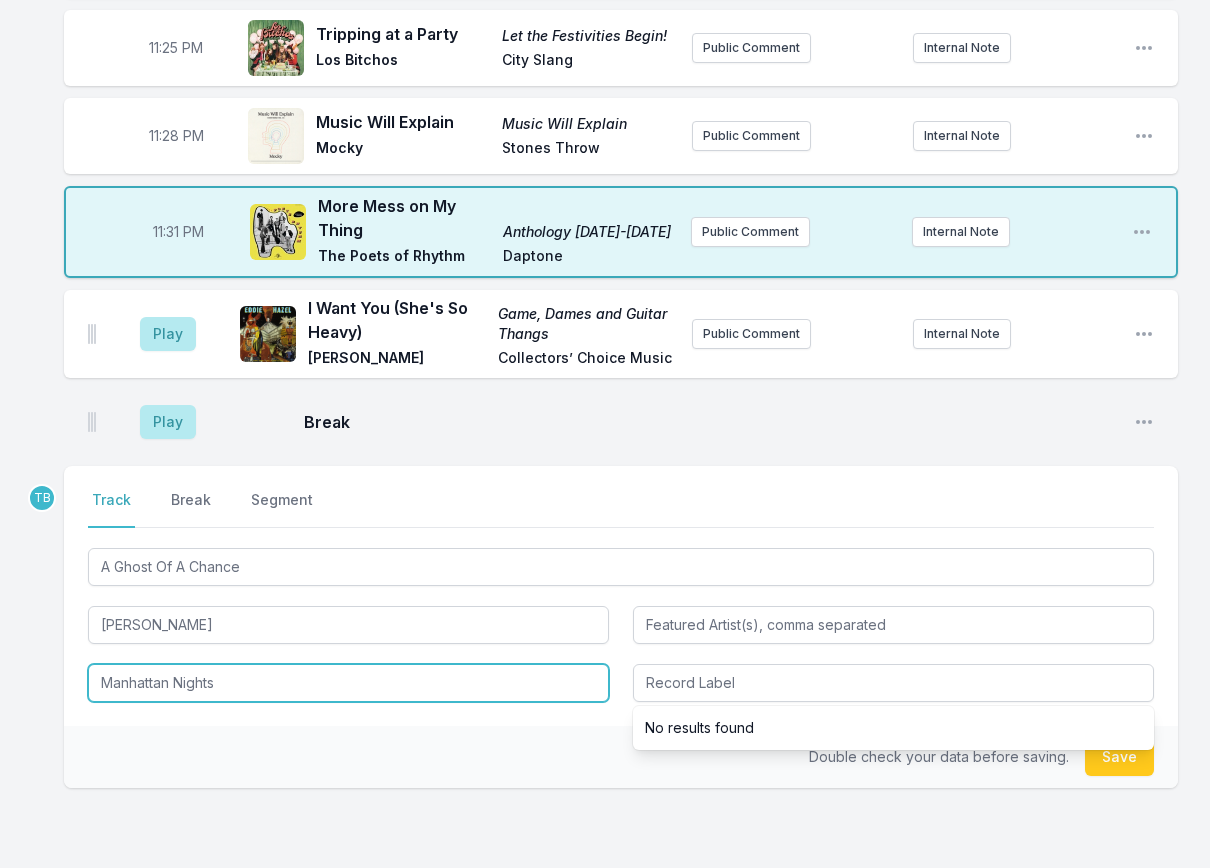 click on "Manhattan Nights" at bounding box center (348, 683) 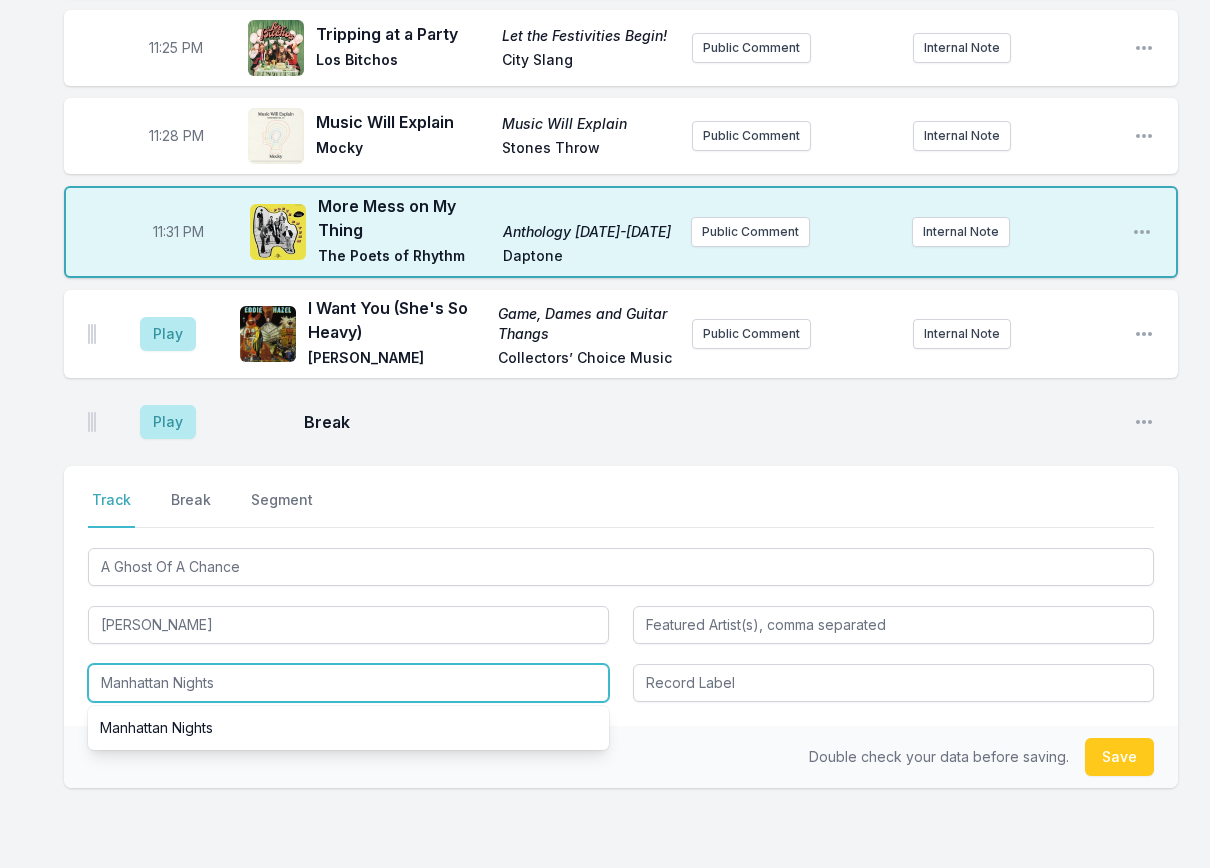 click on "Manhattan Nights" at bounding box center [348, 683] 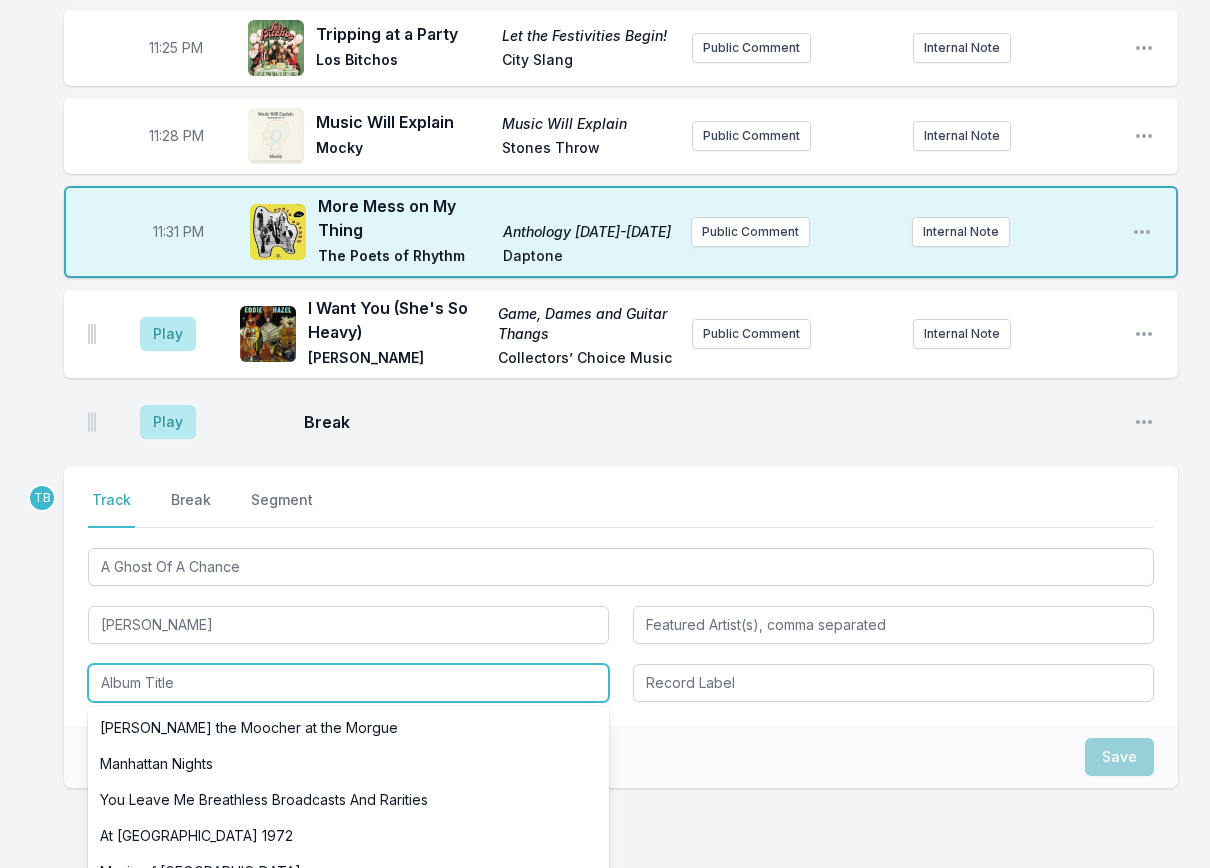 click on "Night in [GEOGRAPHIC_DATA] / Sings [PERSON_NAME] / Sings [PERSON_NAME]" at bounding box center (348, 918) 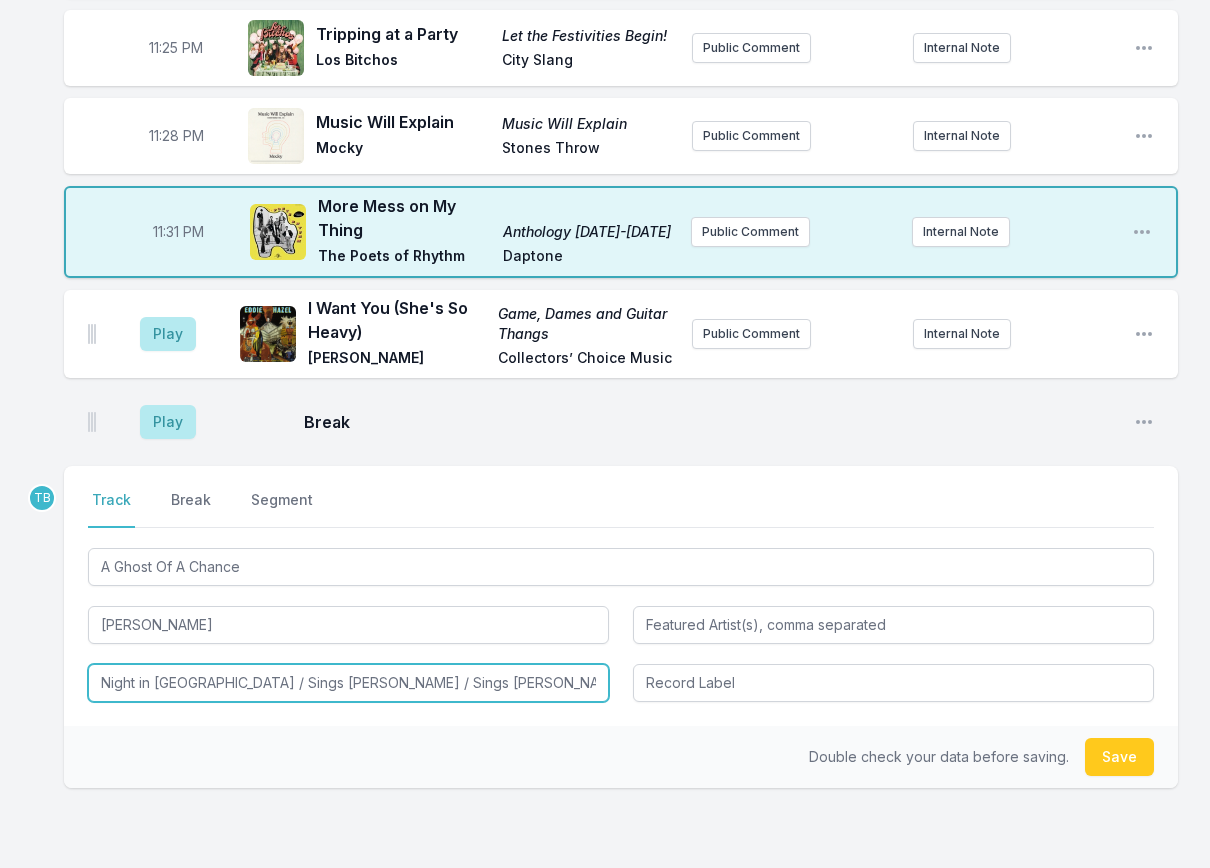 type on "Night in [GEOGRAPHIC_DATA] / Sings [PERSON_NAME] / Sings [PERSON_NAME]" 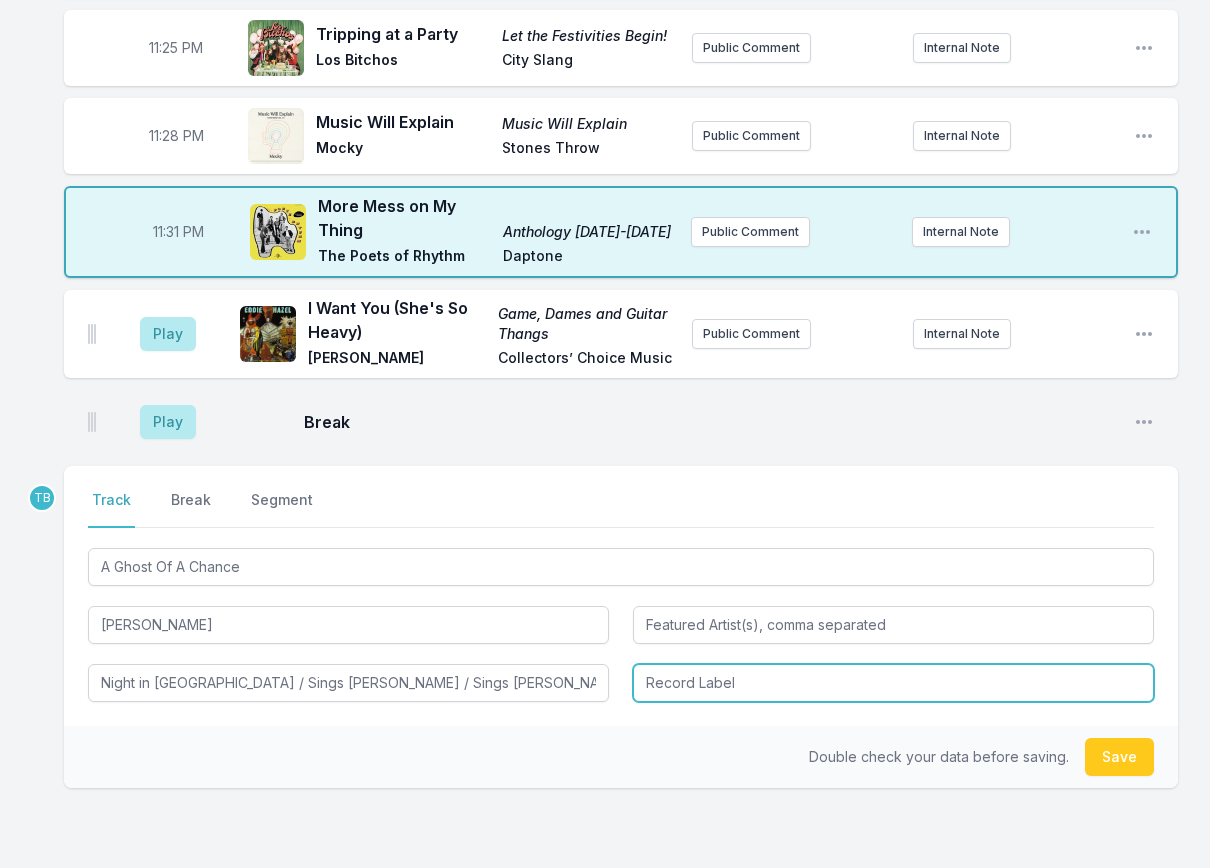 click at bounding box center (893, 683) 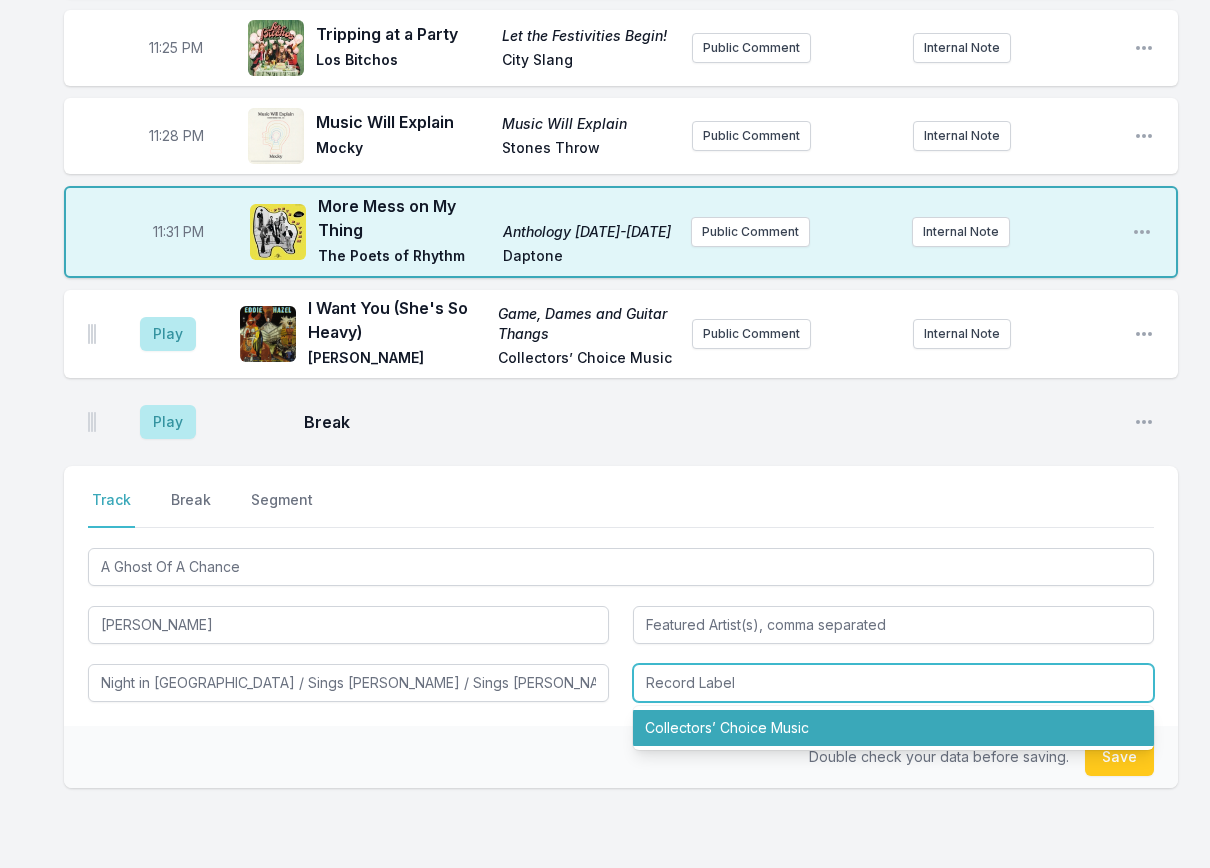 click on "Collectors’ Choice Music" at bounding box center [893, 728] 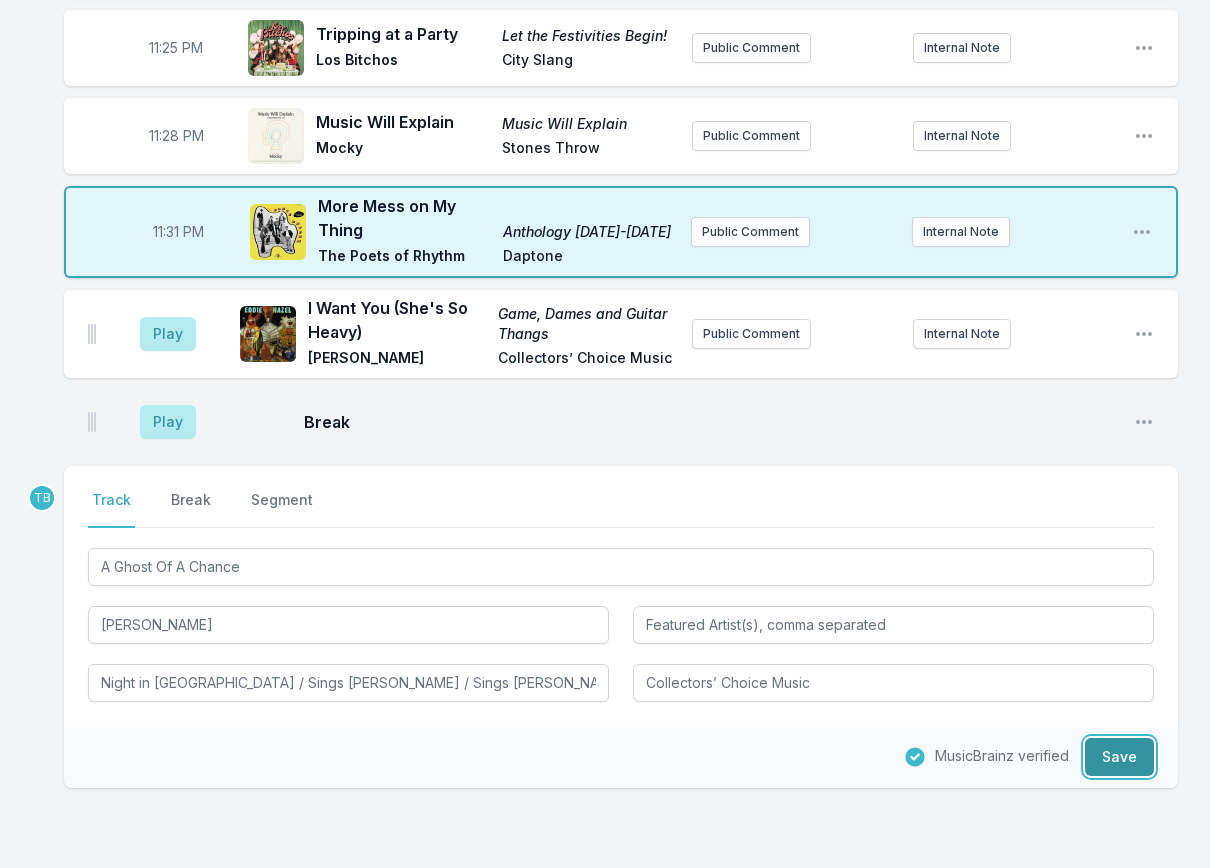 click on "Save" at bounding box center [1119, 757] 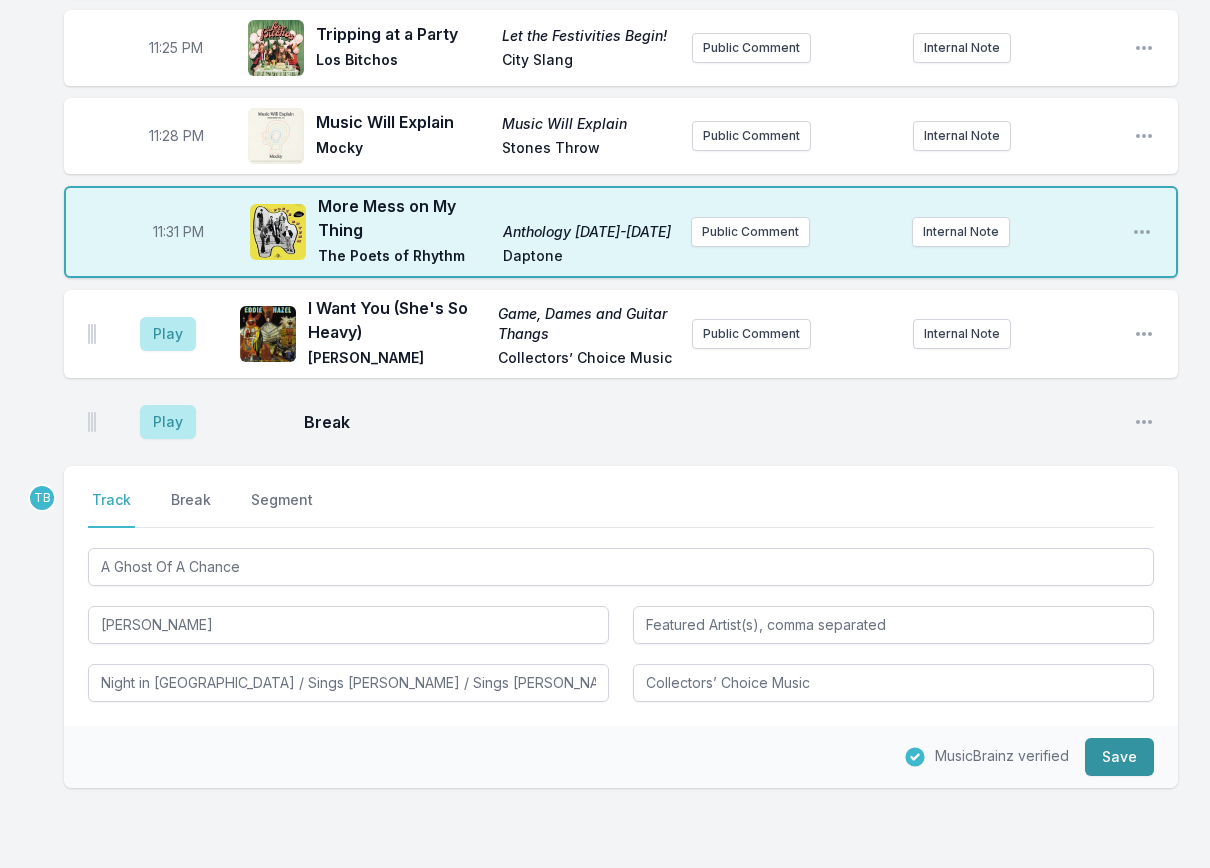 type 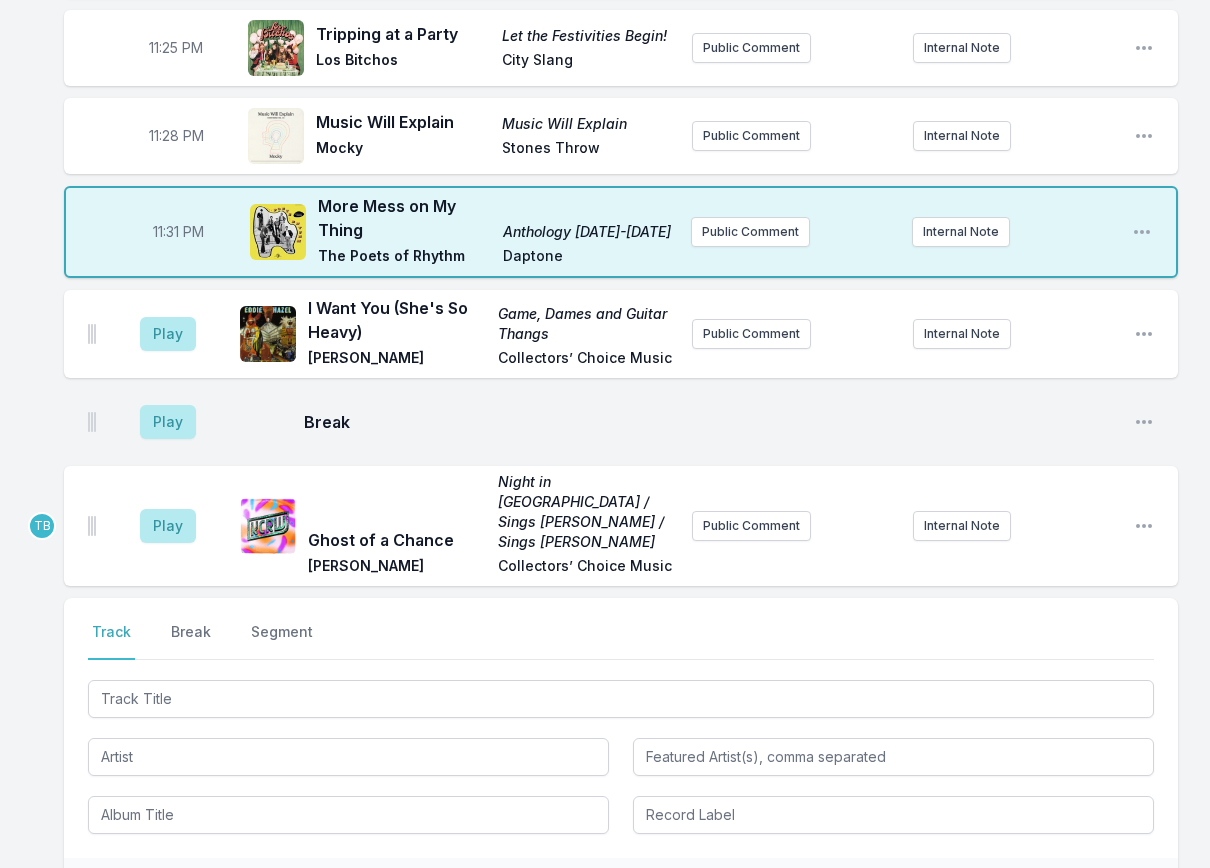 click on "Select a tab Track Break Segment Track Break Segment" at bounding box center [621, 728] 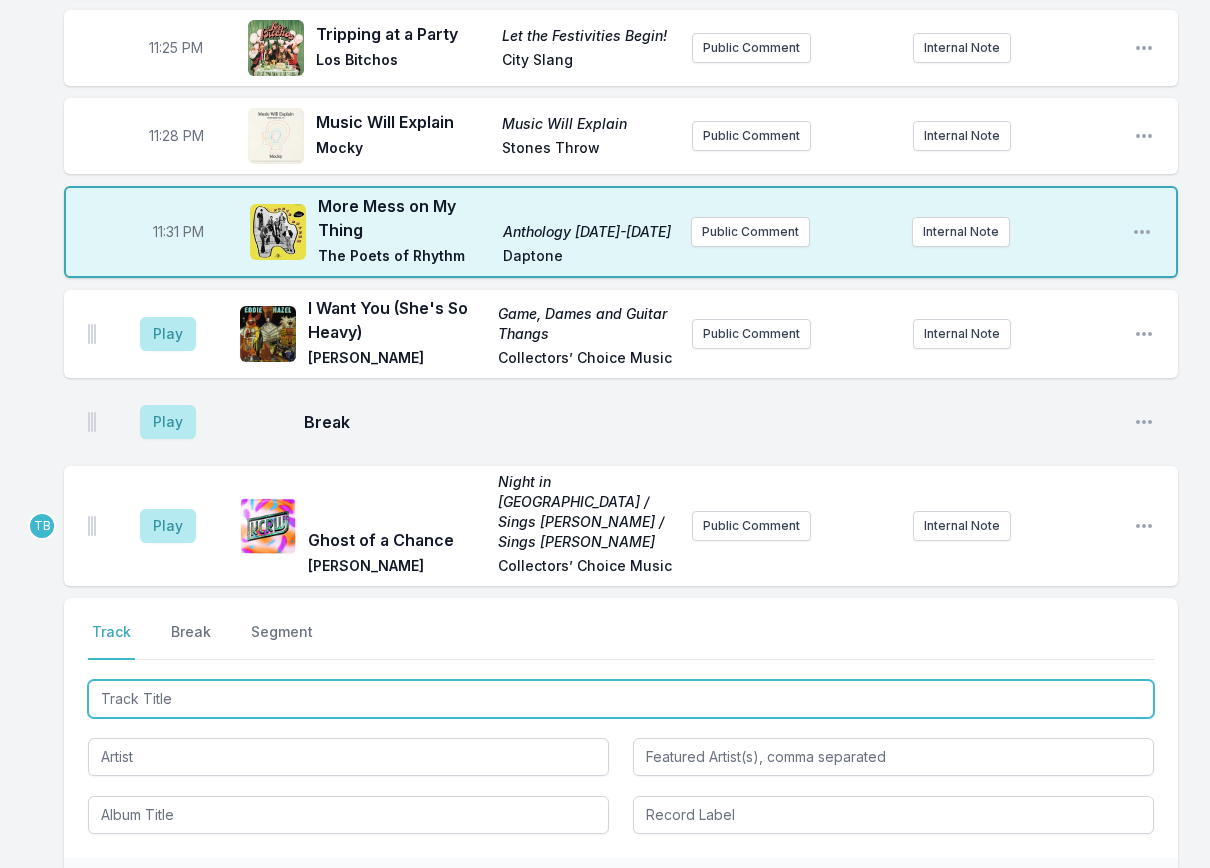 click at bounding box center (621, 699) 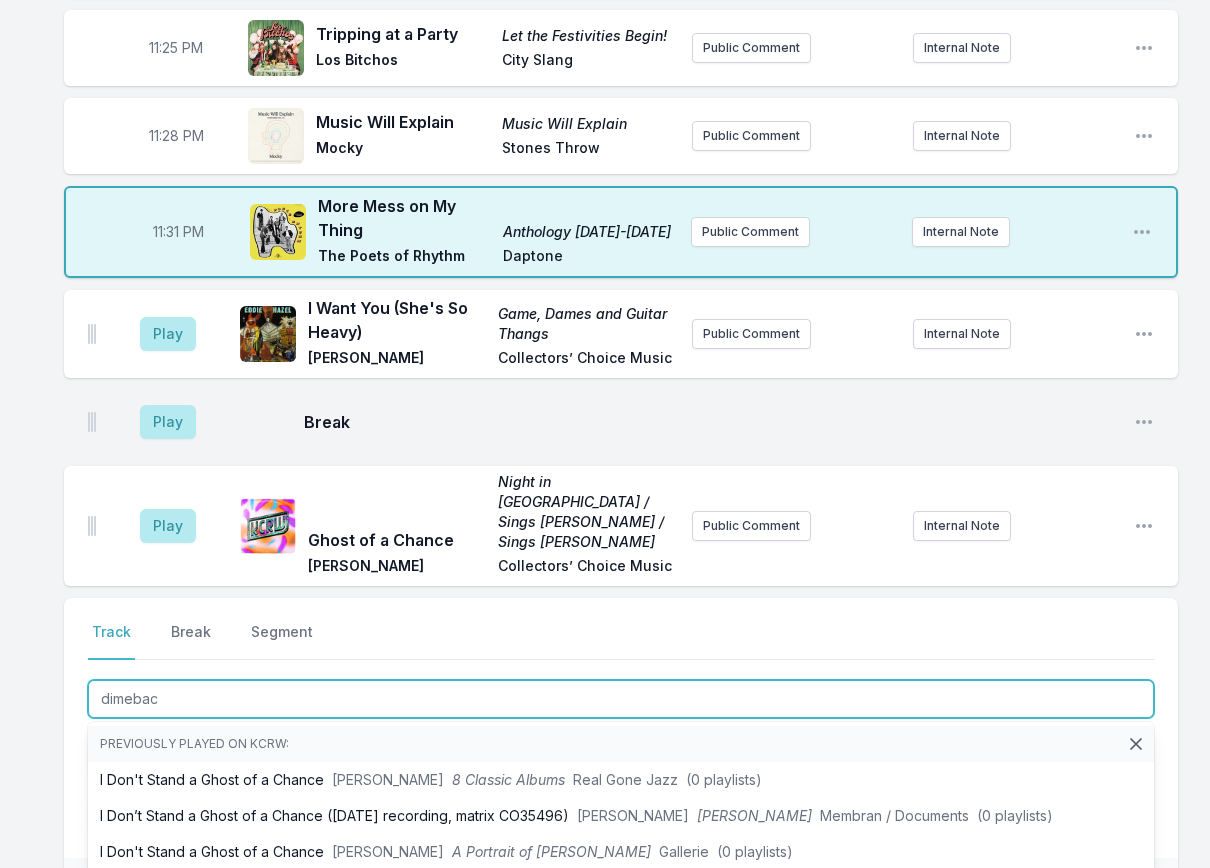 type on "dimeback" 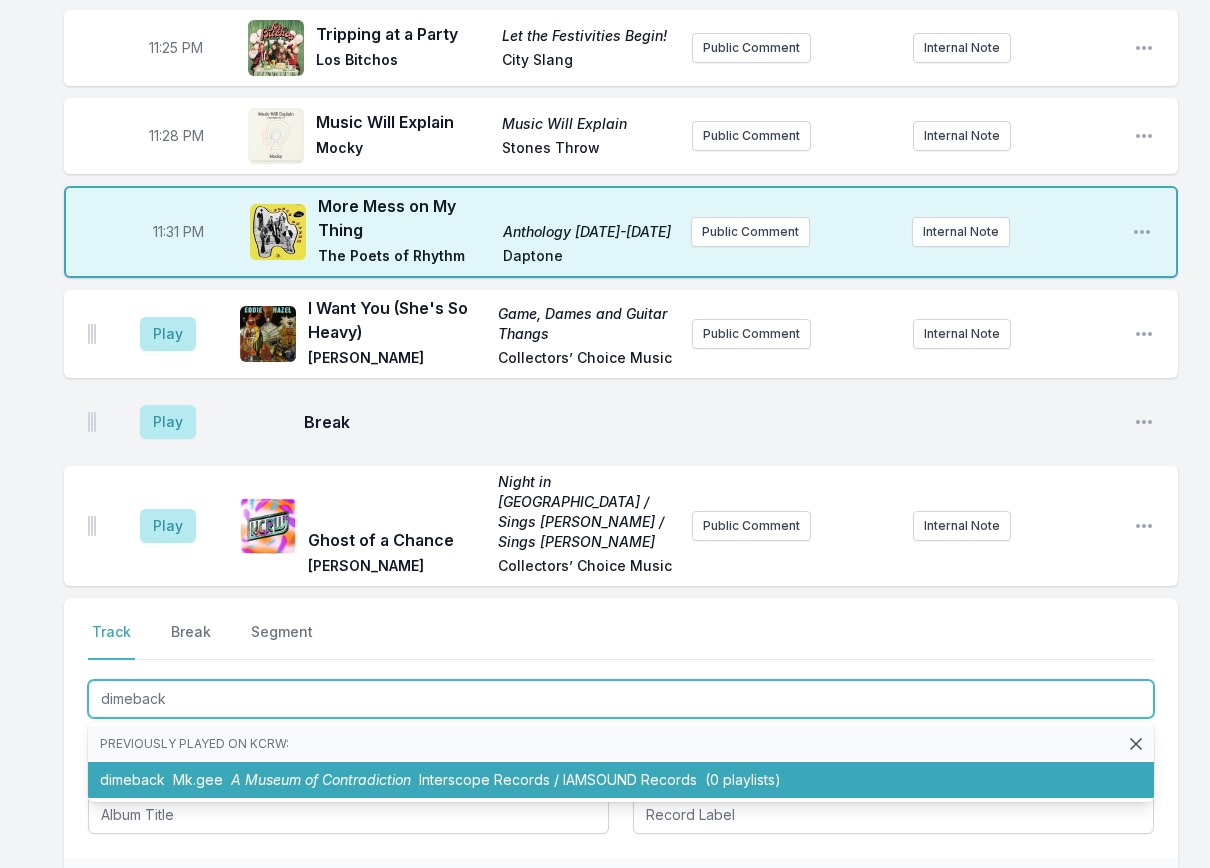 click on "dimeback Mk.gee A Museum of Contradiction Interscope Records / IAMSOUND Records (0 playlists)" at bounding box center [621, 780] 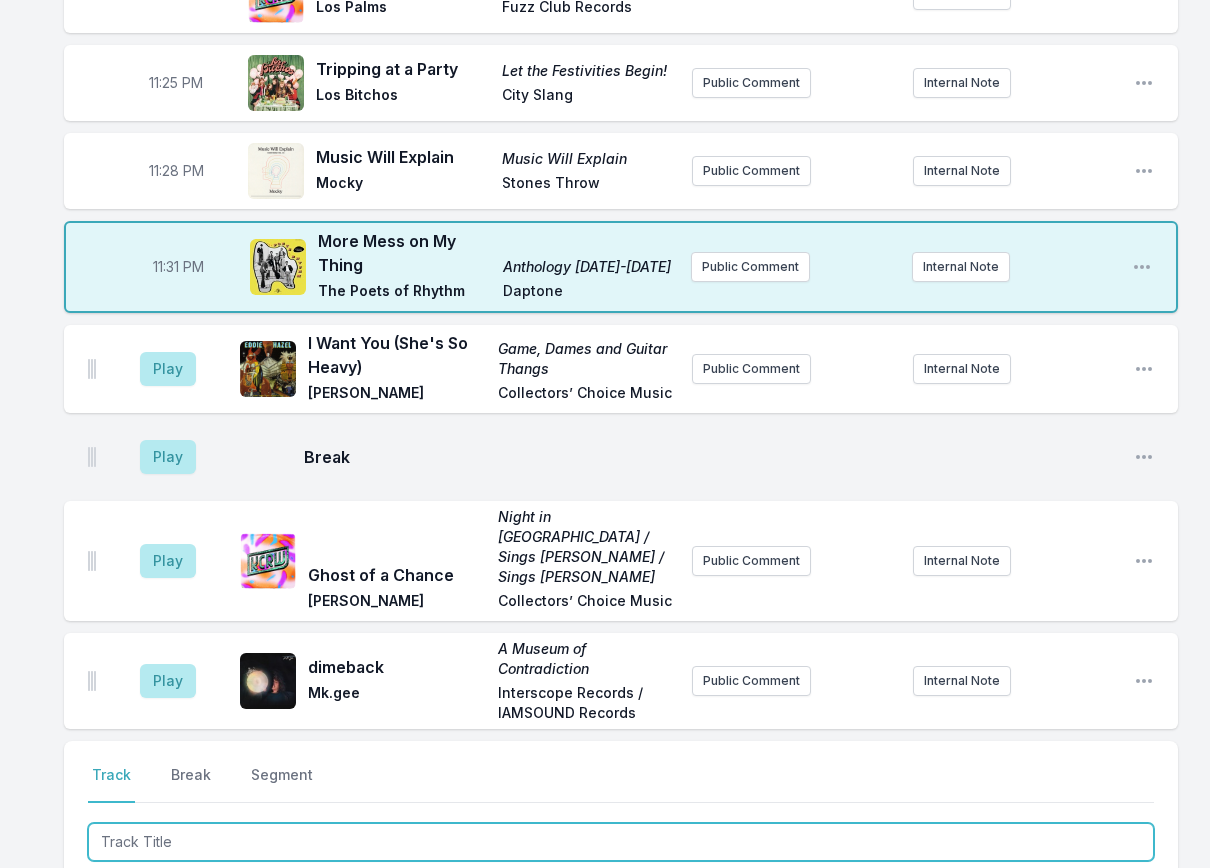 scroll, scrollTop: 2842, scrollLeft: 0, axis: vertical 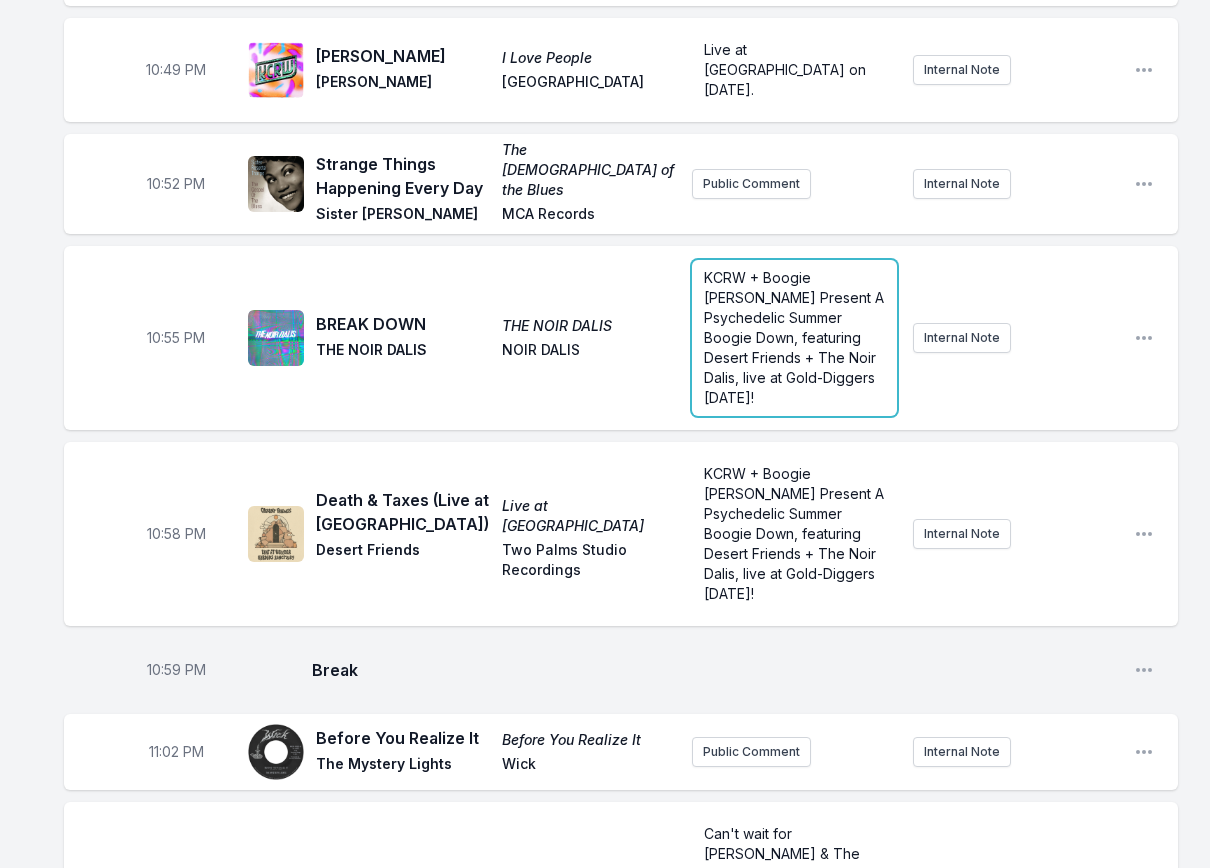 click on "KCRW + Boogie [PERSON_NAME] Present A Psychedelic Summer Boogie Down, featuring Desert Friends + The Noir Dalis, live at Gold-Diggers [DATE]!" at bounding box center (796, 337) 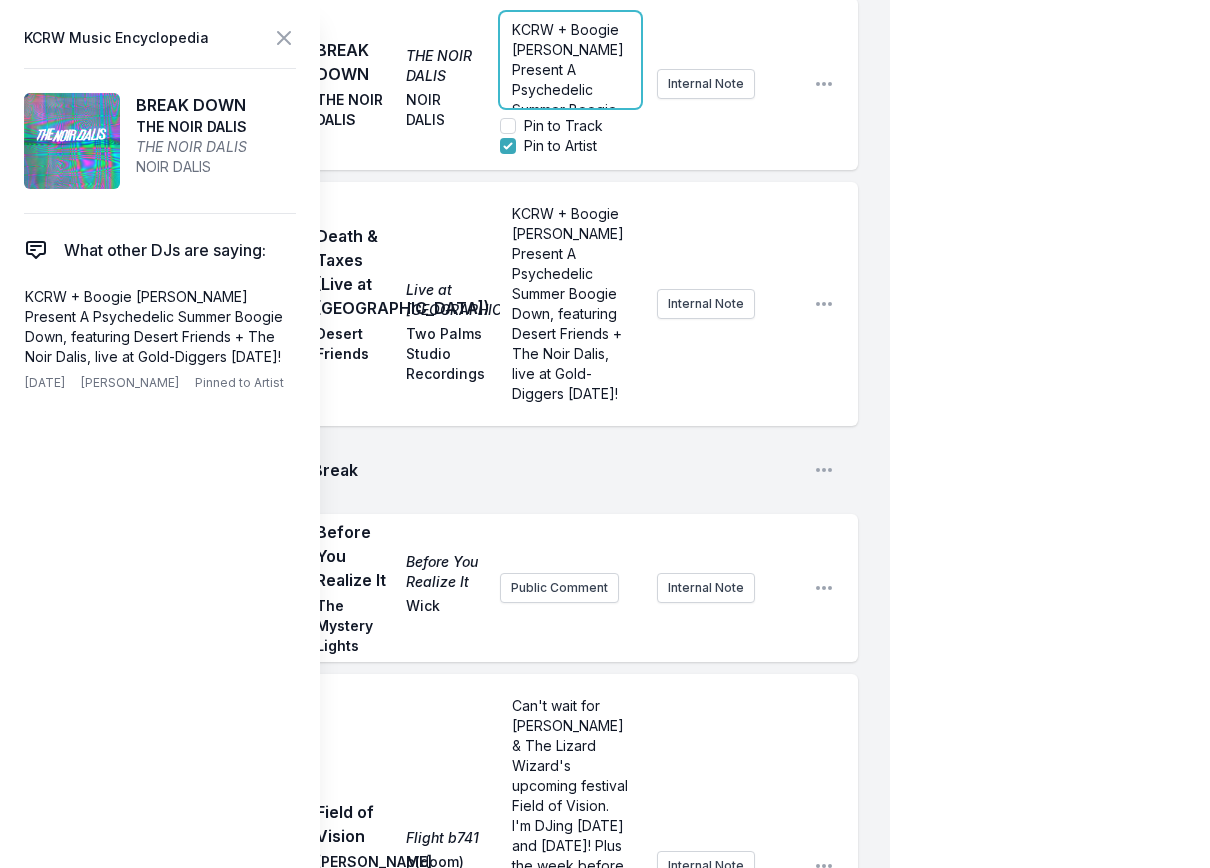 scroll, scrollTop: 2242, scrollLeft: 0, axis: vertical 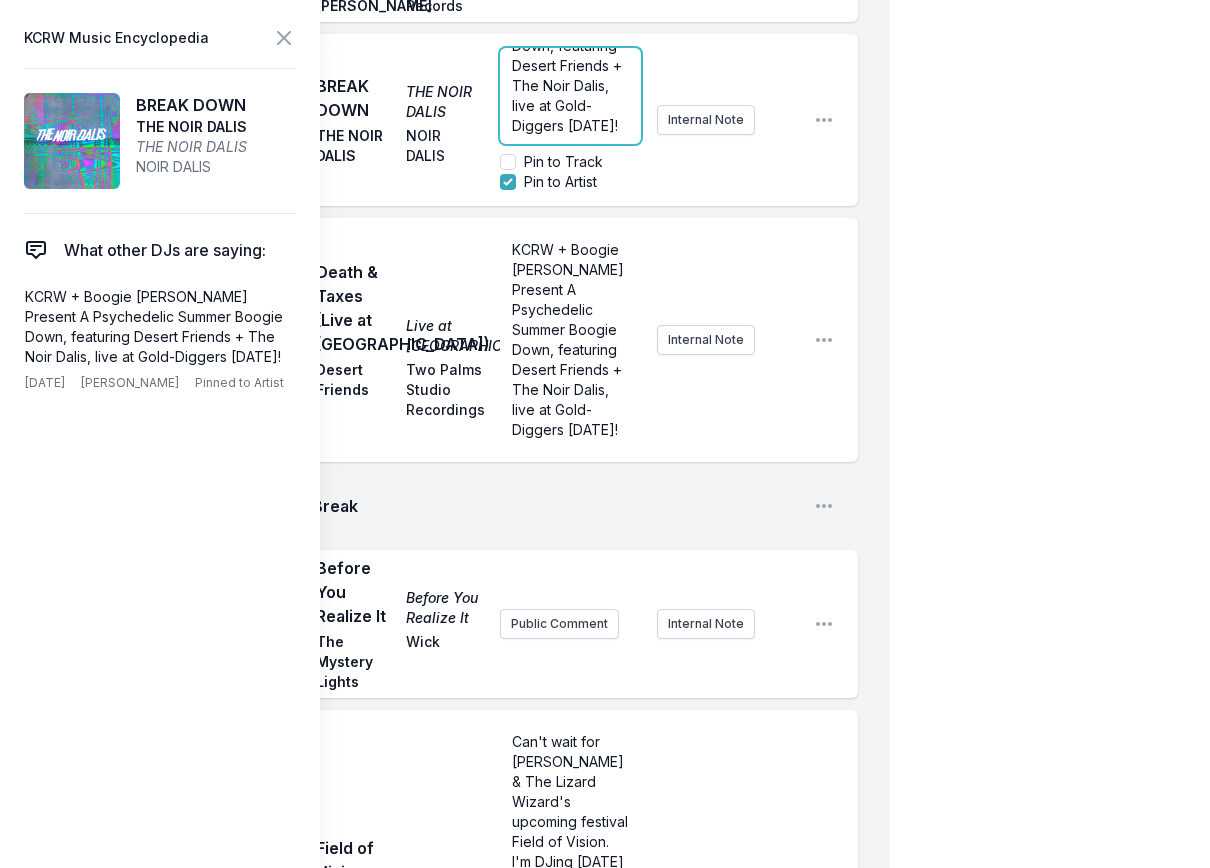 click on "KCRW + Boogie [PERSON_NAME] Present A Psychedelic Summer Boogie Down, featuring Desert Friends + The Noir Dalis, live at Gold-Diggers [DATE]!" at bounding box center (570, 36) 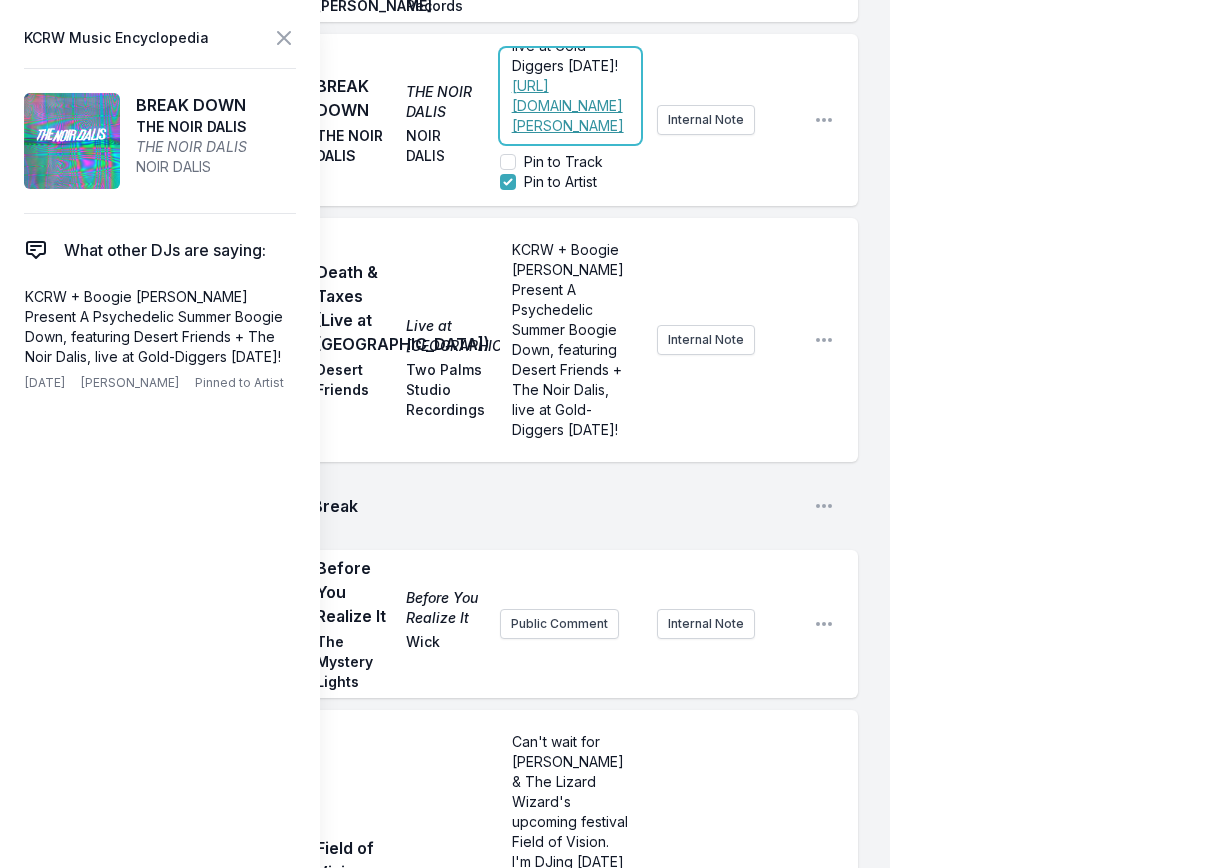 scroll, scrollTop: 500, scrollLeft: 0, axis: vertical 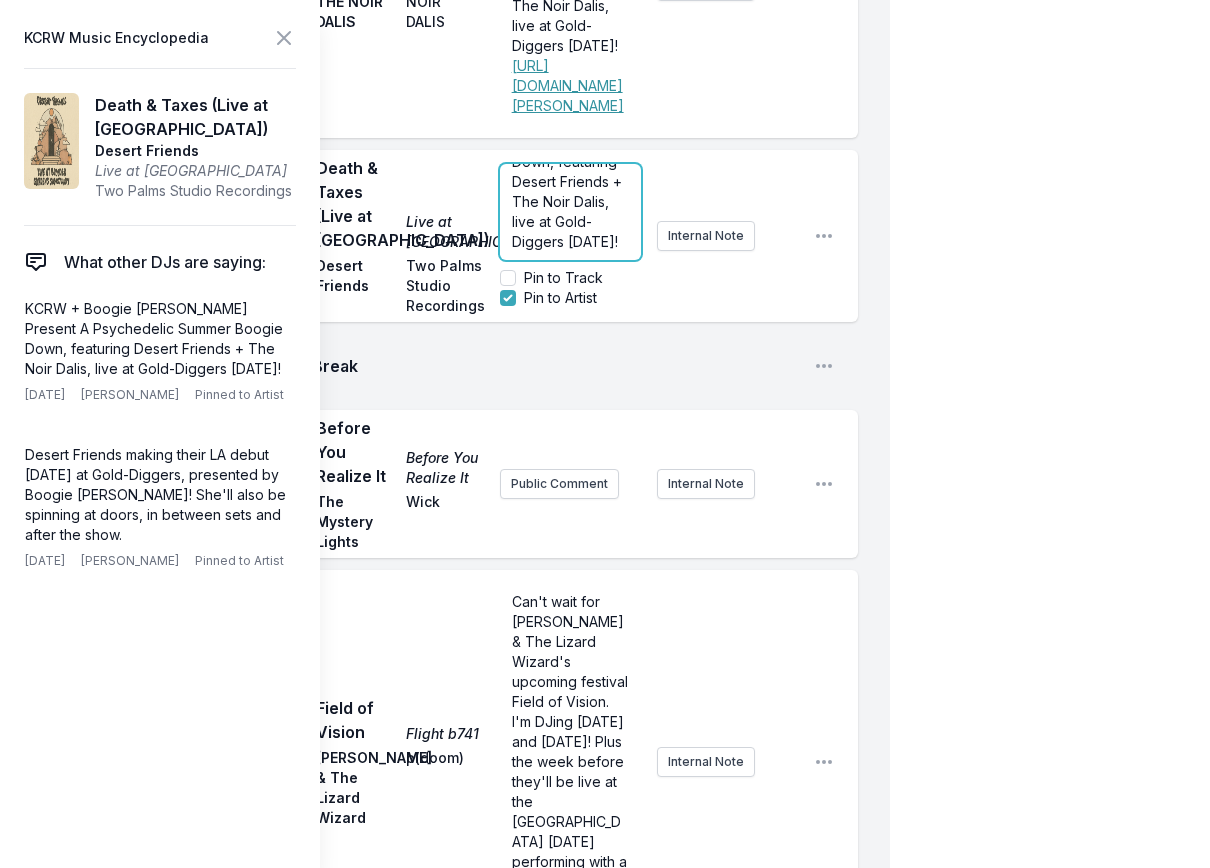click on "KCRW + Boogie [PERSON_NAME] Present A Psychedelic Summer Boogie Down, featuring Desert Friends + The Noir Dalis, live at Gold-Diggers [DATE]!" at bounding box center (570, 152) 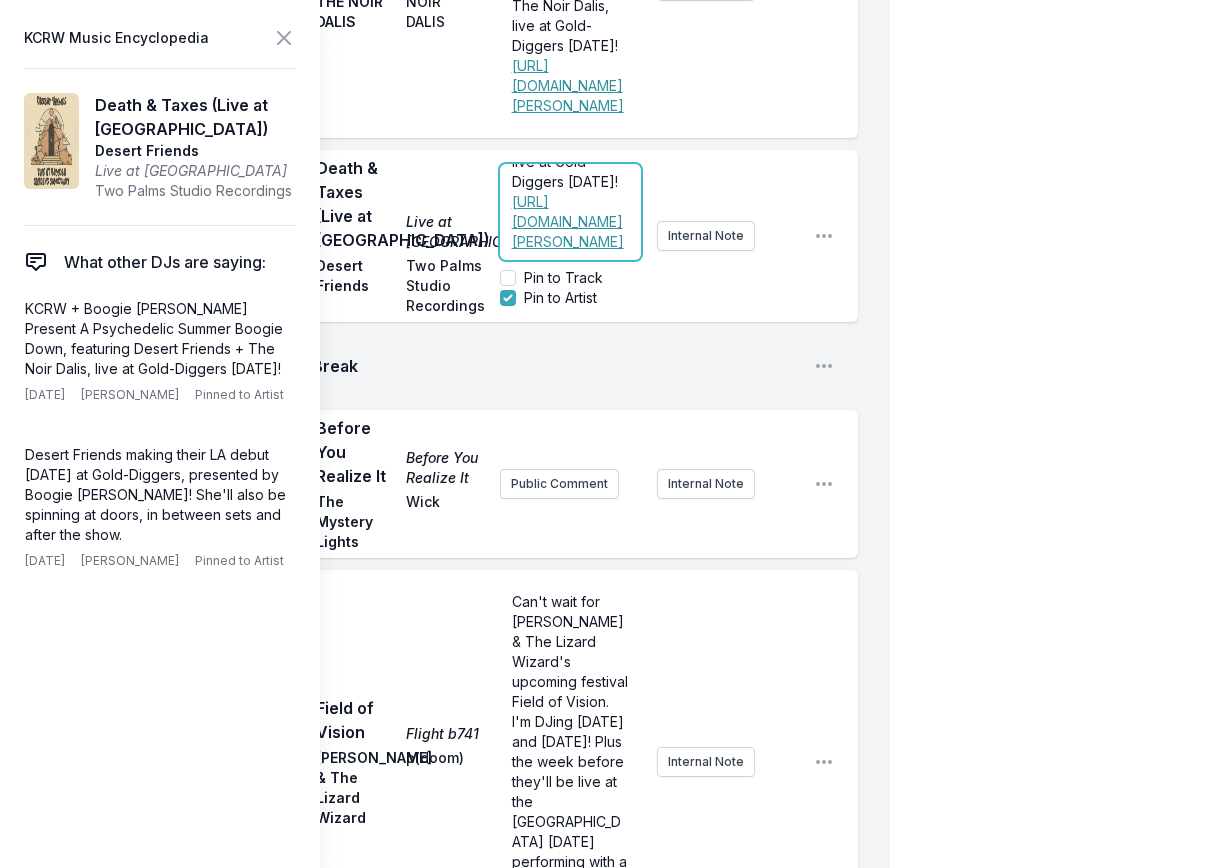 scroll, scrollTop: 500, scrollLeft: 0, axis: vertical 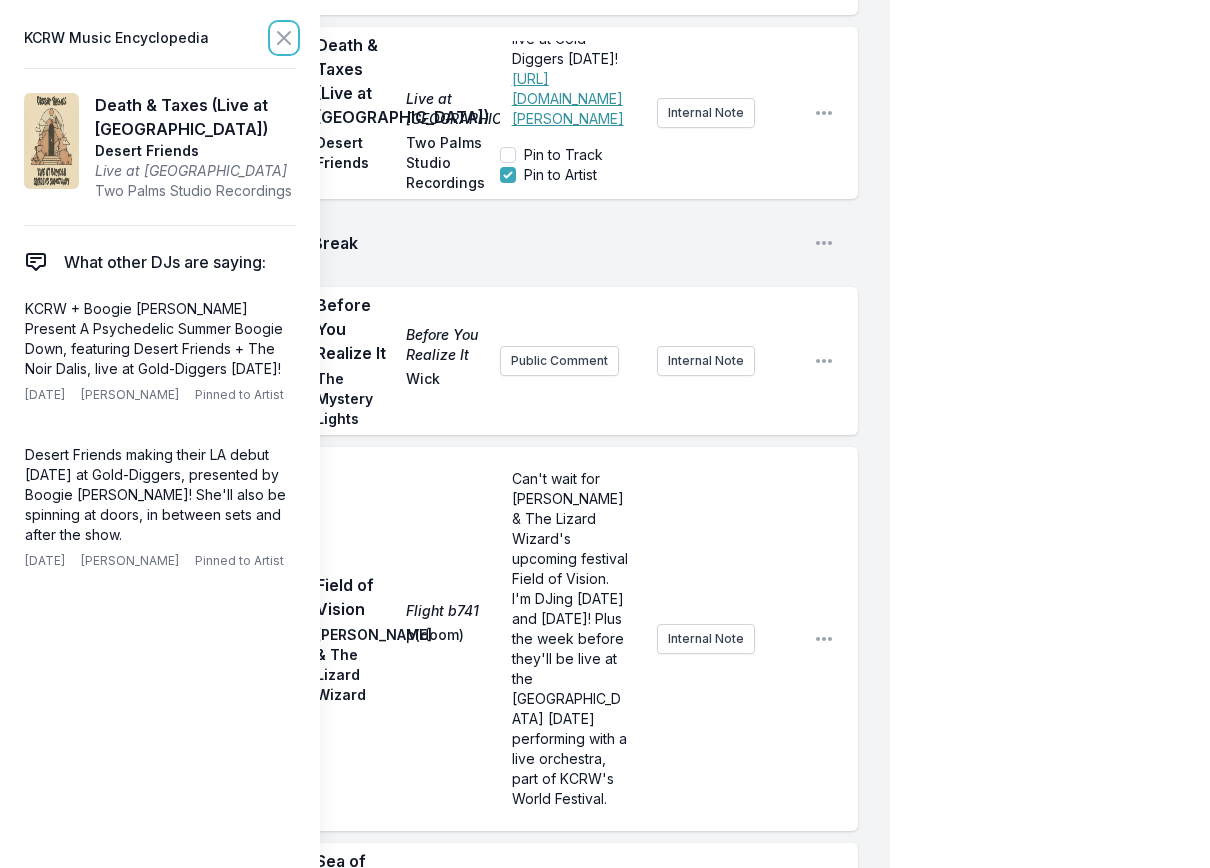 click 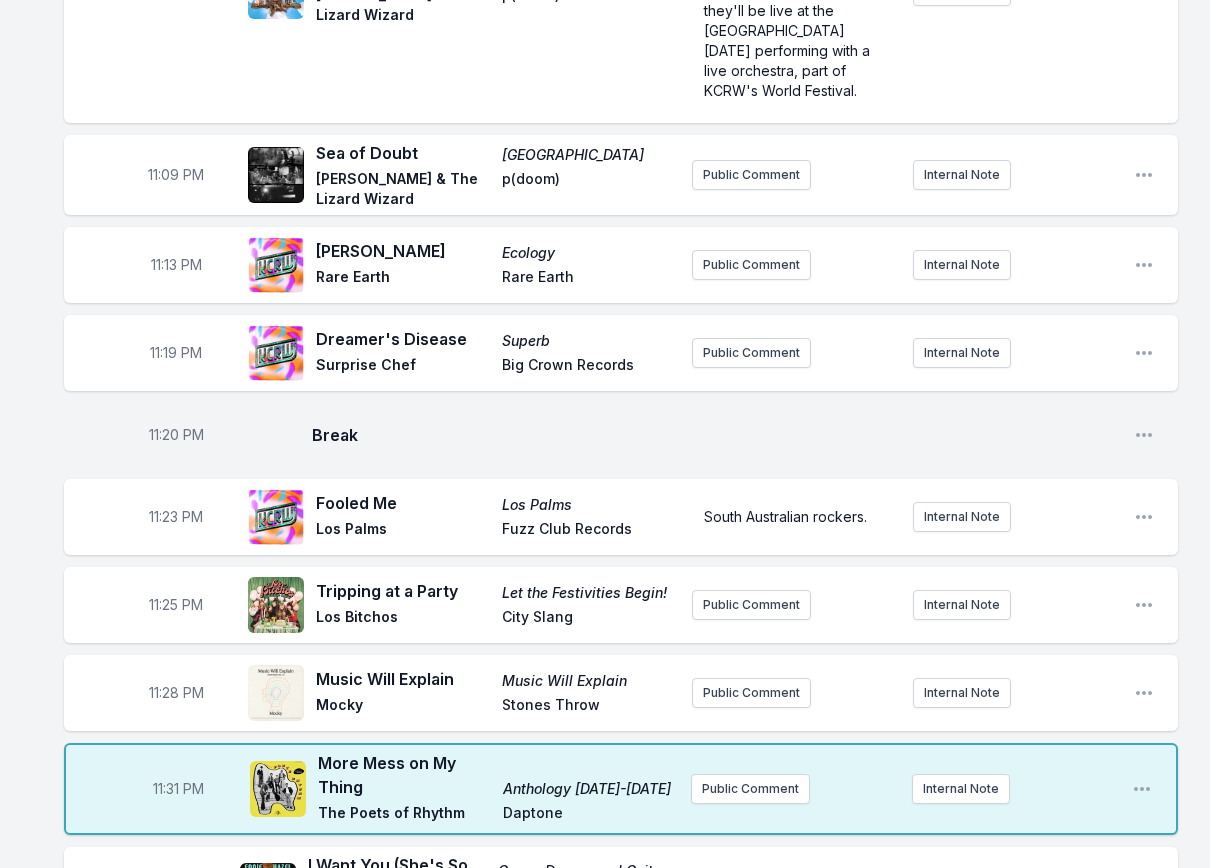 scroll, scrollTop: 0, scrollLeft: 0, axis: both 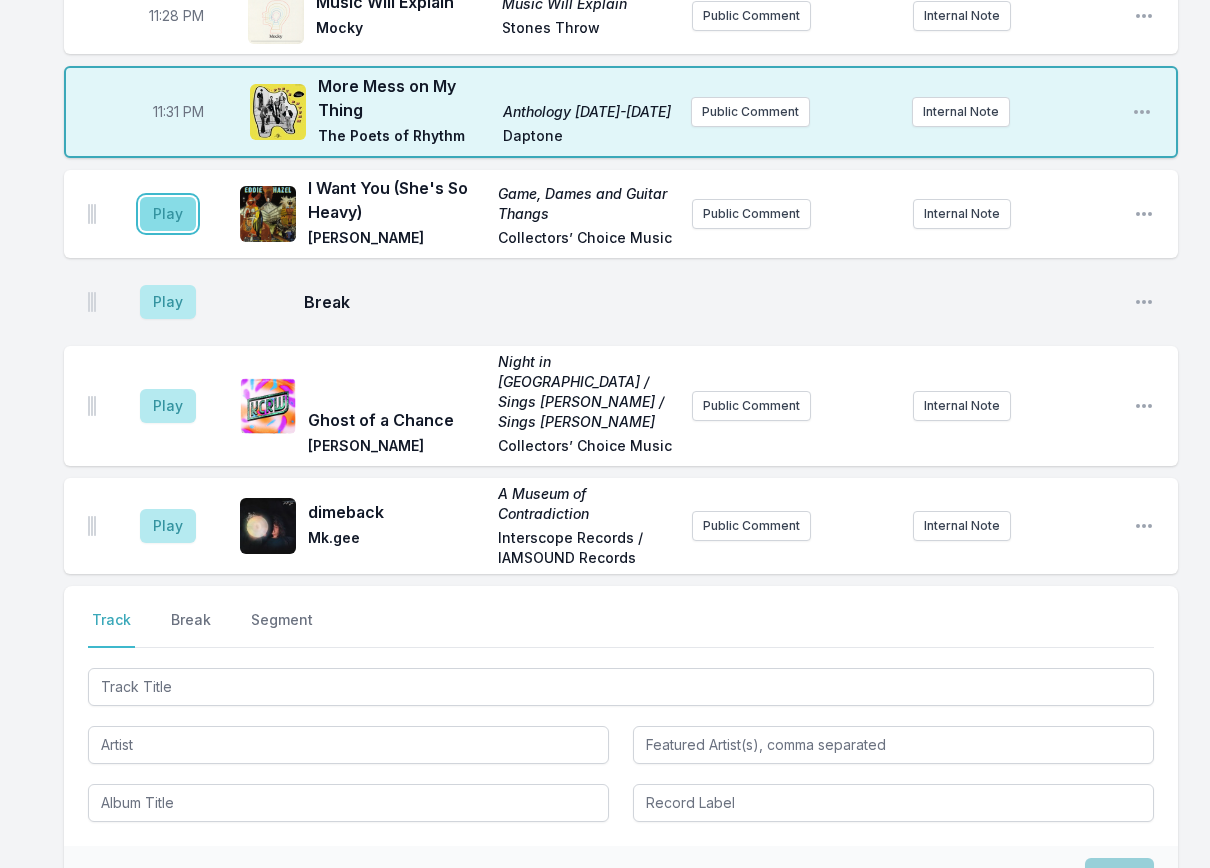 click on "Play" at bounding box center (168, 214) 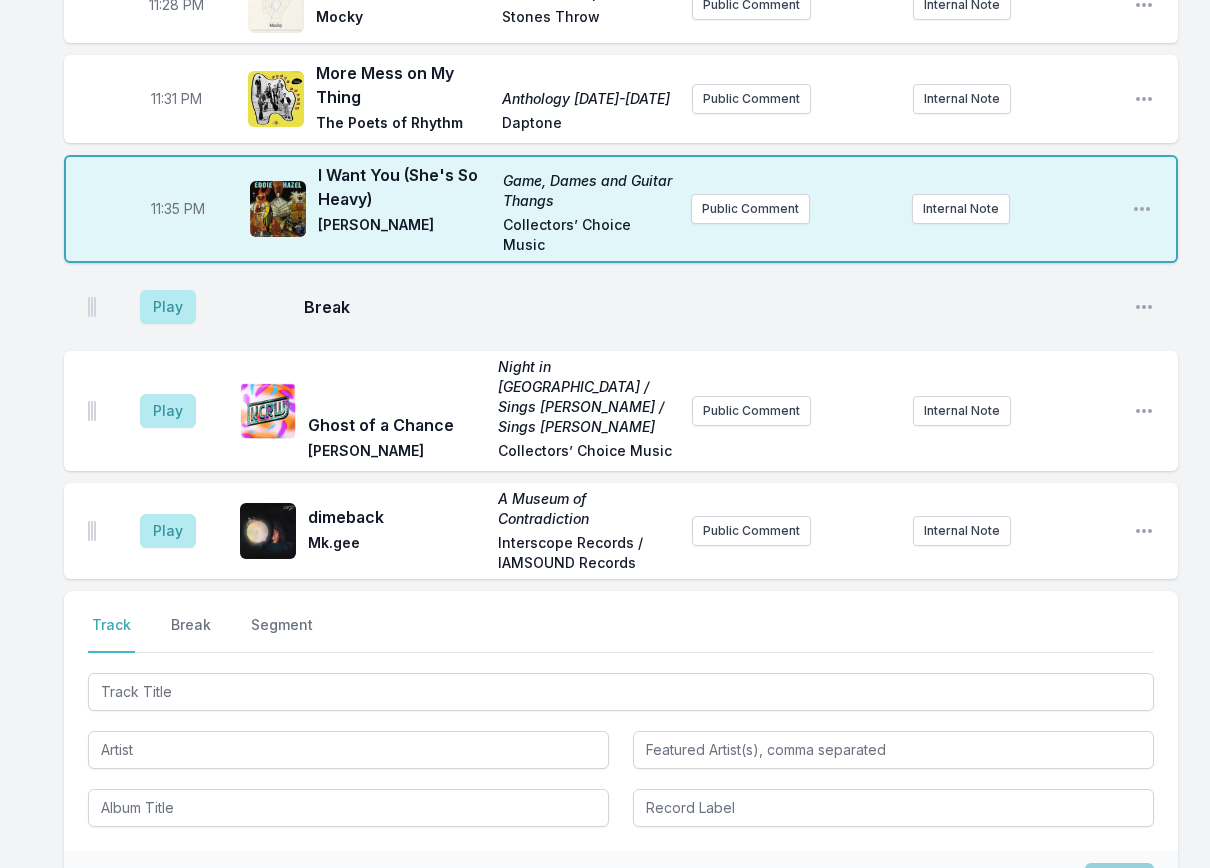 scroll, scrollTop: 3142, scrollLeft: 0, axis: vertical 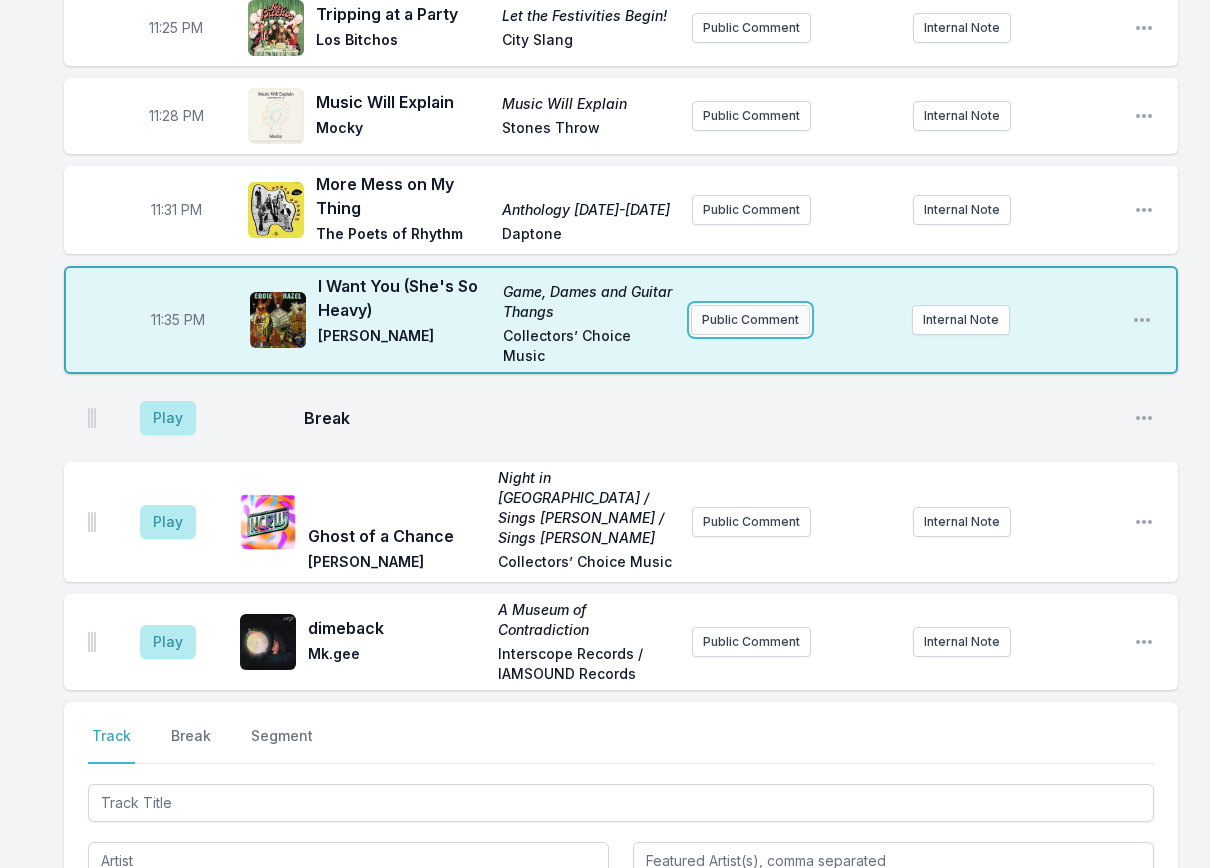 click on "Public Comment" at bounding box center [750, 320] 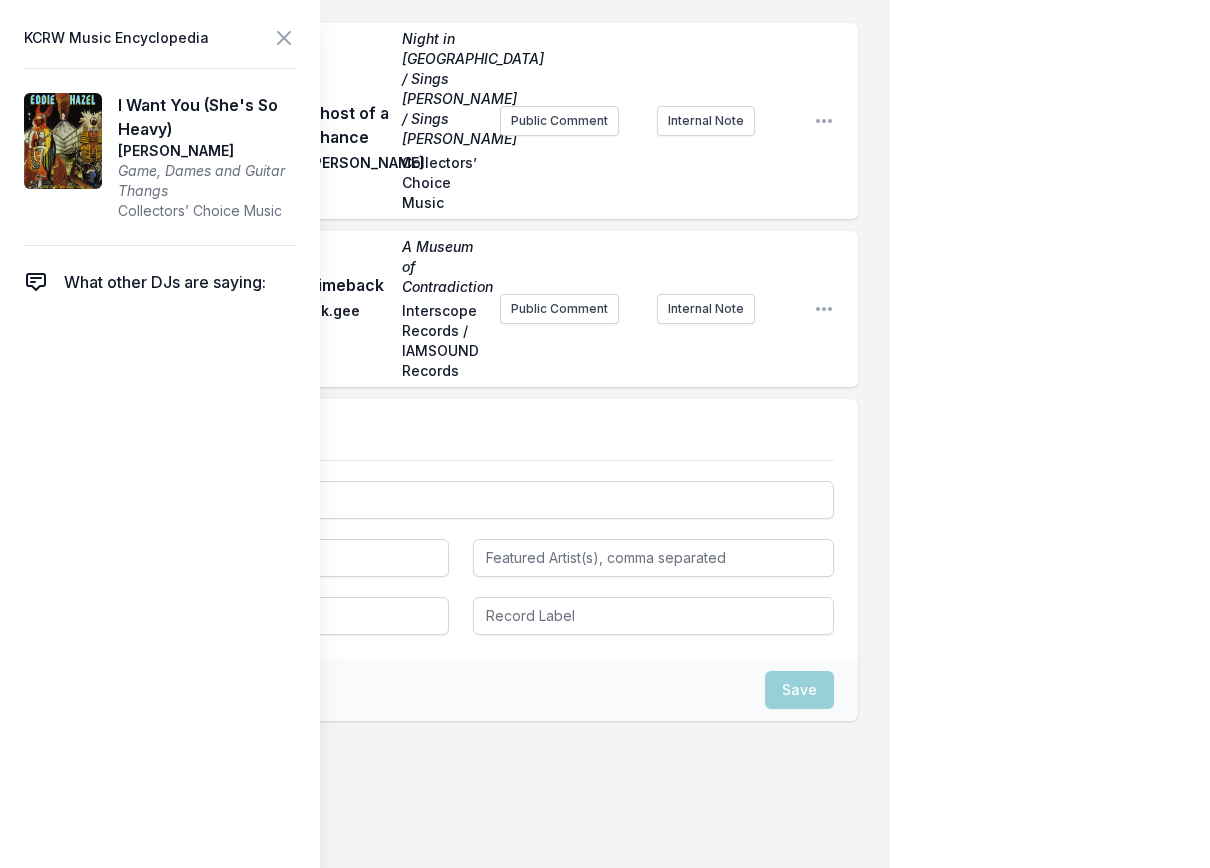 scroll, scrollTop: 4742, scrollLeft: 0, axis: vertical 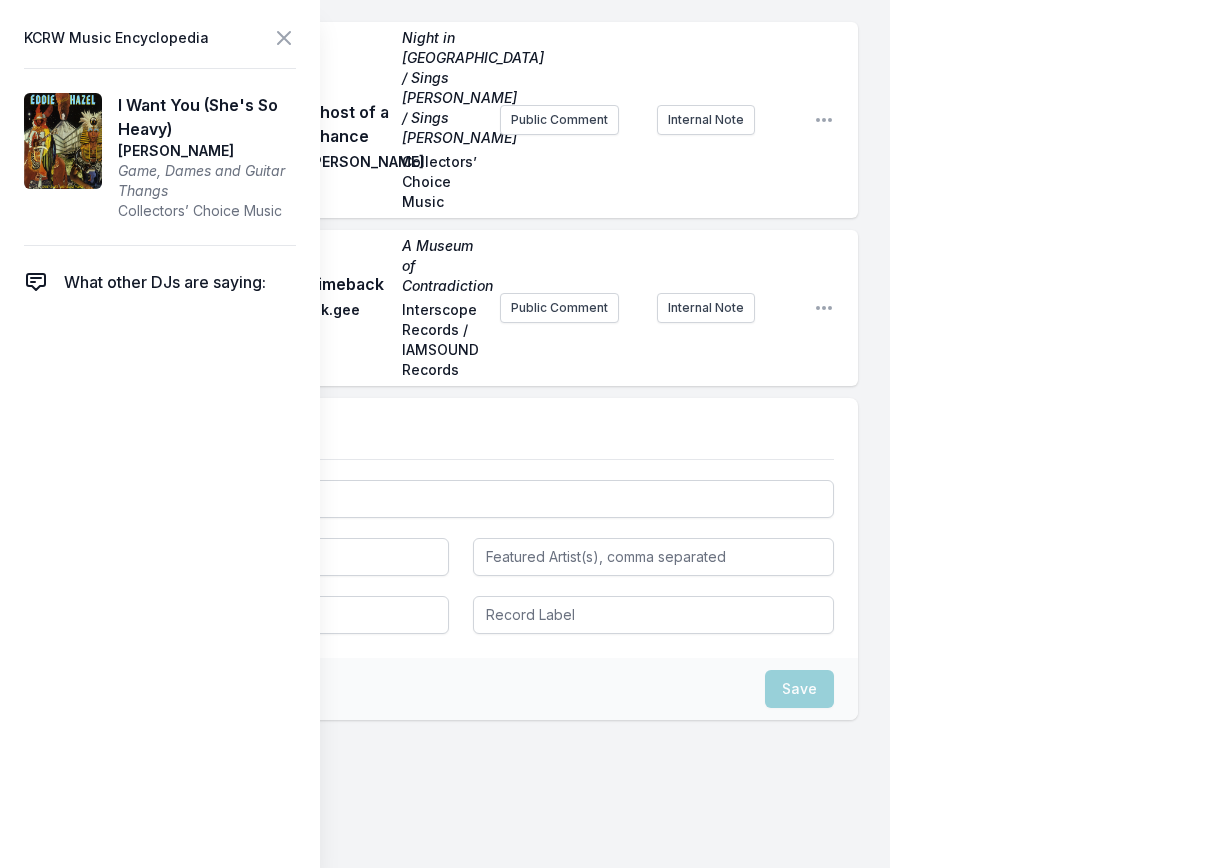 type 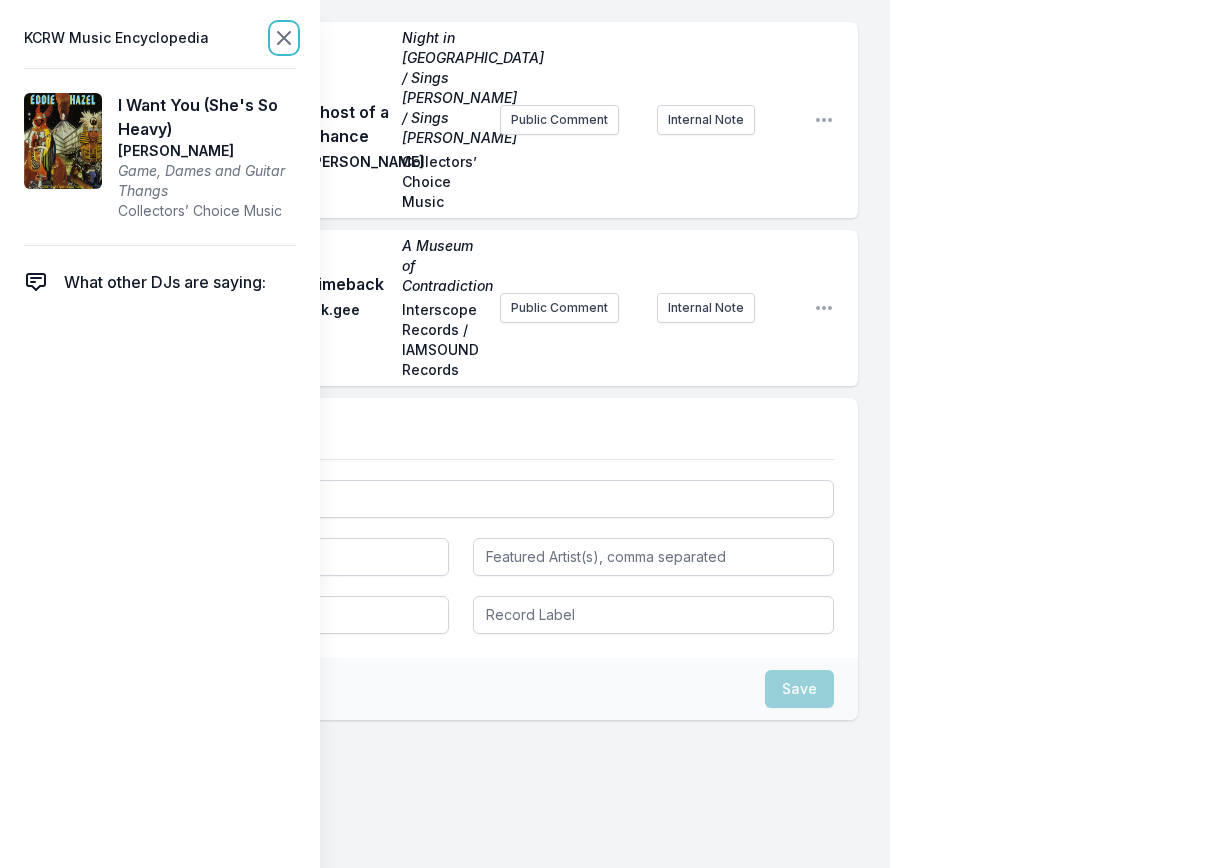 click 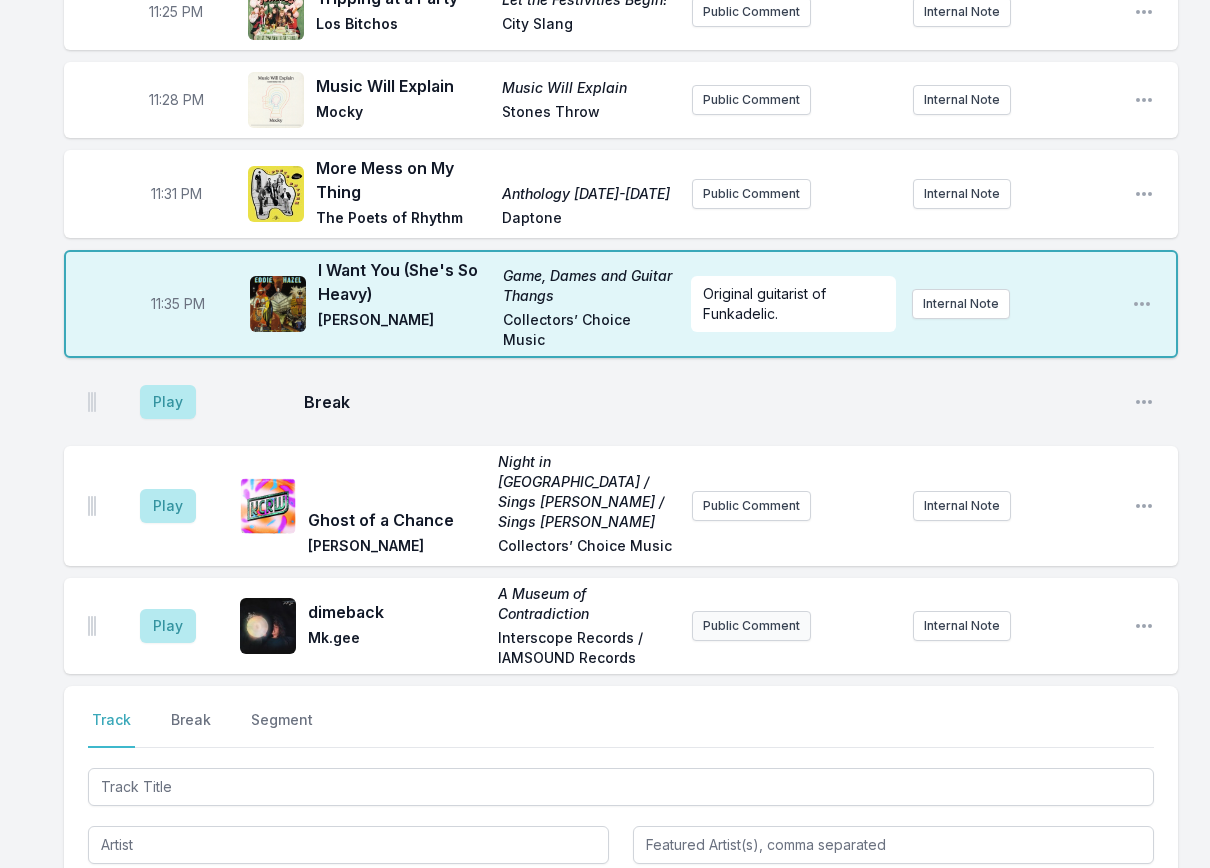 scroll, scrollTop: 3028, scrollLeft: 0, axis: vertical 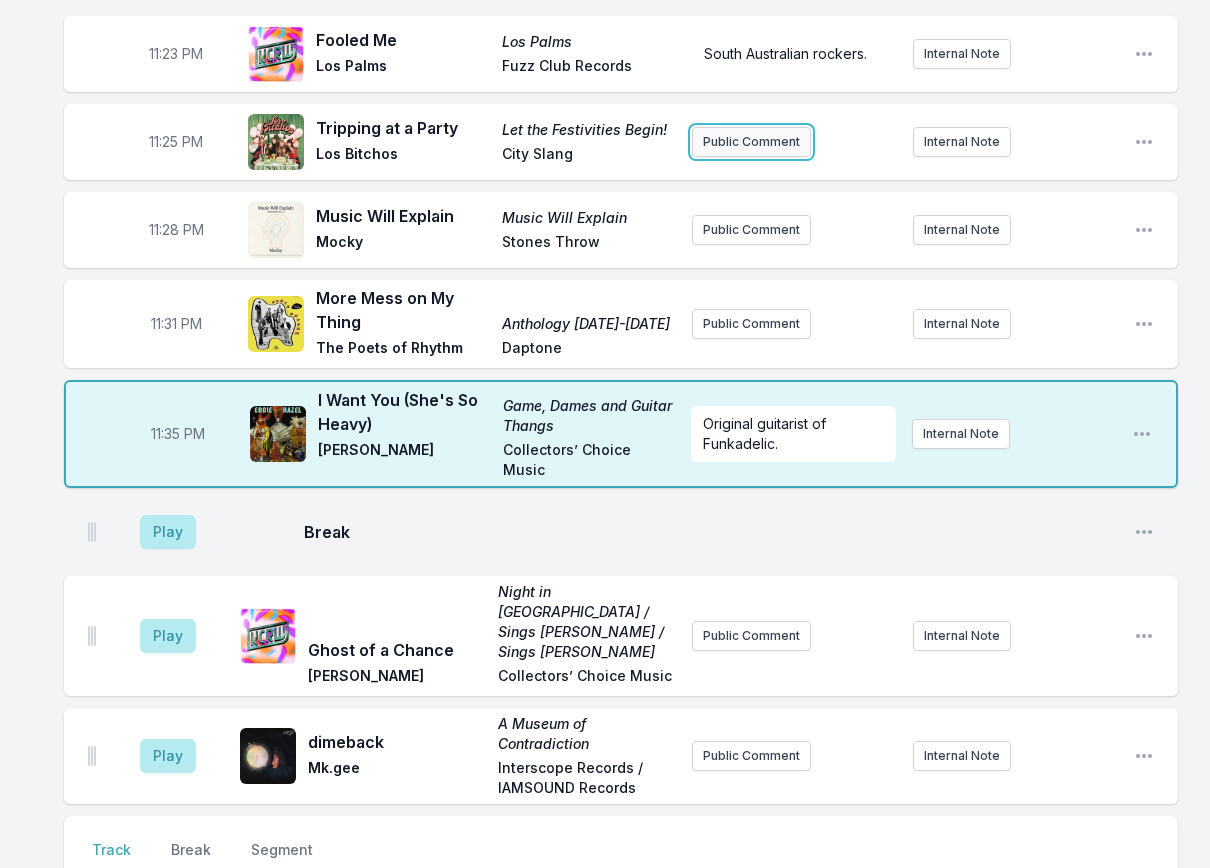 click on "Public Comment" at bounding box center (751, 142) 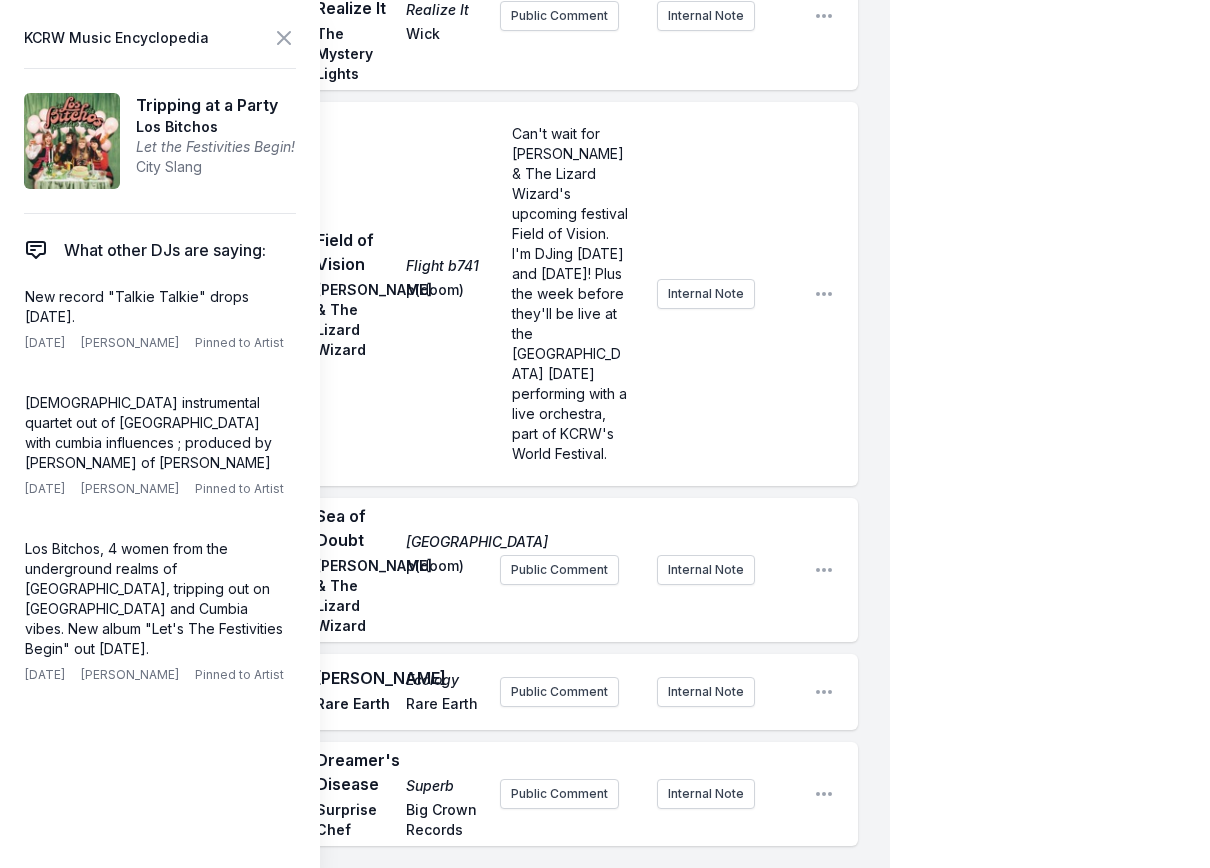 scroll, scrollTop: 3228, scrollLeft: 0, axis: vertical 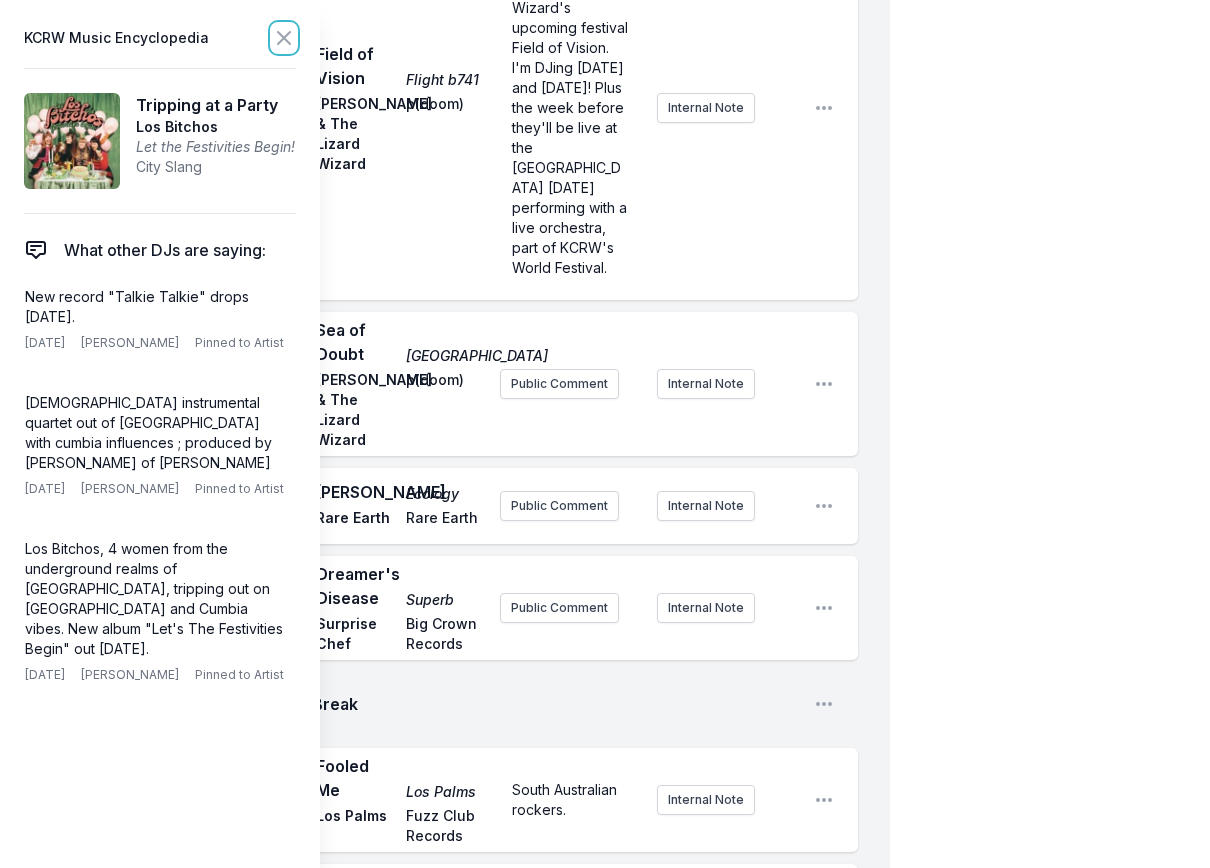 click 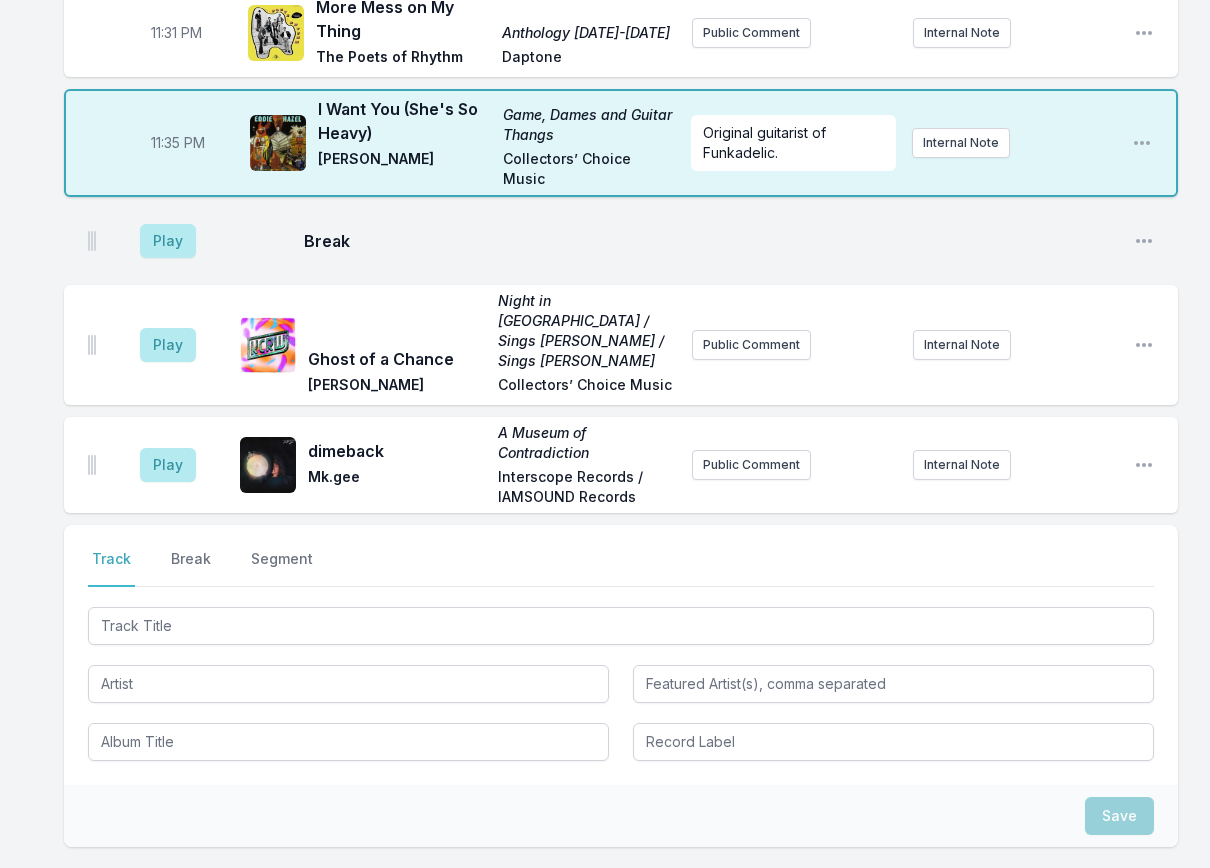 scroll, scrollTop: 3328, scrollLeft: 0, axis: vertical 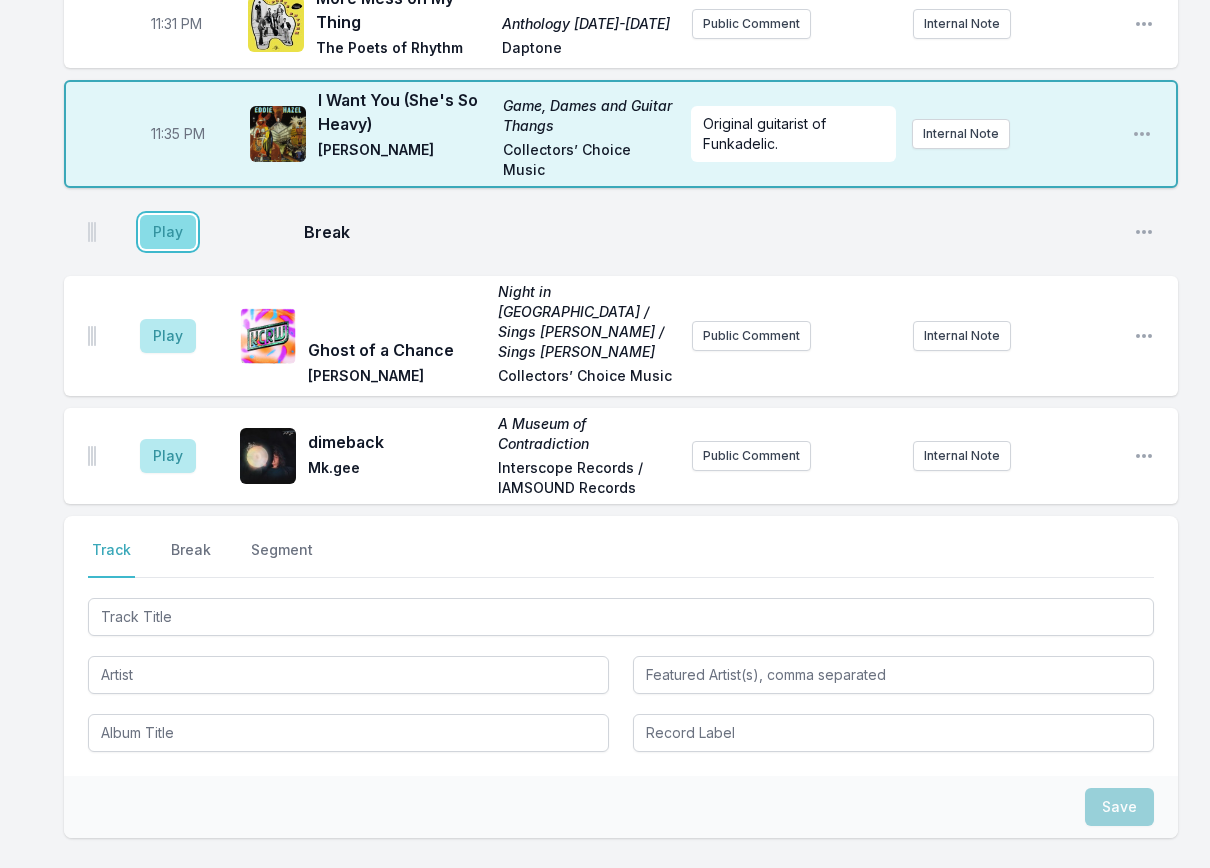 click on "Play" at bounding box center (168, 232) 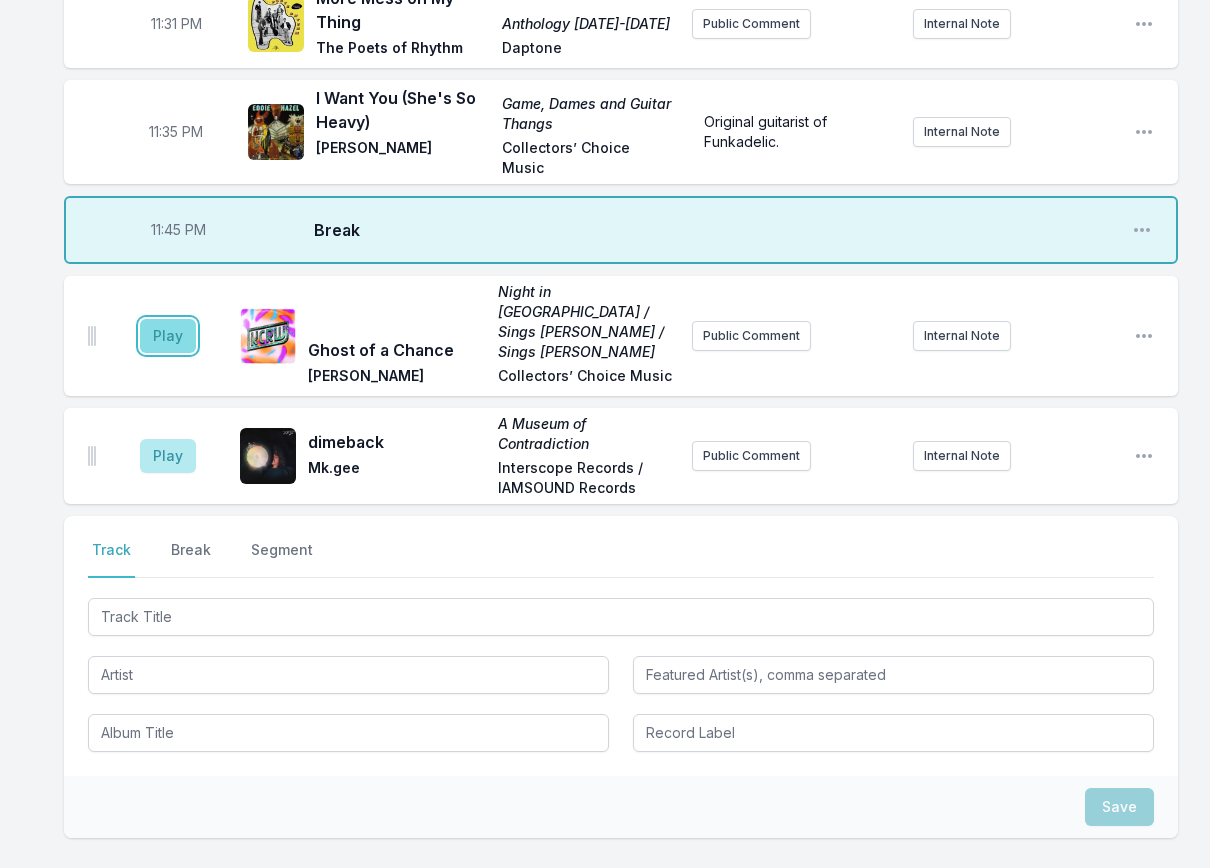 click on "Play" at bounding box center [168, 336] 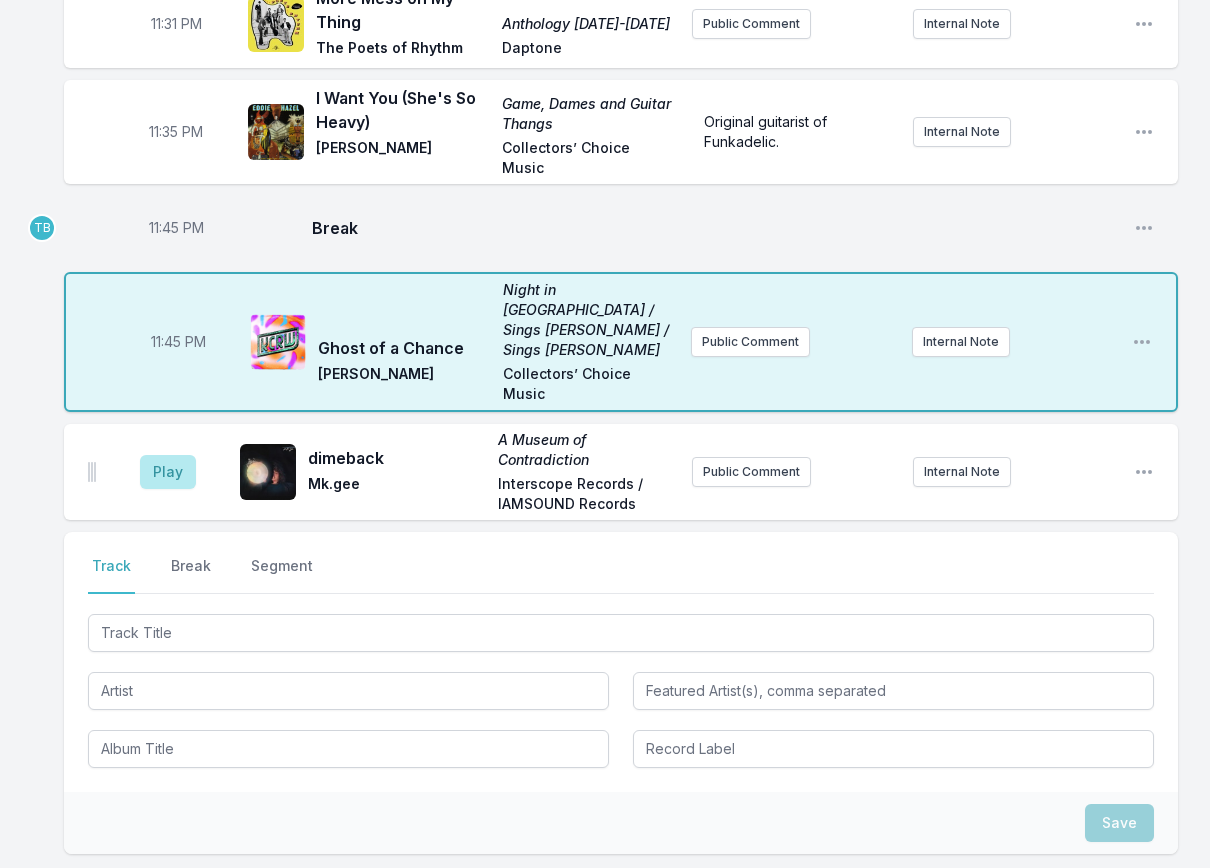 click on "11:45 PM" at bounding box center [176, 228] 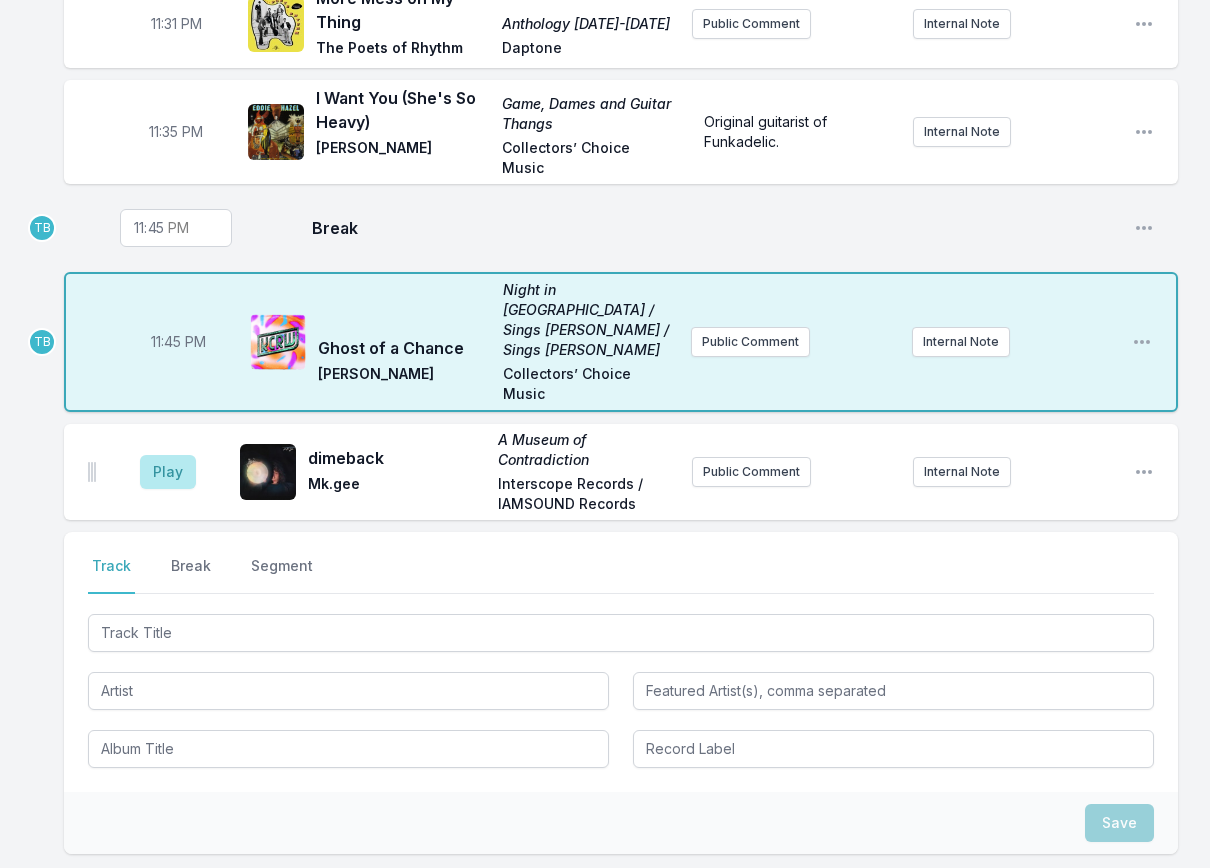 click on "23:45" at bounding box center [176, 228] 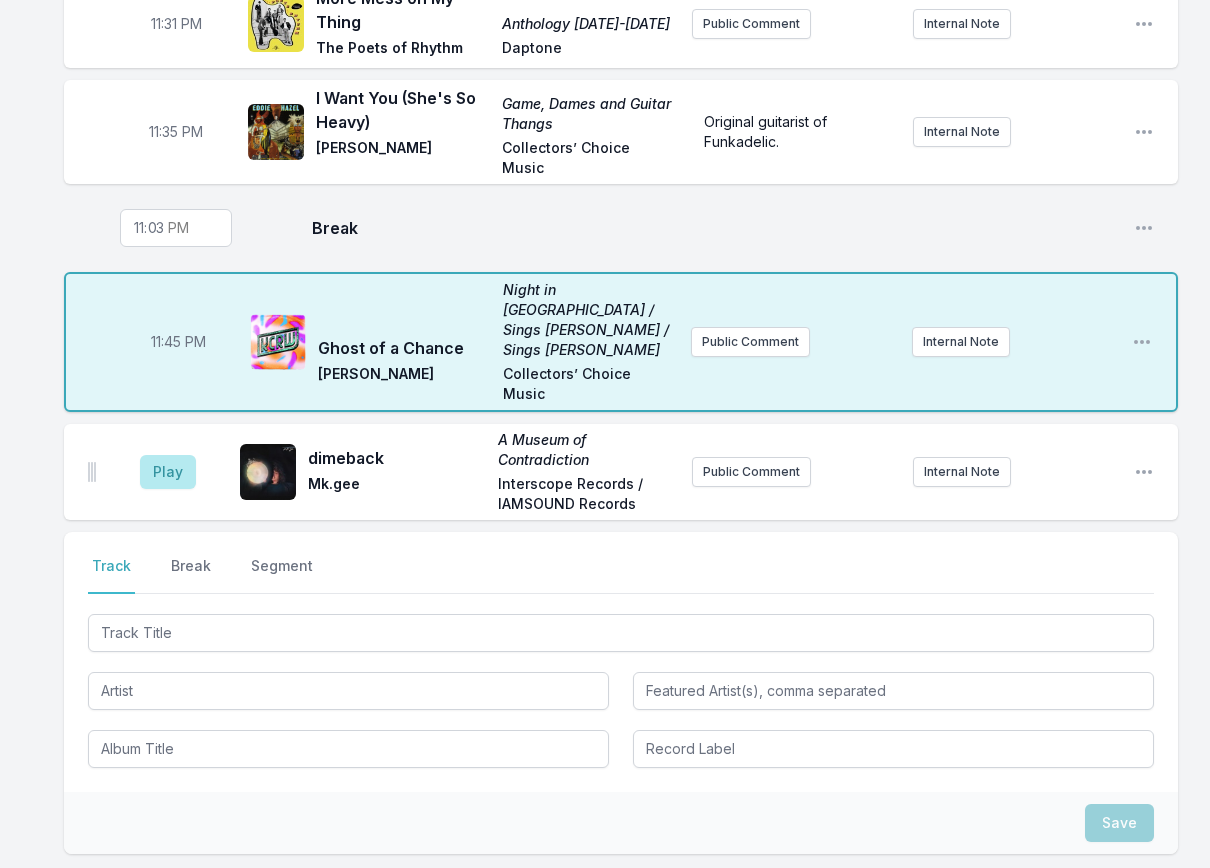 type on "23:39" 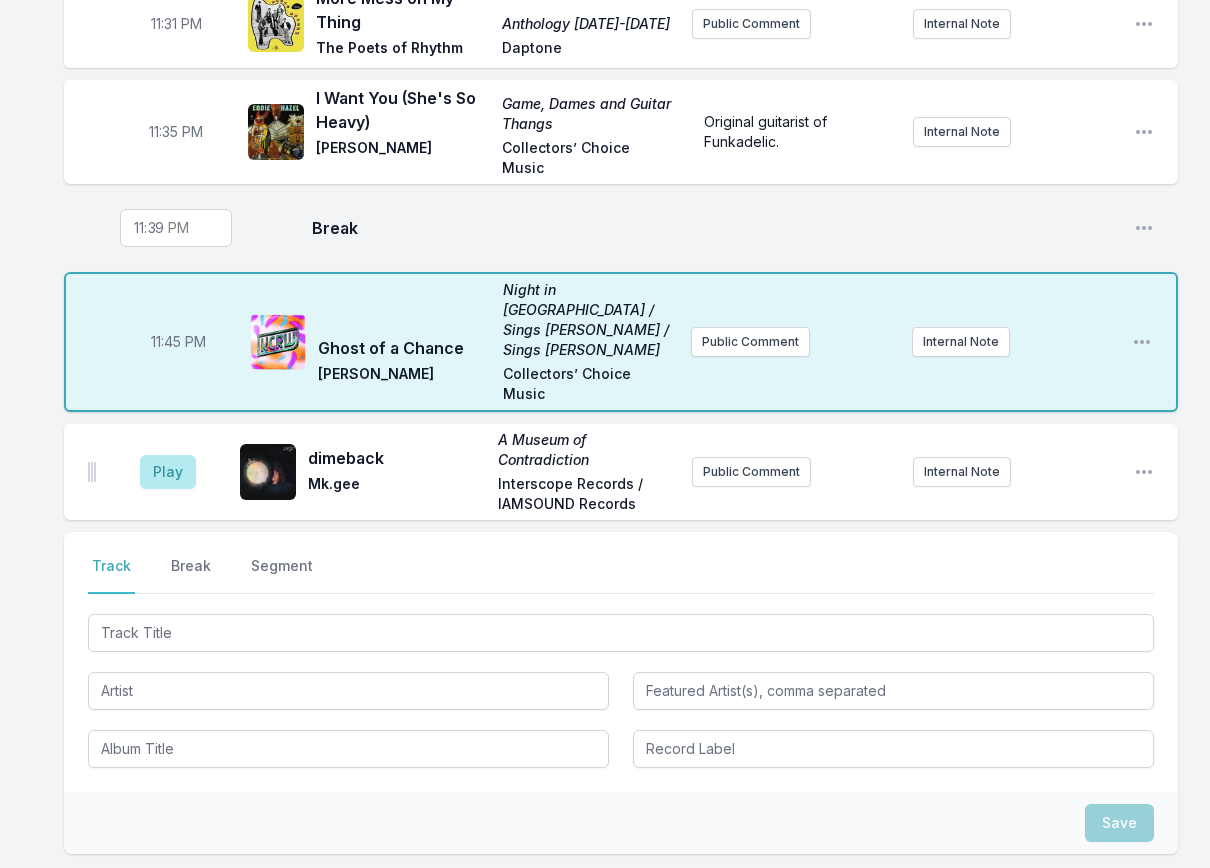 click on "Break" at bounding box center (715, 228) 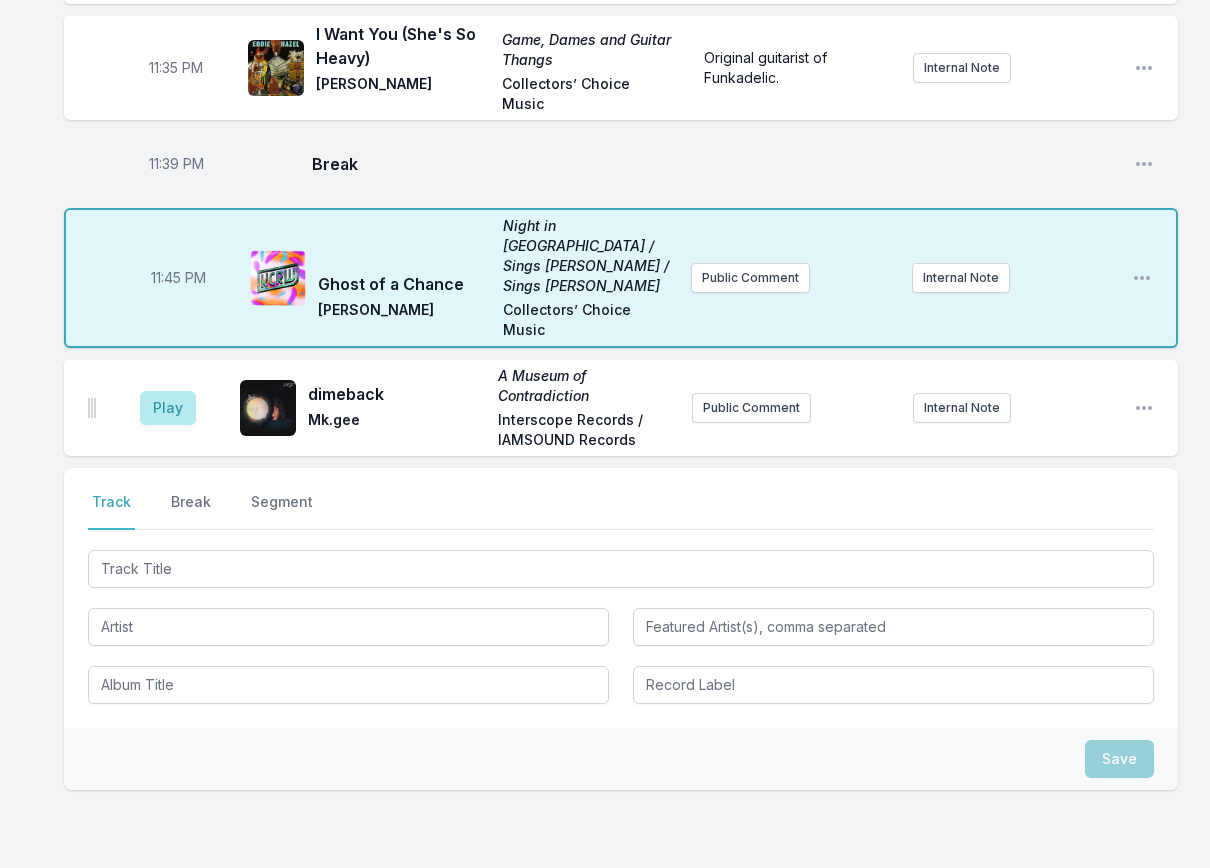 scroll, scrollTop: 3428, scrollLeft: 0, axis: vertical 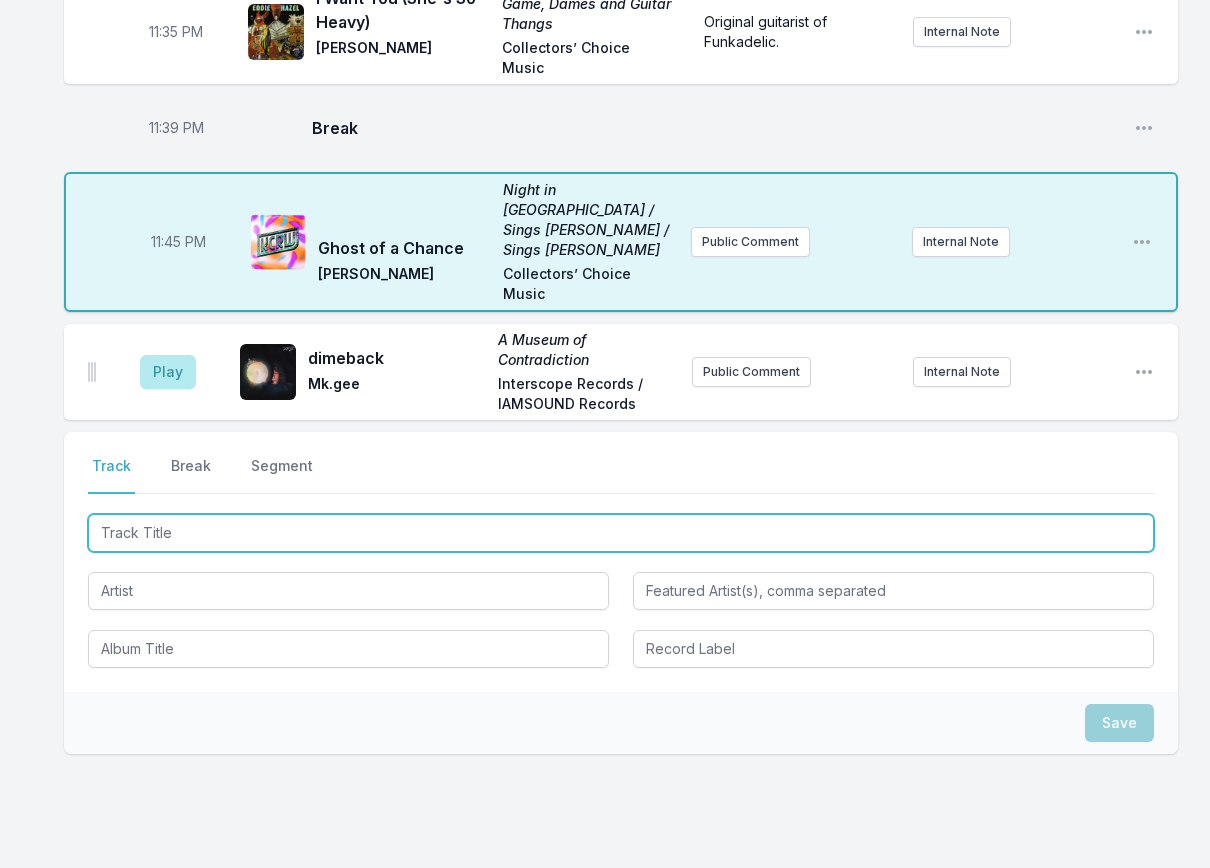 click at bounding box center [621, 533] 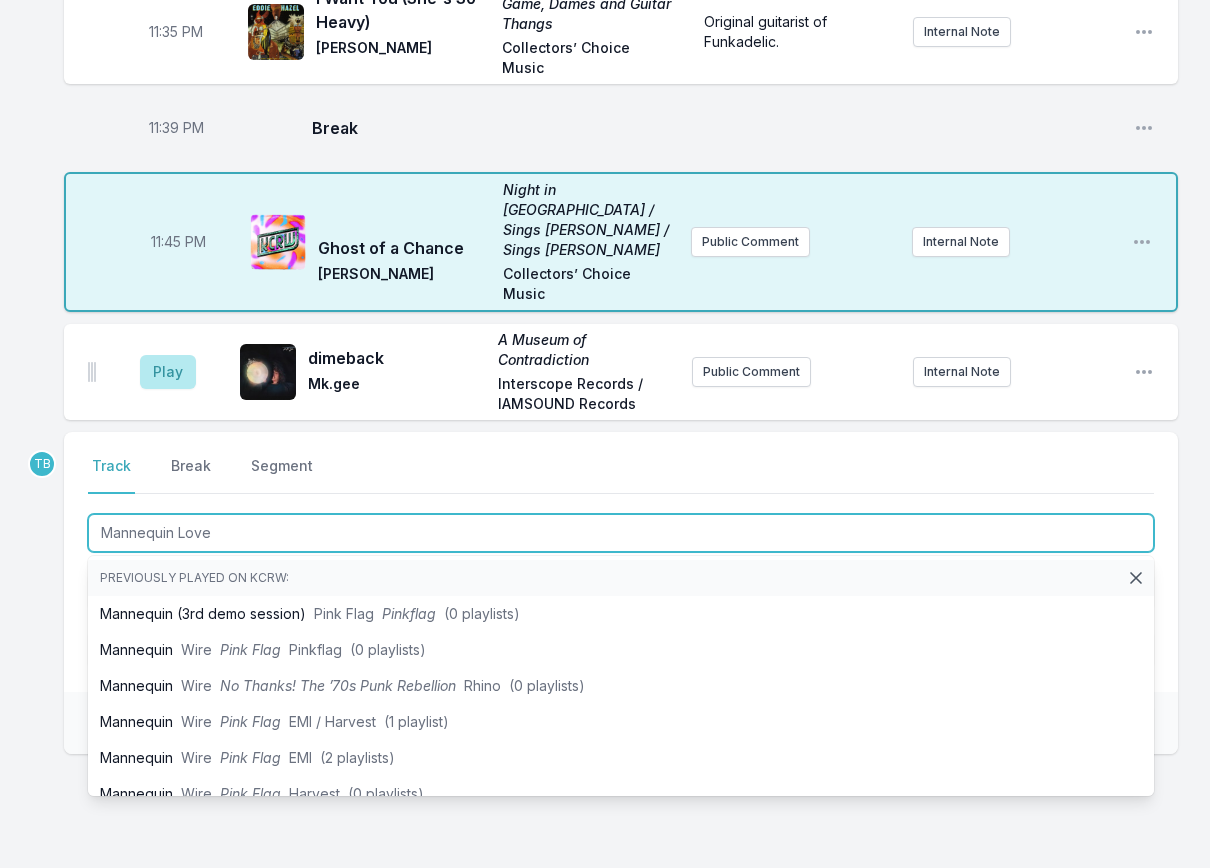 type on "Mannequin Love" 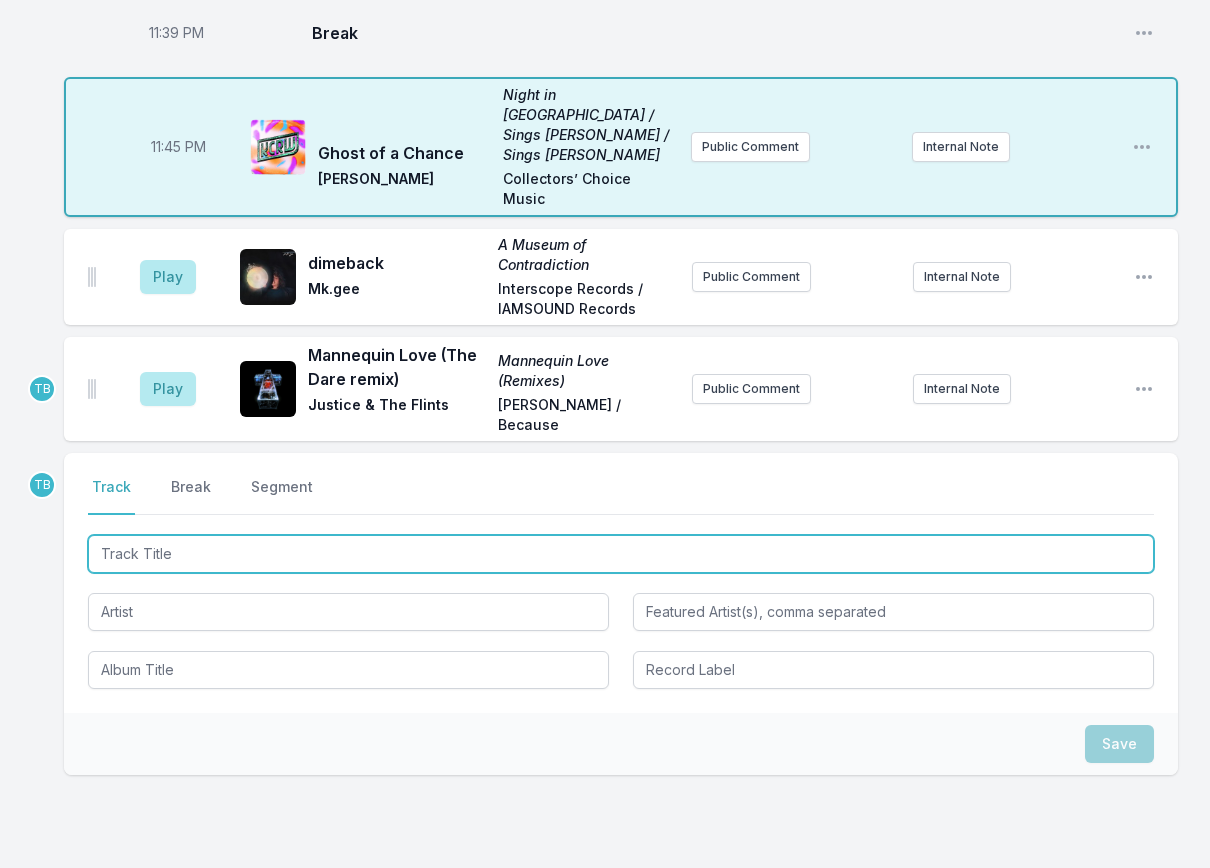 scroll, scrollTop: 3528, scrollLeft: 0, axis: vertical 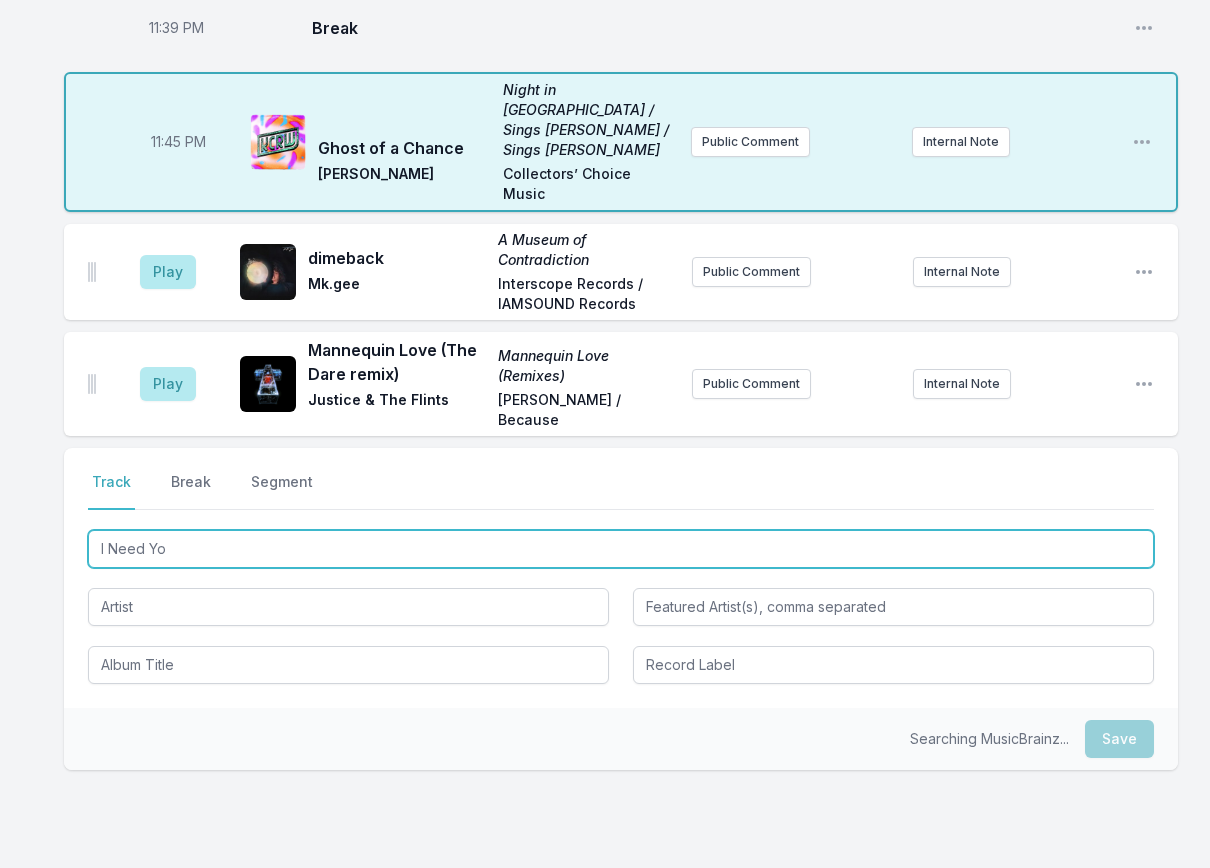 type on "I Need You" 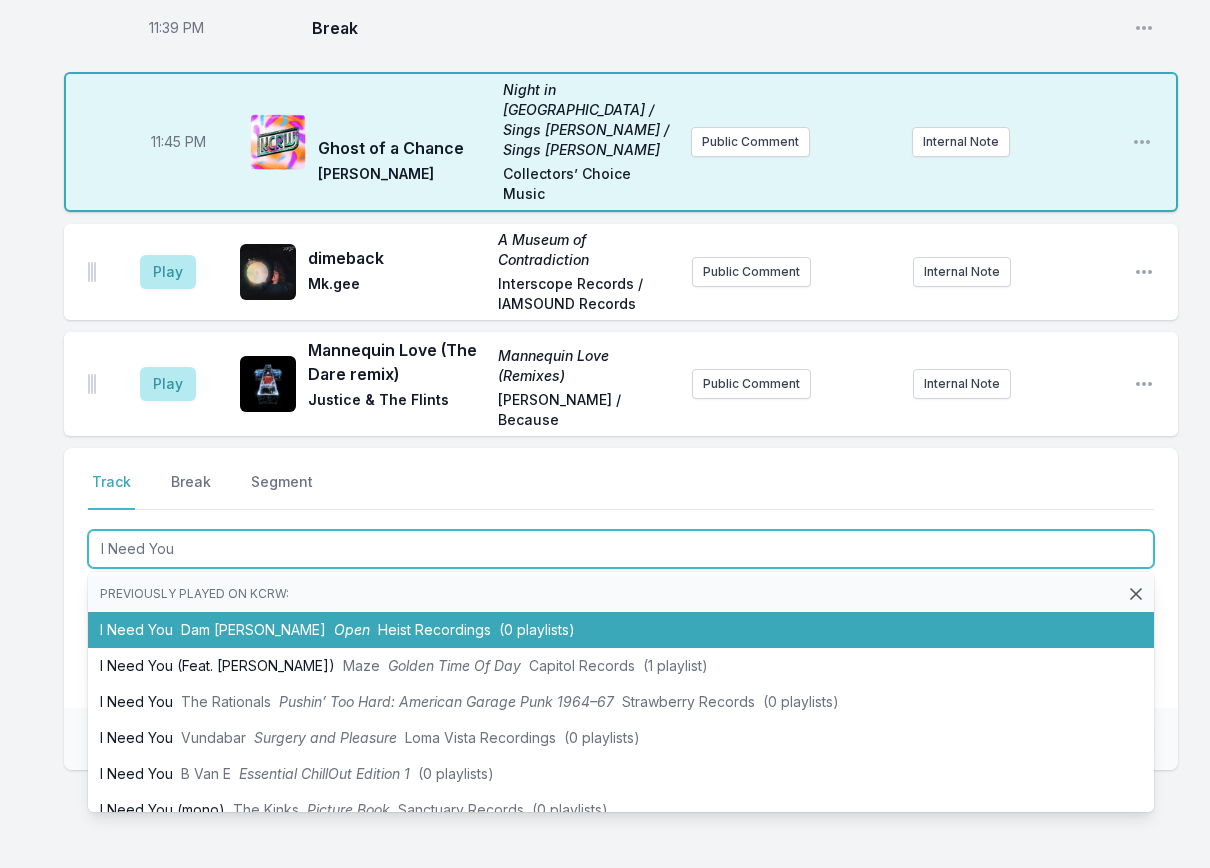 type 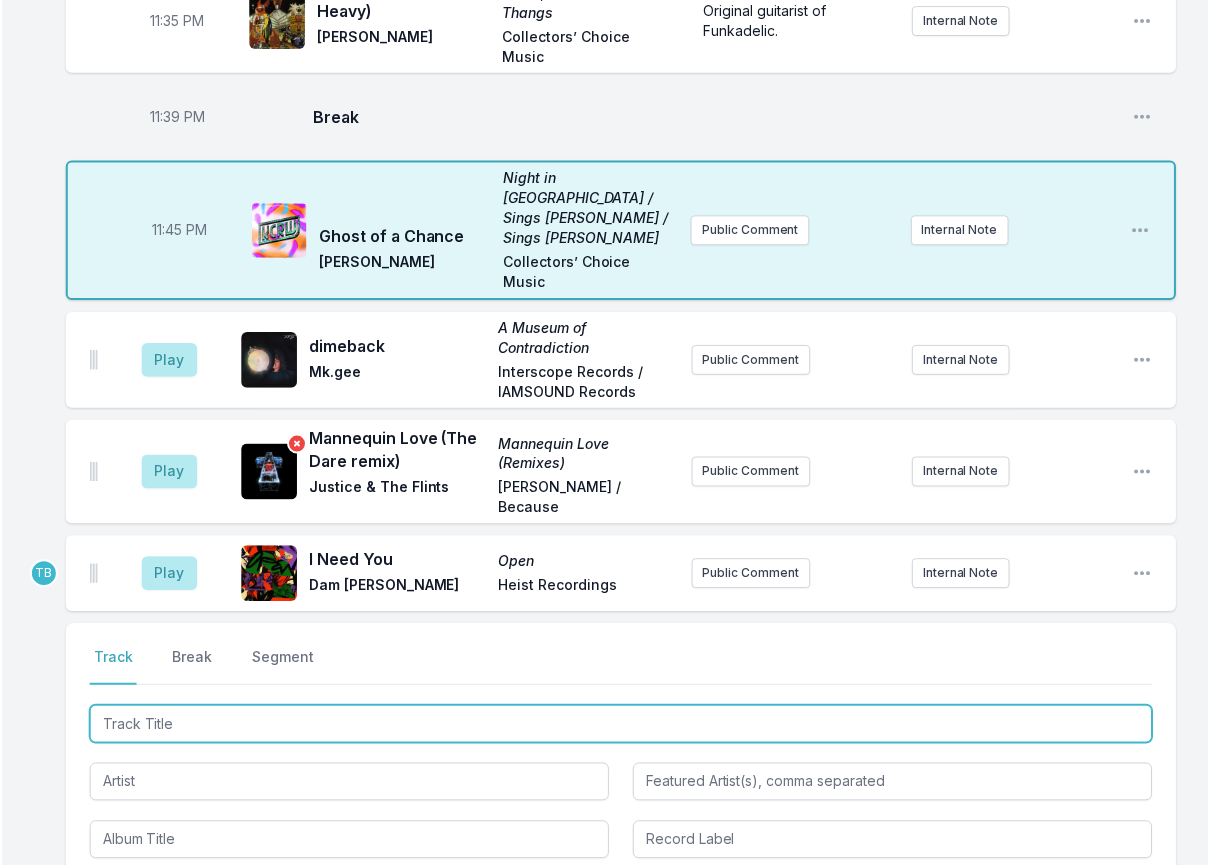 scroll, scrollTop: 3328, scrollLeft: 0, axis: vertical 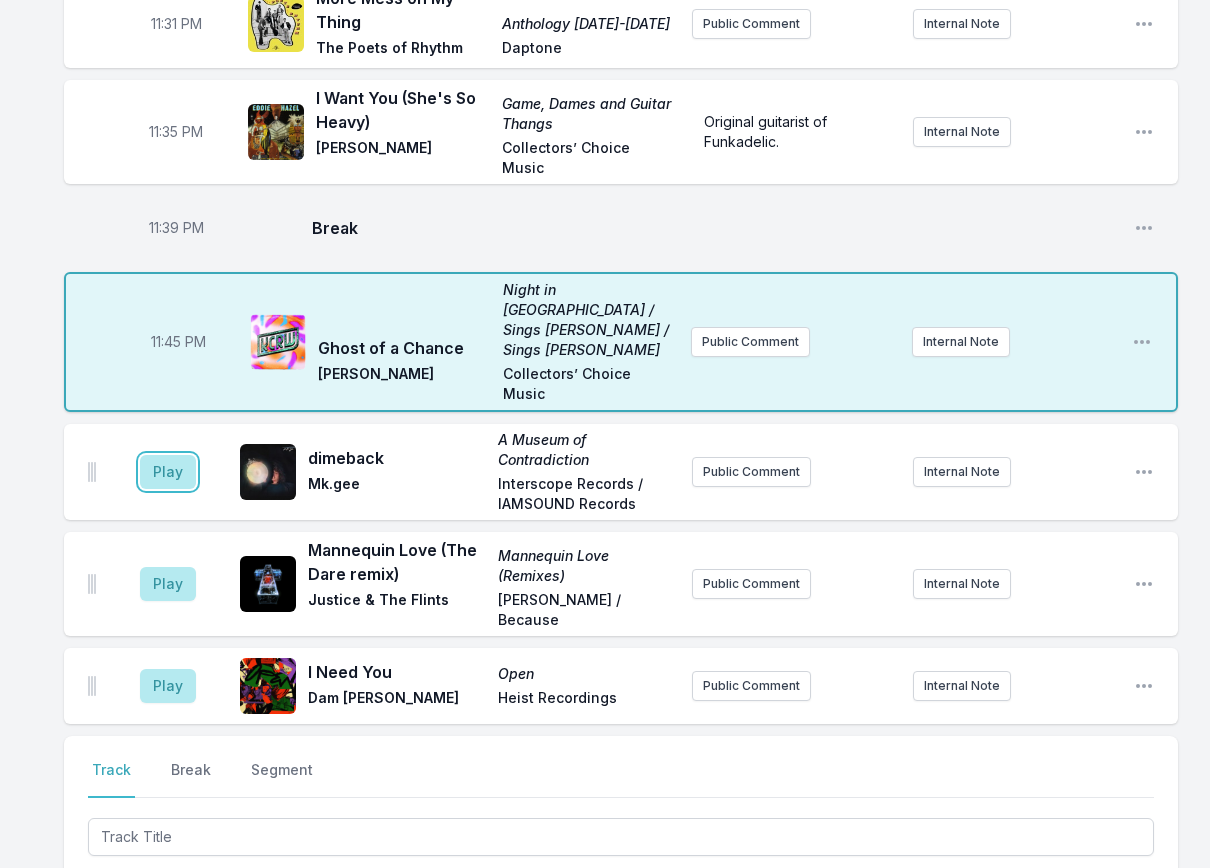 drag, startPoint x: 173, startPoint y: 542, endPoint x: 192, endPoint y: 566, distance: 30.610456 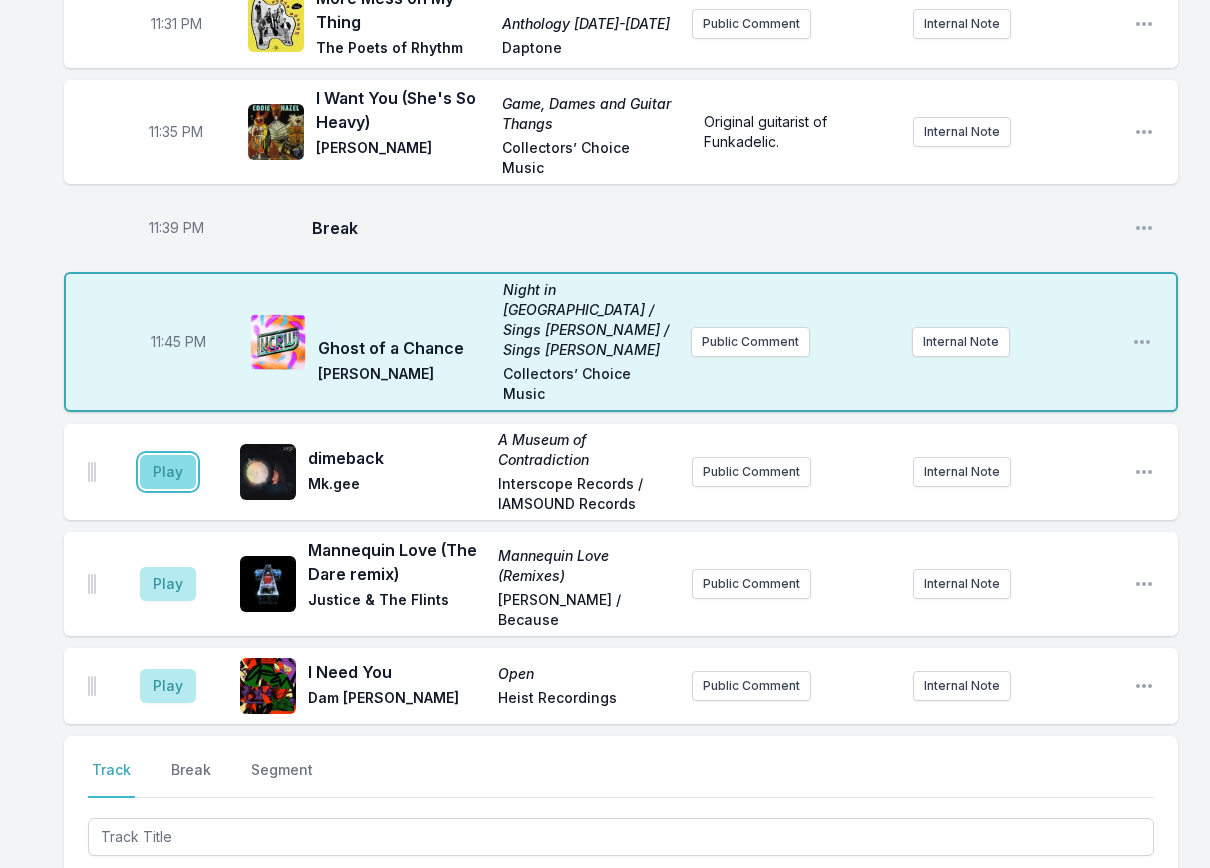 click on "Play" at bounding box center (168, 472) 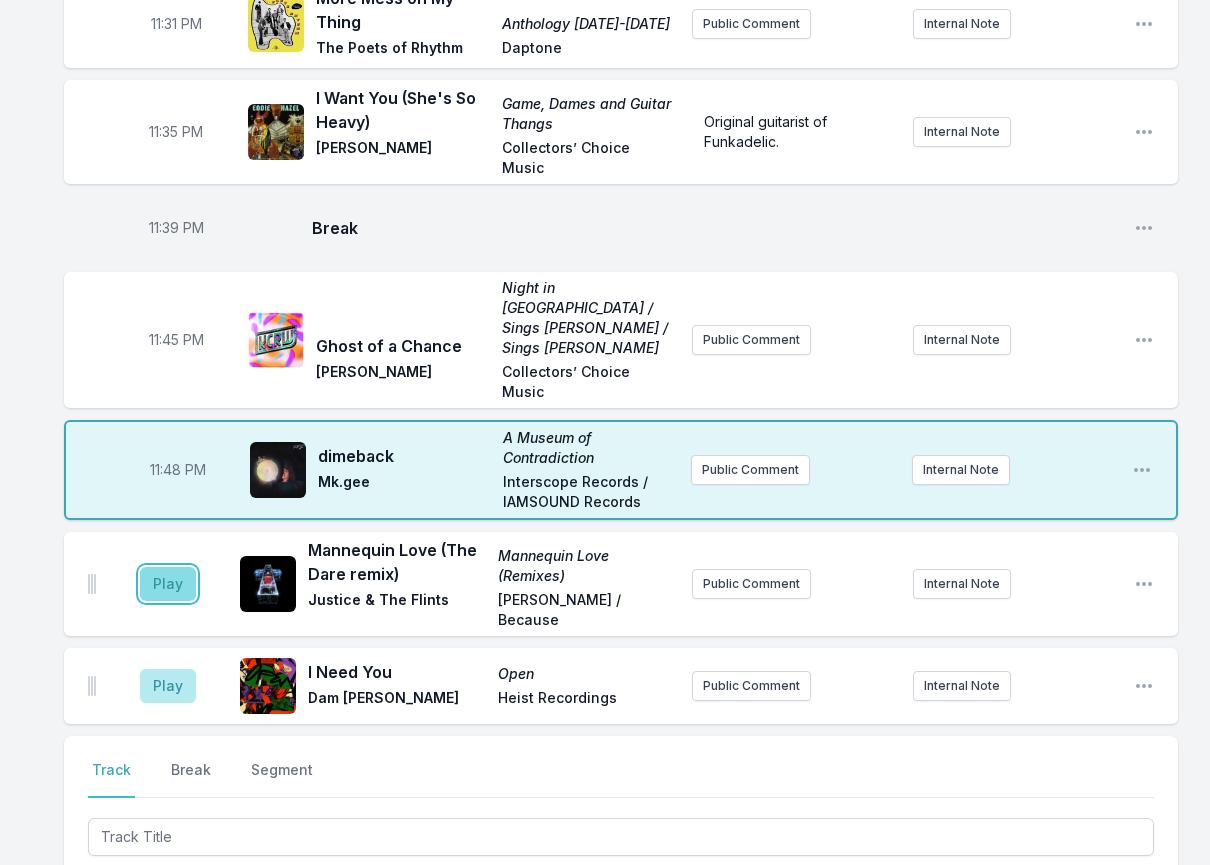 click on "Play" at bounding box center [168, 584] 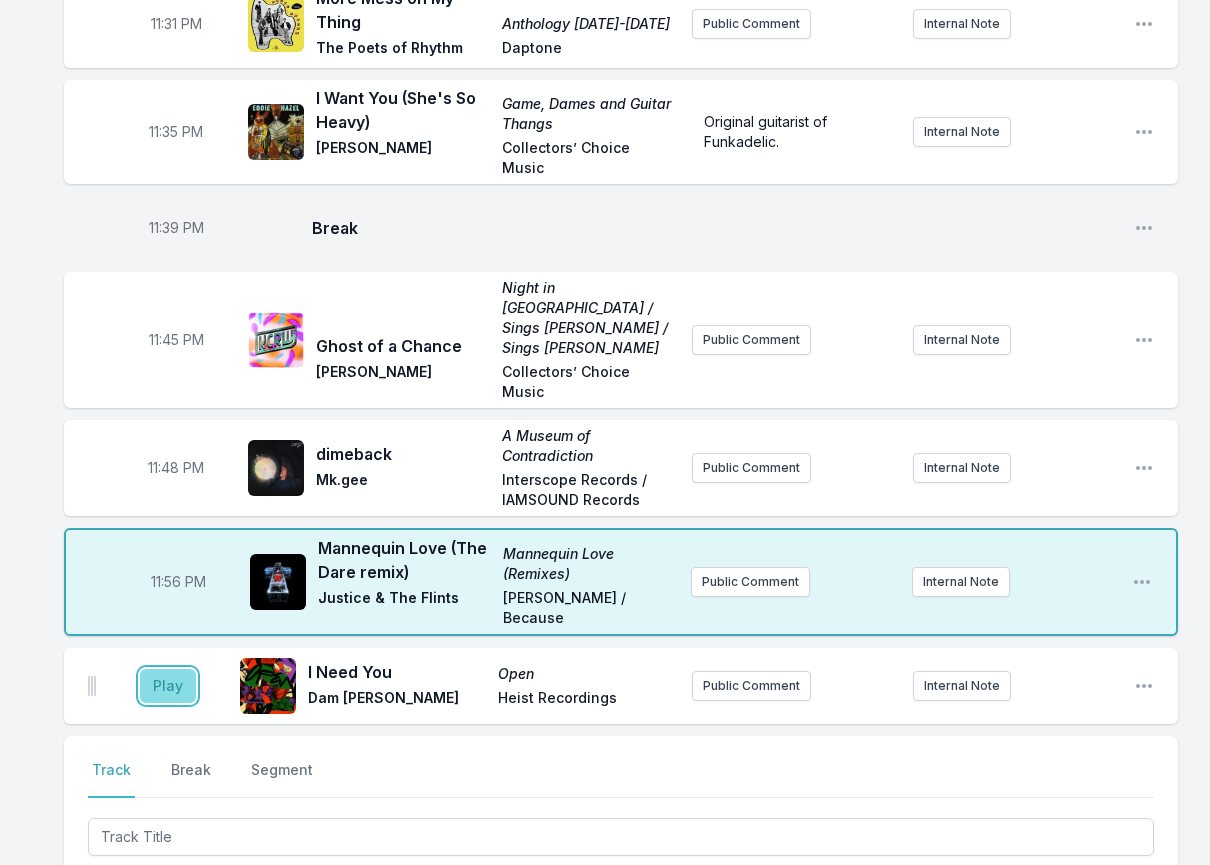 click on "Play" at bounding box center (168, 686) 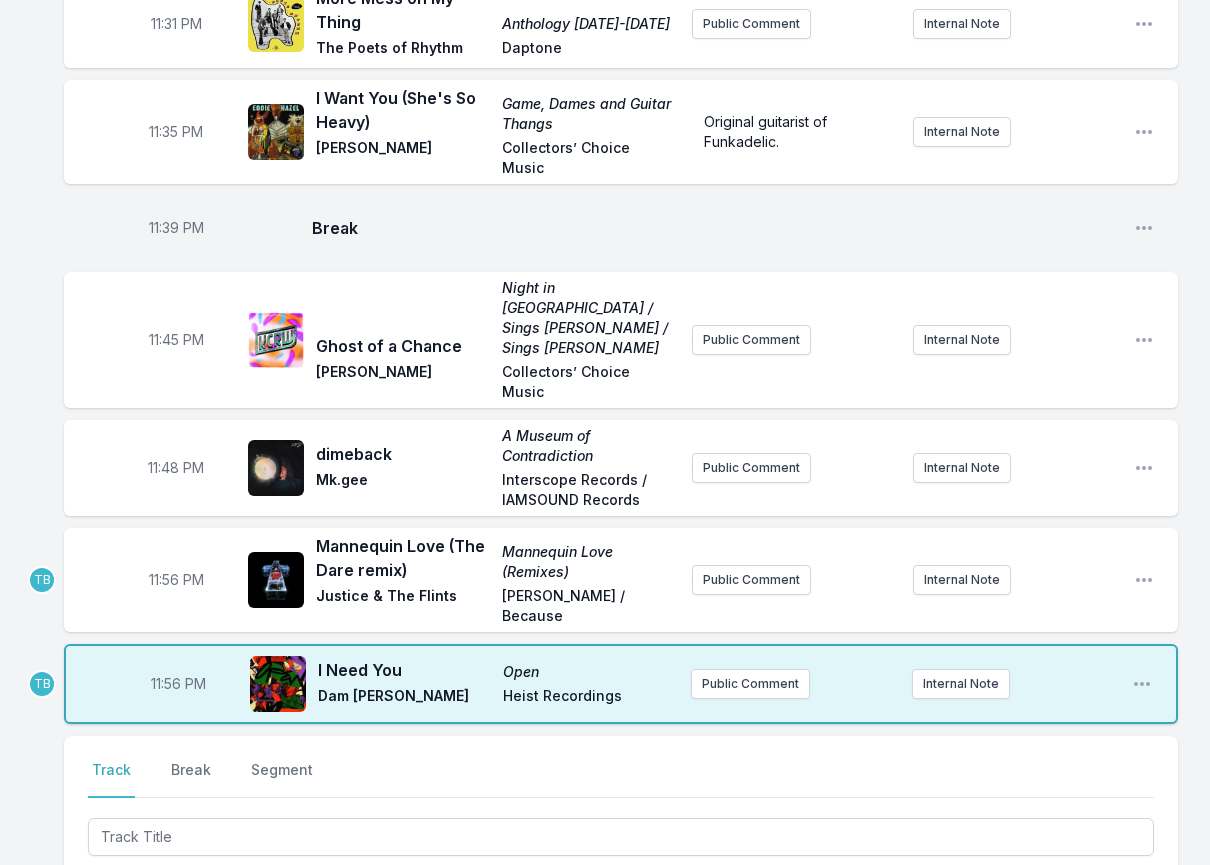 click on "11:56 PM" at bounding box center [176, 580] 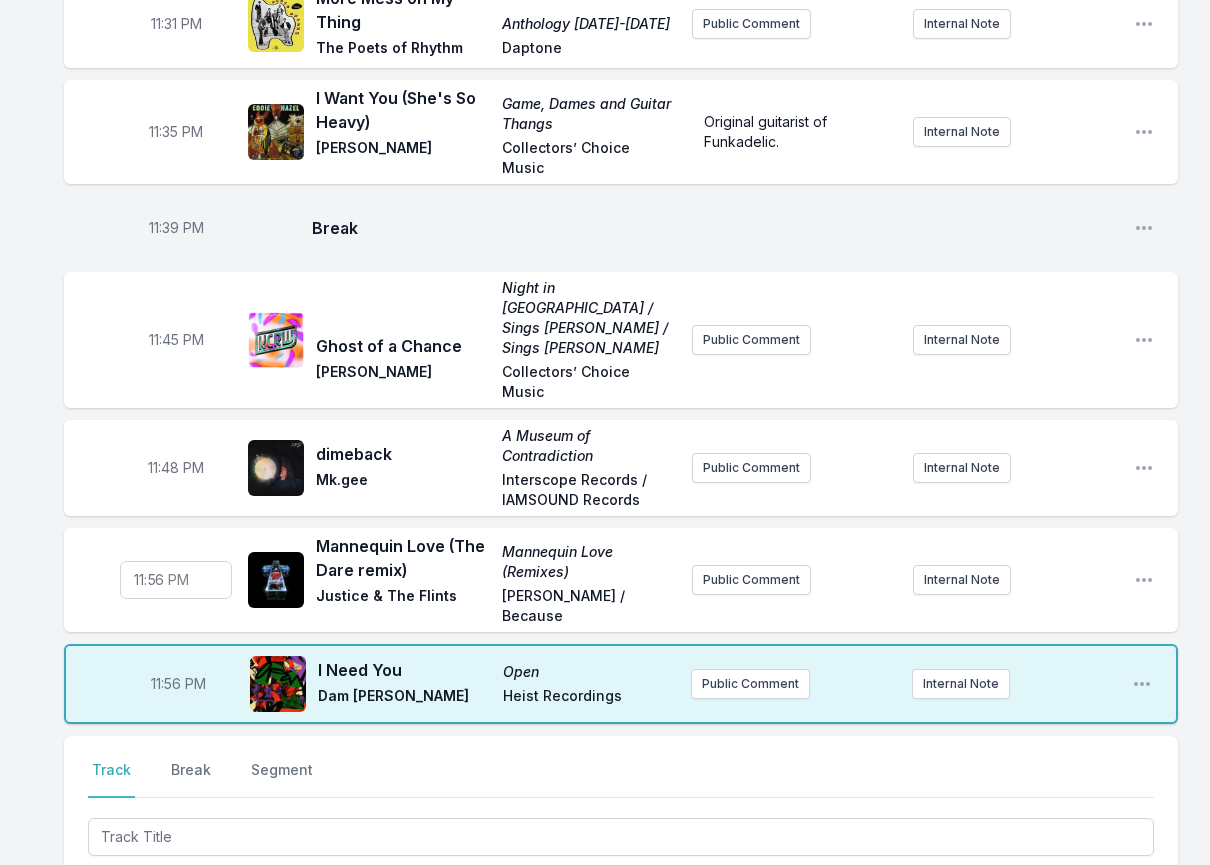 click on "11:56 PM" at bounding box center [178, 684] 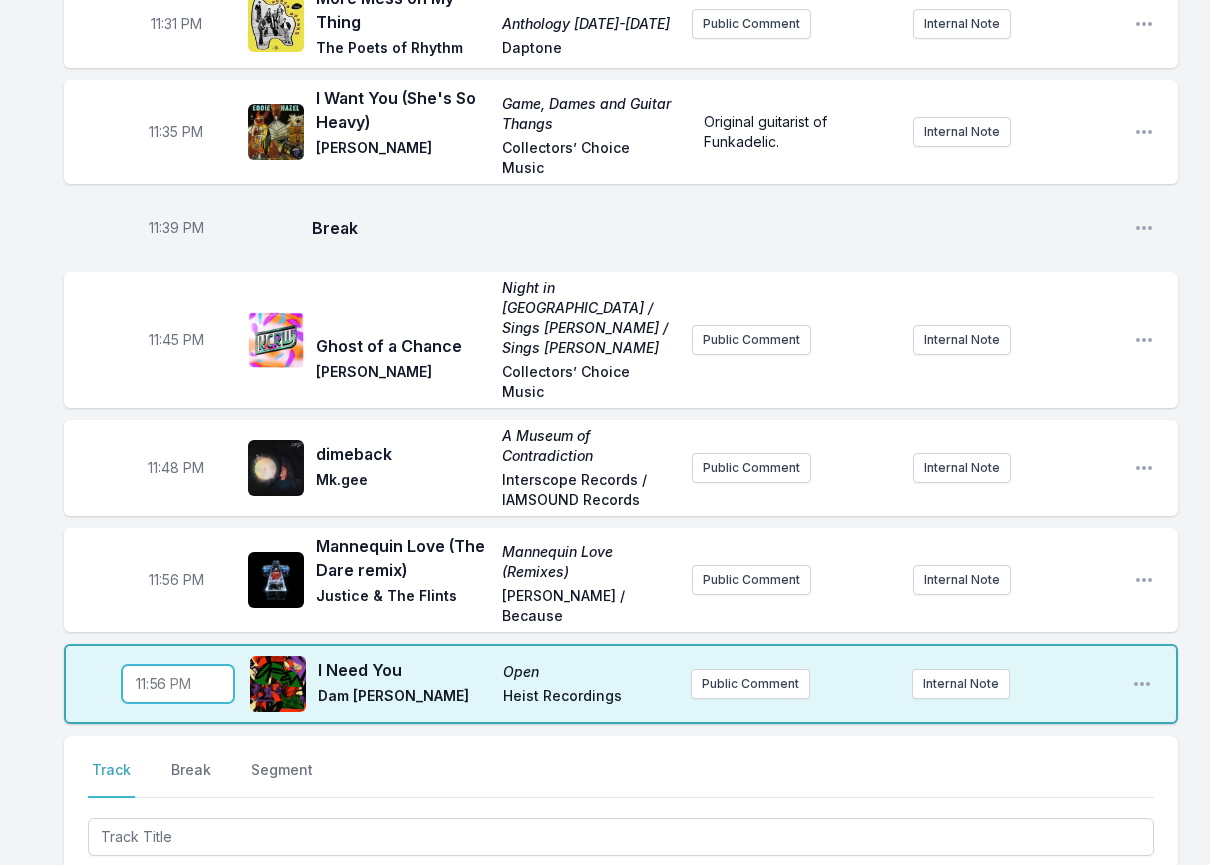 click on "23:56" at bounding box center (178, 684) 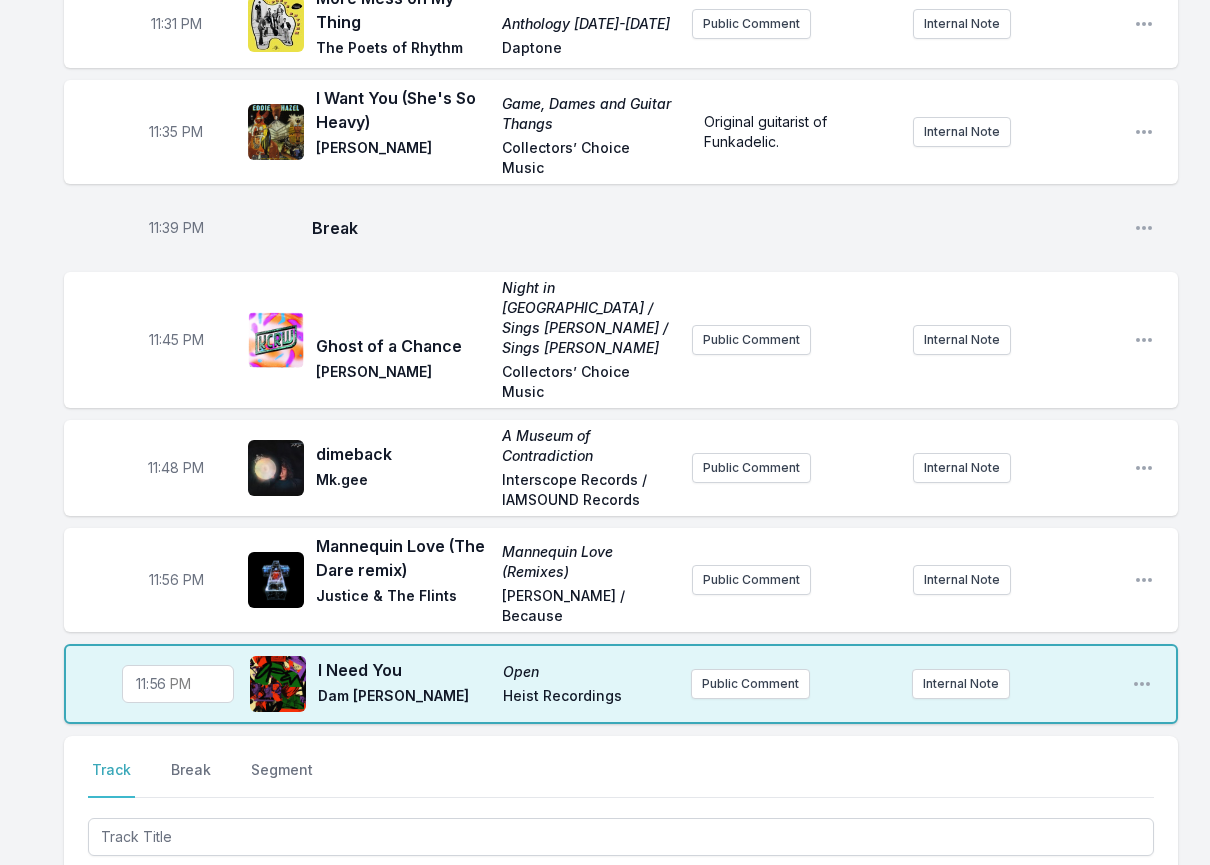 click on "11:56 PM" at bounding box center [176, 580] 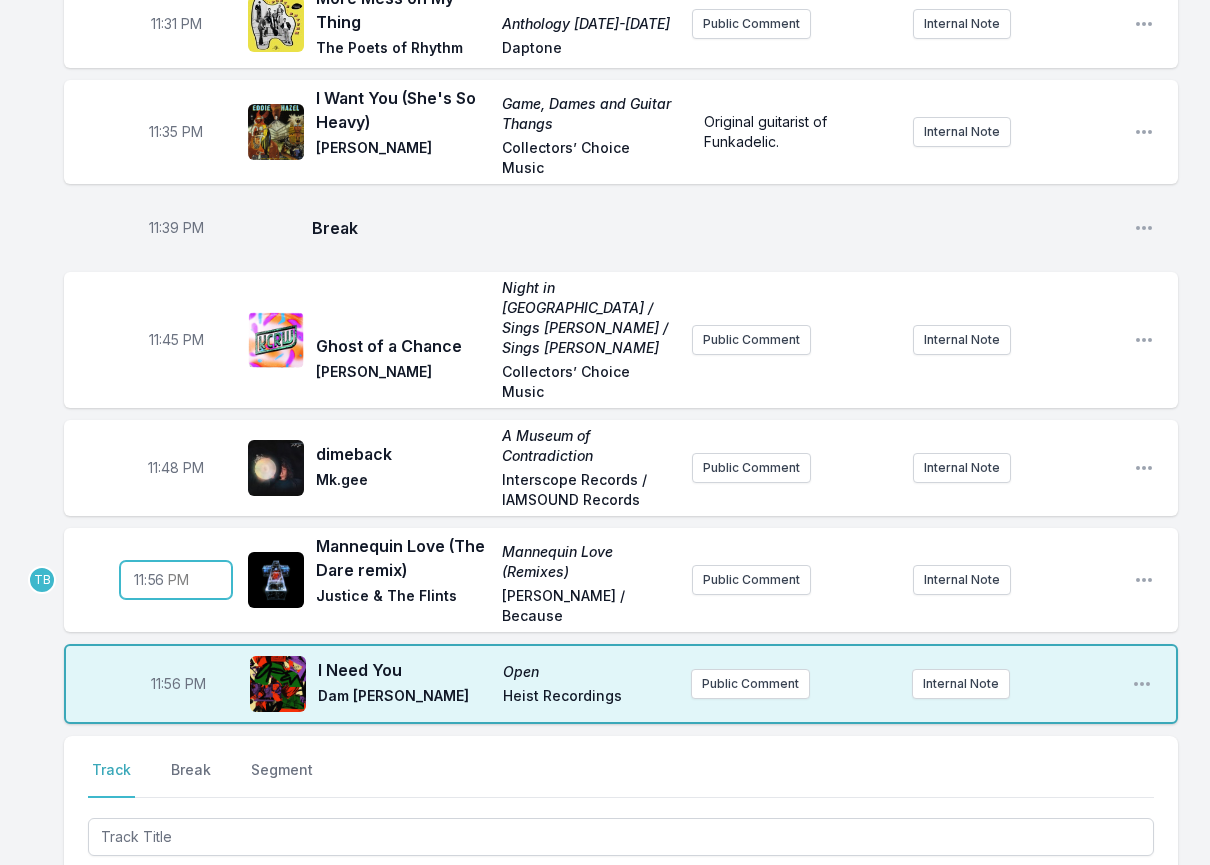 click on "23:56" at bounding box center [176, 580] 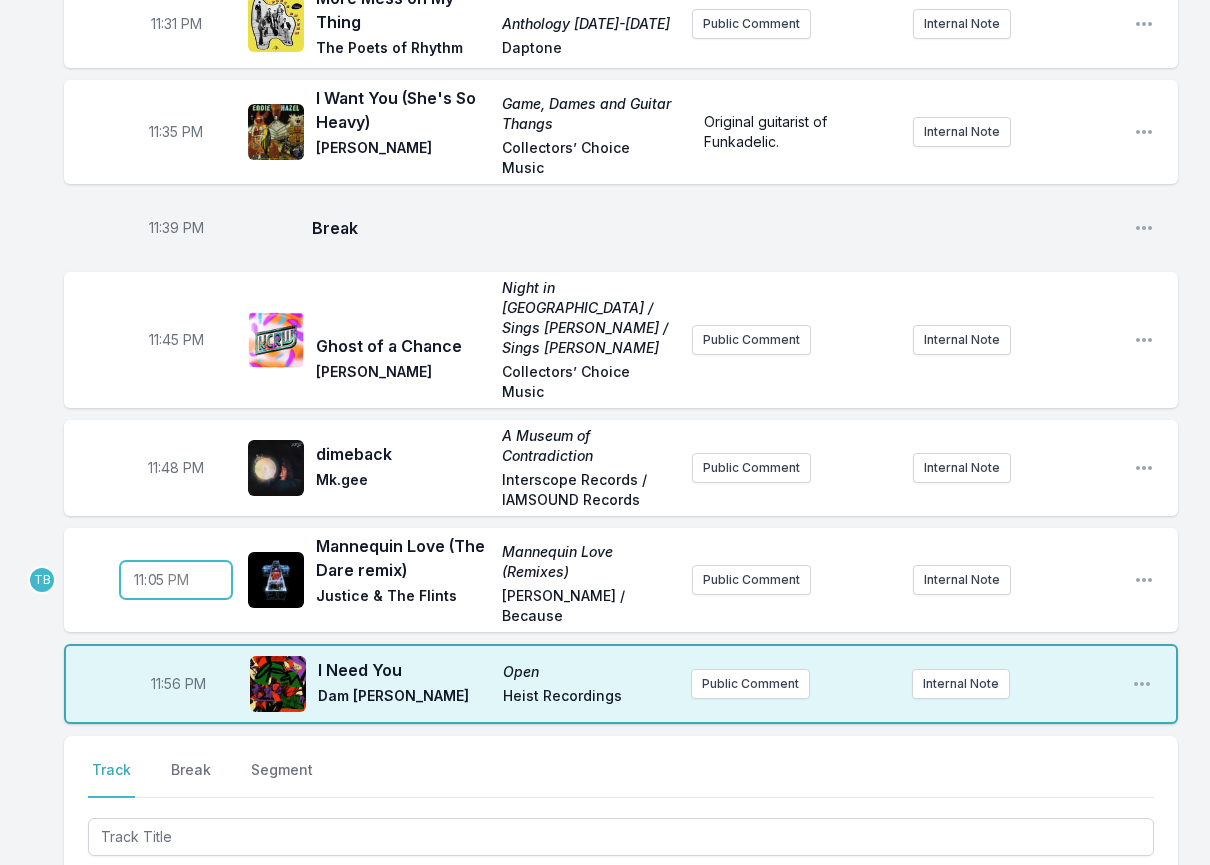 type on "23:51" 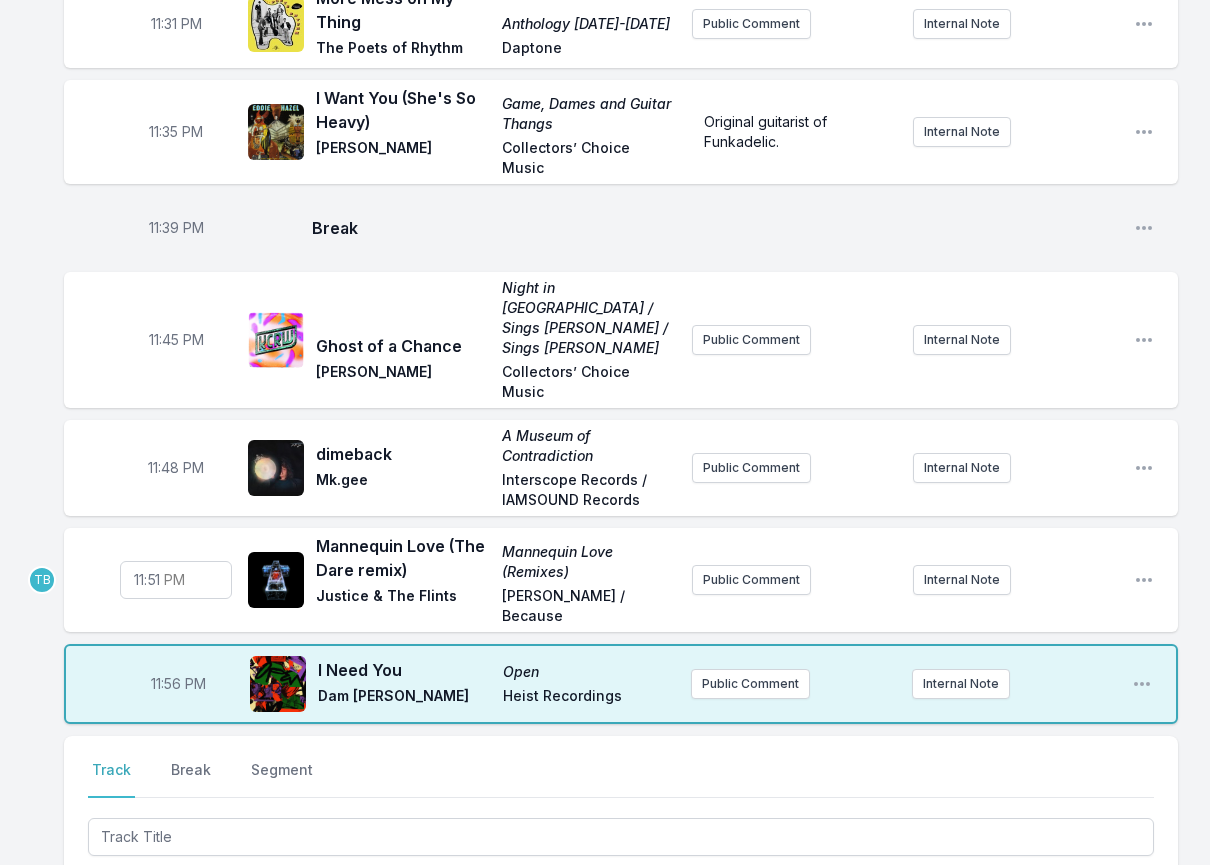 click on "11:56 PM" at bounding box center [178, 684] 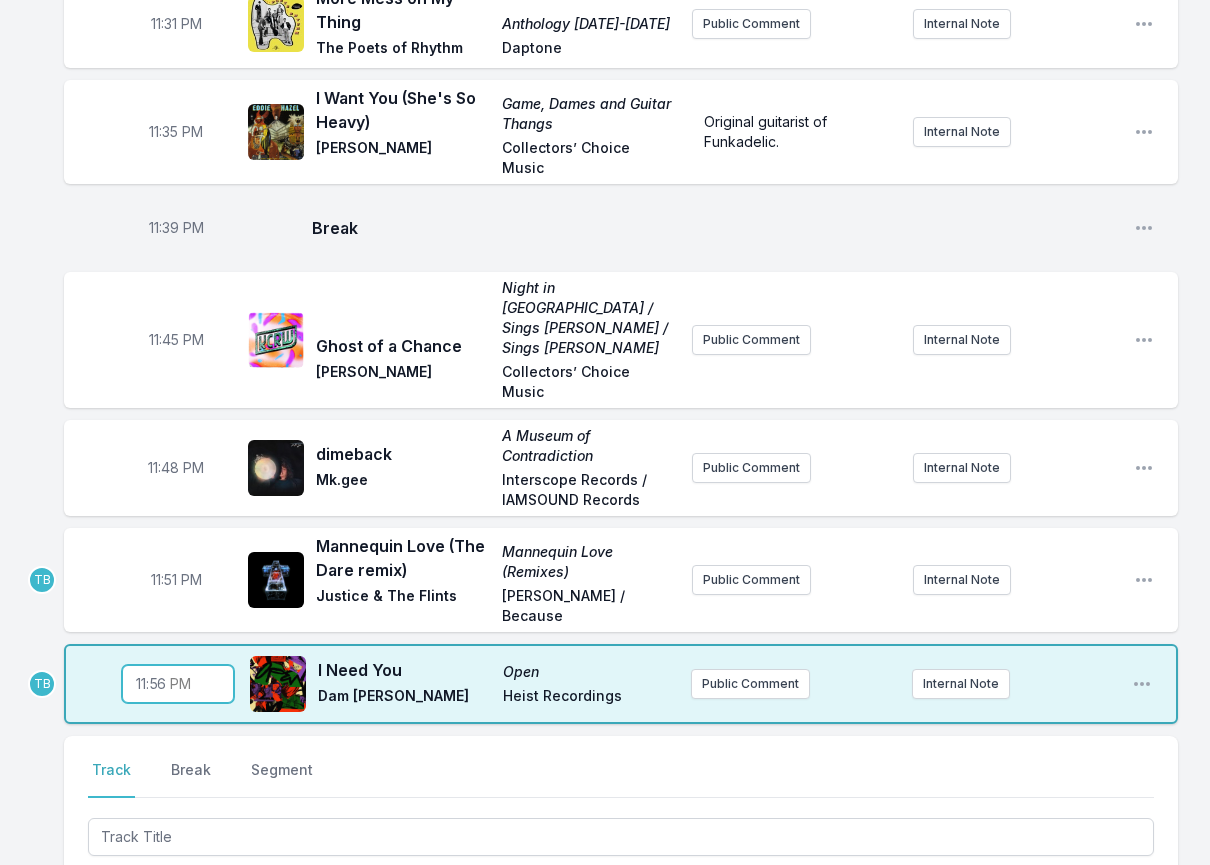 click on "23:56" at bounding box center [178, 684] 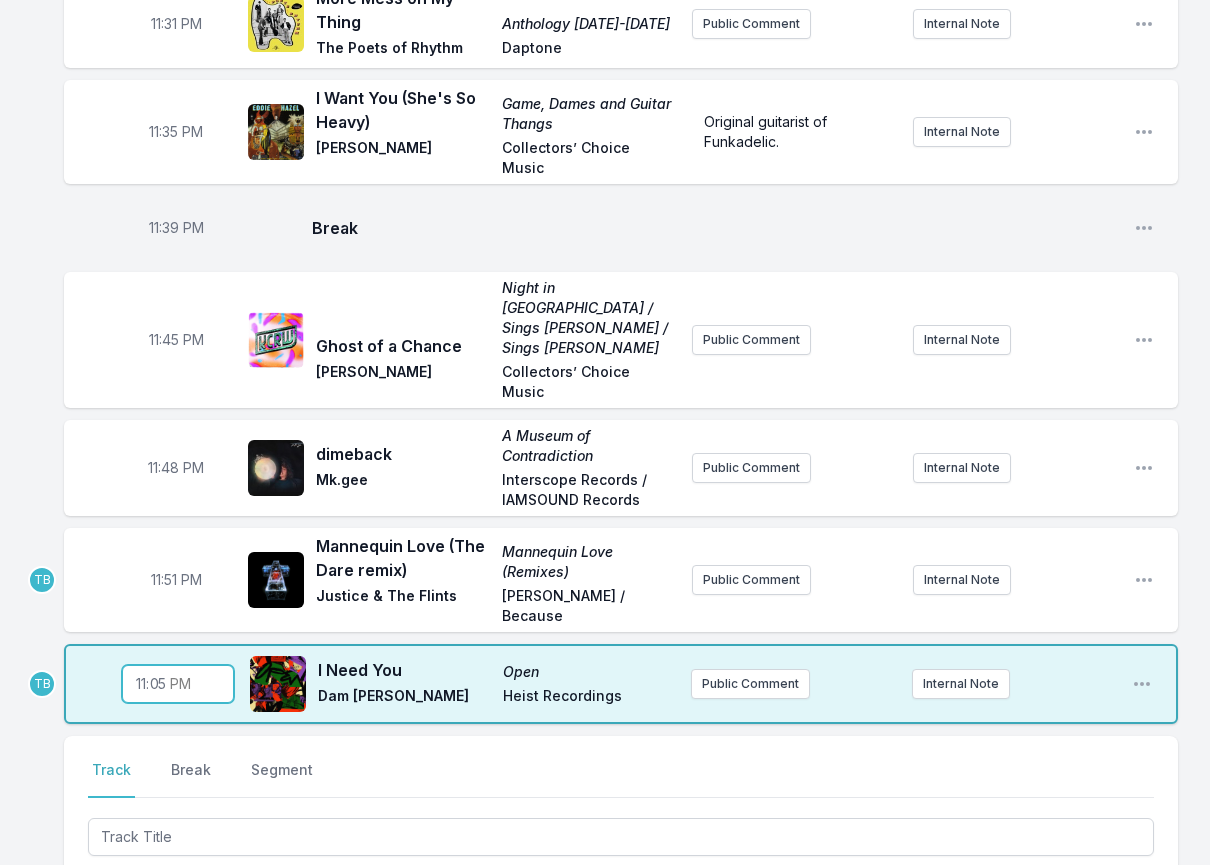 type on "23:55" 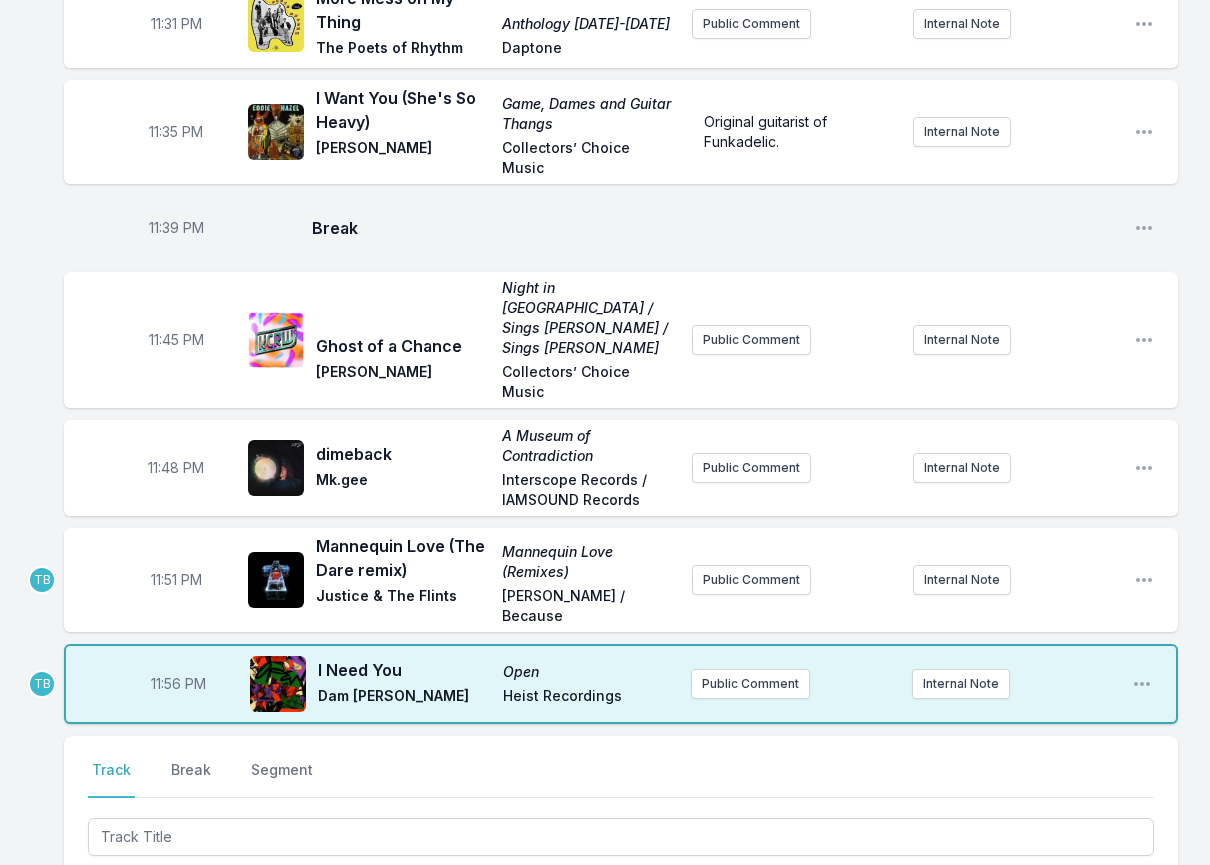 click on "10:00 PM Let It Happen (Soulwax remix) Currents: B‐Sides & Remixes [PERSON_NAME] Modular Public Comment Internal Note Open playlist item options 10:09 PM We Dance The Skies Land Of Music [PERSON_NAME] Ubiquity Public Comment Internal Note Open playlist item options 10:13 PM Black Coffee Eat It Humble Pie A&M Records Public Comment Internal Note Open playlist item options 10:16 PM Tiger Trot A Tiger’s Tale [PERSON_NAME] Colemine Records Public Comment Internal Note Open playlist item options 10:18 PM Break Open playlist item options 10:21 PM I'd Be Lost I'd Be Lost Thee Marloes Big Crown Records Public Comment Internal Note Open playlist item options 10:23 PM Never Lost Tuff Times Never Last KOKOROKO Brownswood Recordings Public Comment Internal Note Open playlist item options 10:27 PM Say Goodbye  (Feat. [PERSON_NAME]) Say Goodbye El [PERSON_NAME] Affair Big Crown Public Comment Internal Note Open playlist item options 10:31 PM Taxes Taxes Geese Partisan / Play It Again [PERSON_NAME] Internal Note 10:35 PM 10:37 PM TB" at bounding box center [605, -941] 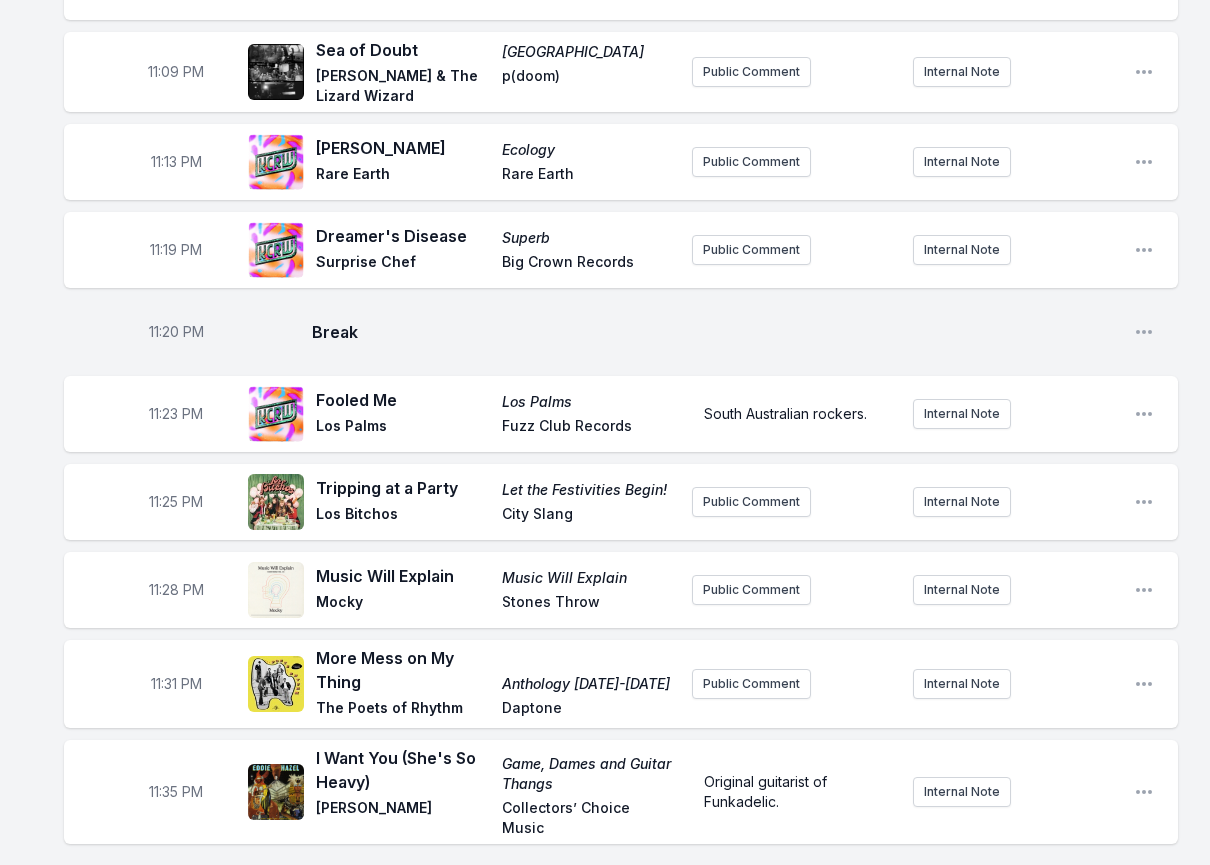 scroll, scrollTop: 2665, scrollLeft: 0, axis: vertical 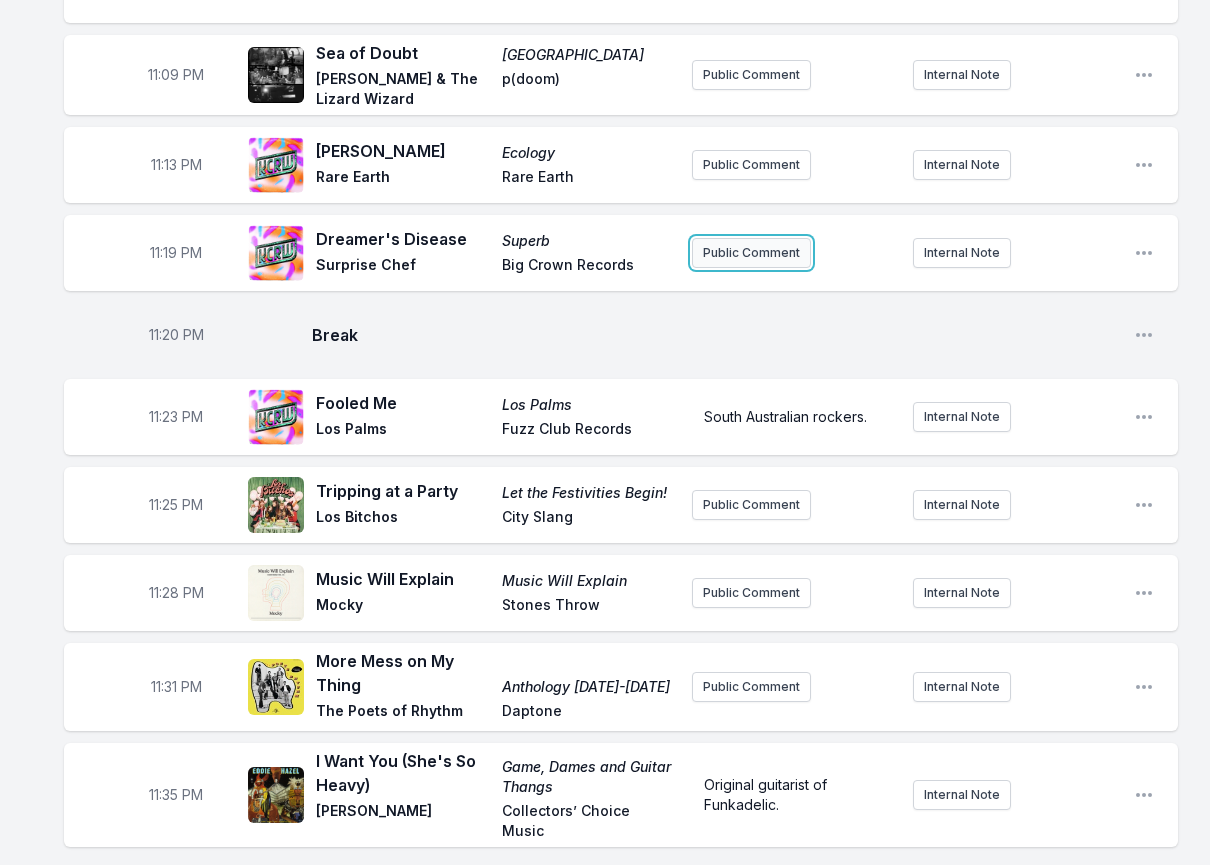 click on "Public Comment" at bounding box center [751, 253] 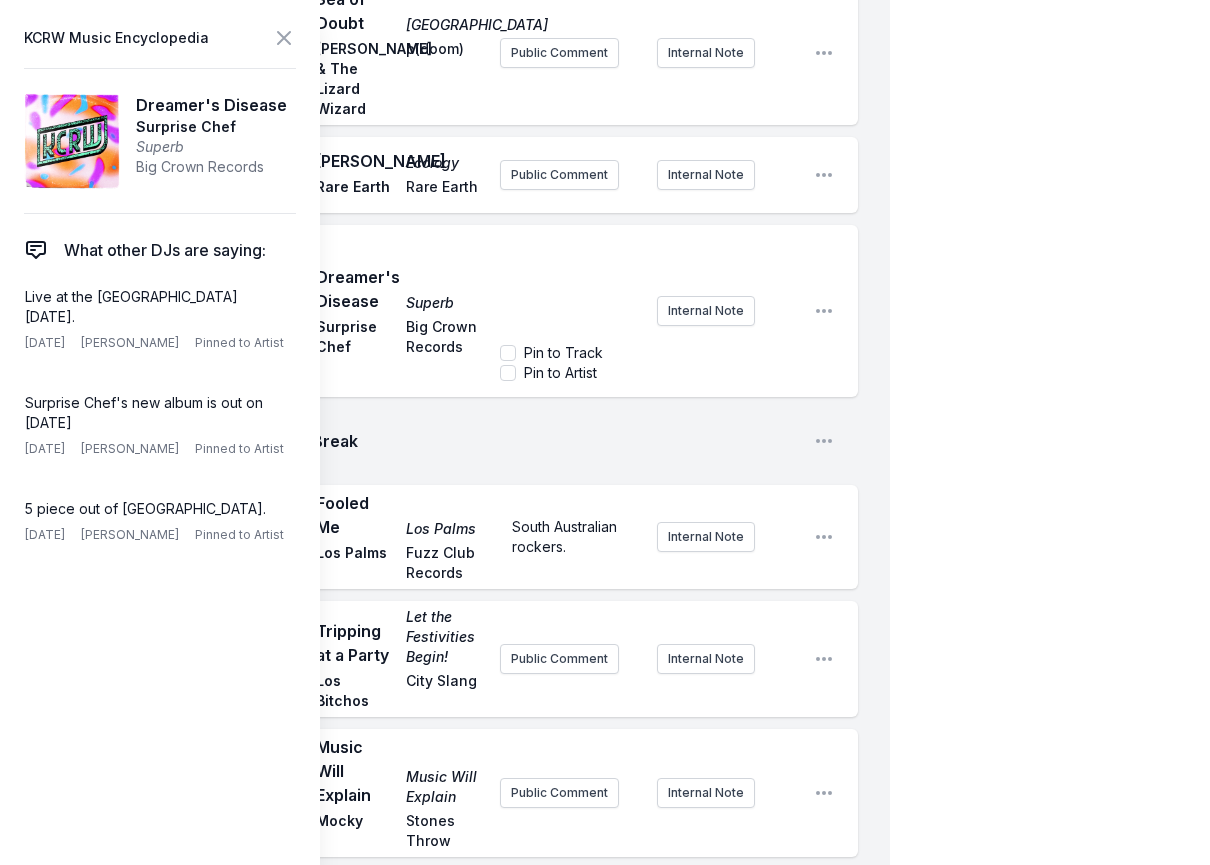 scroll, scrollTop: 3865, scrollLeft: 0, axis: vertical 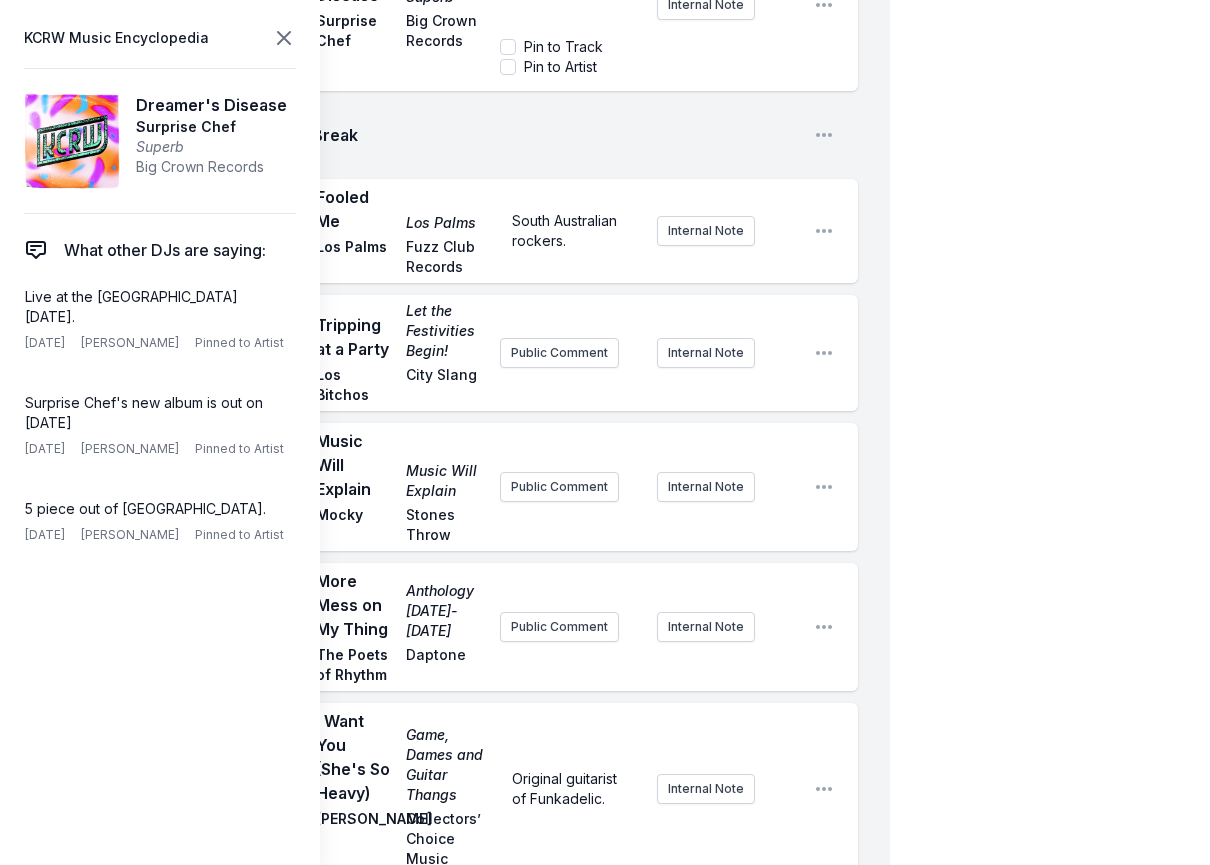 type 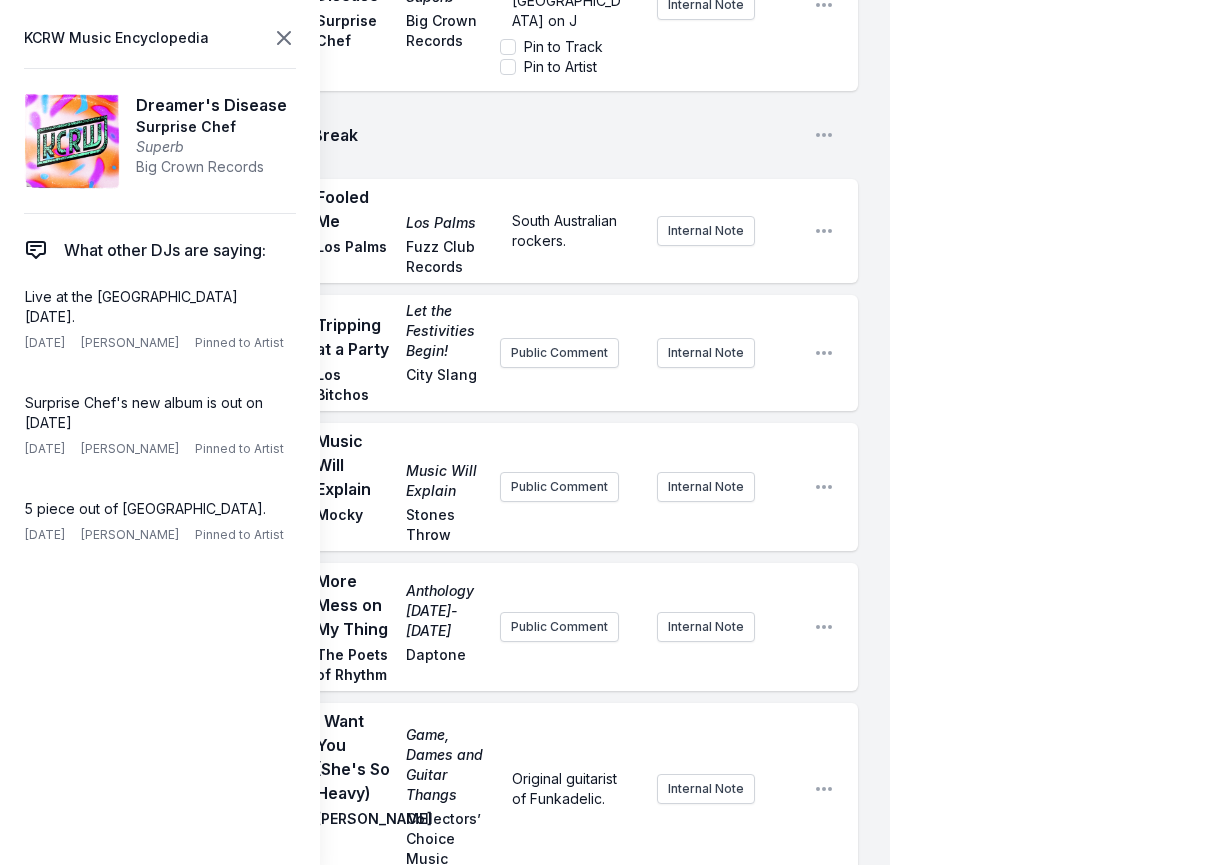 scroll, scrollTop: 110, scrollLeft: 0, axis: vertical 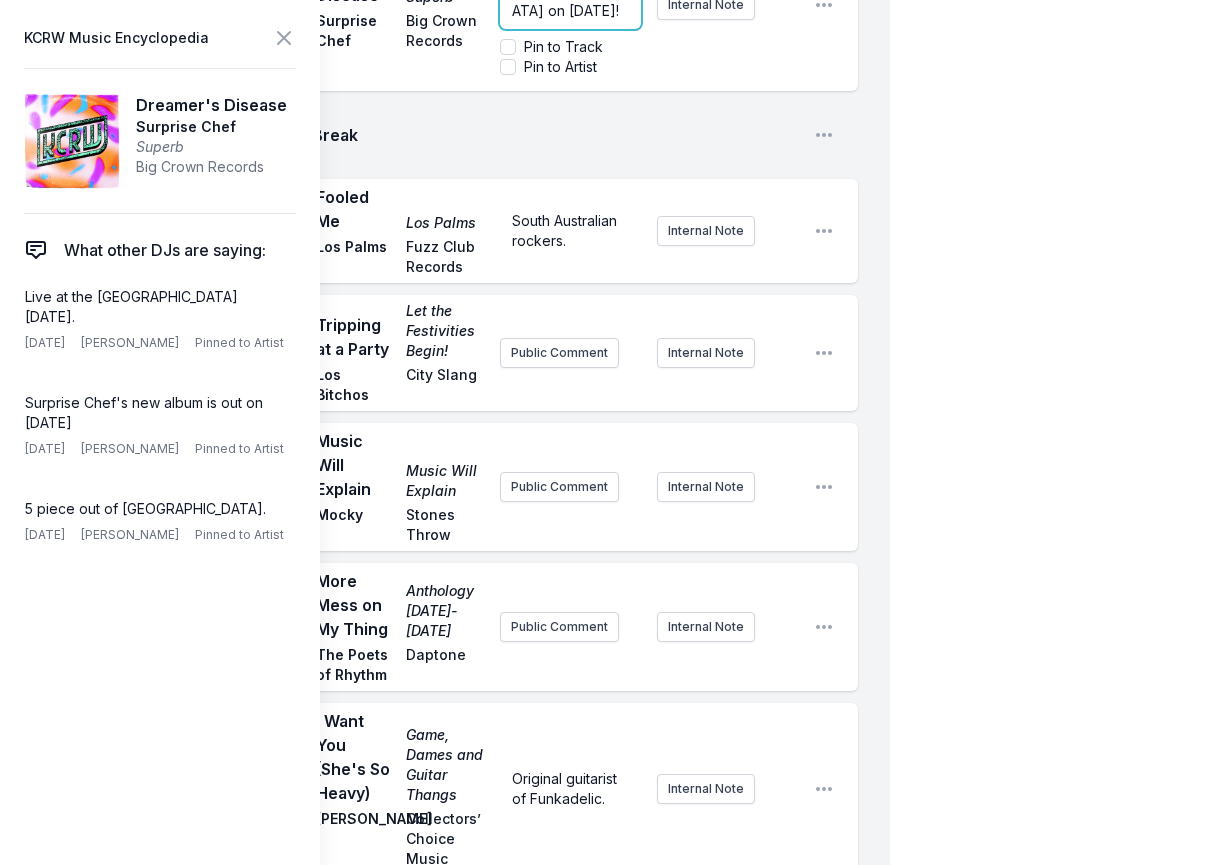 click on "GIVEAWAY! Wnter for yer chance to win a pair of tickets to see Surprise Chef at Farmhouse Collective in [GEOGRAPHIC_DATA] on [DATE]!" at bounding box center [570, -69] 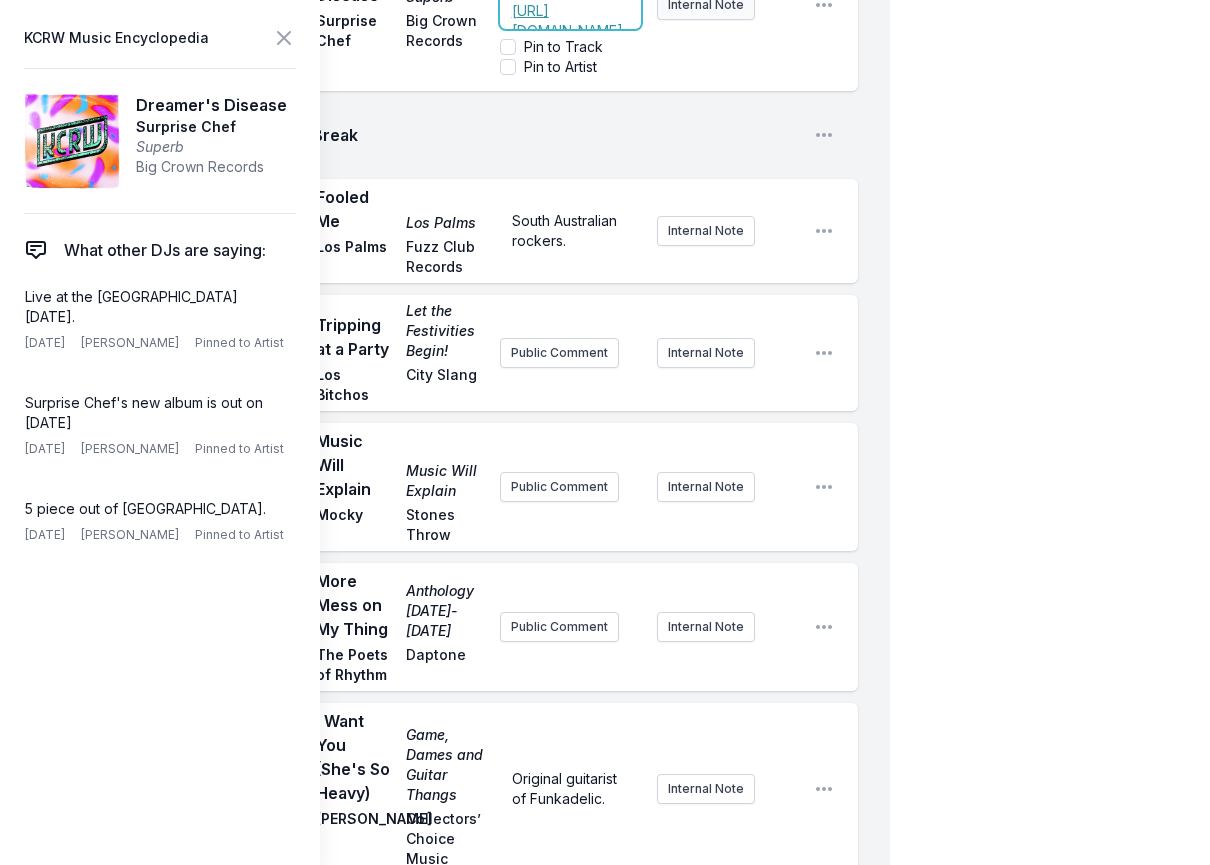 scroll, scrollTop: 260, scrollLeft: 0, axis: vertical 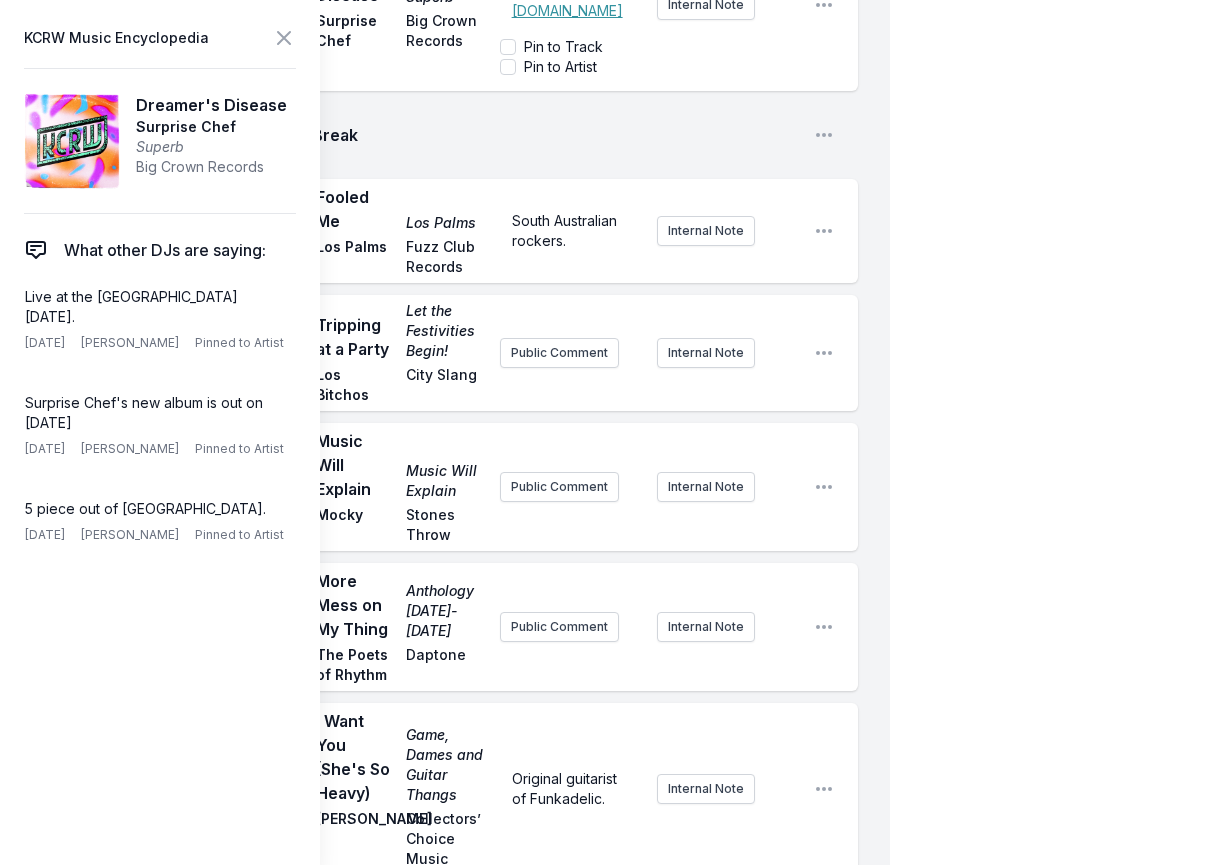 click on "GIVEAWAY! Wnter for yer chance to win a pair of tickets to see Surprise Chef at Farmhouse Collective in [GEOGRAPHIC_DATA] on [DATE]!  [URL][DOMAIN_NAME] ﻿ Pin to Track Pin to Artist Internal Note" at bounding box center [649, 5] 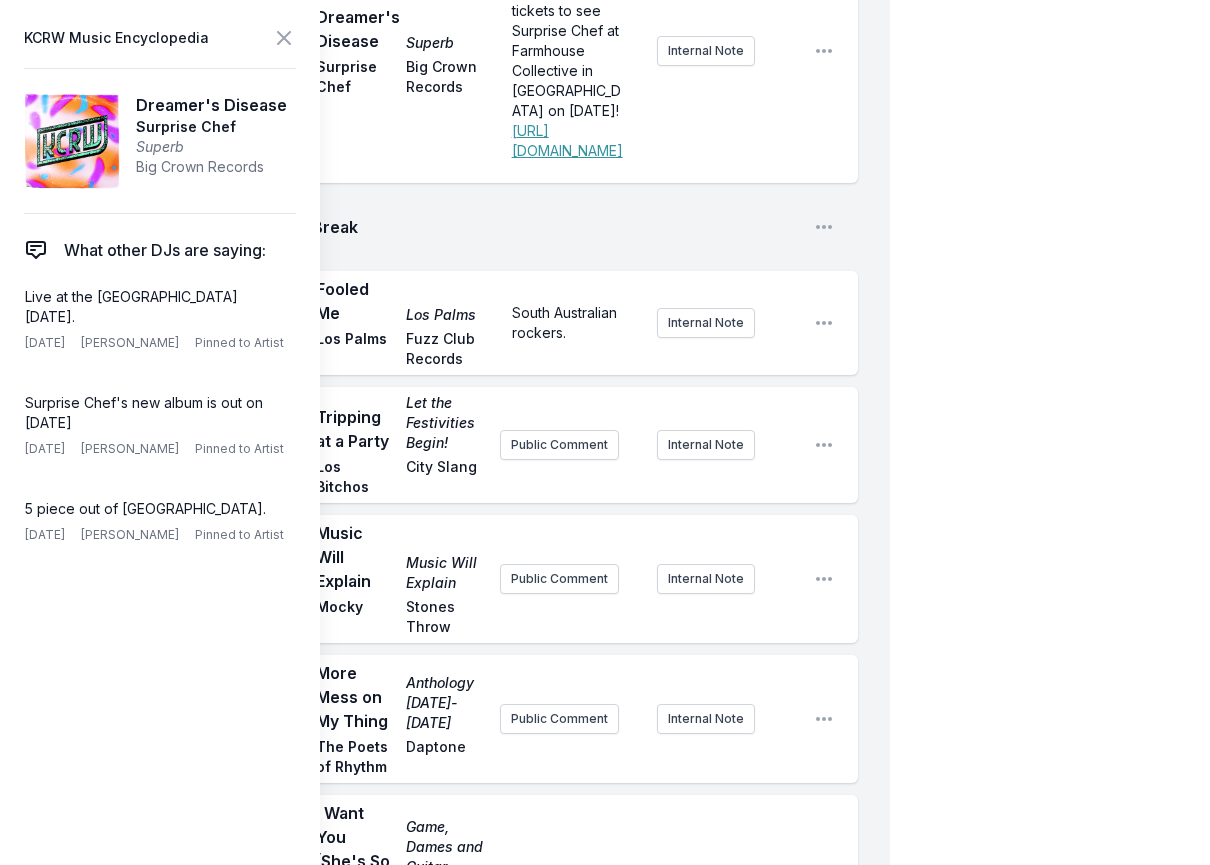 scroll, scrollTop: 0, scrollLeft: 0, axis: both 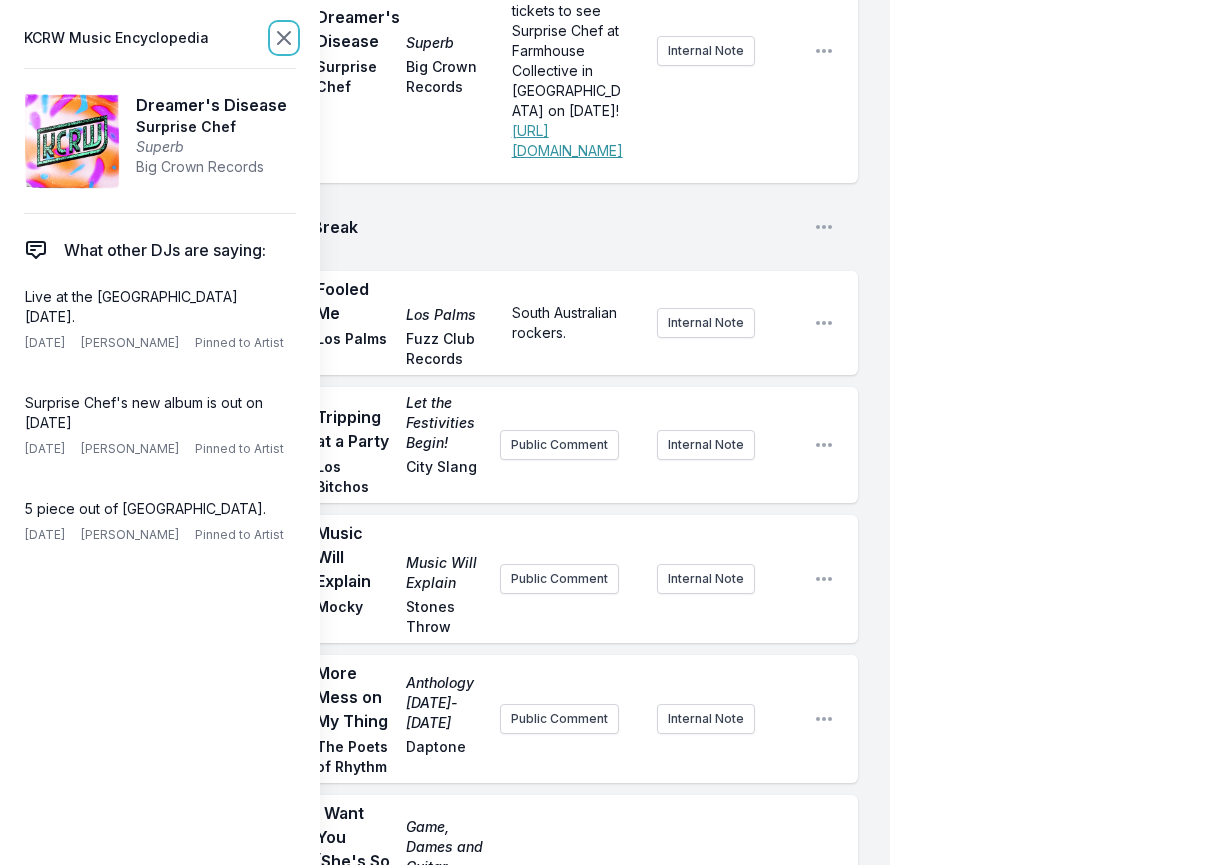 click 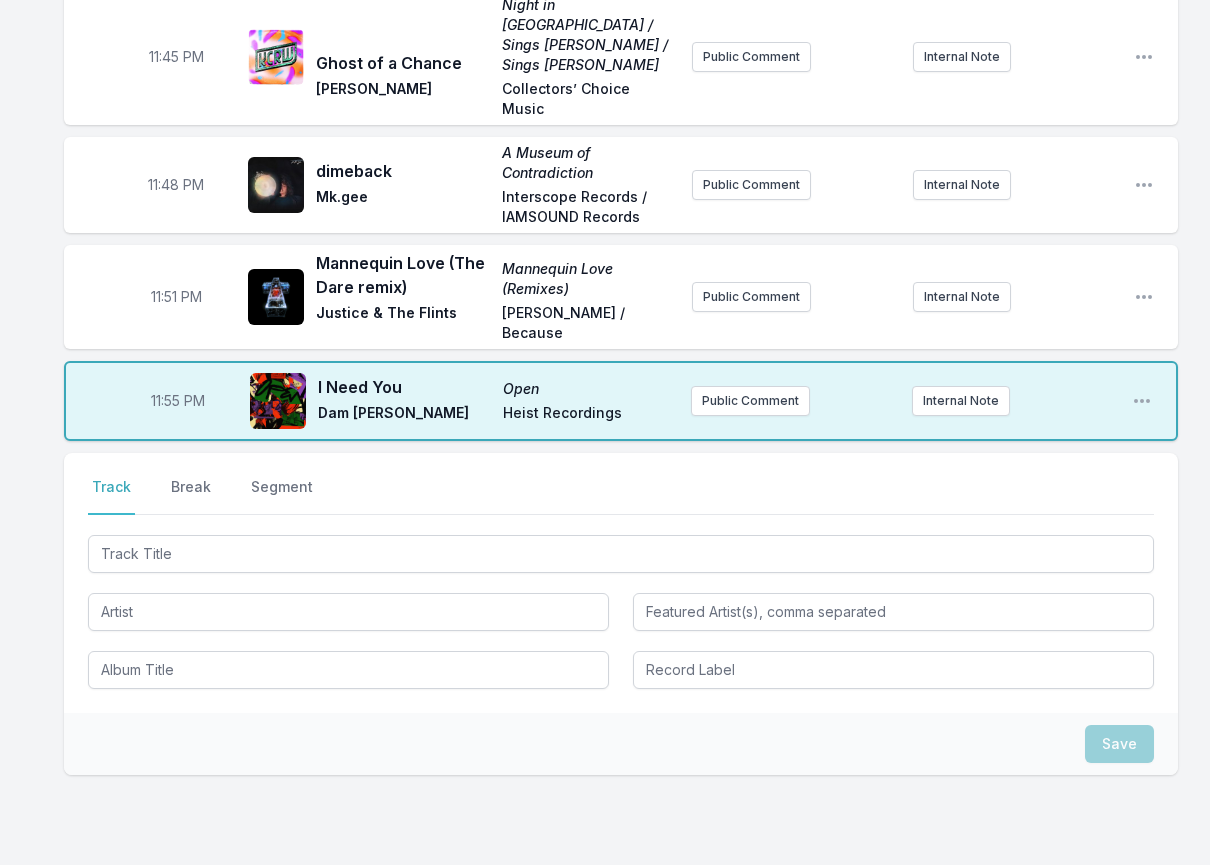 scroll, scrollTop: 3733, scrollLeft: 0, axis: vertical 